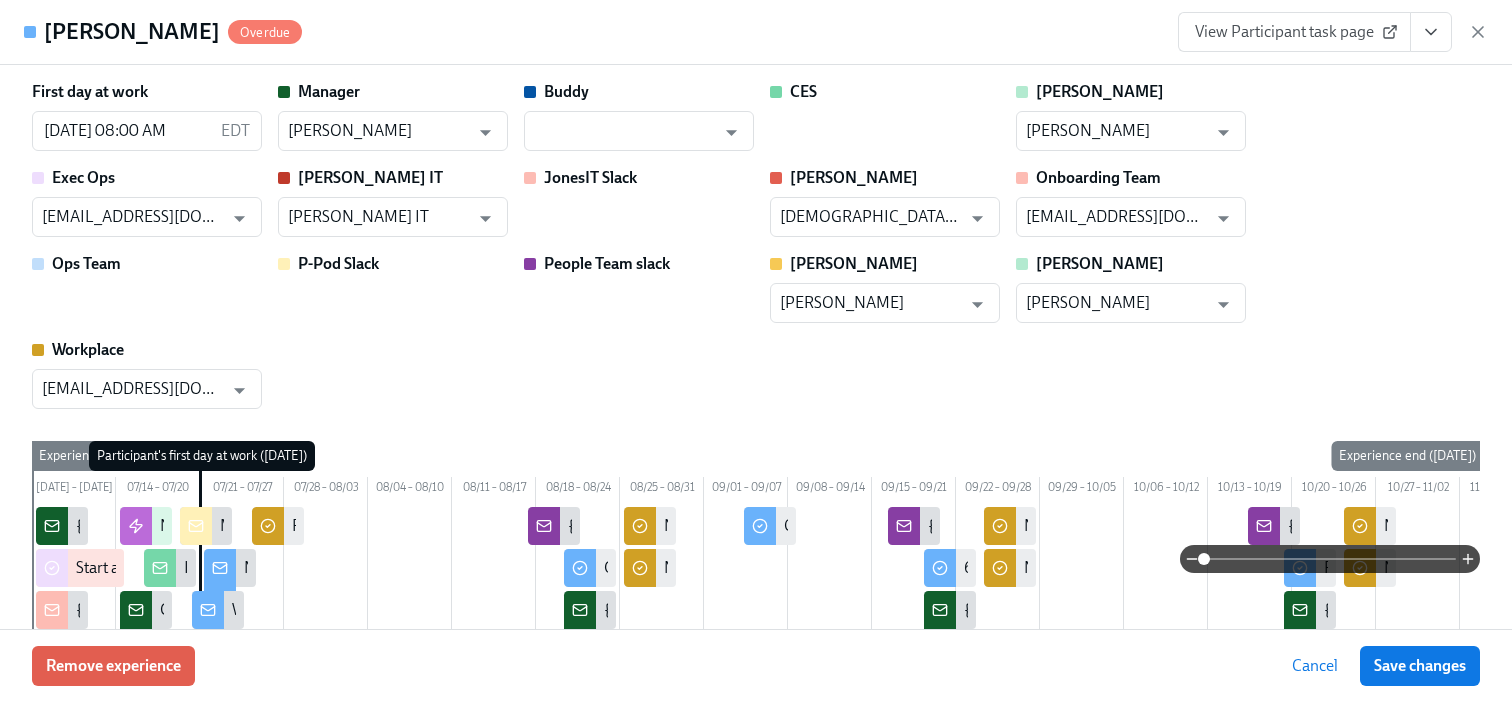 click 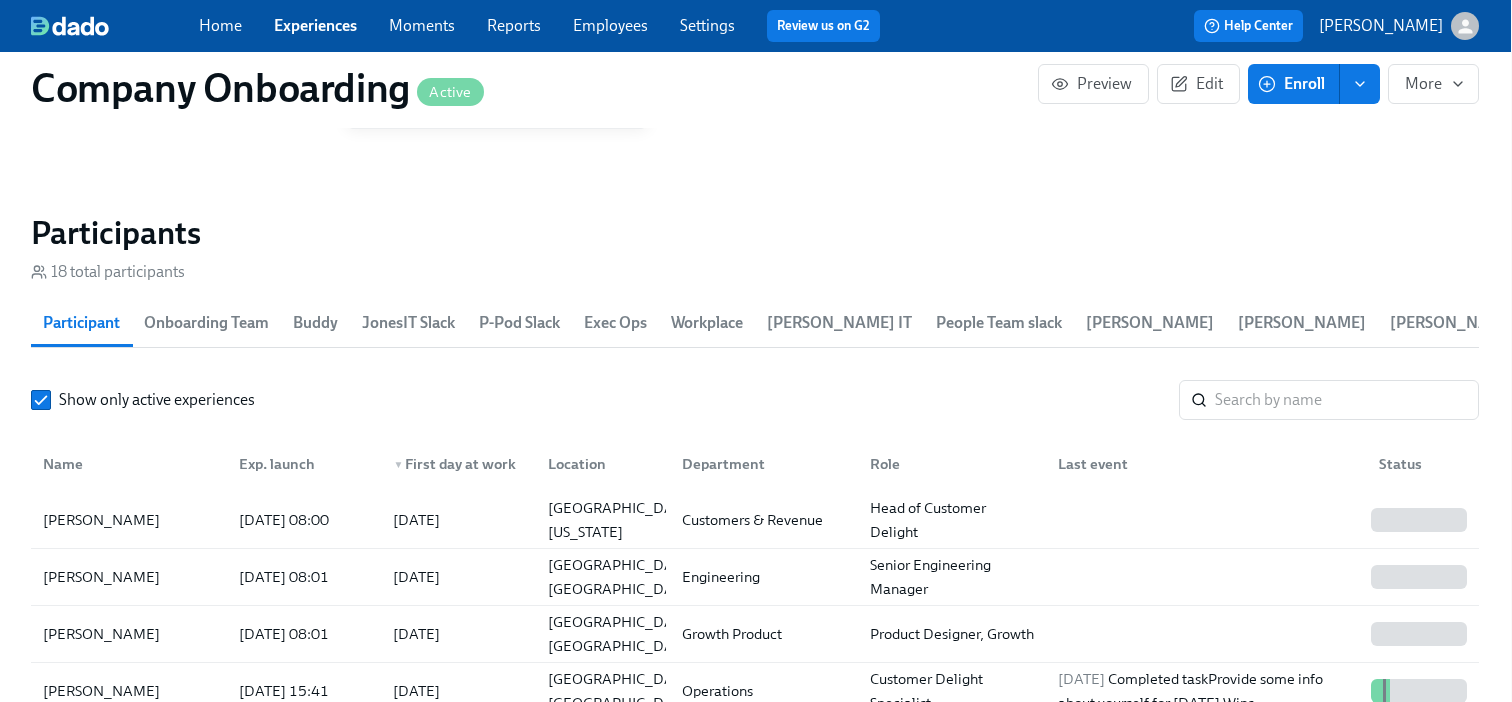 scroll, scrollTop: 2461, scrollLeft: 1, axis: both 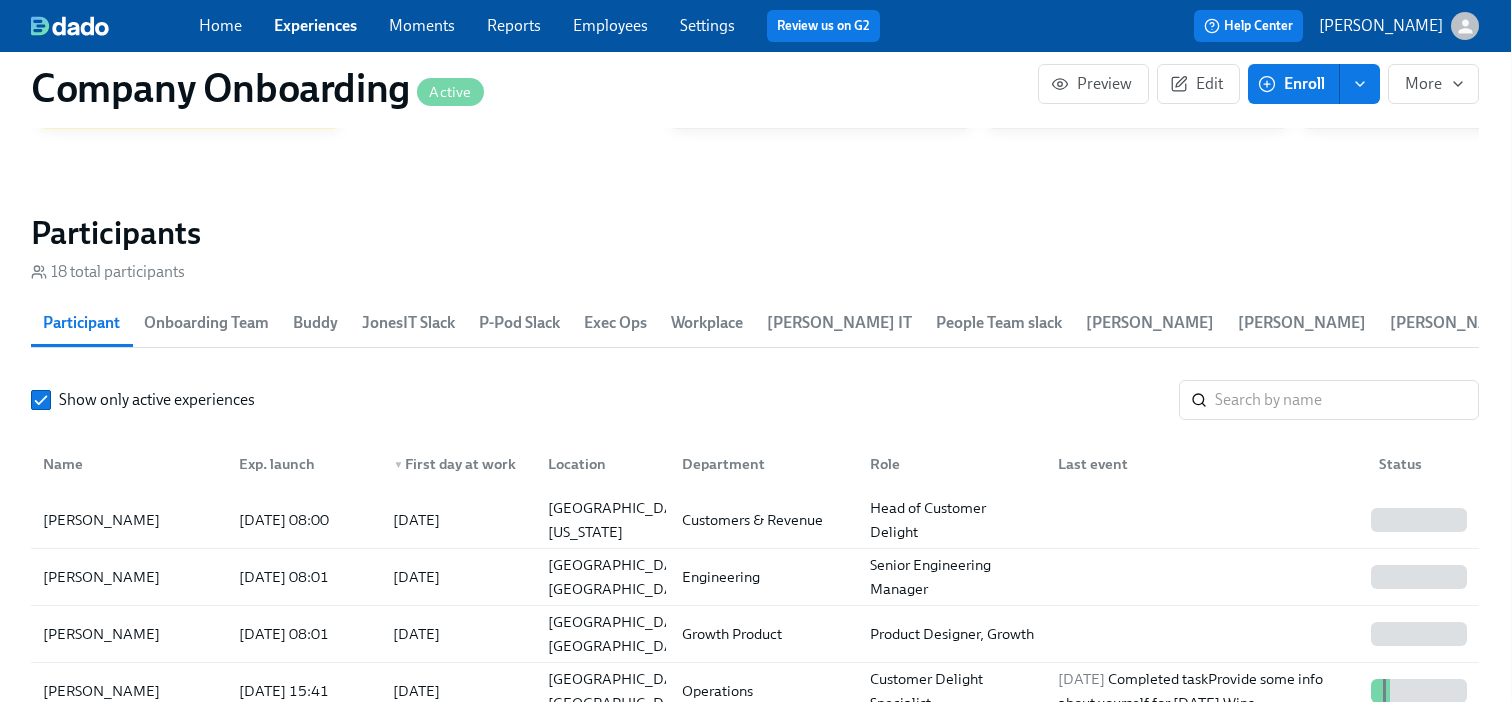 click on "Experiences" at bounding box center (315, 25) 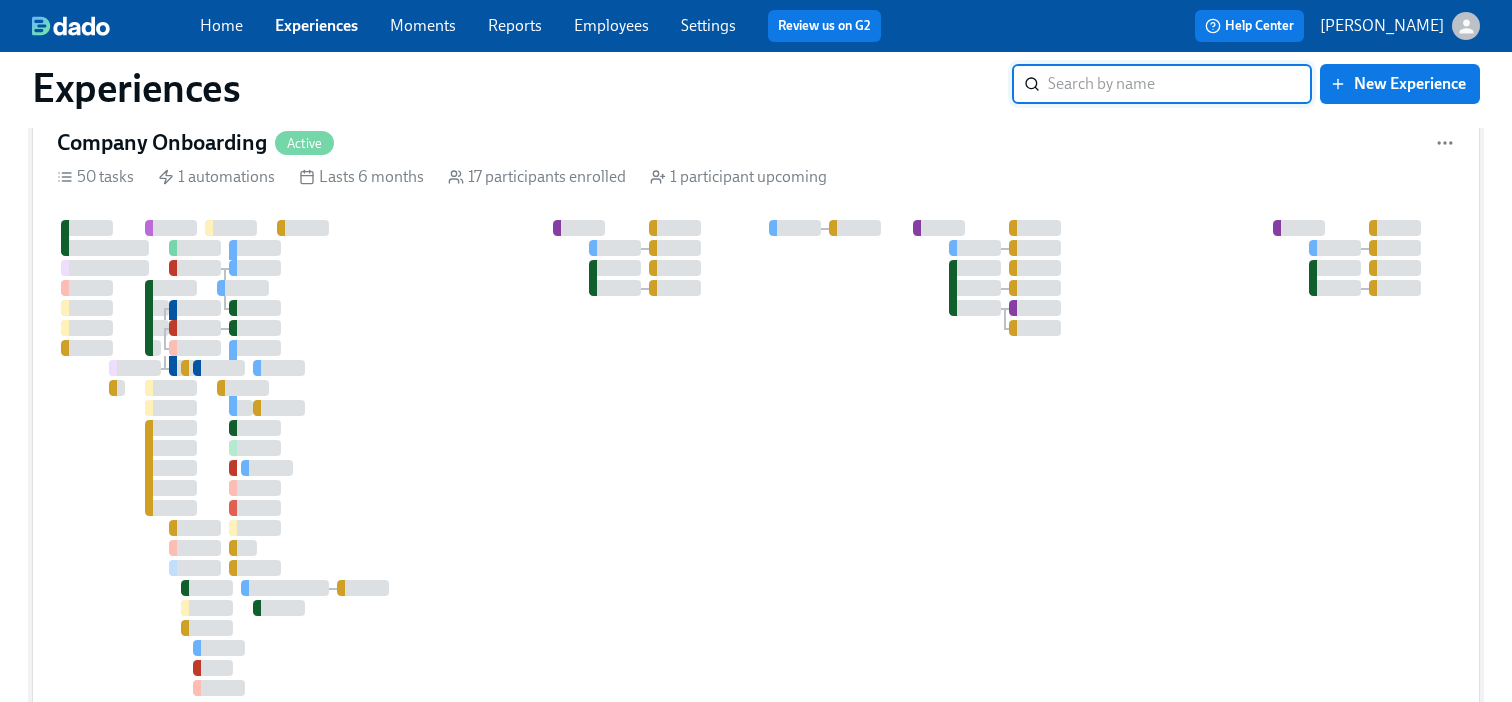 scroll, scrollTop: 85, scrollLeft: 0, axis: vertical 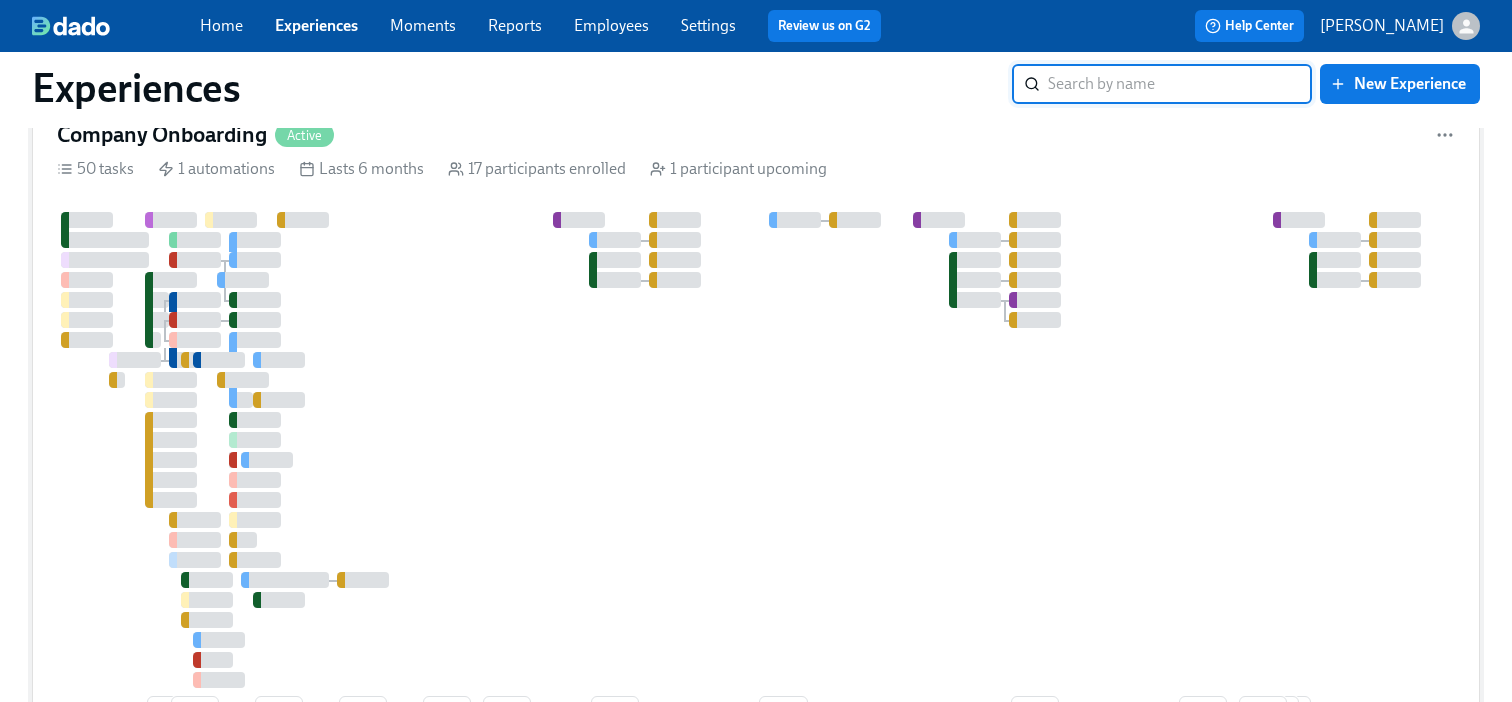 click at bounding box center [1107, 450] 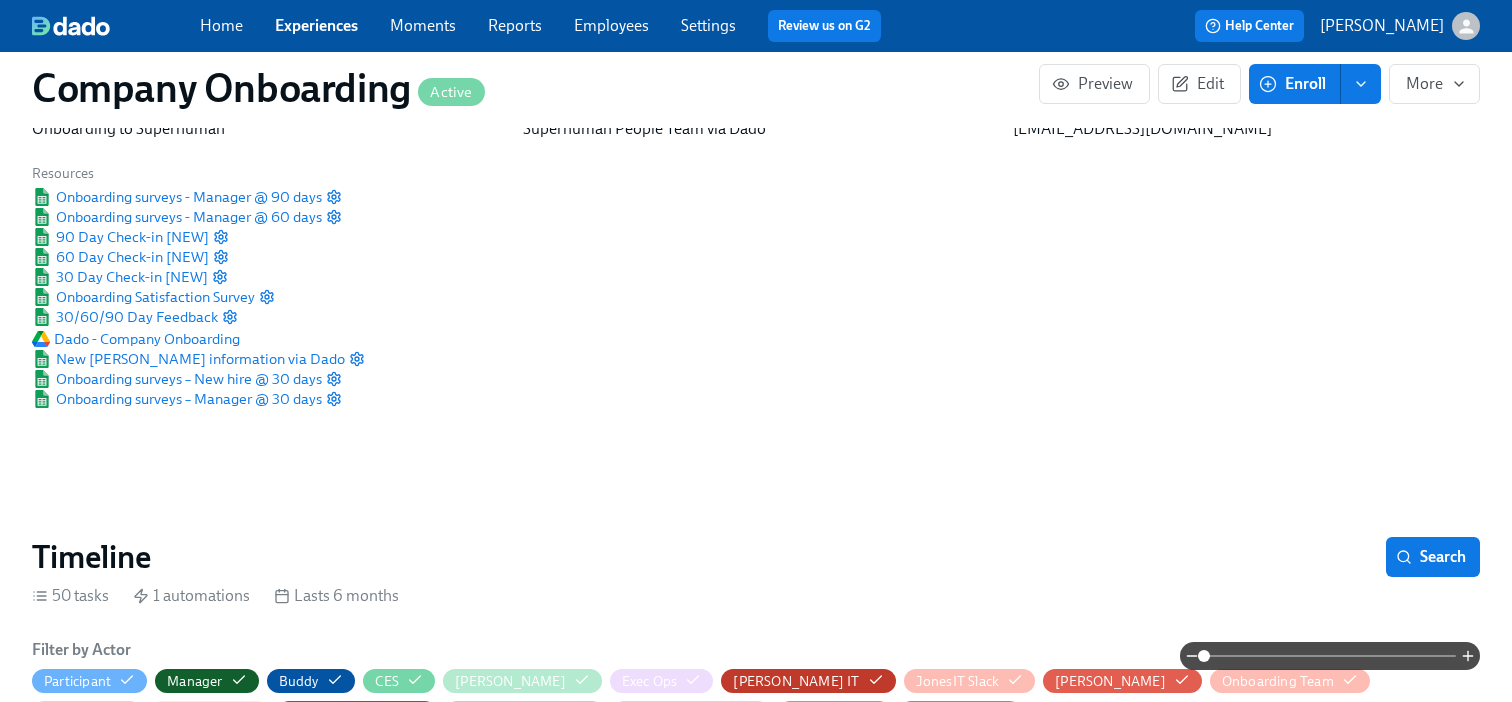 scroll, scrollTop: 0, scrollLeft: 0, axis: both 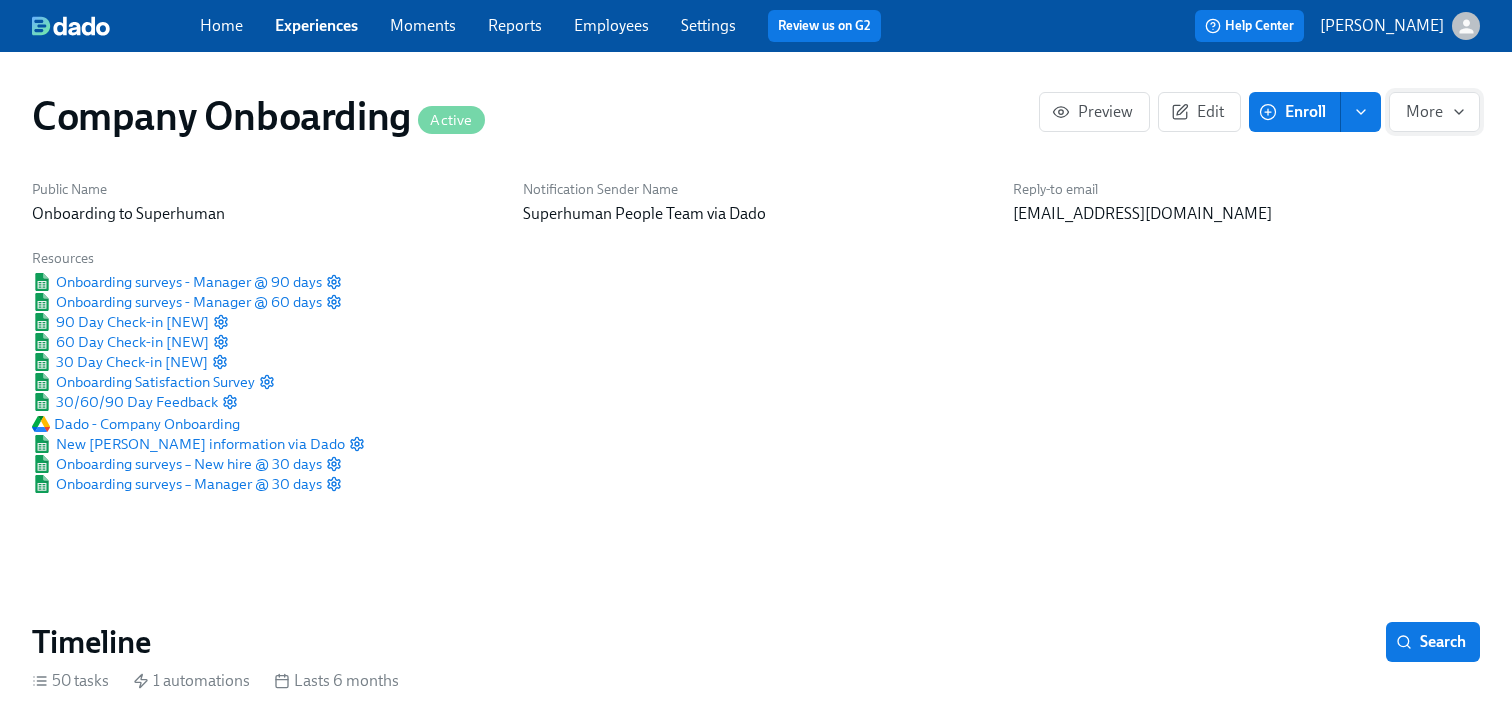 click on "More" at bounding box center [1434, 112] 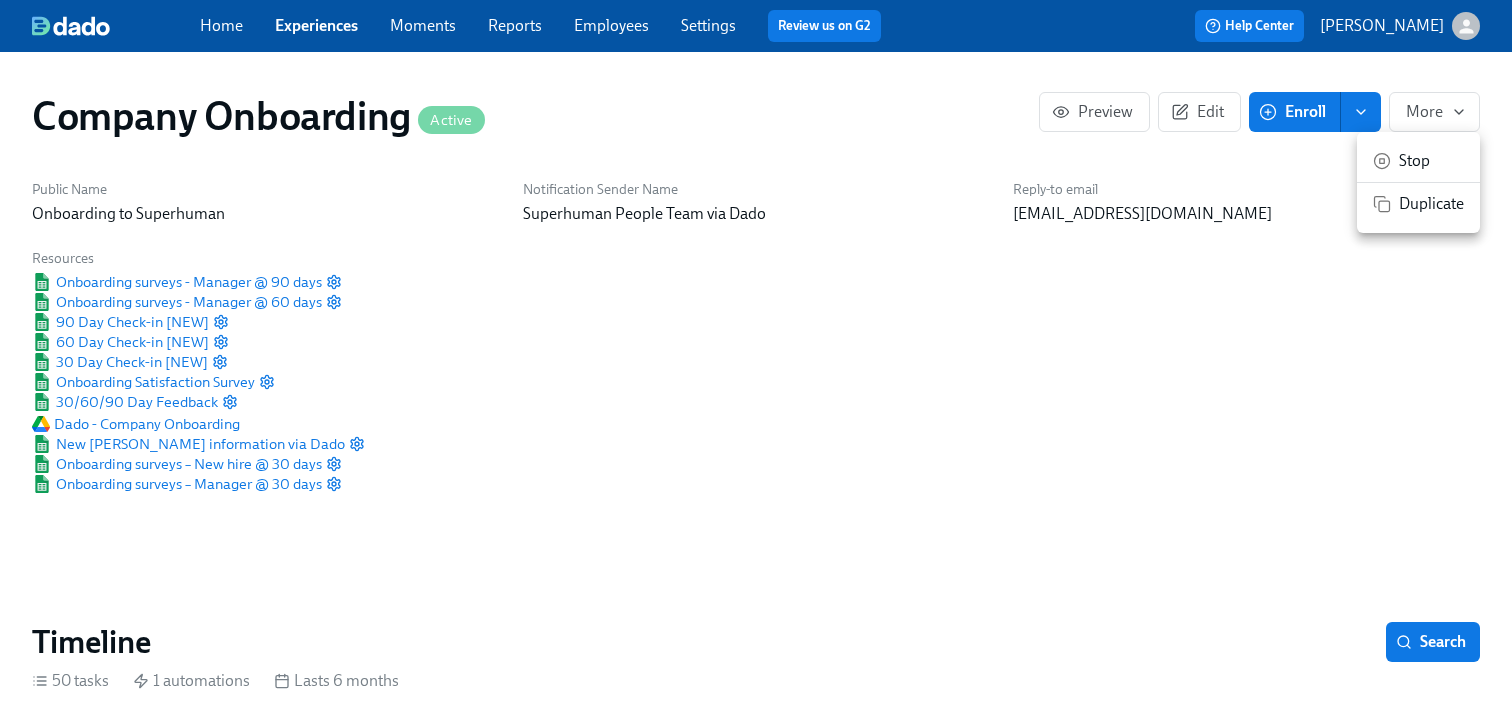 click at bounding box center [756, 351] 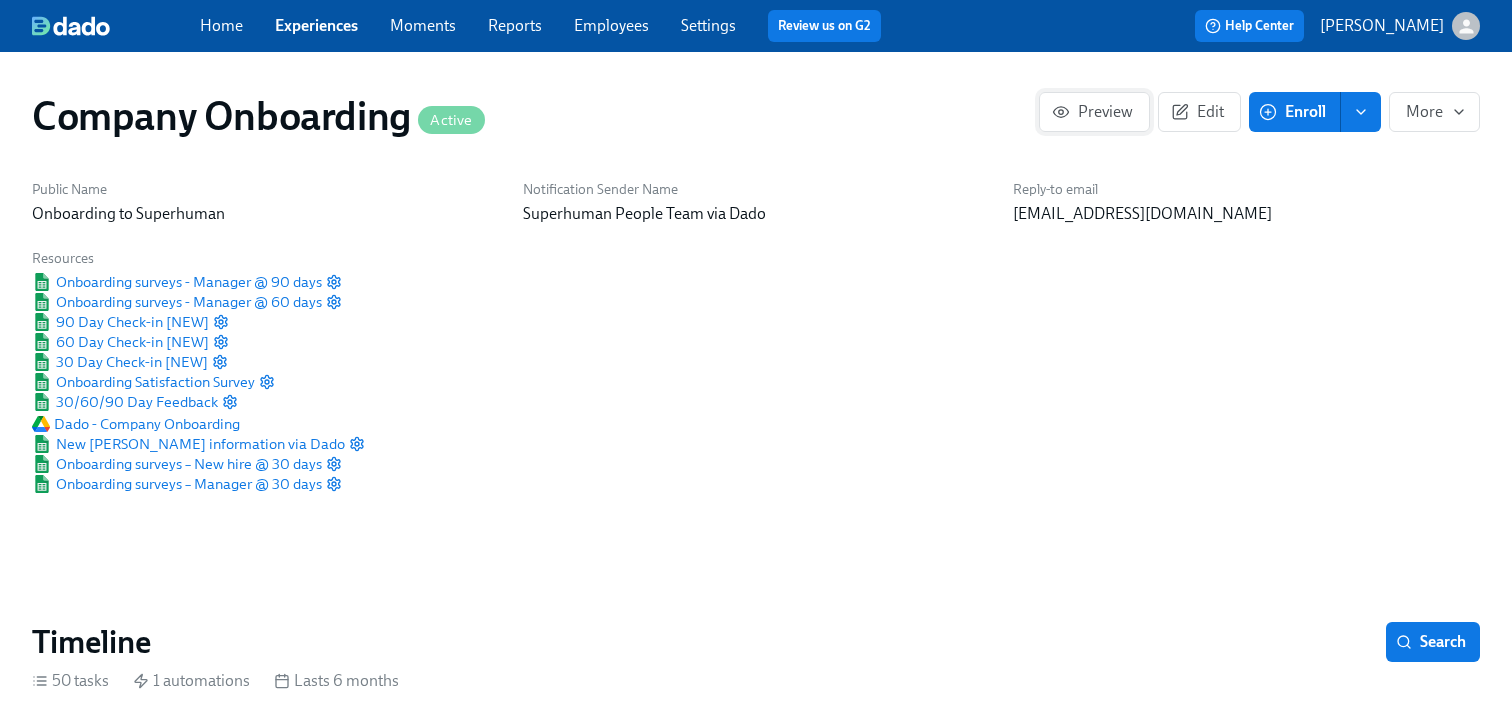 click on "Preview" at bounding box center [1094, 112] 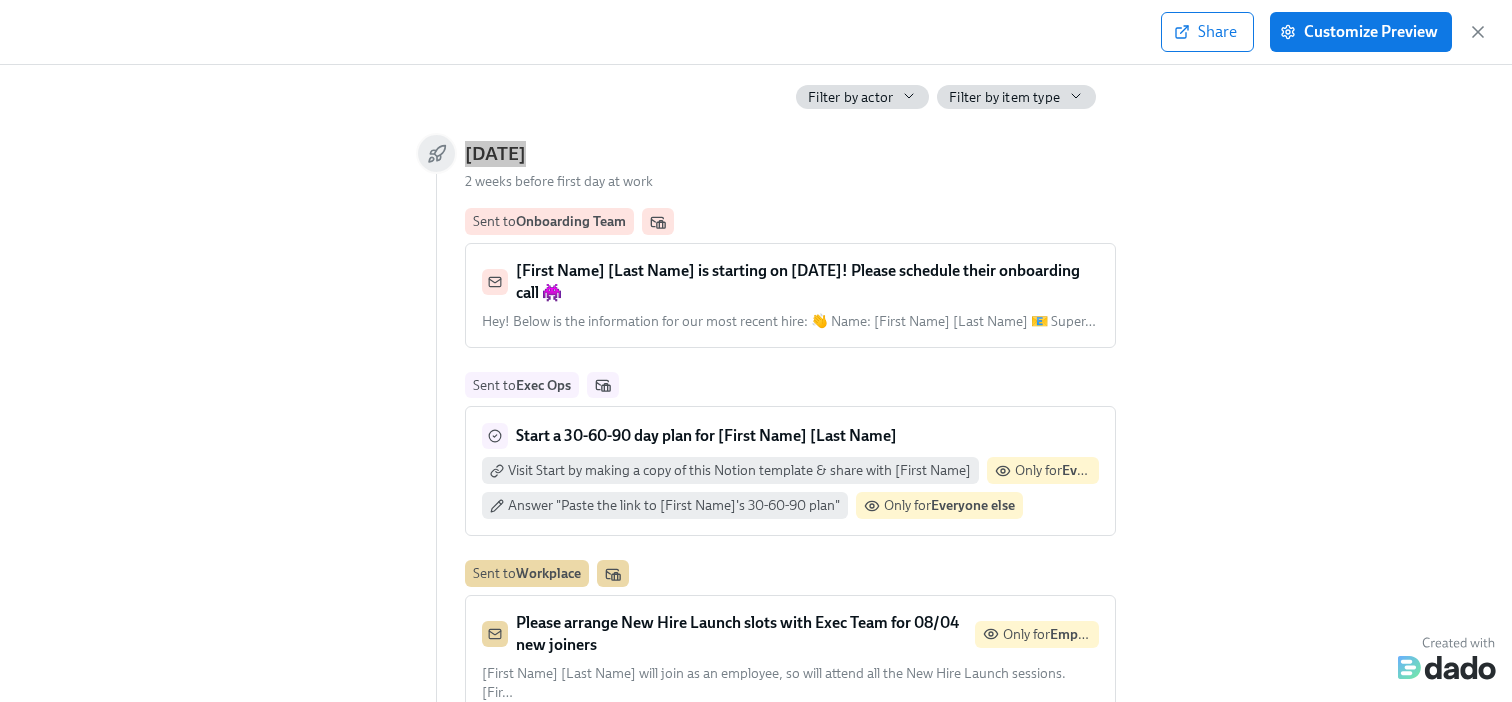 scroll, scrollTop: 135, scrollLeft: 0, axis: vertical 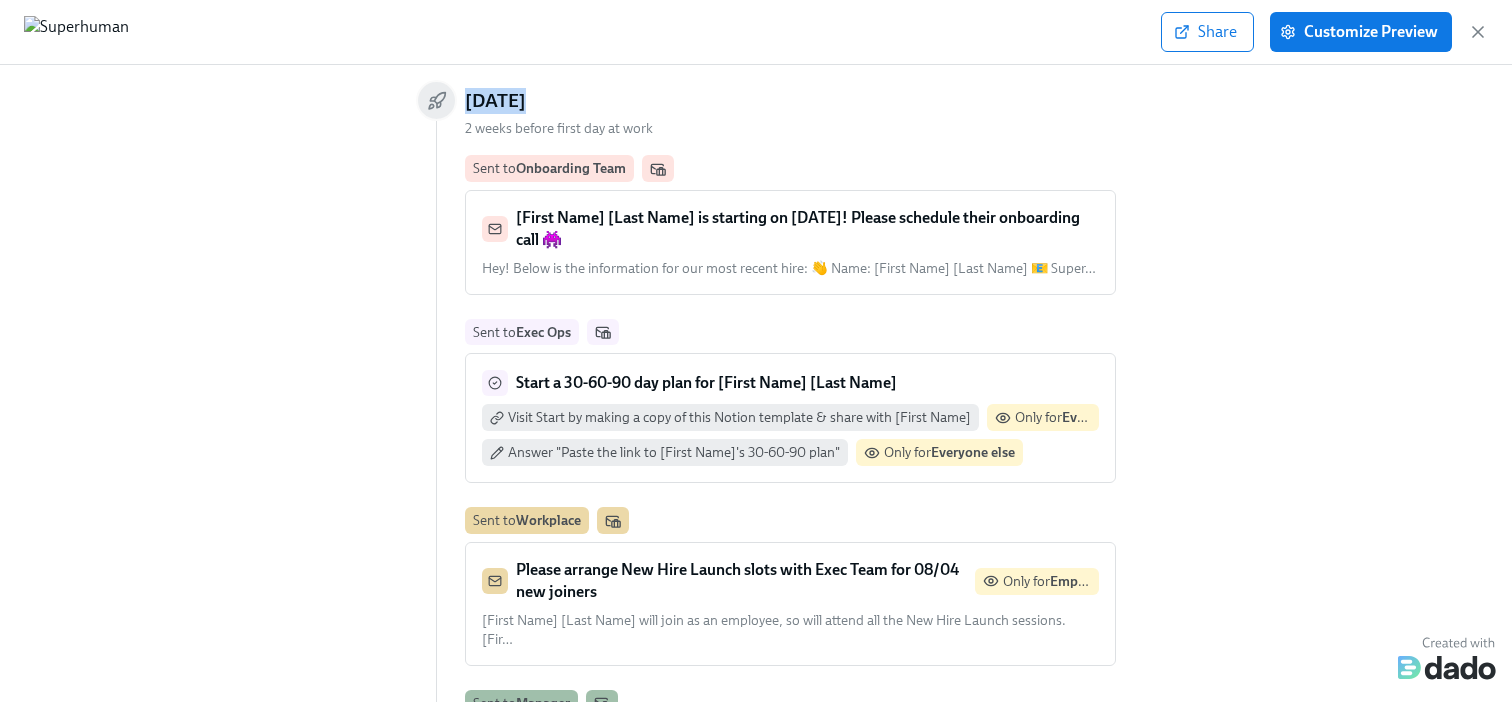 click on "[First Name] [Last Name] is starting on 08/04/2025! Please schedule their onboarding call 👾" at bounding box center [807, 229] 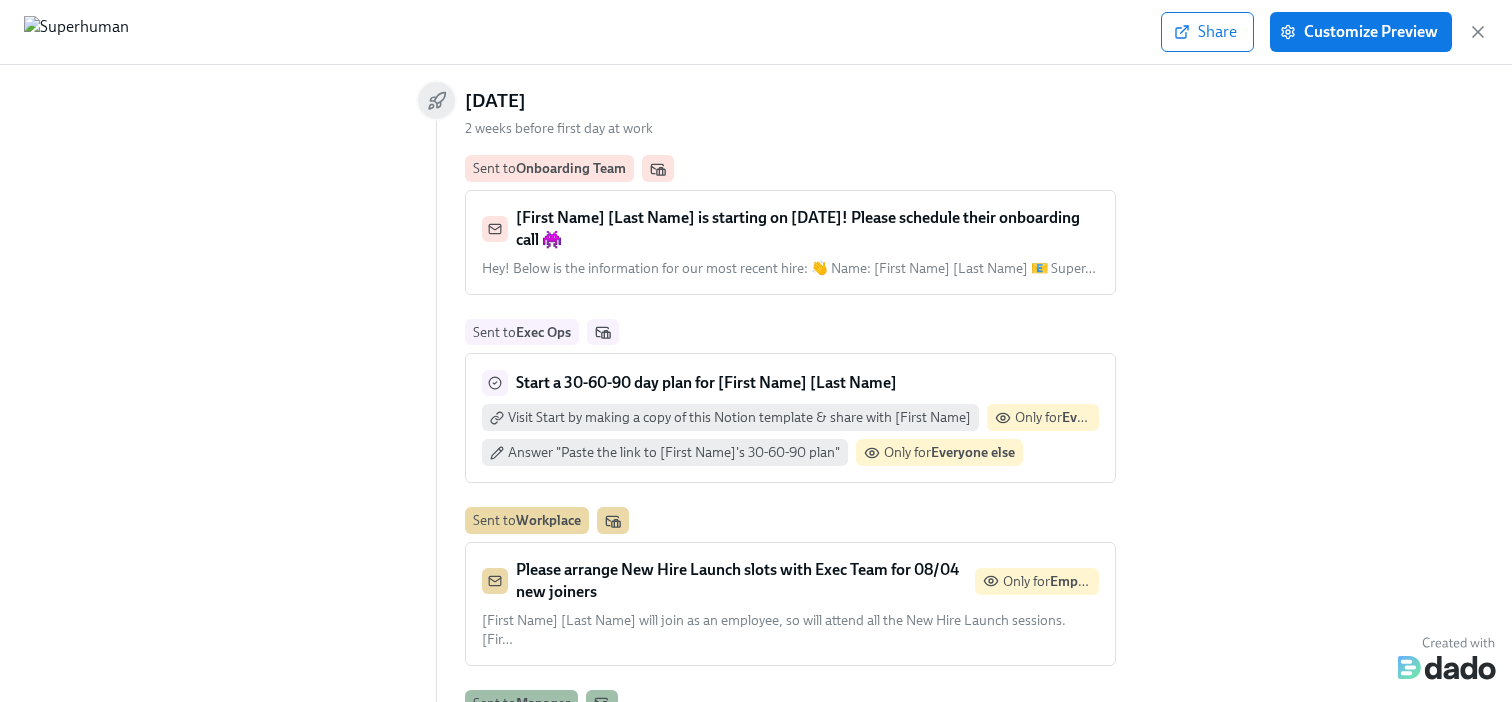 click 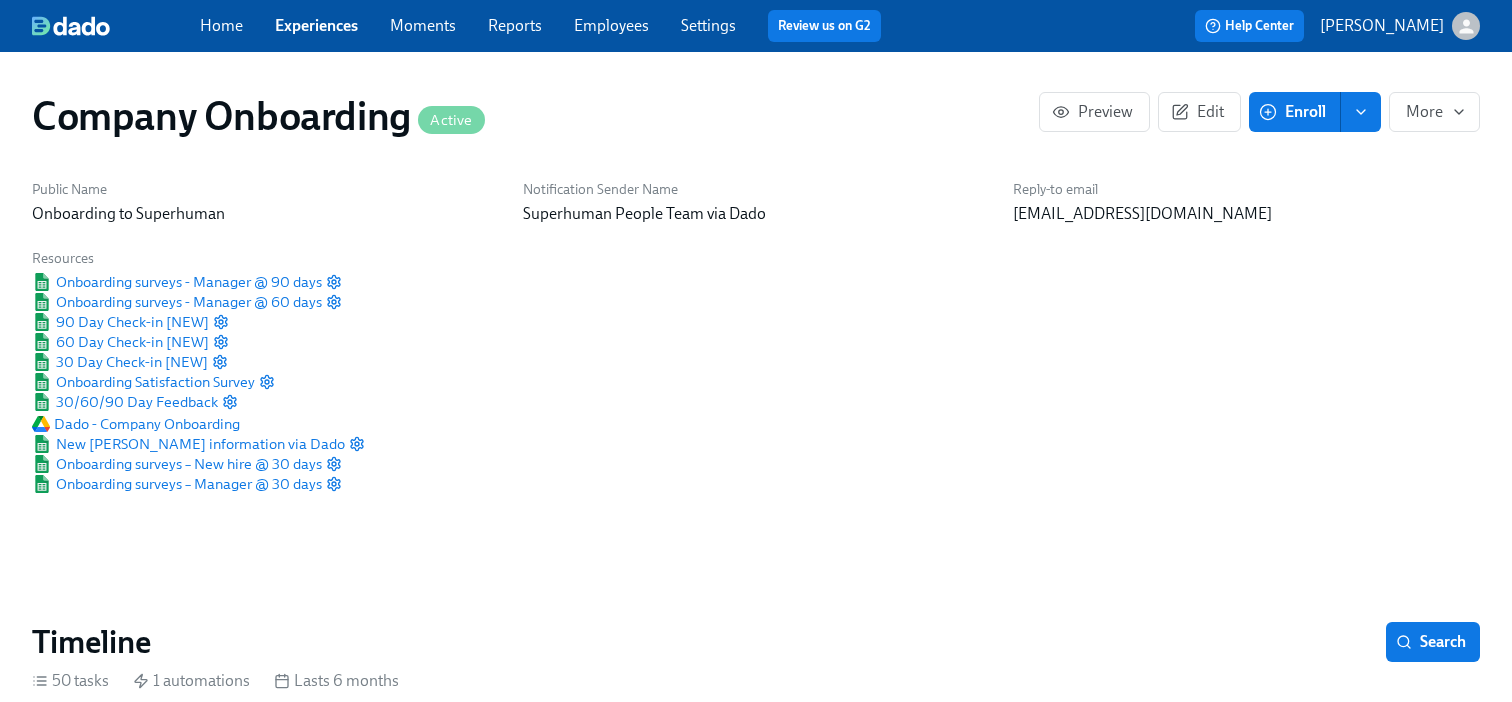 click on "Experiences" at bounding box center [316, 25] 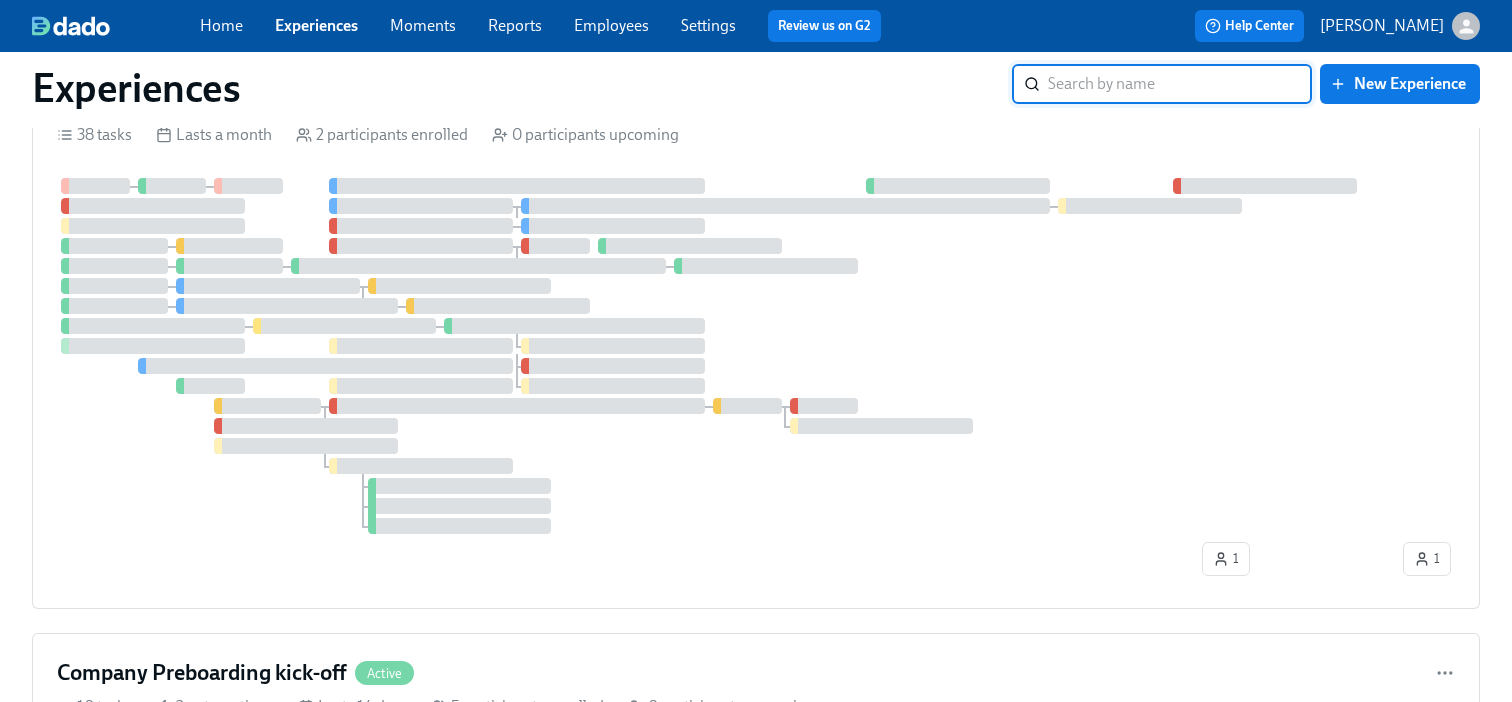 scroll, scrollTop: 2588, scrollLeft: 0, axis: vertical 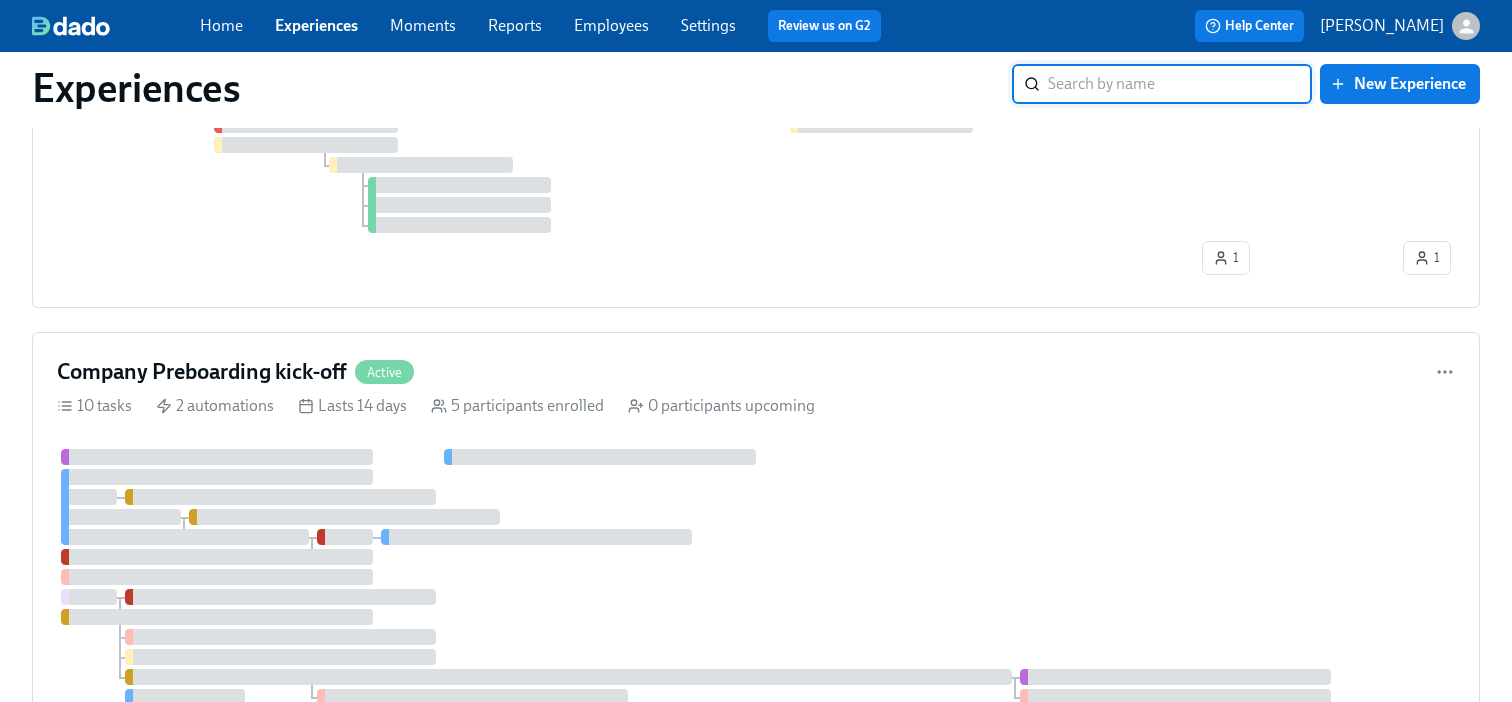 click on "Company Onboarding Active 50 tasks   1 automations   Lasts   6 months   17 participants   enrolled     1 participant   upcoming   1 1 1 1 1 1 1 1 1 1 1 3 1 1 1 Voluntary Offboarding Active 33 tasks   Lasts   2 months   1 participant   enrolled     0 participants   upcoming   1 Check before enrolling anyone from Greenhouse in preboarding Active 1 task   1 automations   Lasts   3 days   4 participants   enrolled     0 participants   upcoming   1 1 2 Contractor Onboarding Active 24 tasks   1 automations   Lasts   12 days   1 participant   enrolled     0 participants   upcoming   1 Involuntary Offboarding Active 38 tasks   Lasts   a month   2 participants   enrolled     0 participants   upcoming   1 1 Company Preboarding kick-off Active 10 tasks   2 automations   Lasts   14 days   5 participants   enrolled     0 participants   upcoming   1 2 2 Birthday Celebrations Active 3 tasks   1 automations   Lasts   a month   5 participants   enrolled     6 participants   upcoming   1 1 1 2 Anniversary Celebrations Active" at bounding box center [756, 685] 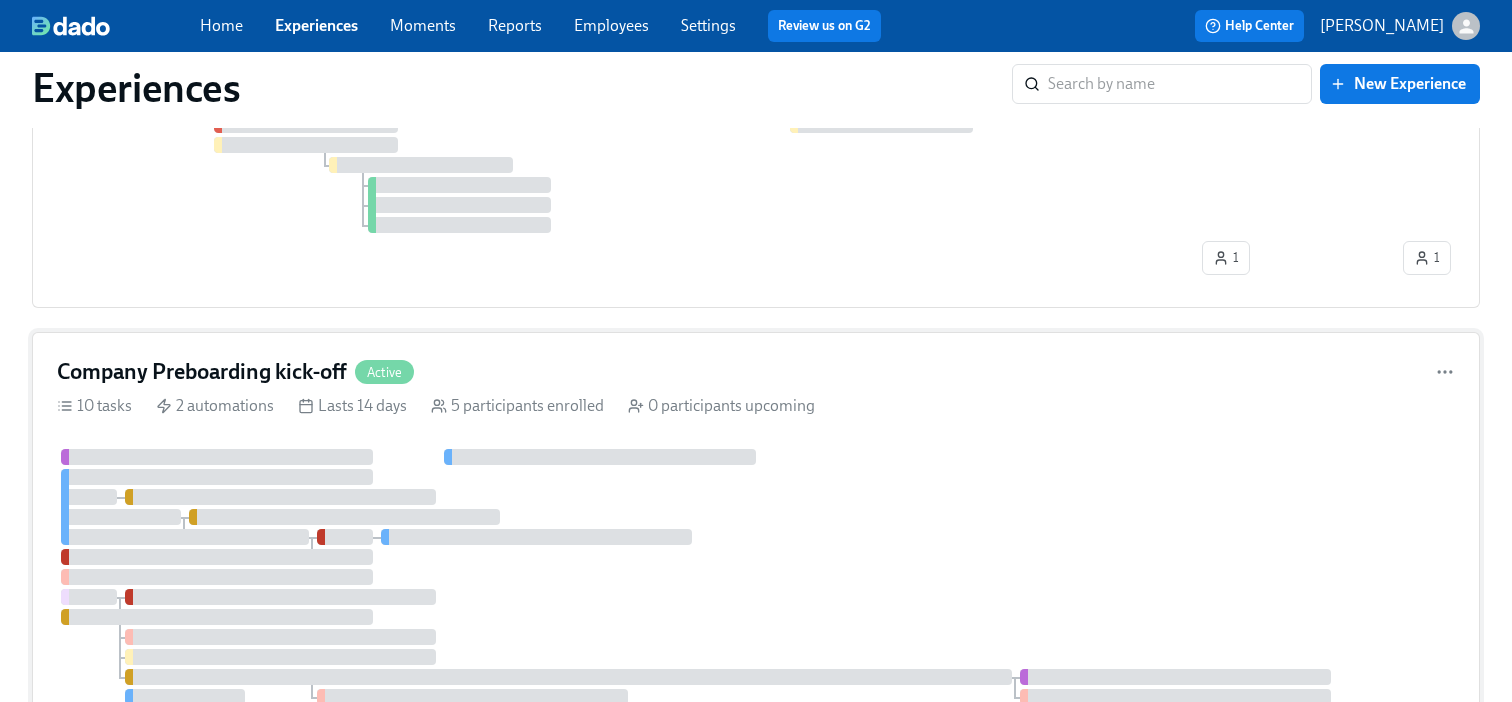 click on "5 participants   enrolled" at bounding box center [517, 406] 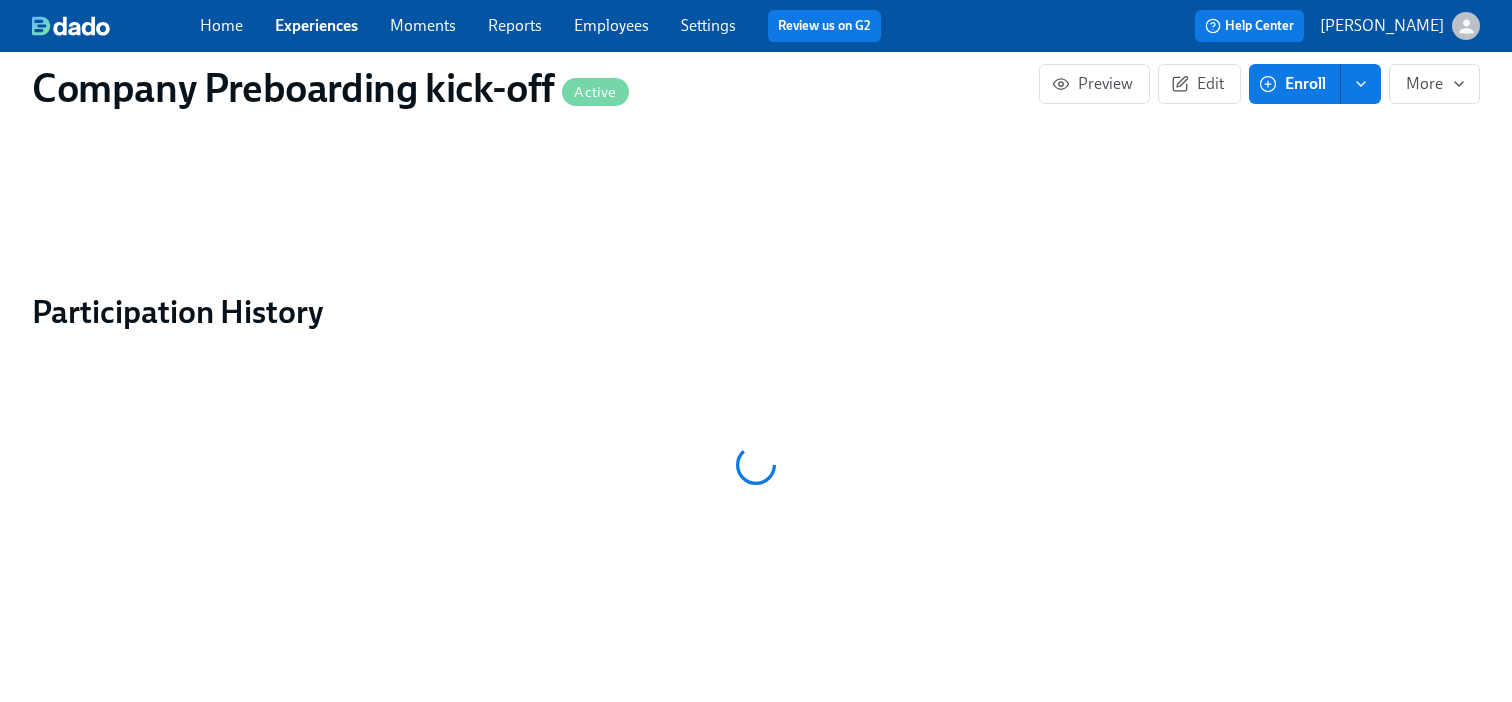 scroll, scrollTop: 0, scrollLeft: 0, axis: both 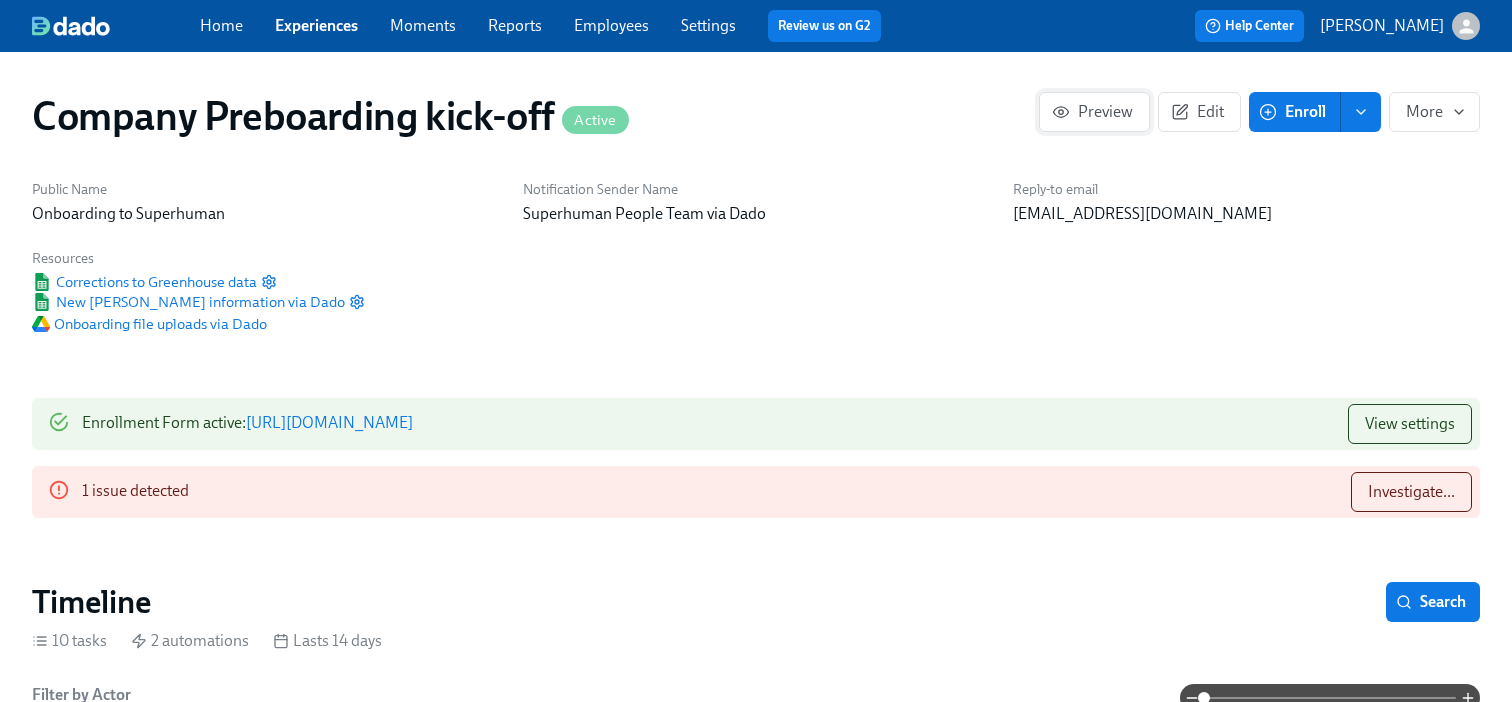 click on "Preview" at bounding box center (1094, 112) 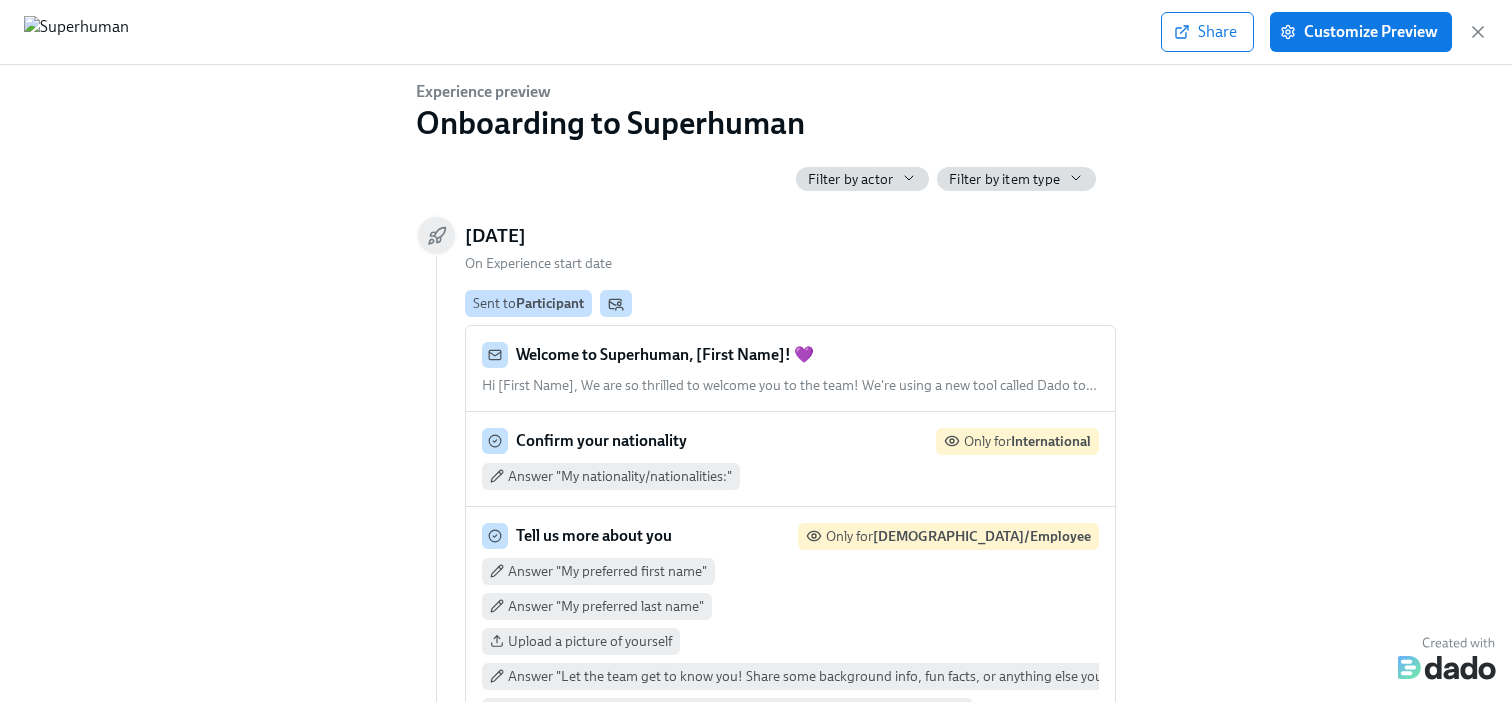 click on "Hi [First Name], We are so thrilled to welcome you to the team! We're using a new tool called Dado to  …" at bounding box center [789, 385] 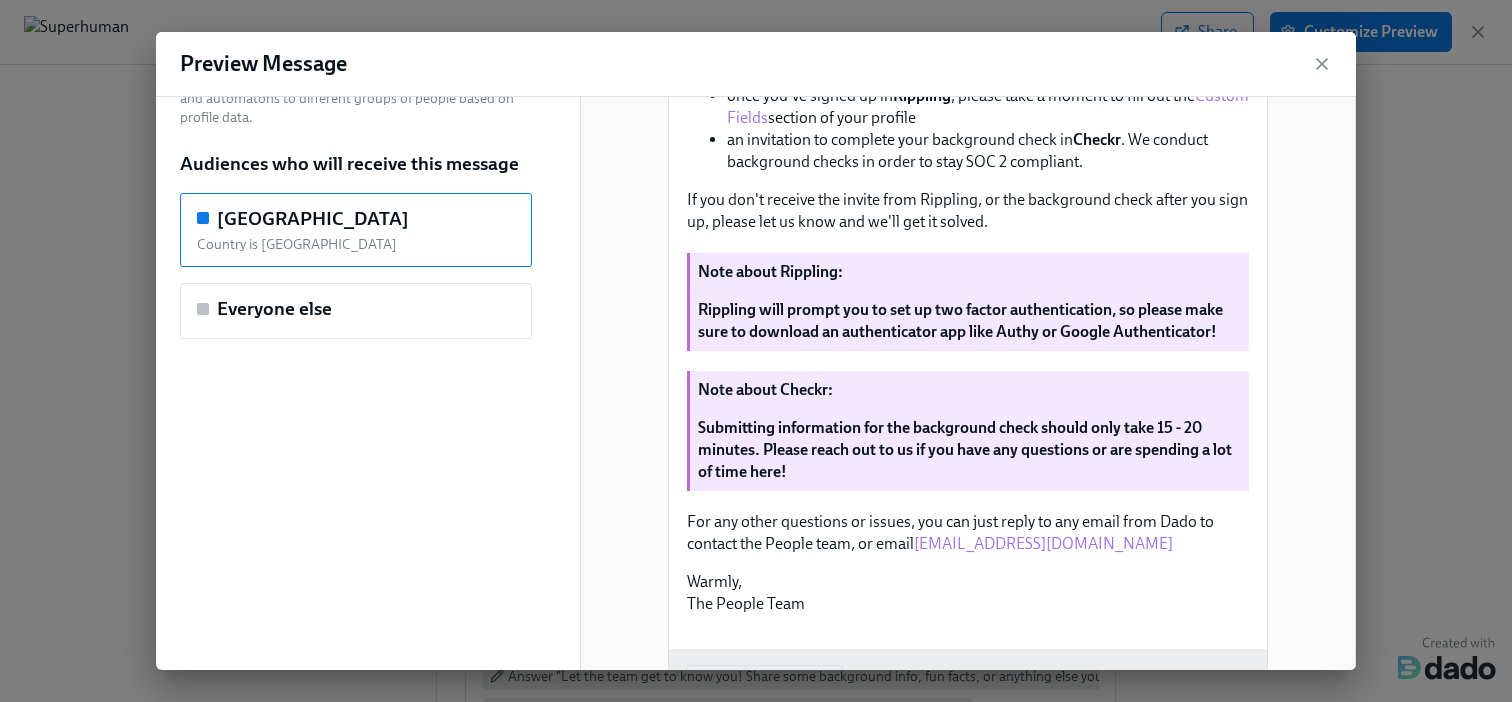 scroll, scrollTop: 332, scrollLeft: 0, axis: vertical 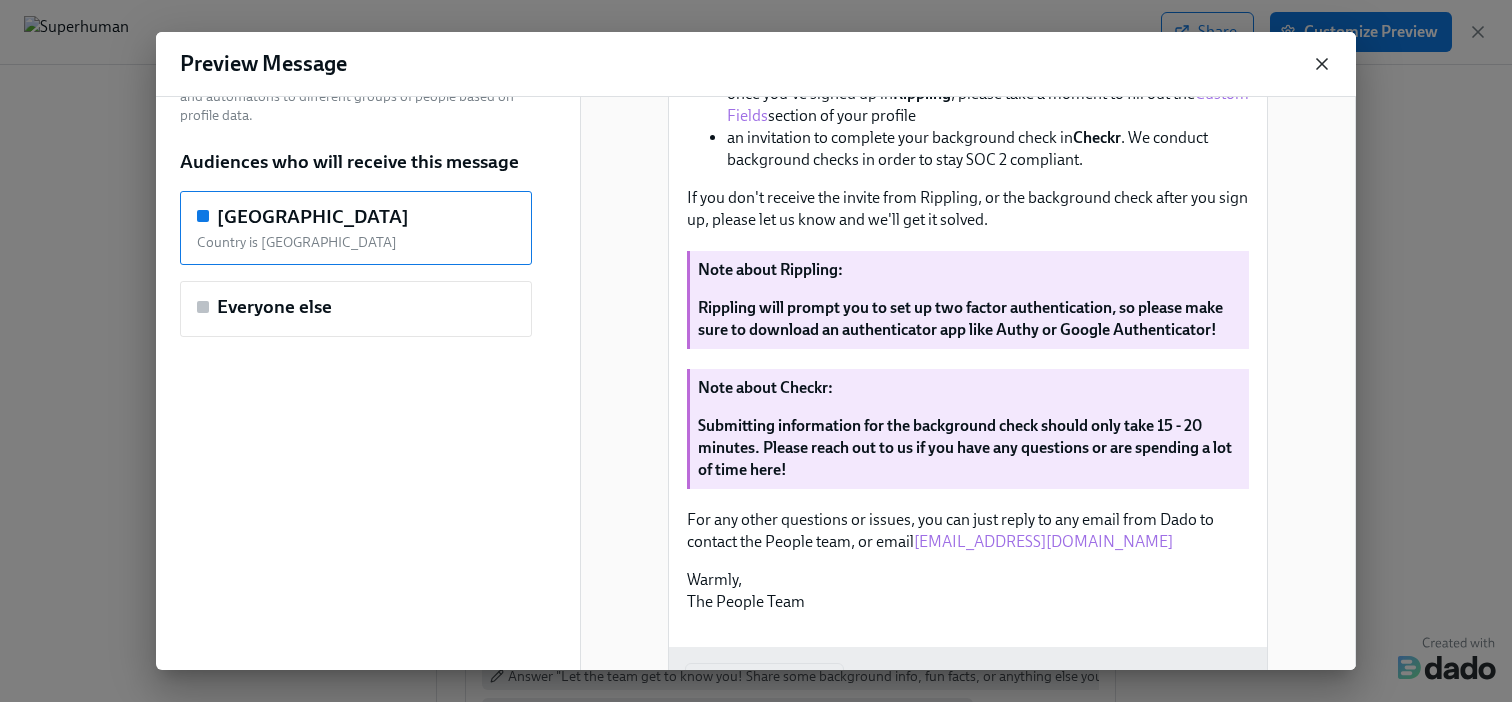 click 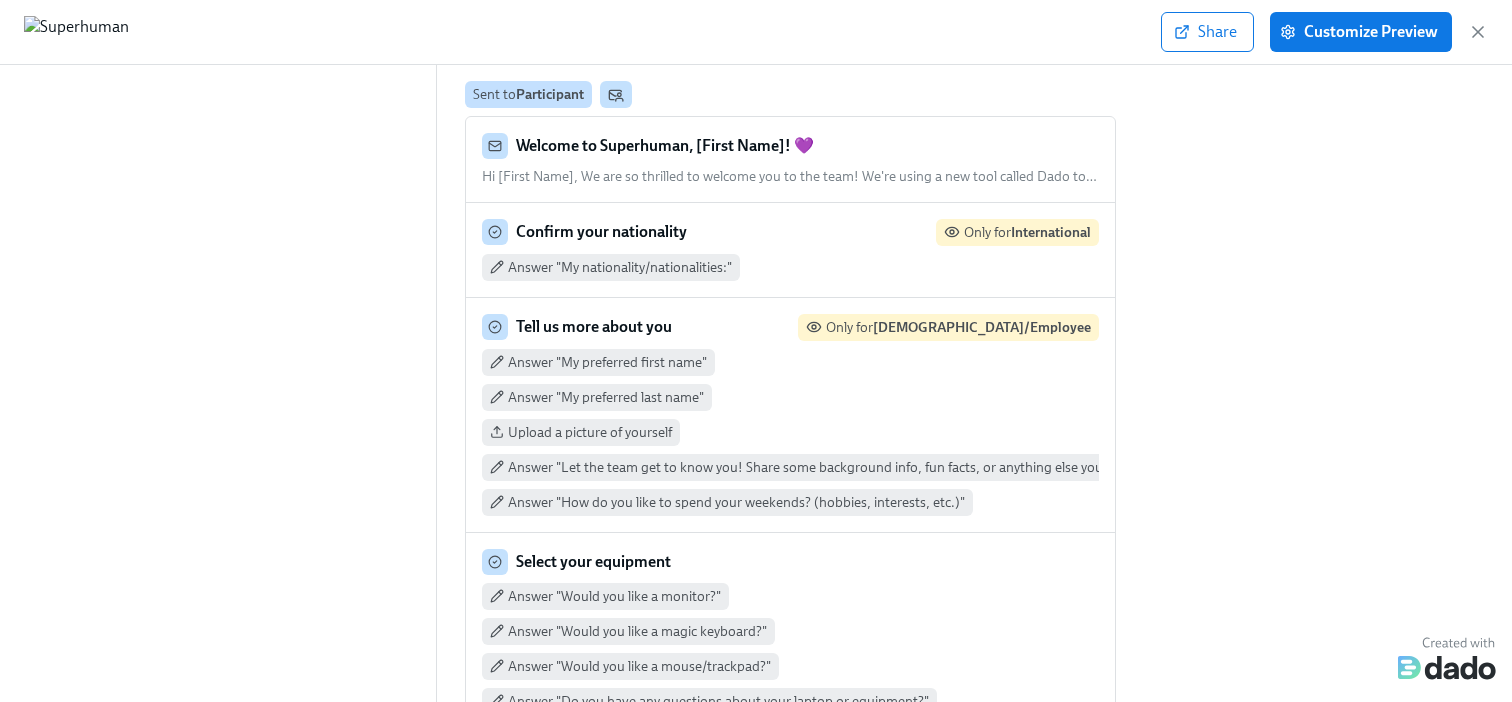 scroll, scrollTop: 271, scrollLeft: 0, axis: vertical 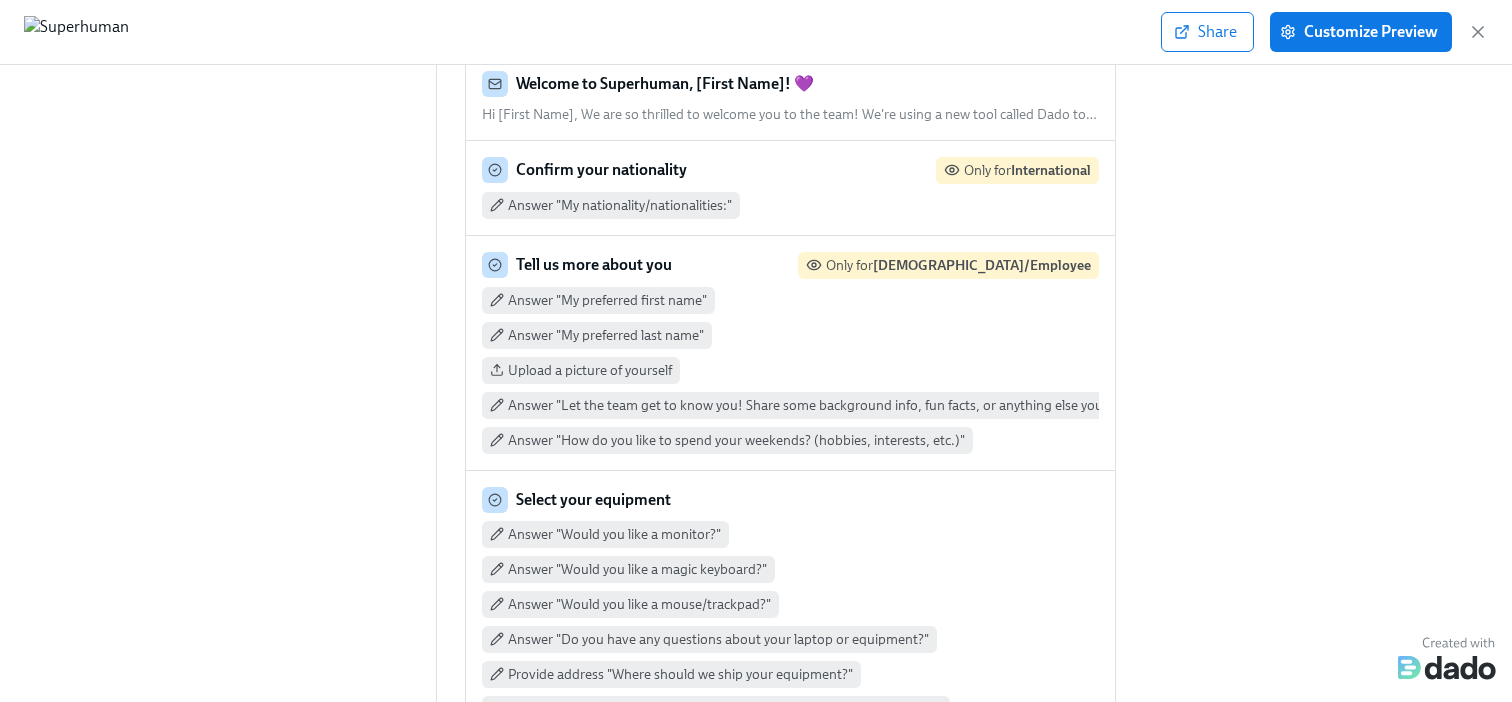 click on "Answer "My preferred first name" Answer "My preferred last name" Upload a picture of yourself Answer "Let the team get to know you! Share some background info, fun facts, or anything else you'd like your future teammates to know." Answer "How do you like to spend your weekends? (hobbies, interests, etc.)"" at bounding box center (790, 370) 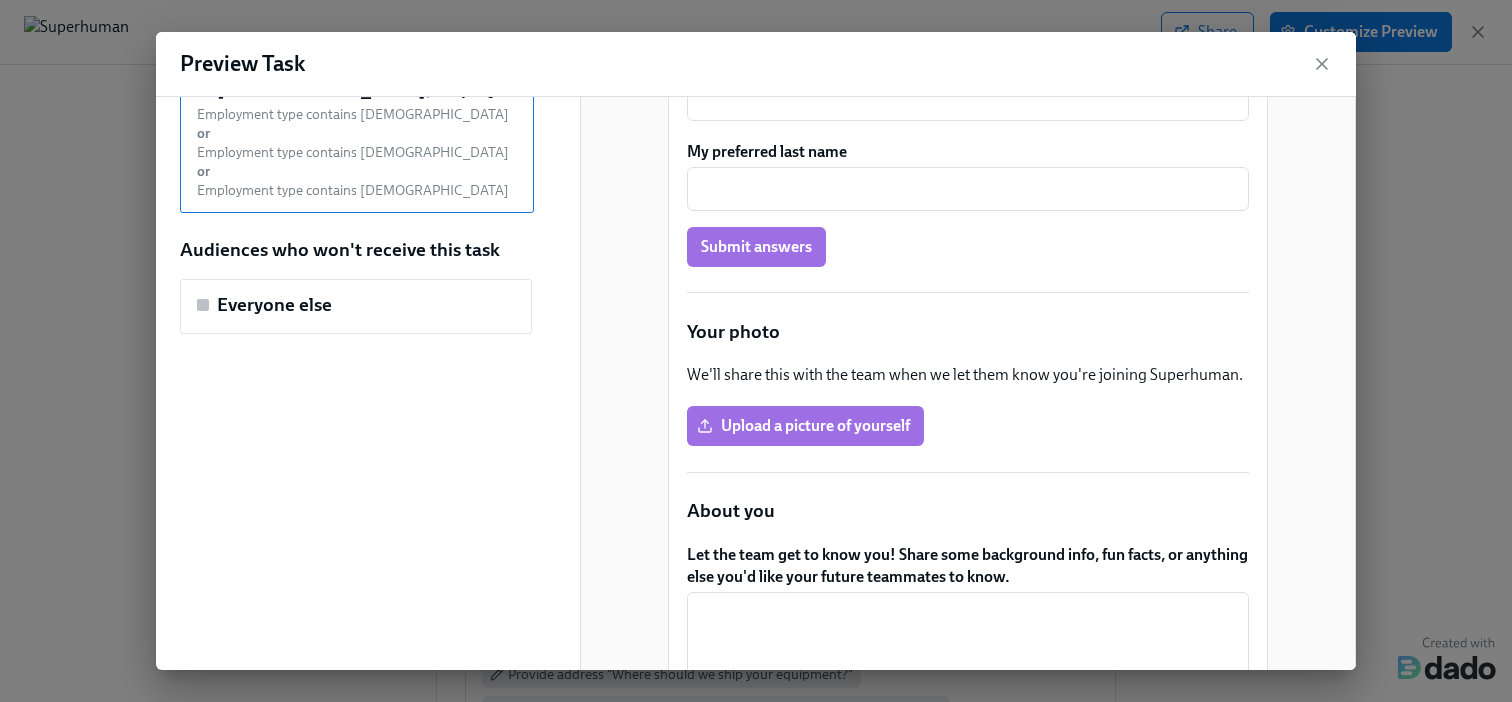 scroll, scrollTop: 491, scrollLeft: 0, axis: vertical 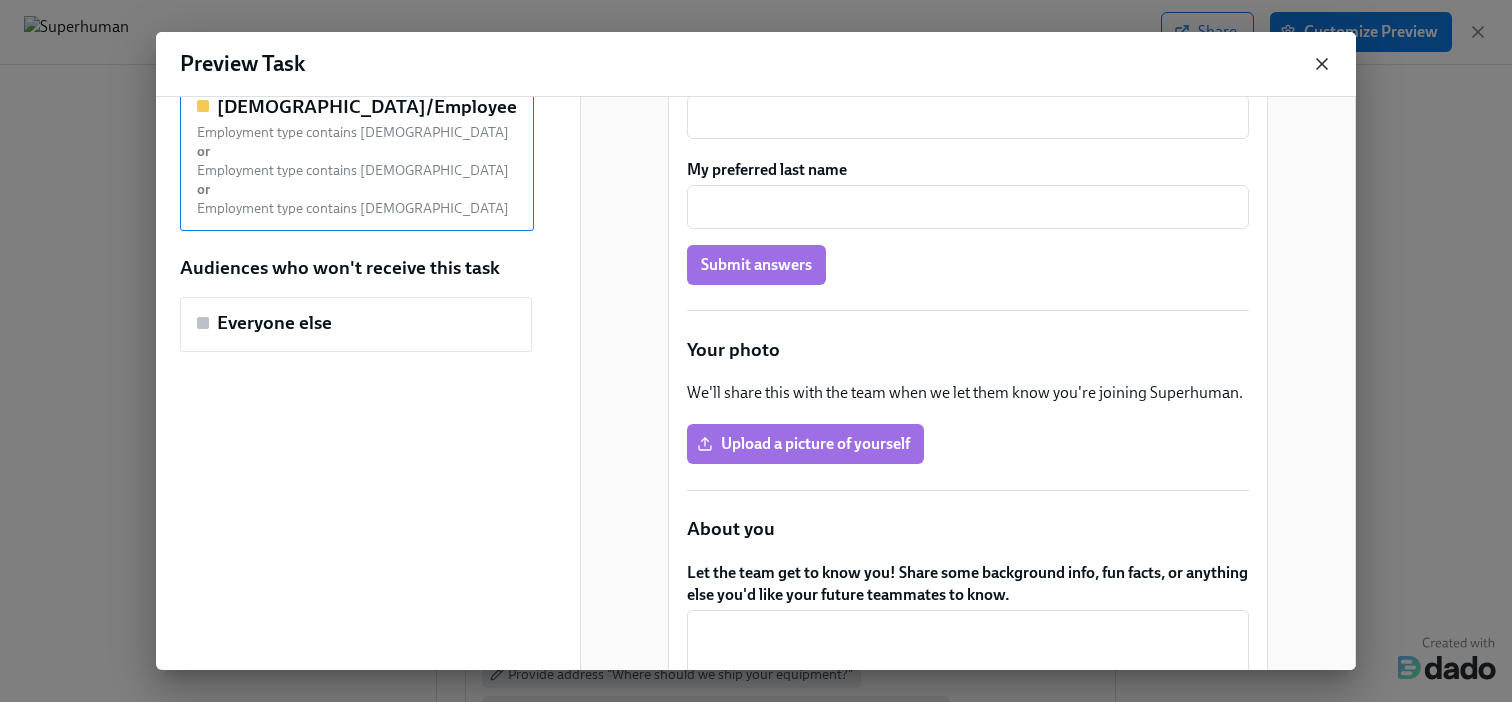 click 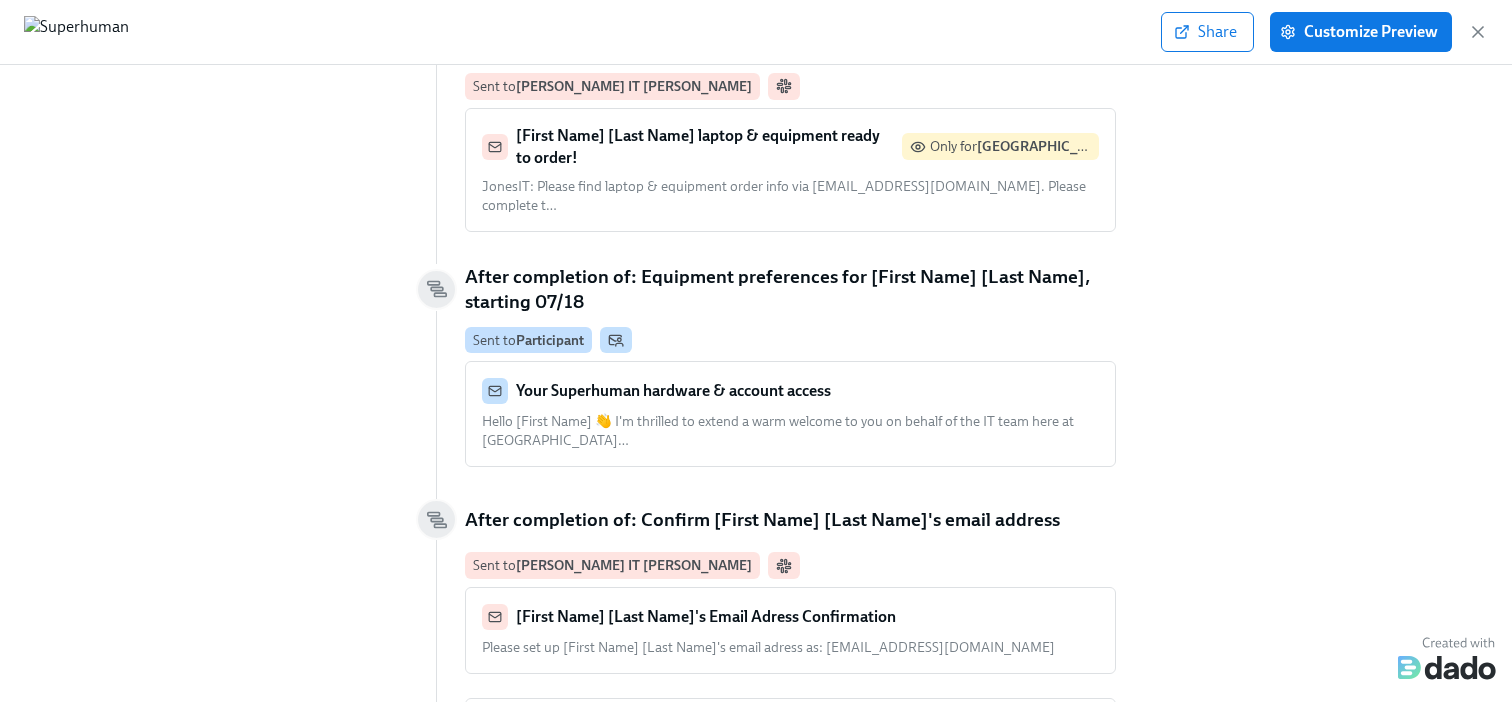 scroll, scrollTop: 3399, scrollLeft: 0, axis: vertical 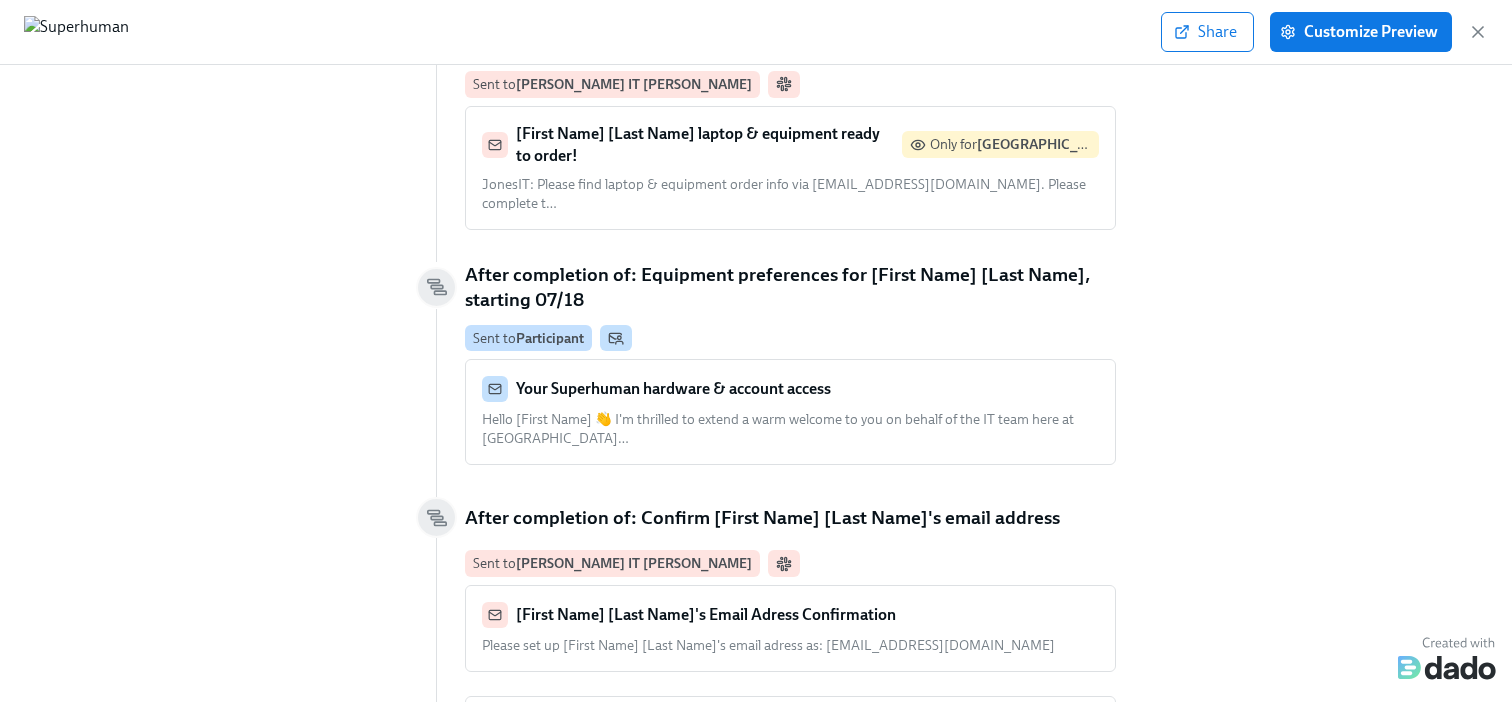 click on "Your Superhuman hardware & account access Hello [First Name] 👋 I'm thrilled to extend a warm welcome to you on behalf of the IT team here at Su … …" at bounding box center [790, 412] 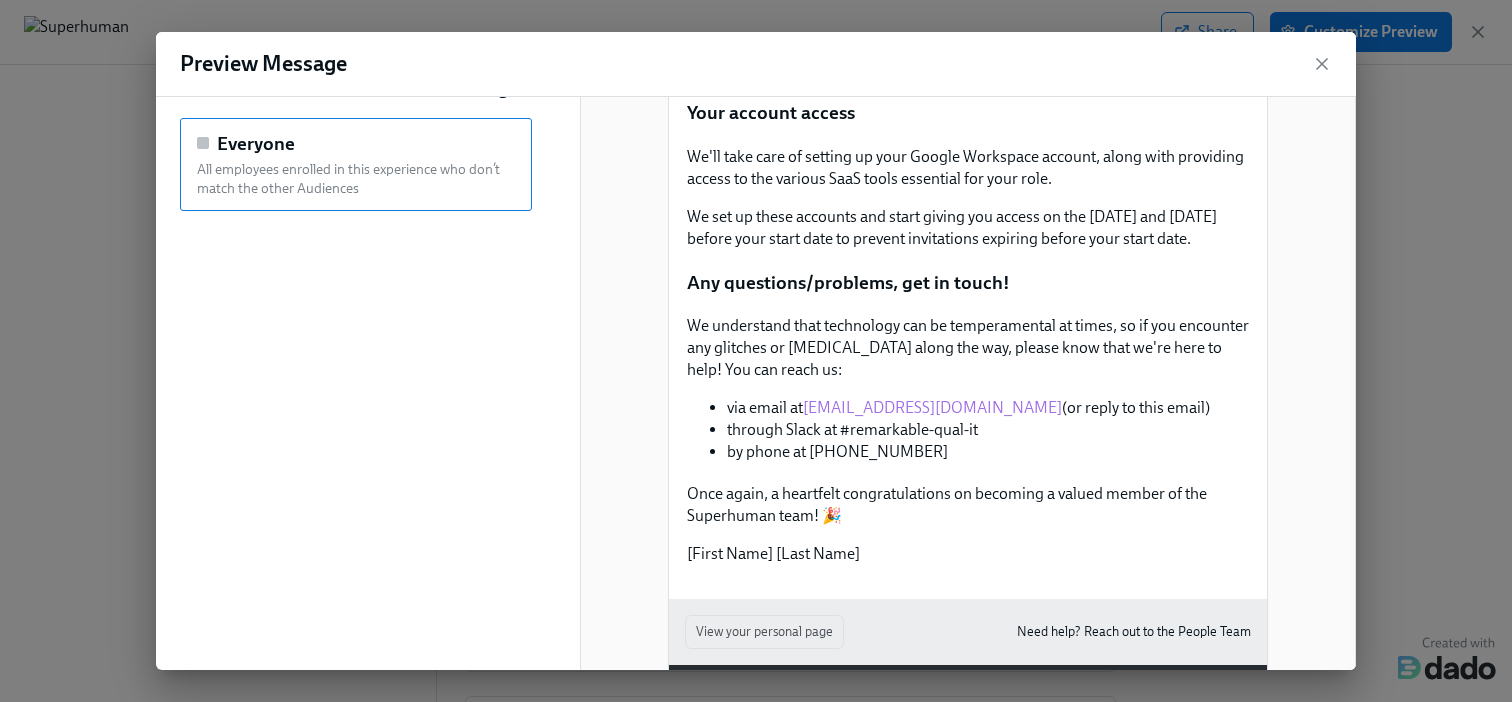 scroll, scrollTop: 390, scrollLeft: 0, axis: vertical 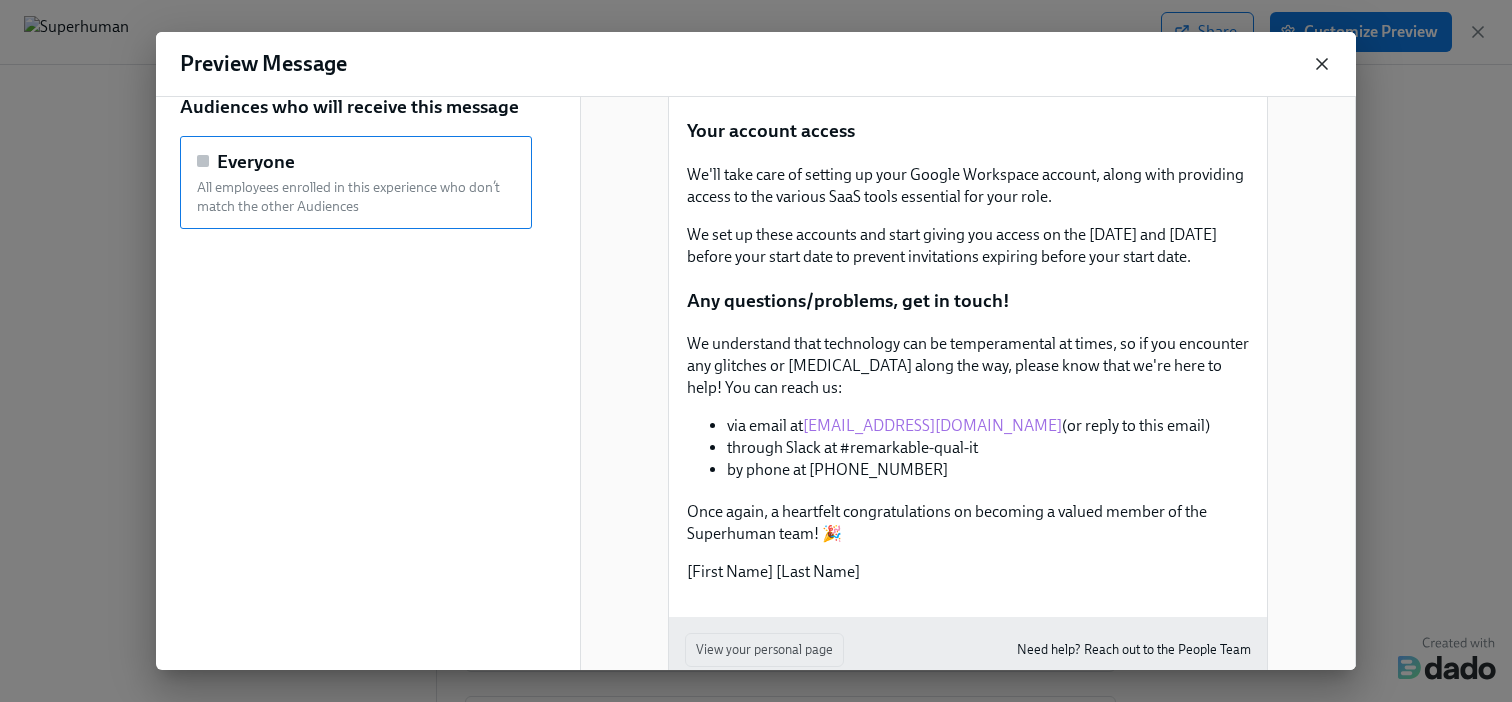click 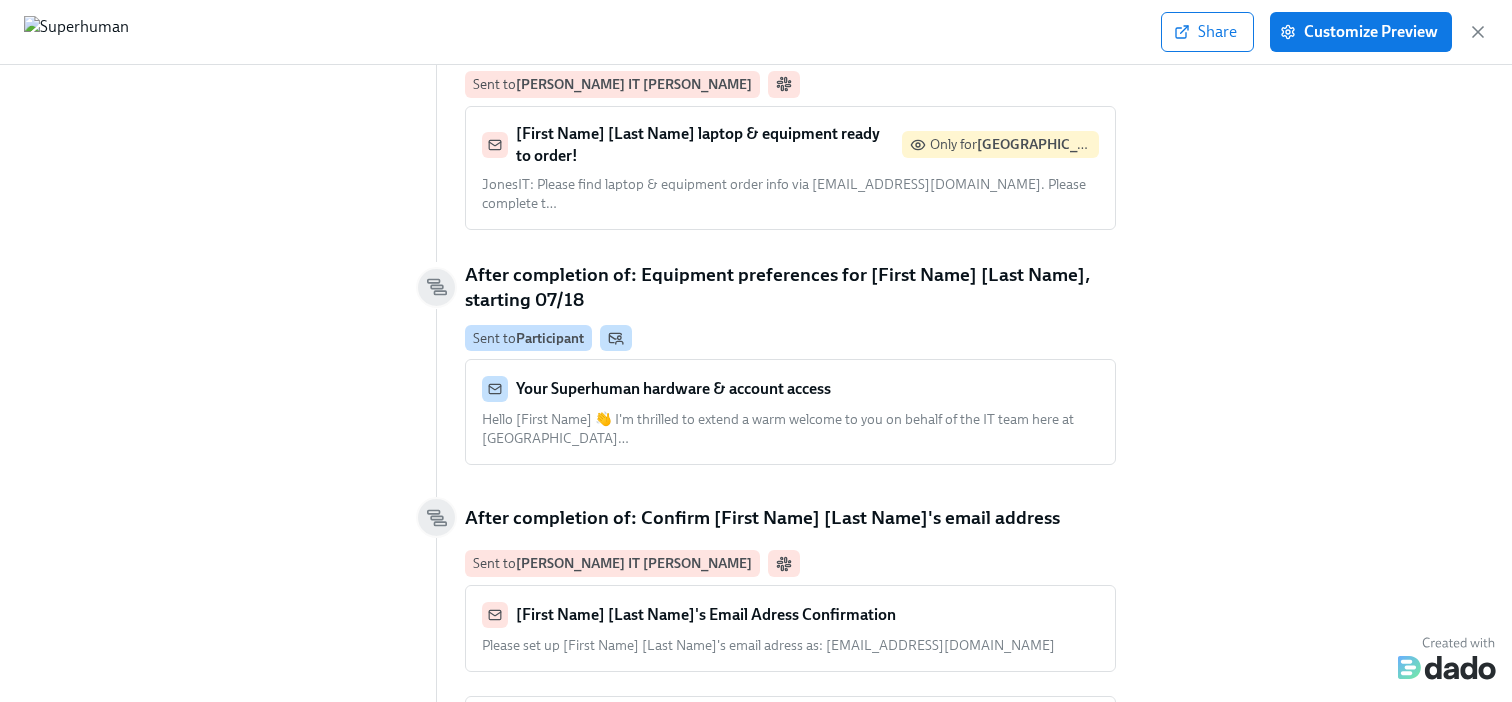 click on "Your Superhuman hardware & account access" at bounding box center [790, 389] 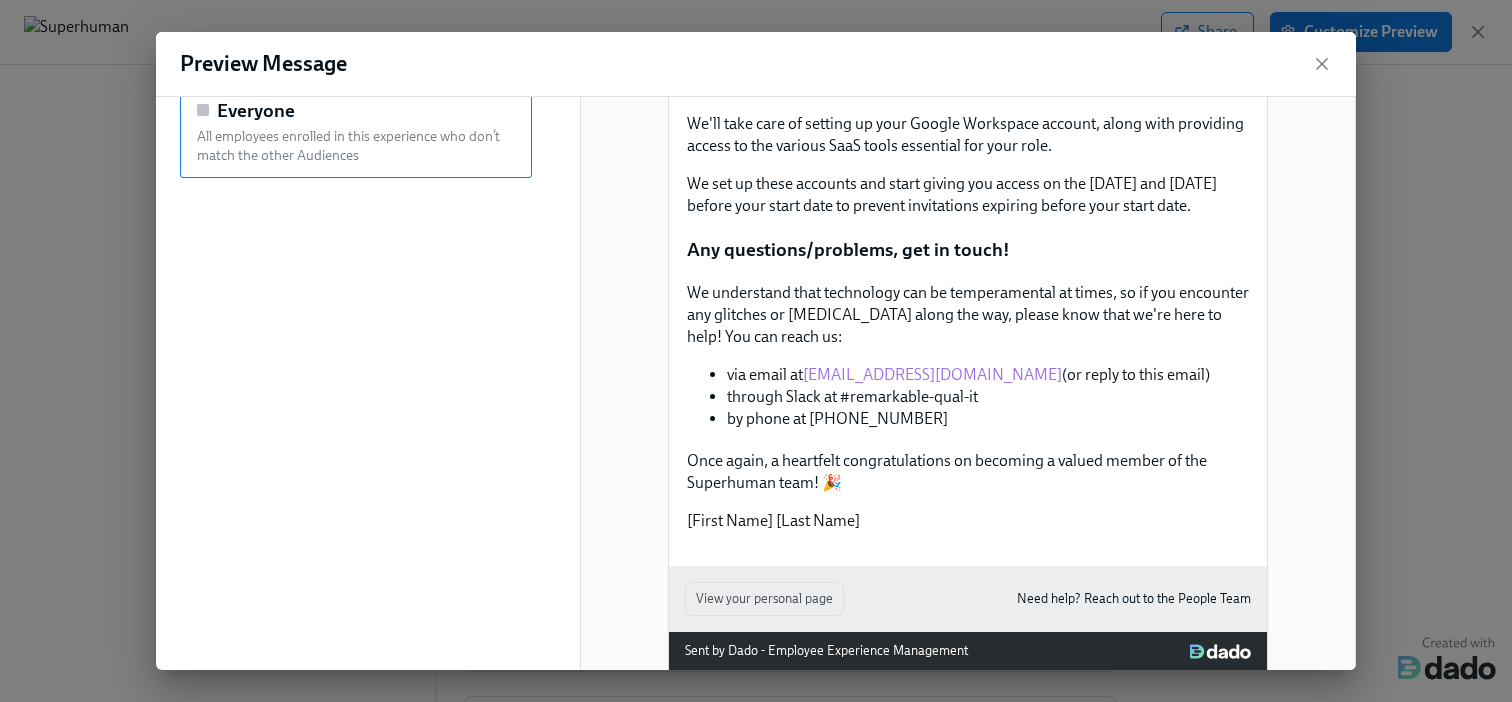 scroll, scrollTop: 482, scrollLeft: 0, axis: vertical 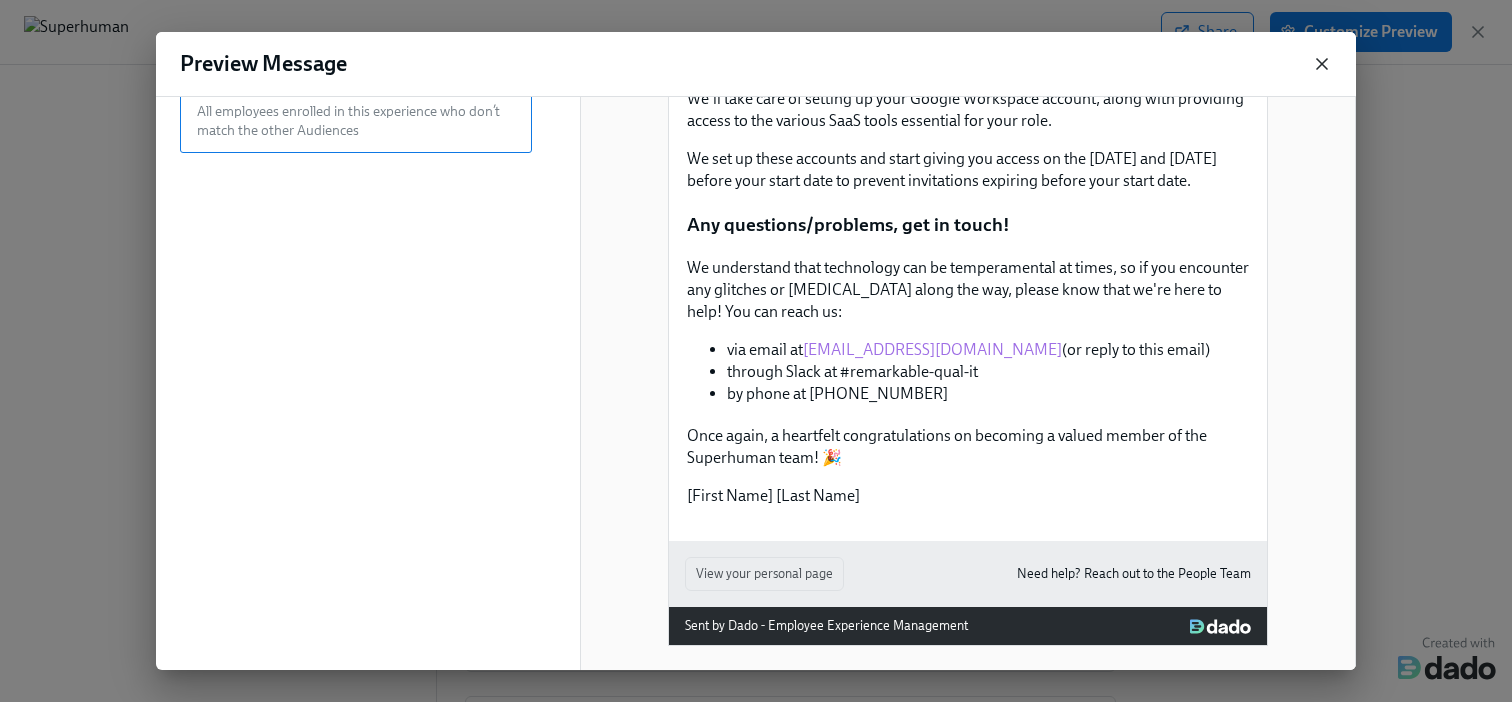 click 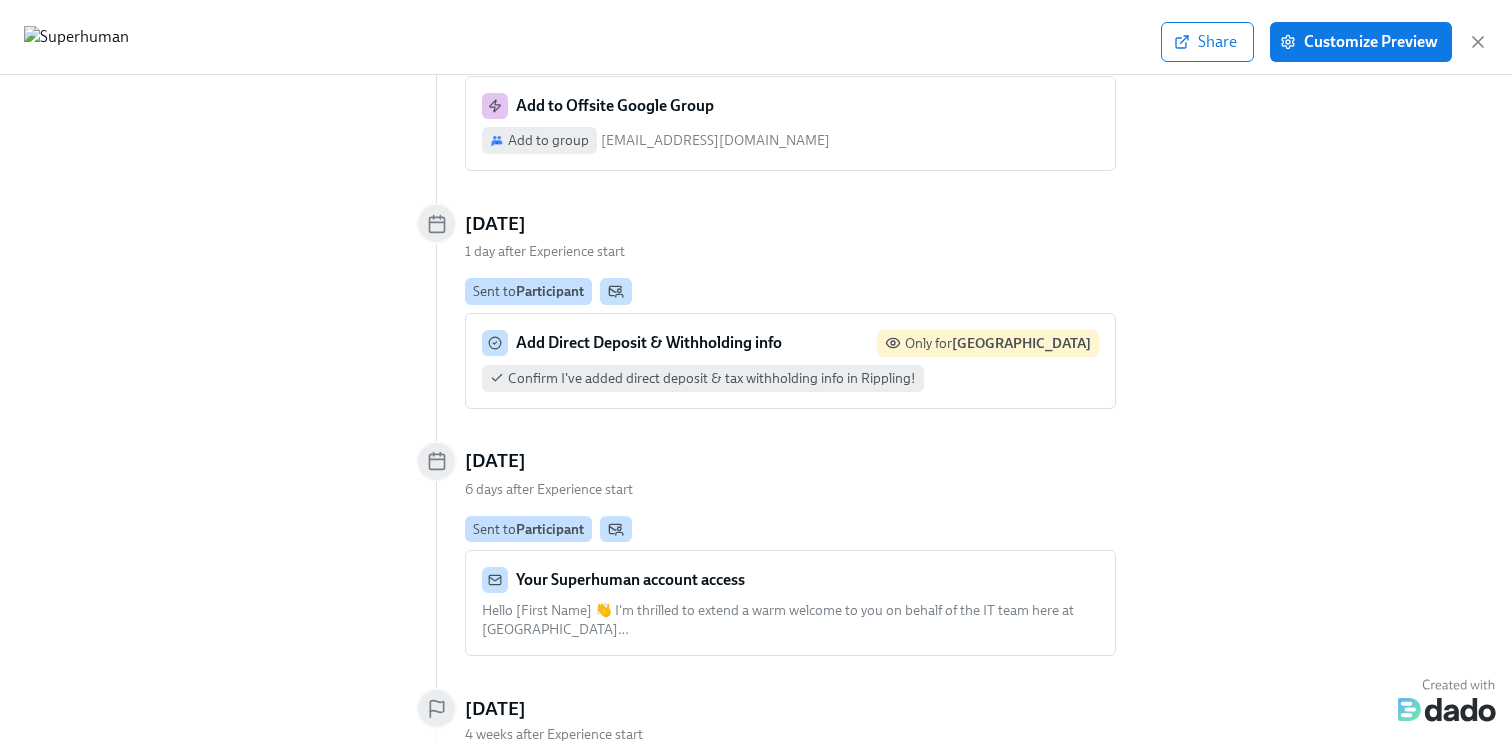 scroll, scrollTop: 3977, scrollLeft: 0, axis: vertical 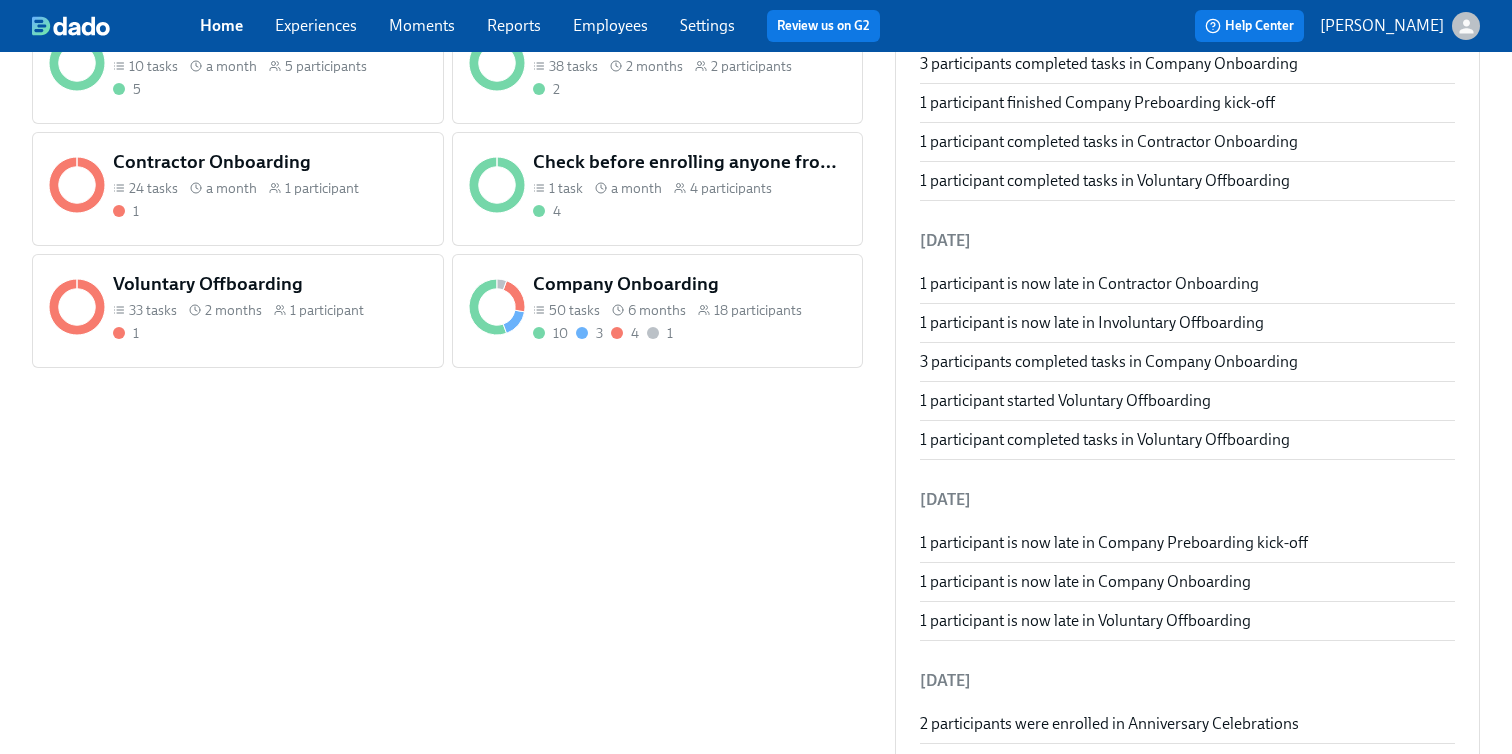 click on "Experiences" at bounding box center (316, 25) 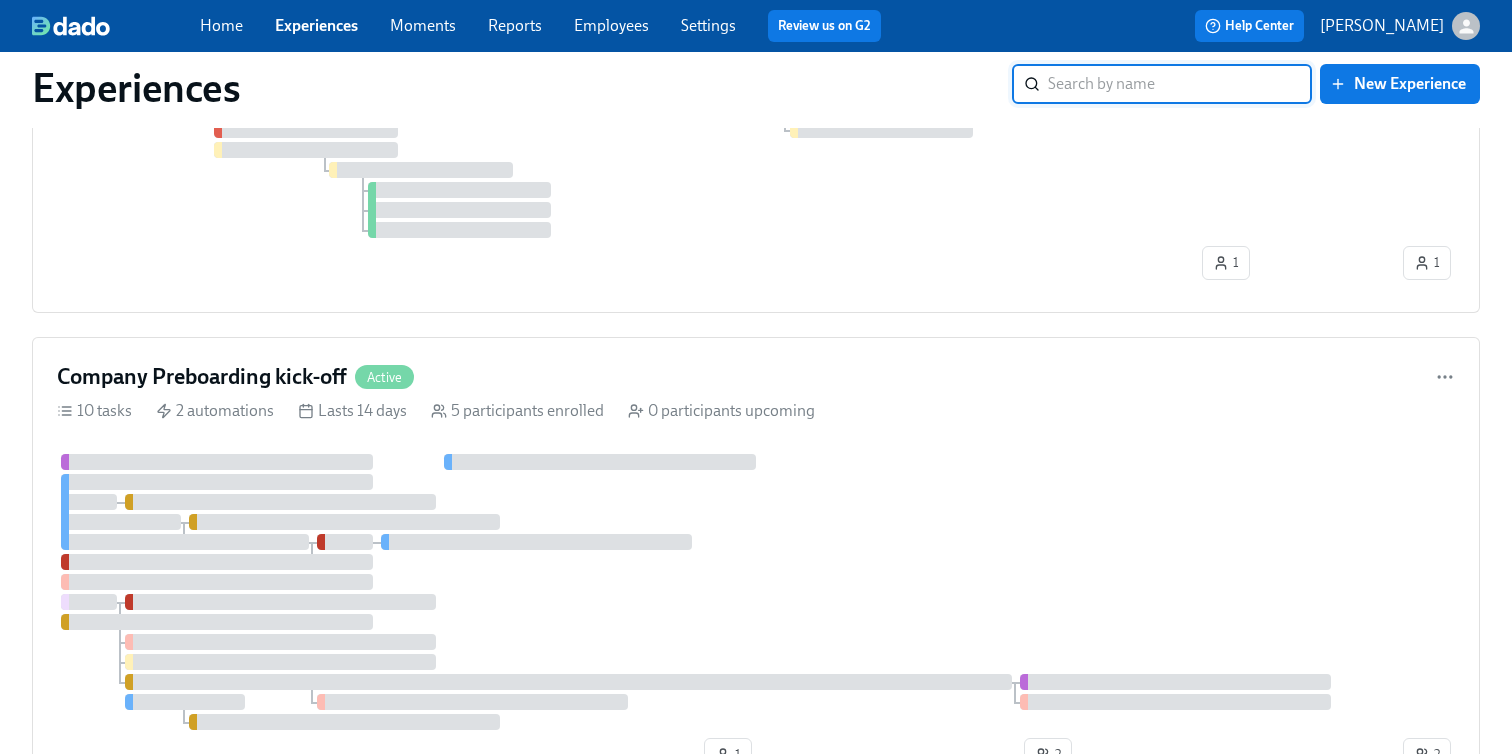 scroll, scrollTop: 2792, scrollLeft: 0, axis: vertical 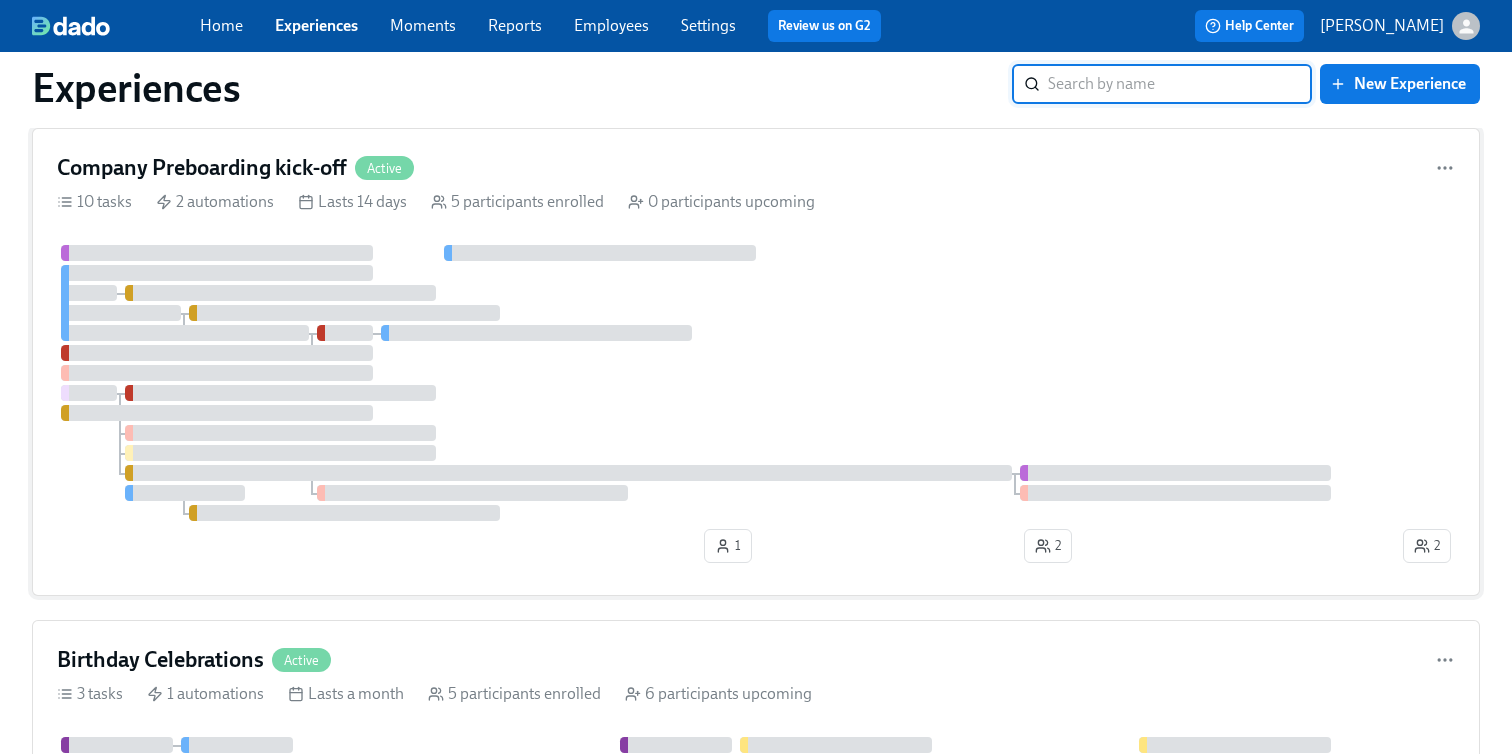 click at bounding box center [728, 383] 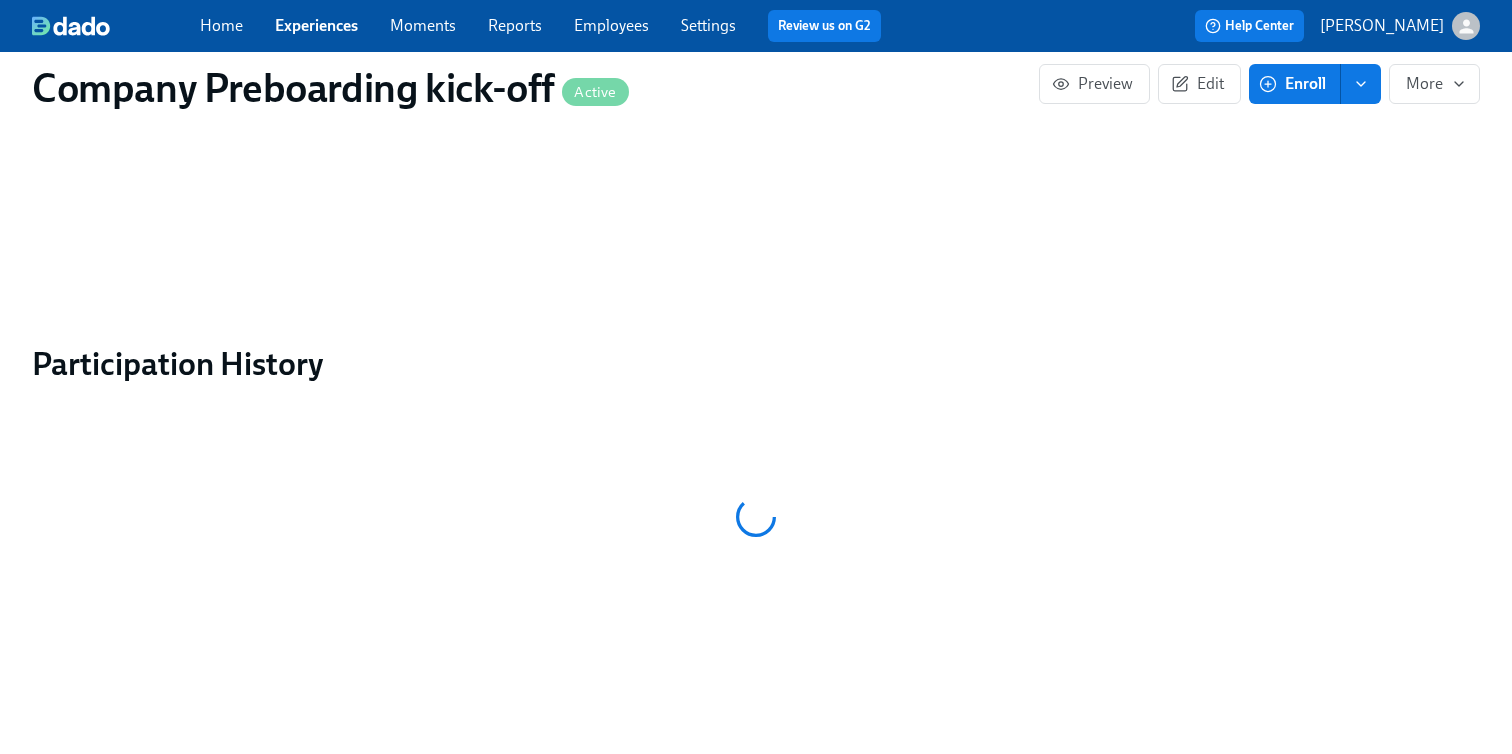 scroll, scrollTop: 0, scrollLeft: 0, axis: both 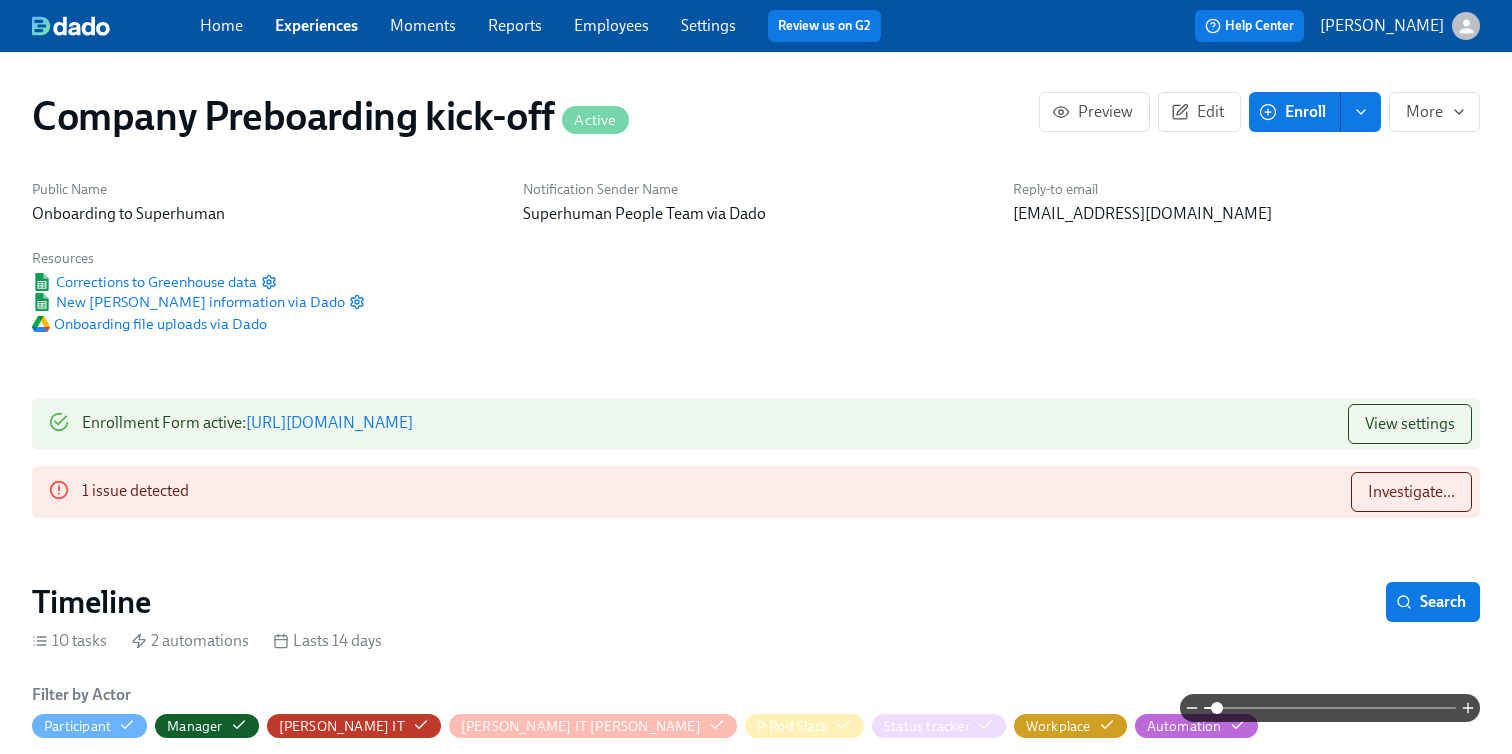 drag, startPoint x: 1214, startPoint y: 708, endPoint x: 1279, endPoint y: 708, distance: 65 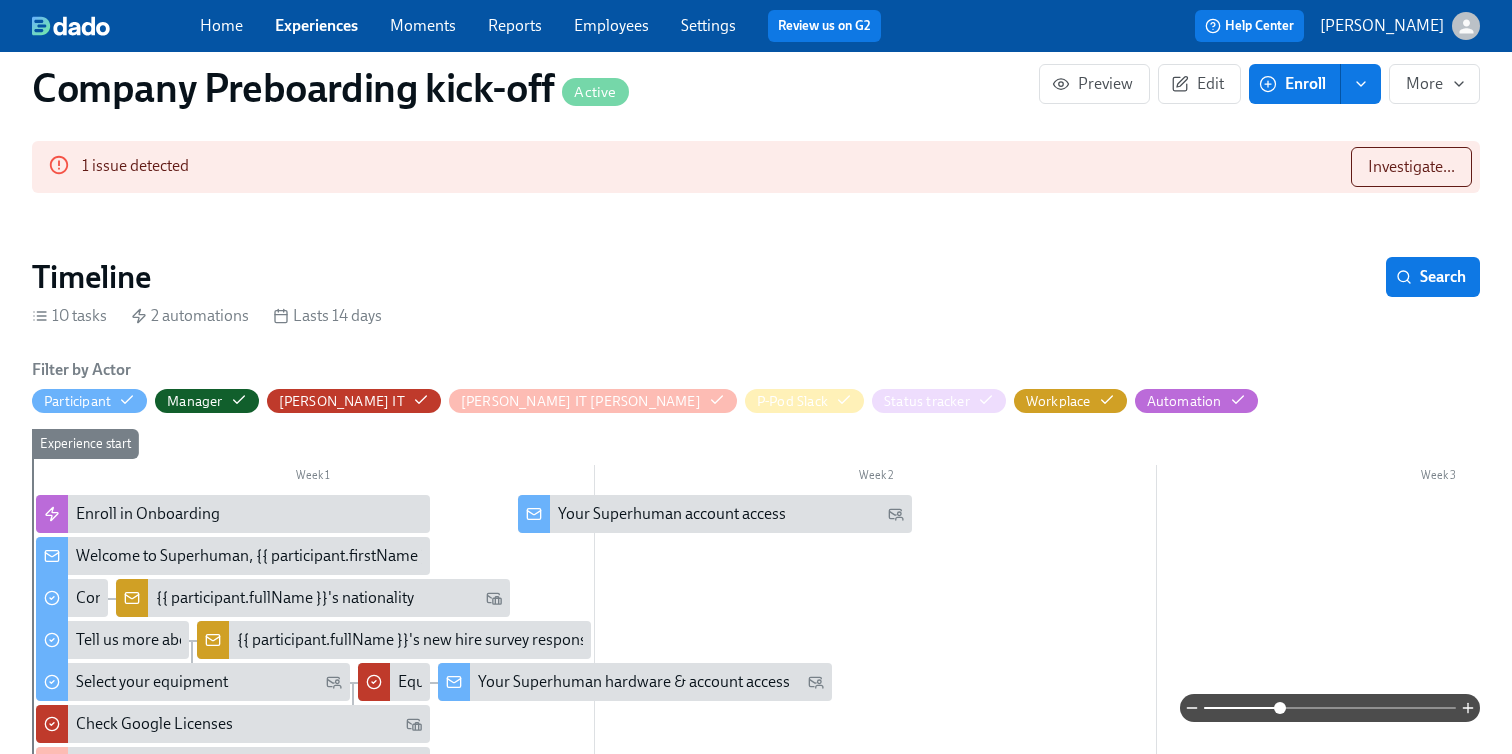 scroll, scrollTop: 567, scrollLeft: 0, axis: vertical 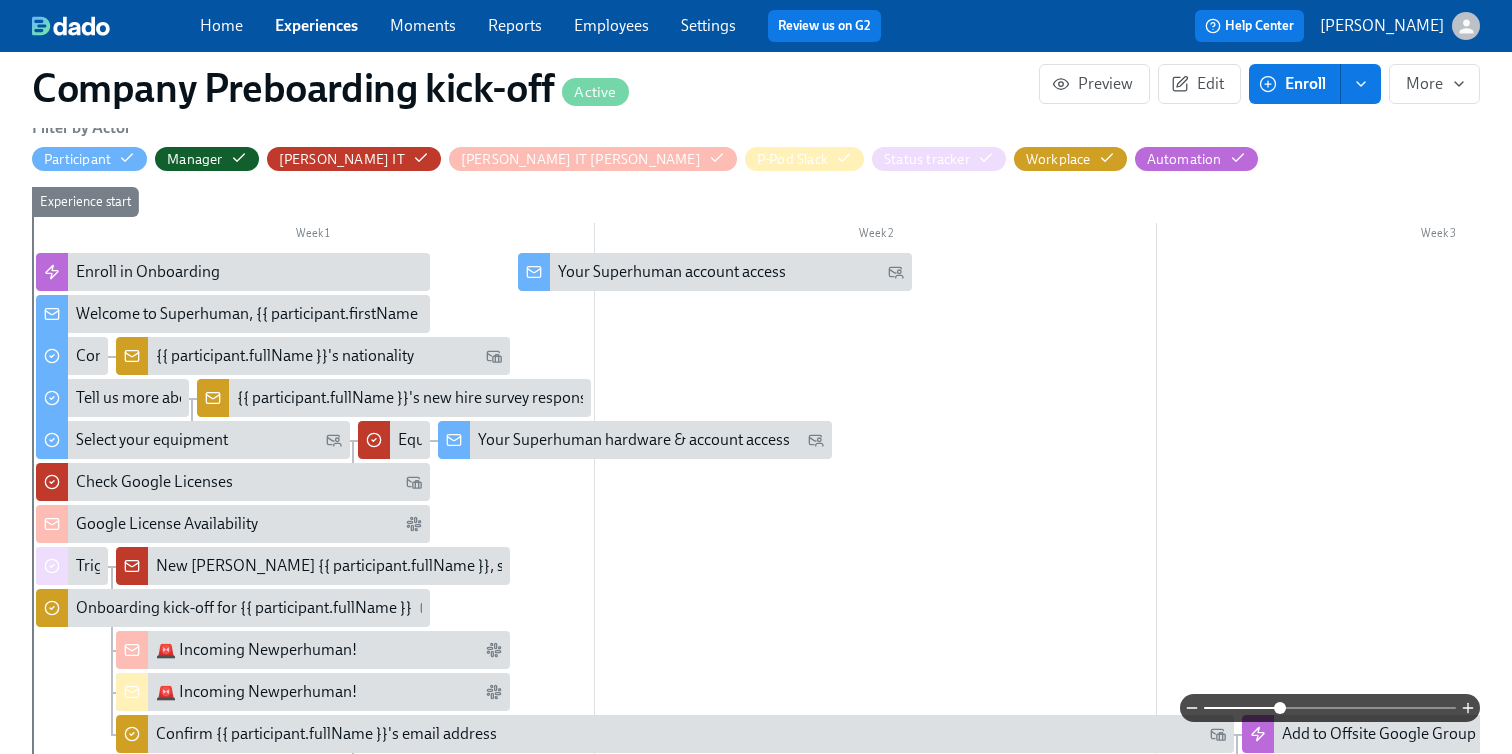 click on "Welcome to Superhuman, {{ participant.firstName }}! 💜" at bounding box center (268, 314) 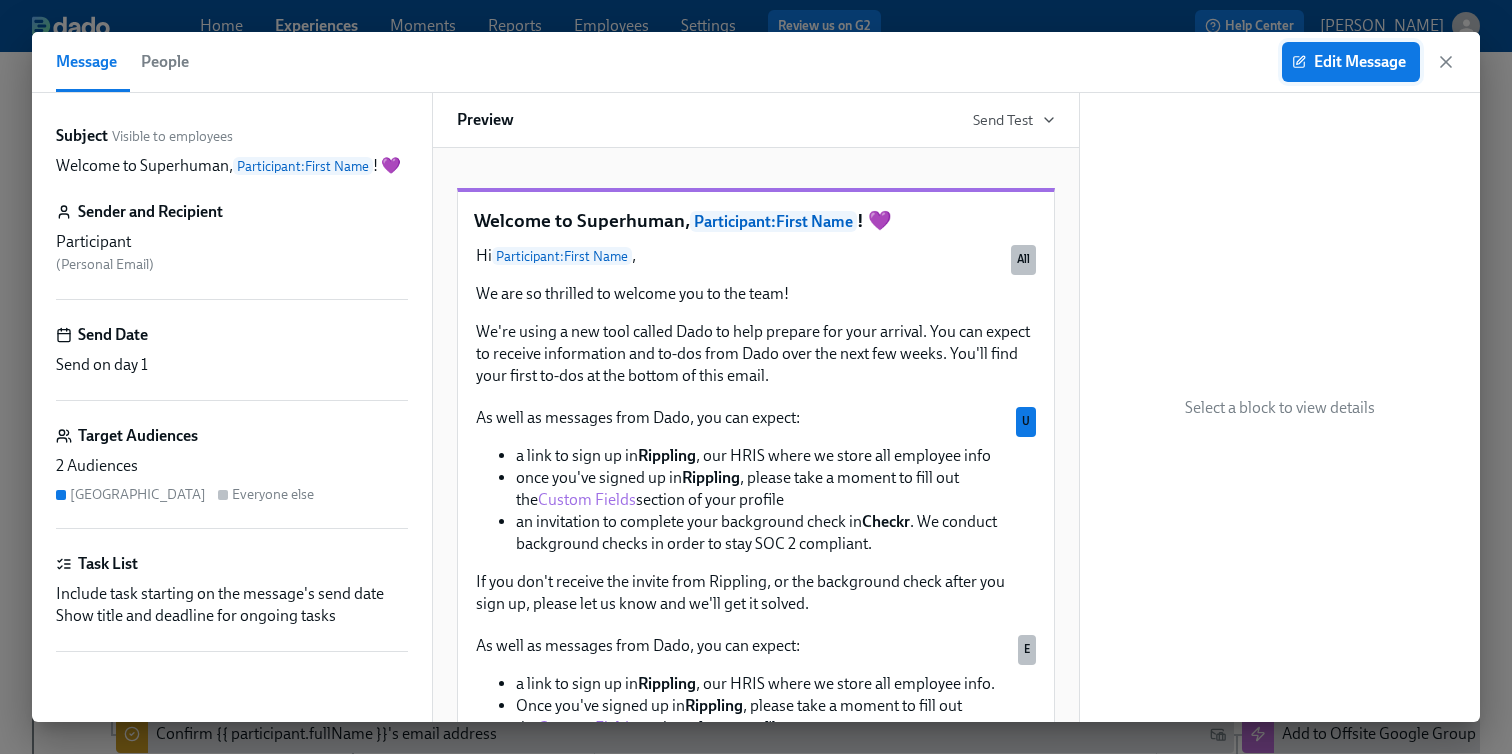 click on "Edit Message" at bounding box center (1351, 62) 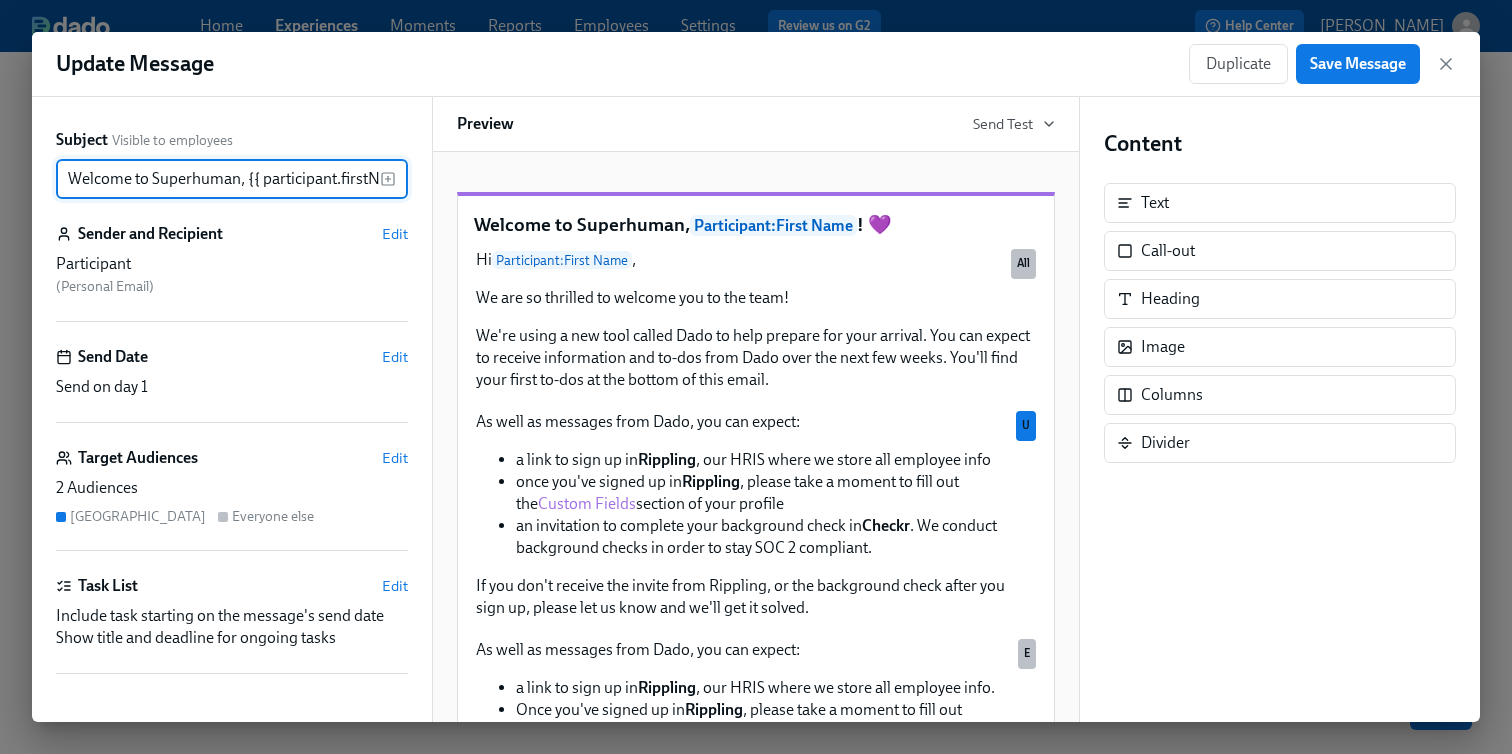 scroll, scrollTop: 0, scrollLeft: 0, axis: both 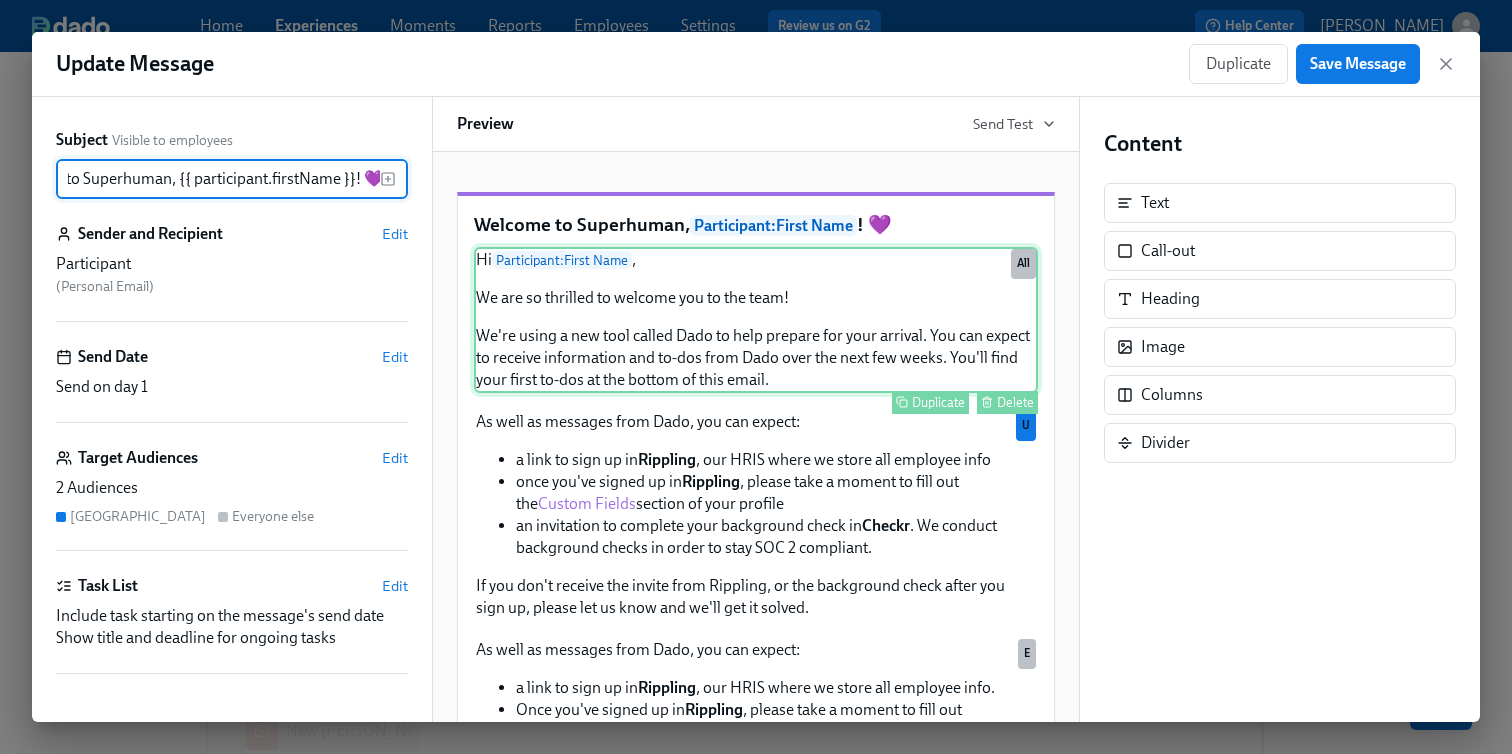 click on "Hi  Participant :  First Name ,
We are so thrilled to welcome you to the team!
We're using a new tool called Dado to help prepare for your arrival. You can expect to receive information and to-dos from Dado over the next few weeks. You'll find your first to-dos at the bottom of this email.   Duplicate   Delete All" at bounding box center (756, 320) 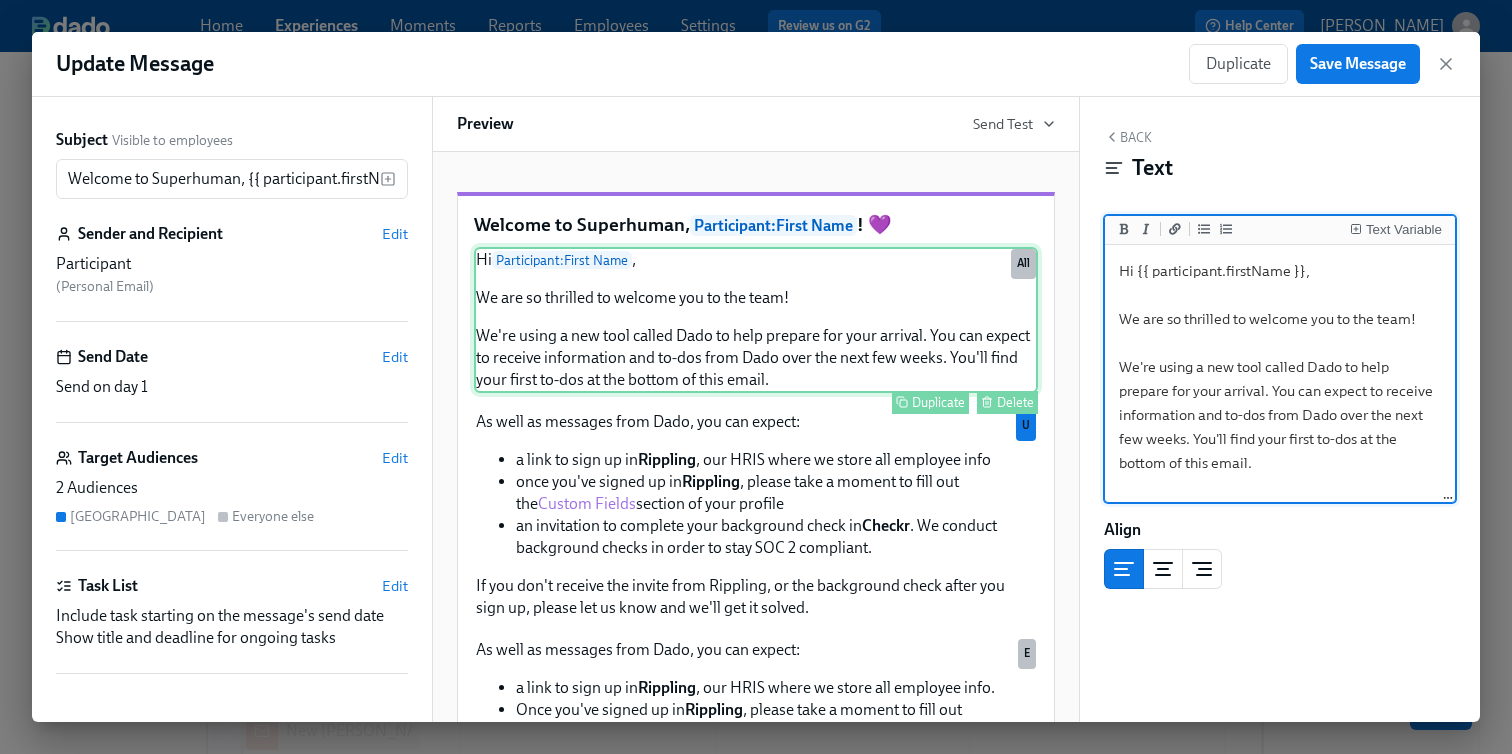 click on "Hi  Participant :  First Name ,
We are so thrilled to welcome you to the team!
We're using a new tool called Dado to help prepare for your arrival. You can expect to receive information and to-dos from Dado over the next few weeks. You'll find your first to-dos at the bottom of this email.   Duplicate   Delete All" at bounding box center [756, 320] 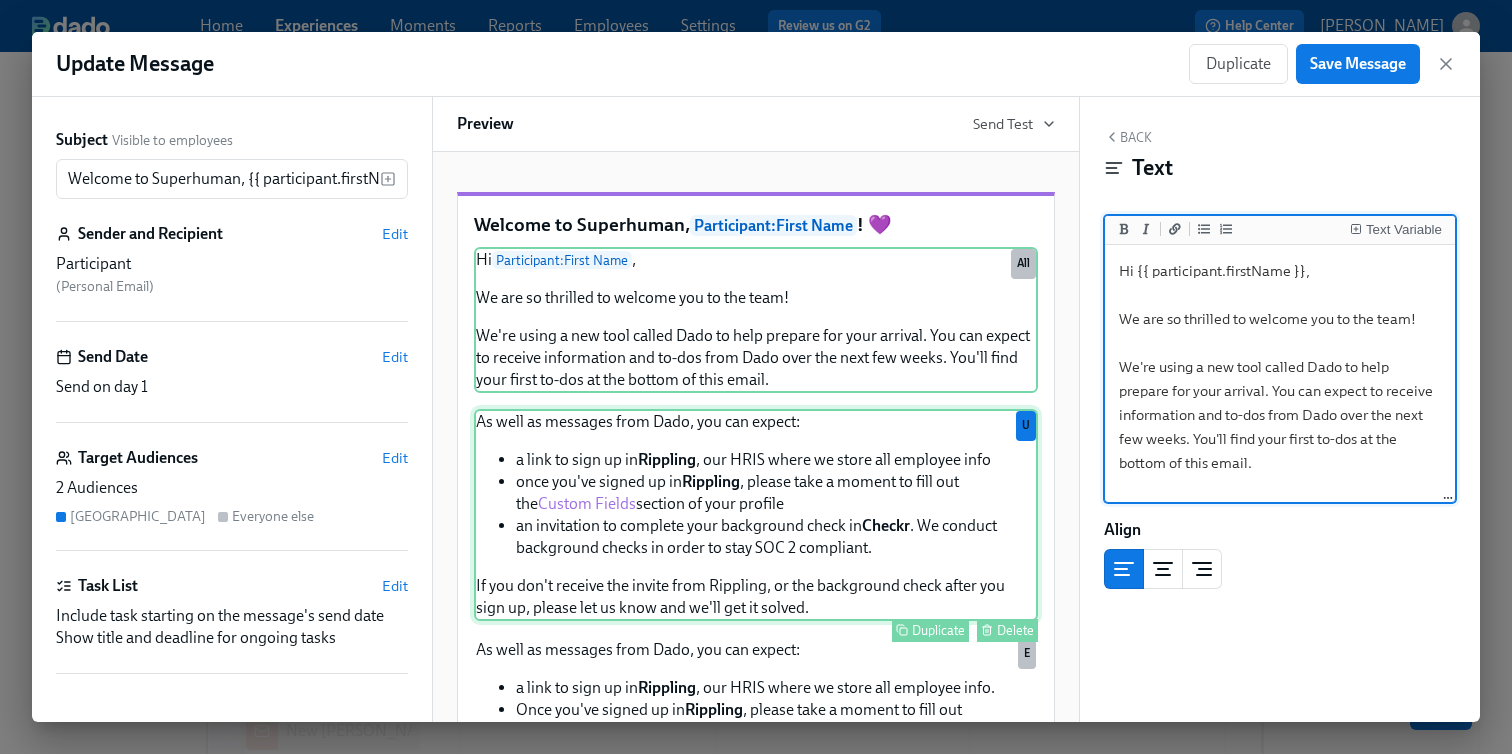 click on "As well as messages from Dado, you can expect:
a link to sign up in  Rippling , our HRIS where we store all employee info
once you've signed up in  Rippling , please take a moment to fill out the  Custom Fields  section of your profile
an invitation to complete your background check in  Checkr . We conduct background checks in order to stay SOC 2 compliant.
If you don't receive the invite from Rippling, or the background check after you sign up, please let us know and we'll get it solved.   Duplicate   Delete U" at bounding box center [756, 515] 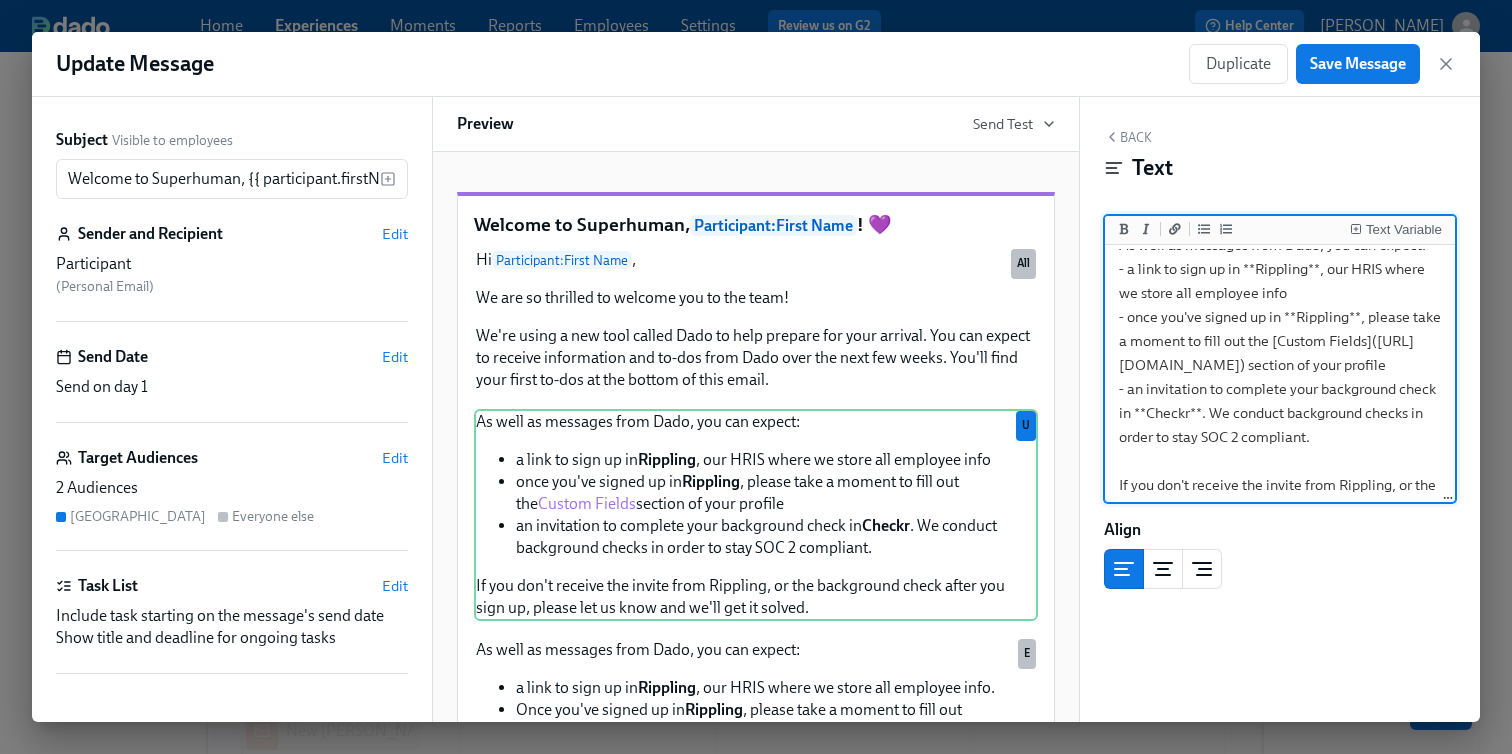 scroll, scrollTop: 0, scrollLeft: 0, axis: both 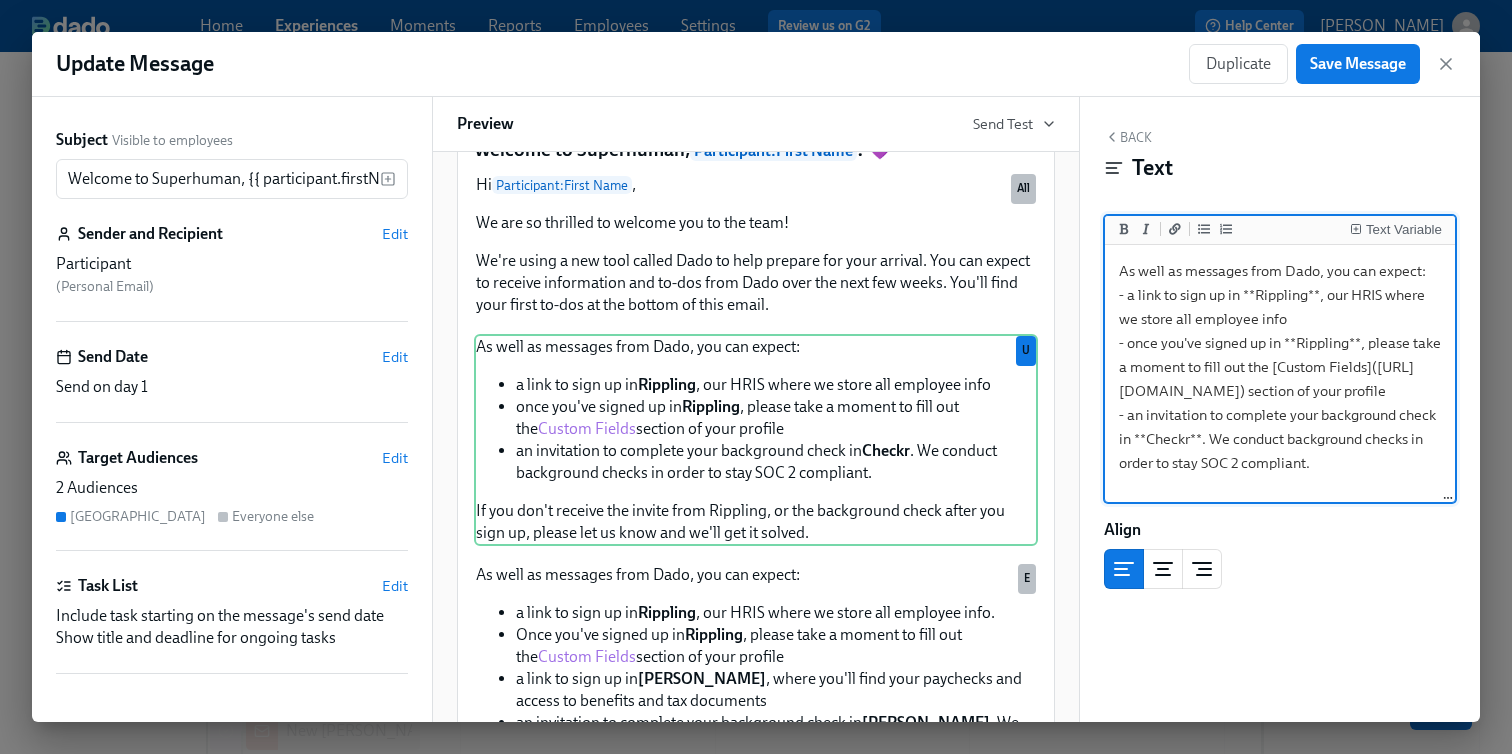 click on "As well as messages from Dado, you can expect:
- a link to sign up in **Rippling**, our HRIS where we store all employee info
- once you've signed up in **Rippling**, please take a moment to fill out the [Custom Fields](https://app.rippling.com/profile?section=CUSTOM_FIELDS_SEED) section of your profile
- an invitation to complete your background check in **Checkr**. We conduct background checks in order to stay SOC 2 compliant.
If you don't receive the invite from Rippling, or the background check after you sign up, please let us know and we'll get it solved." at bounding box center (1280, 415) 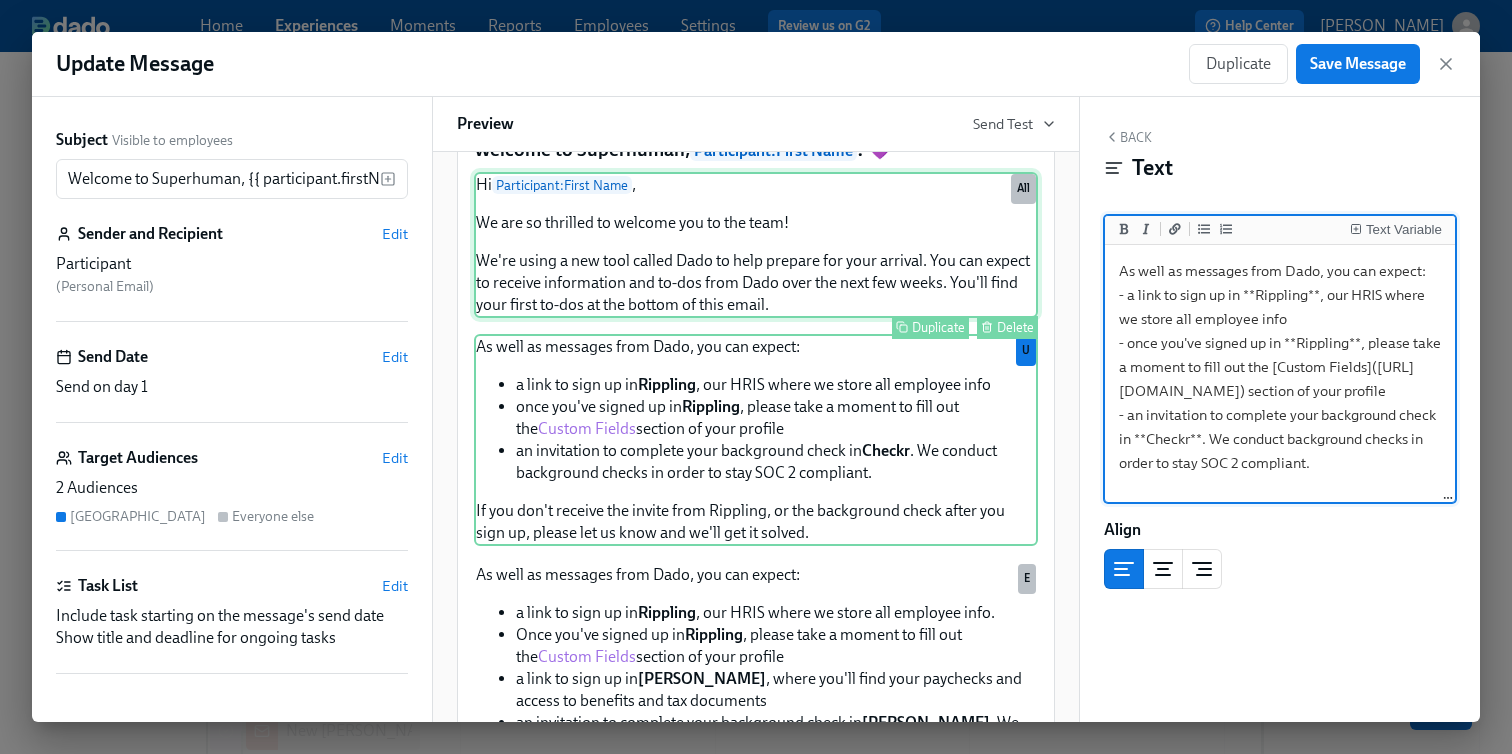 click on "Hi  Participant :  First Name ,
We are so thrilled to welcome you to the team!
We're using a new tool called Dado to help prepare for your arrival. You can expect to receive information and to-dos from Dado over the next few weeks. You'll find your first to-dos at the bottom of this email.   Duplicate   Delete All" at bounding box center [756, 245] 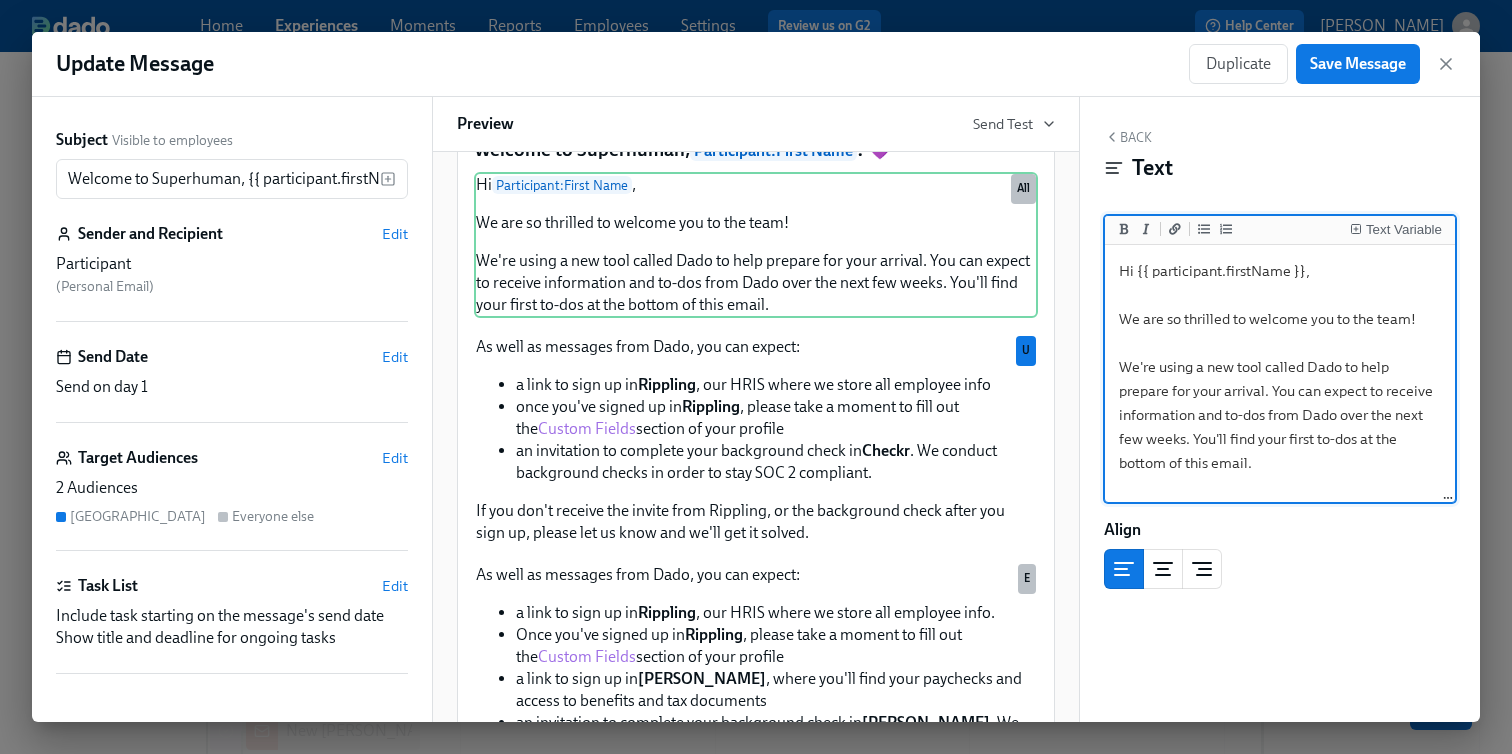 scroll, scrollTop: 9, scrollLeft: 0, axis: vertical 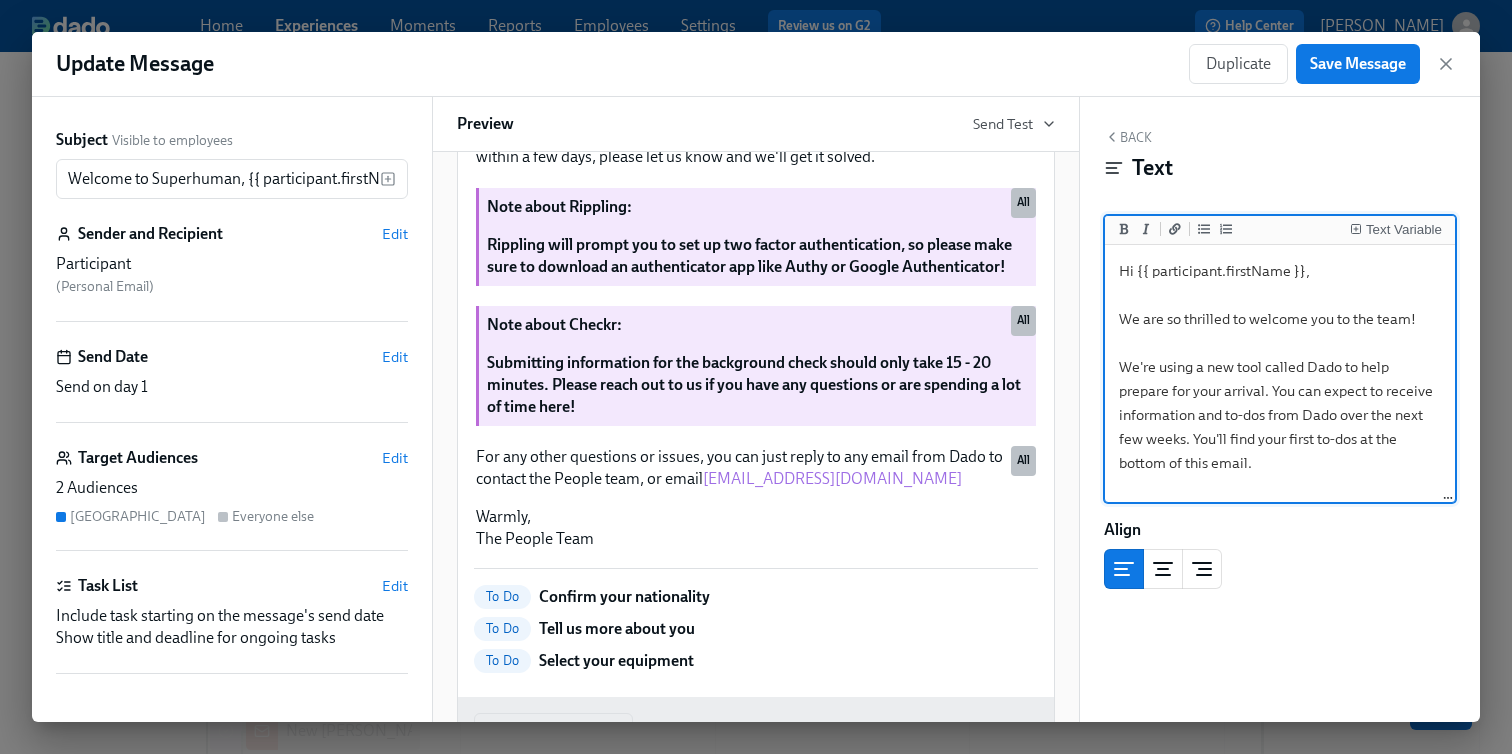 paste on "Thank you so much for your patience and flexibility as we navigate onboarding during the acquisition!
Here are some things you can expect to see in the next couple days to prepare for your arrival:
You'll see some messages and to-dos come through from Dado (notifications@dadohr.com). If you can help us with answering the questions as soon as possible, that will ensure we can order your laptop & equipment on time for your first day 🙏🏻
The Grammarly team will also be sending you an invite to sign up for Workday, their HRIS, to collect and share new hire information as well." 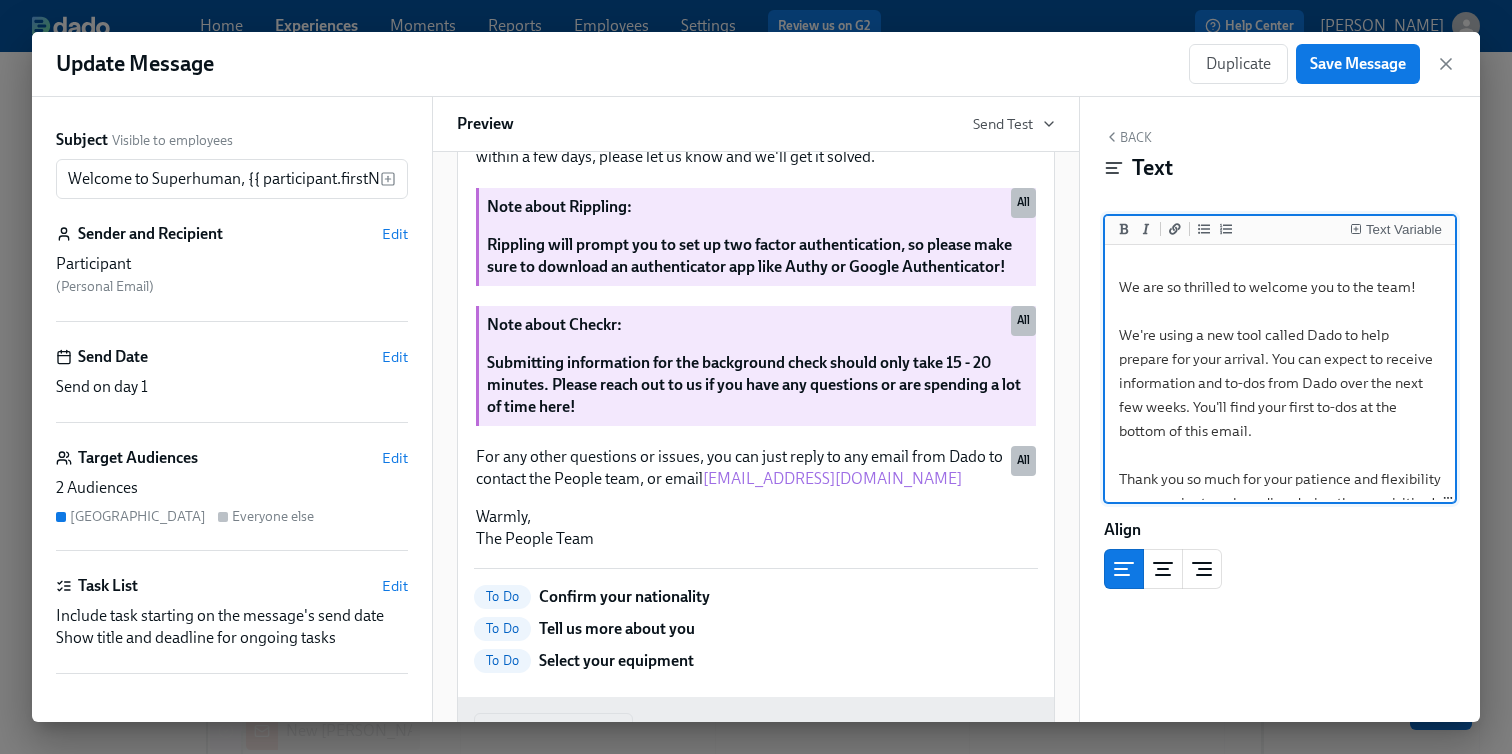 scroll, scrollTop: 27, scrollLeft: 0, axis: vertical 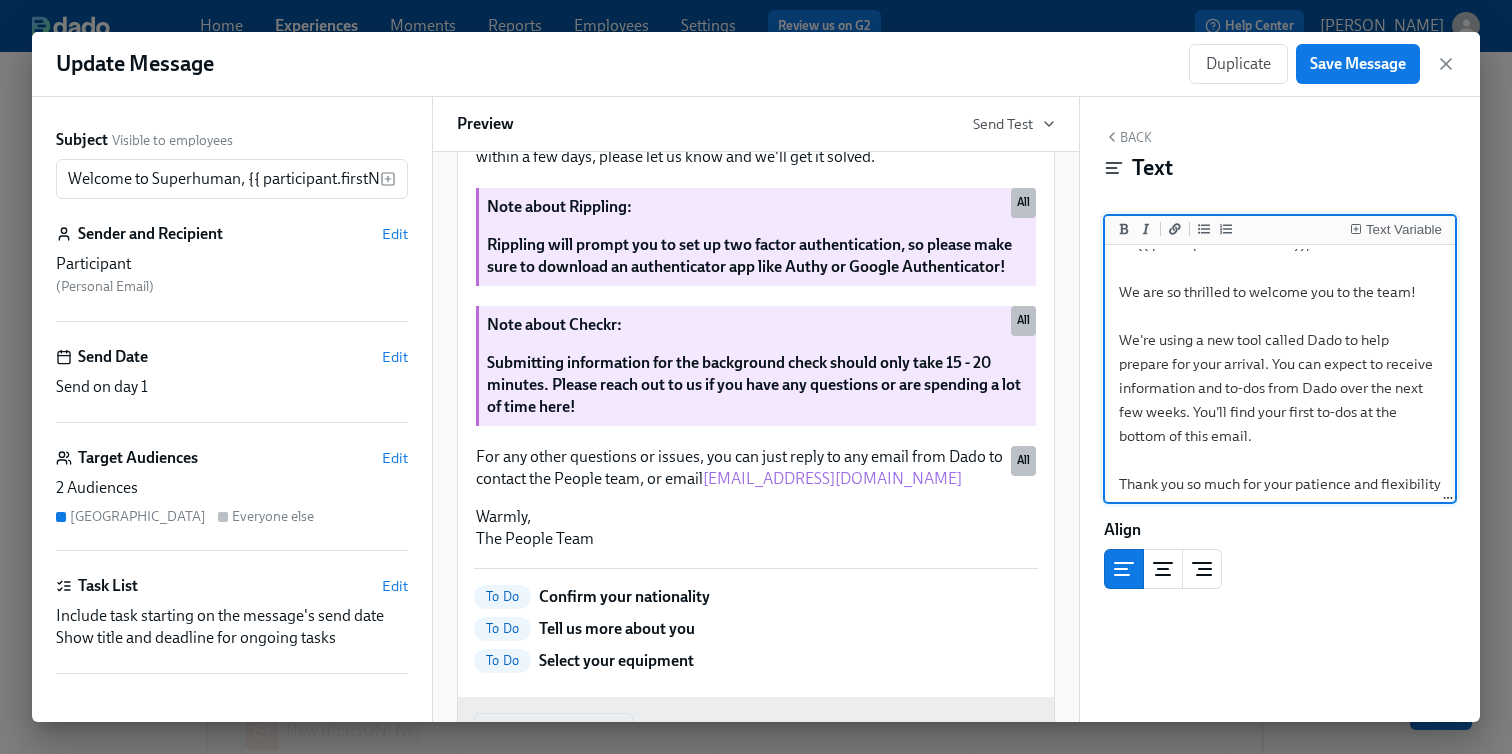 click on "Hi {{ participant.firstName }},
We are so thrilled to welcome you to the team!
We're using a new tool called Dado to help prepare for your arrival. You can expect to receive information and to-dos from Dado over the next few weeks. You'll find your first to-dos at the bottom of this email.
Thank you so much for your patience and flexibility as we navigate onboarding during the acquisition!
Here are some things you can expect to see in the next couple days to prepare for your arrival:
You'll see some messages and to-dos come through from Dado (notifications@dadohr.com). If you can help us with answering the questions as soon as possible, that will ensure we can order your laptop & equipment on time for your first day 🙏🏻
The Grammarly team will also be sending you an invite to sign up for Workday, their HRIS, to collect and share new hire information as well." at bounding box center (1280, 520) 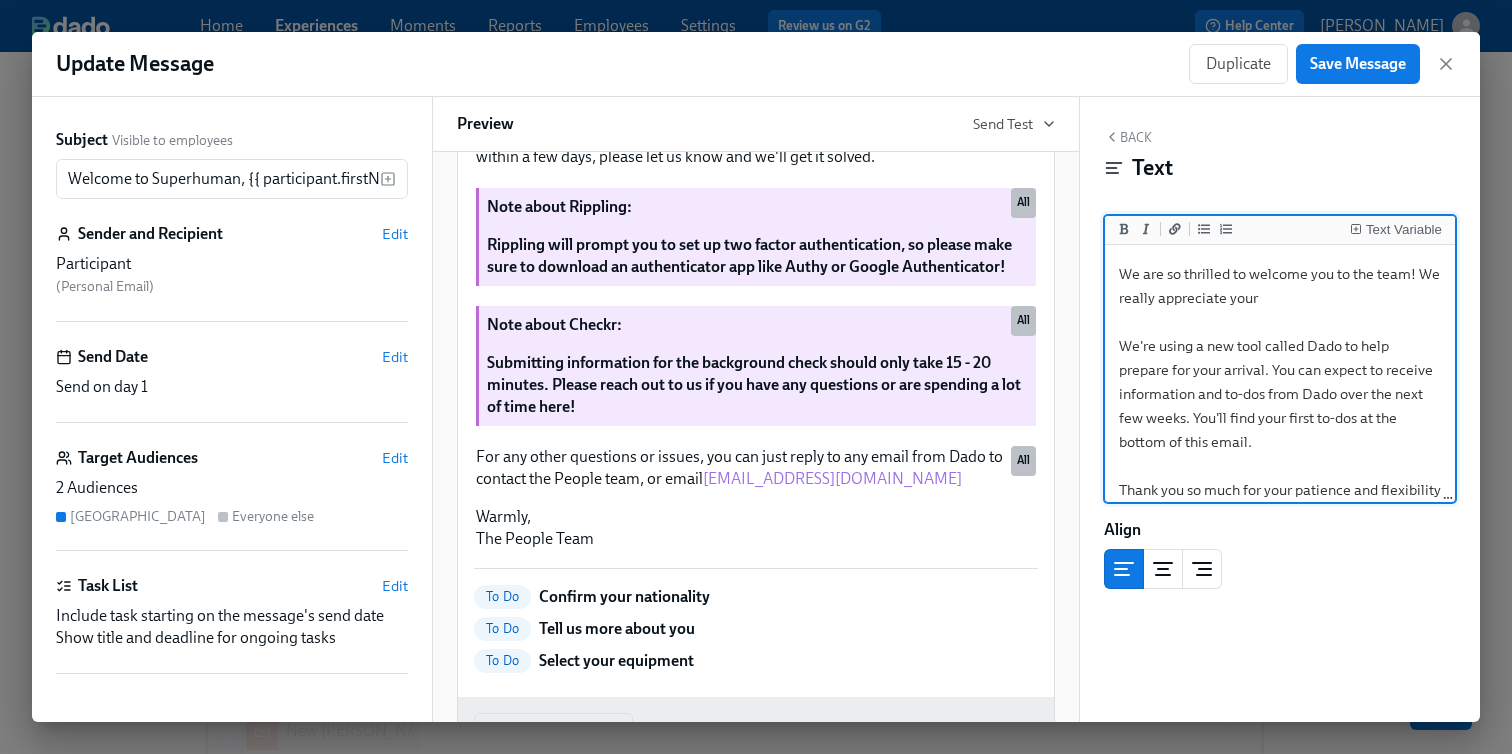scroll, scrollTop: 43, scrollLeft: 0, axis: vertical 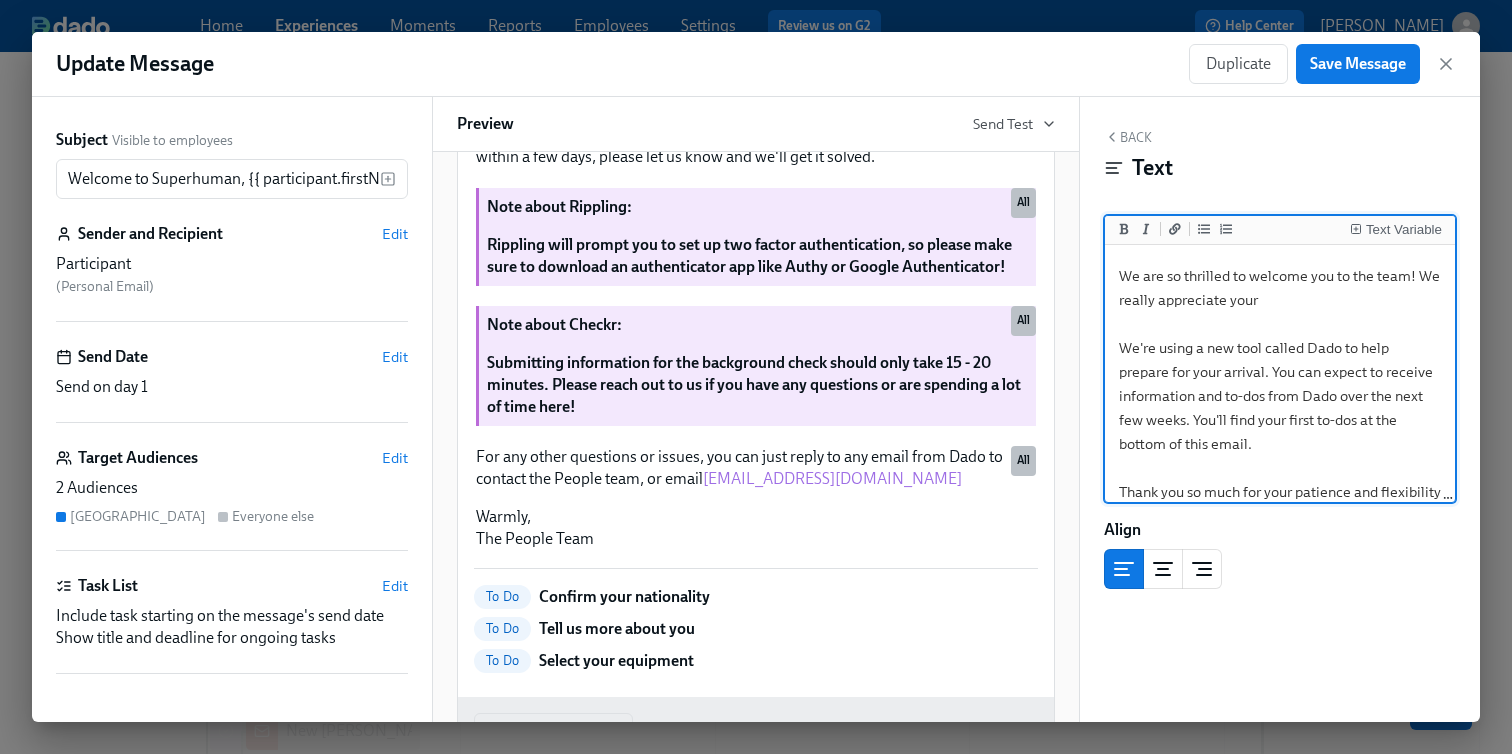 click on "Hi {{ participant.firstName }},
We are so thrilled to welcome you to the team! We really appreciate your
We're using a new tool called Dado to help prepare for your arrival. You can expect to receive information and to-dos from Dado over the next few weeks. You'll find your first to-dos at the bottom of this email.
Thank you so much for your patience and flexibility as we navigate onboarding during the acquisition!
Here are some things you can expect to see in the next couple days to prepare for your arrival:
You'll see some messages and to-dos come through from Dado (notifications@dadohr.com). If you can help us with answering the questions as soon as possible, that will ensure we can order your laptop & equipment on time for your first day 🙏🏻
The Grammarly team will also be sending you an invite to sign up for Workday, their HRIS, to collect and share new hire information as well." at bounding box center [1280, 516] 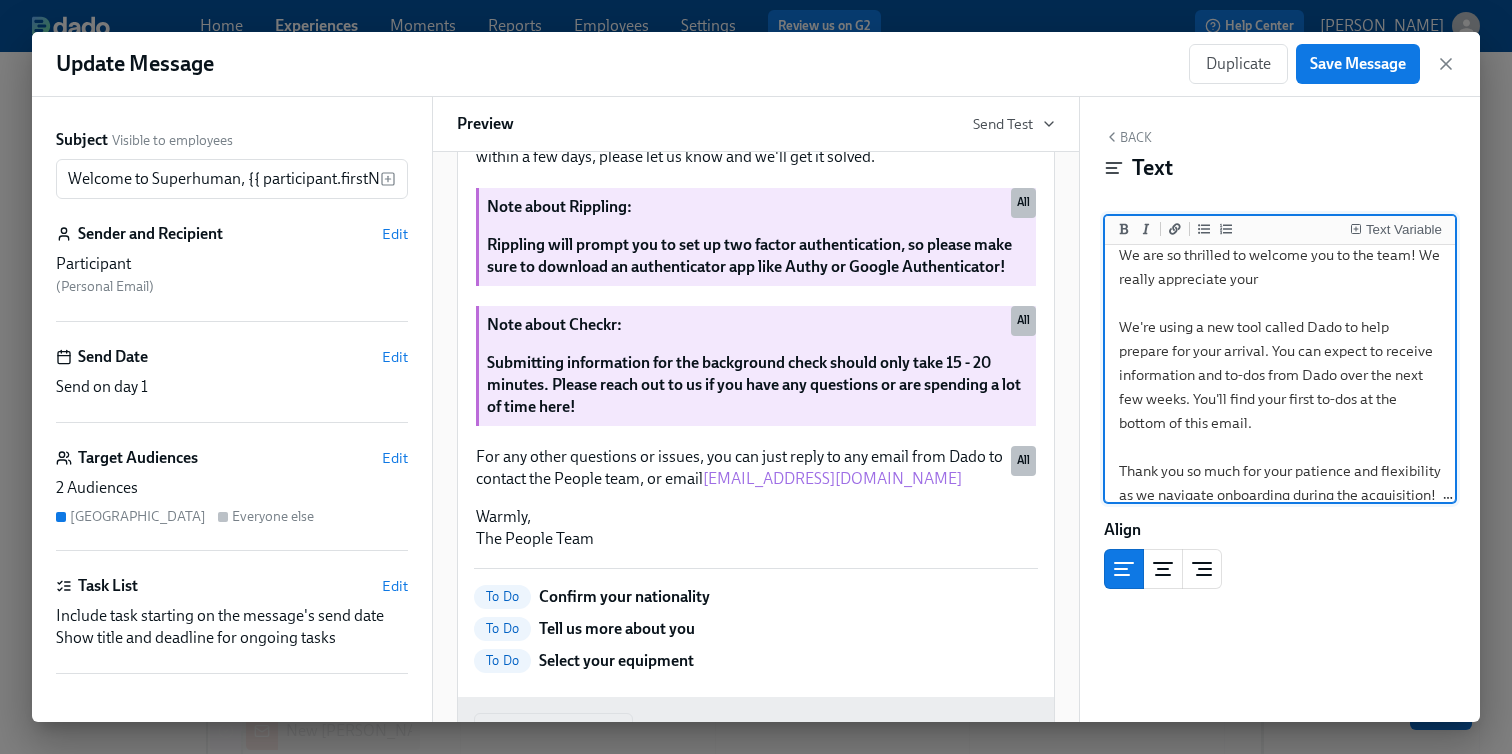 scroll, scrollTop: 56, scrollLeft: 0, axis: vertical 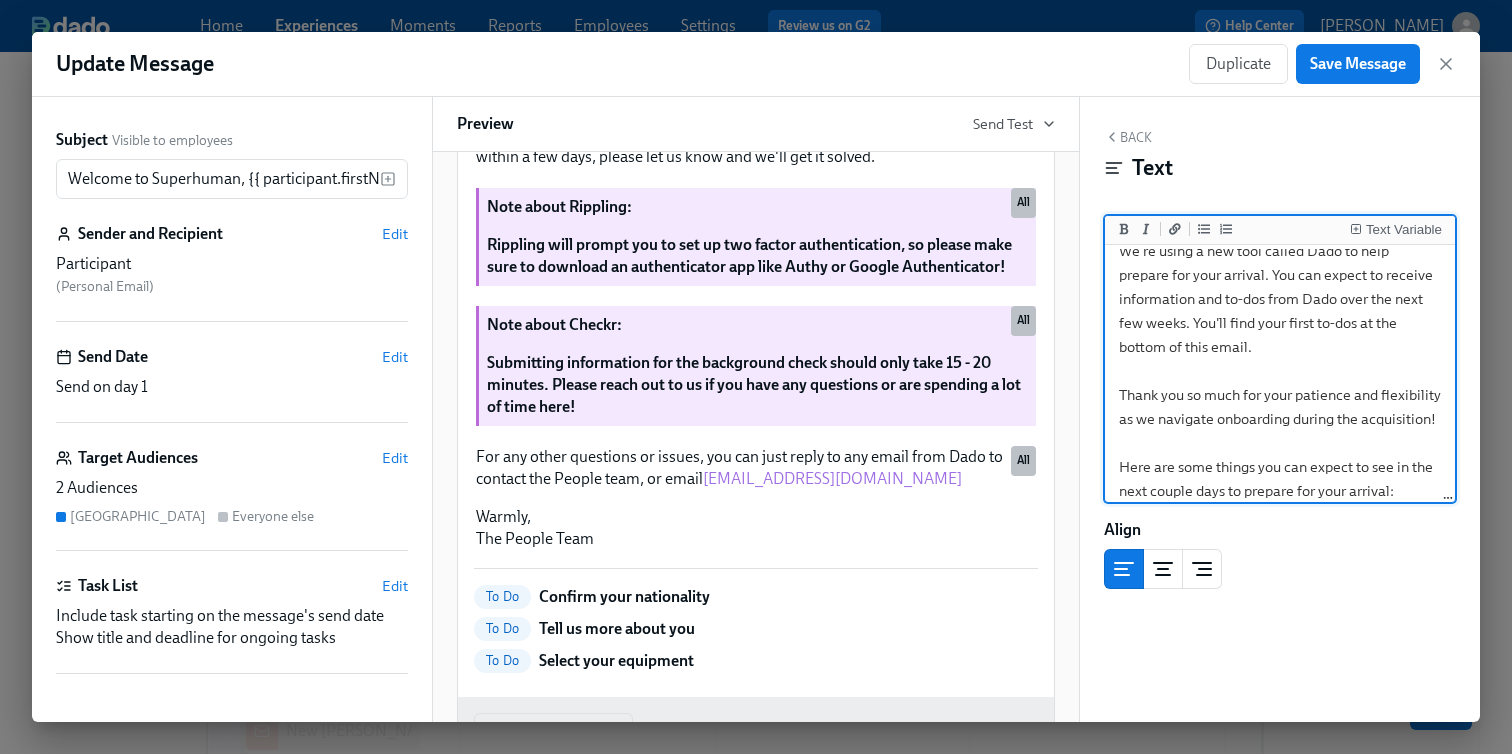 drag, startPoint x: 1118, startPoint y: 391, endPoint x: 1434, endPoint y: 419, distance: 317.23807 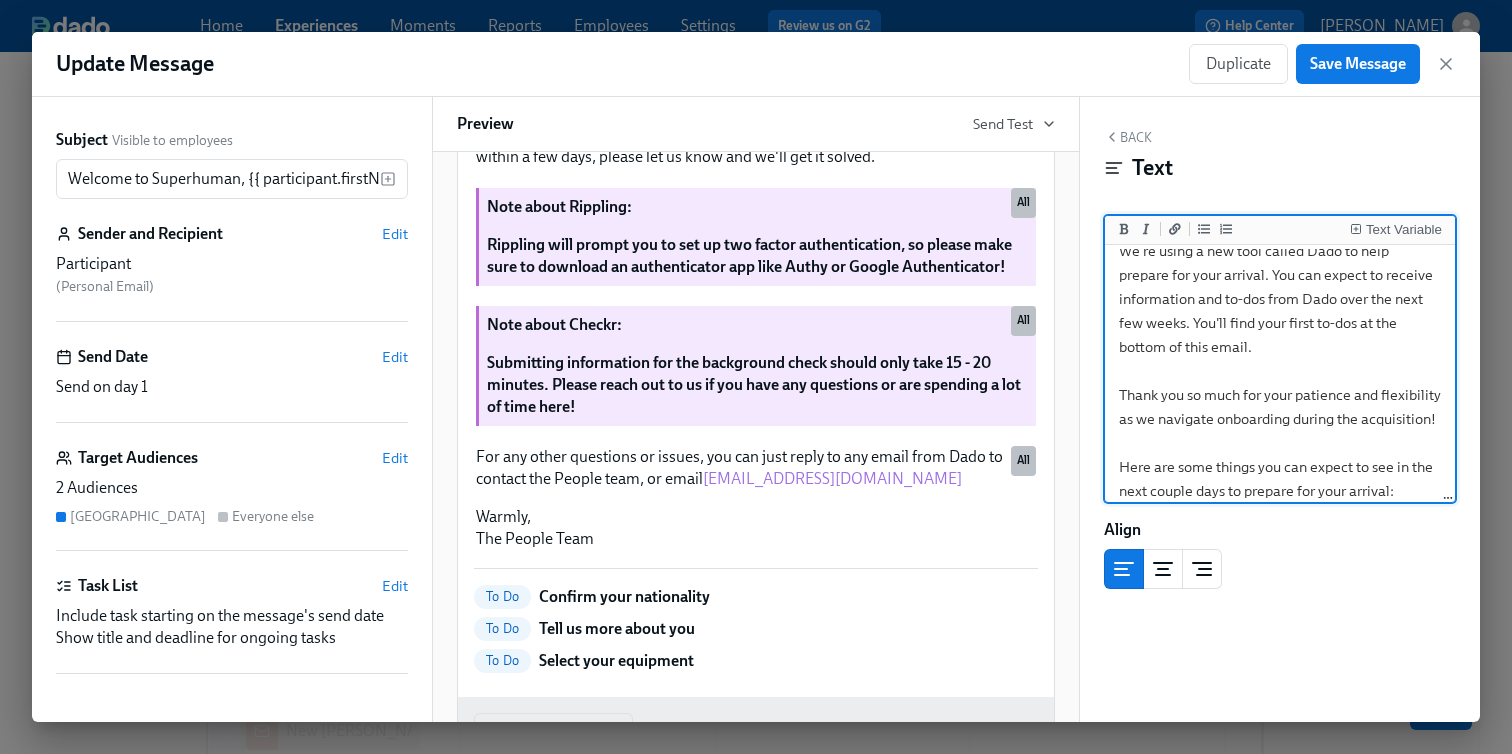 click on "Hi {{ participant.firstName }},
We are so thrilled to welcome you to the team! We really appreciate your and patience and flexibility as we navigate onboarding during the acquistion!
We're using a new tool called Dado to help prepare for your arrival. You can expect to receive information and to-dos from Dado over the next few weeks. You'll find your first to-dos at the bottom of this email.
Thank you so much for your patience and flexibility as we navigate onboarding during the acquisition!
Here are some things you can expect to see in the next couple days to prepare for your arrival:
You'll see some messages and to-dos come through from Dado (notifications@dadohr.com). If you can help us with answering the questions as soon as possible, that will ensure we can order your laptop & equipment on time for your first day 🙏🏻
The Grammarly team will also be sending you an invite to sign up for Workday, their HRIS, to collect and share new hire information as well." at bounding box center (1280, 407) 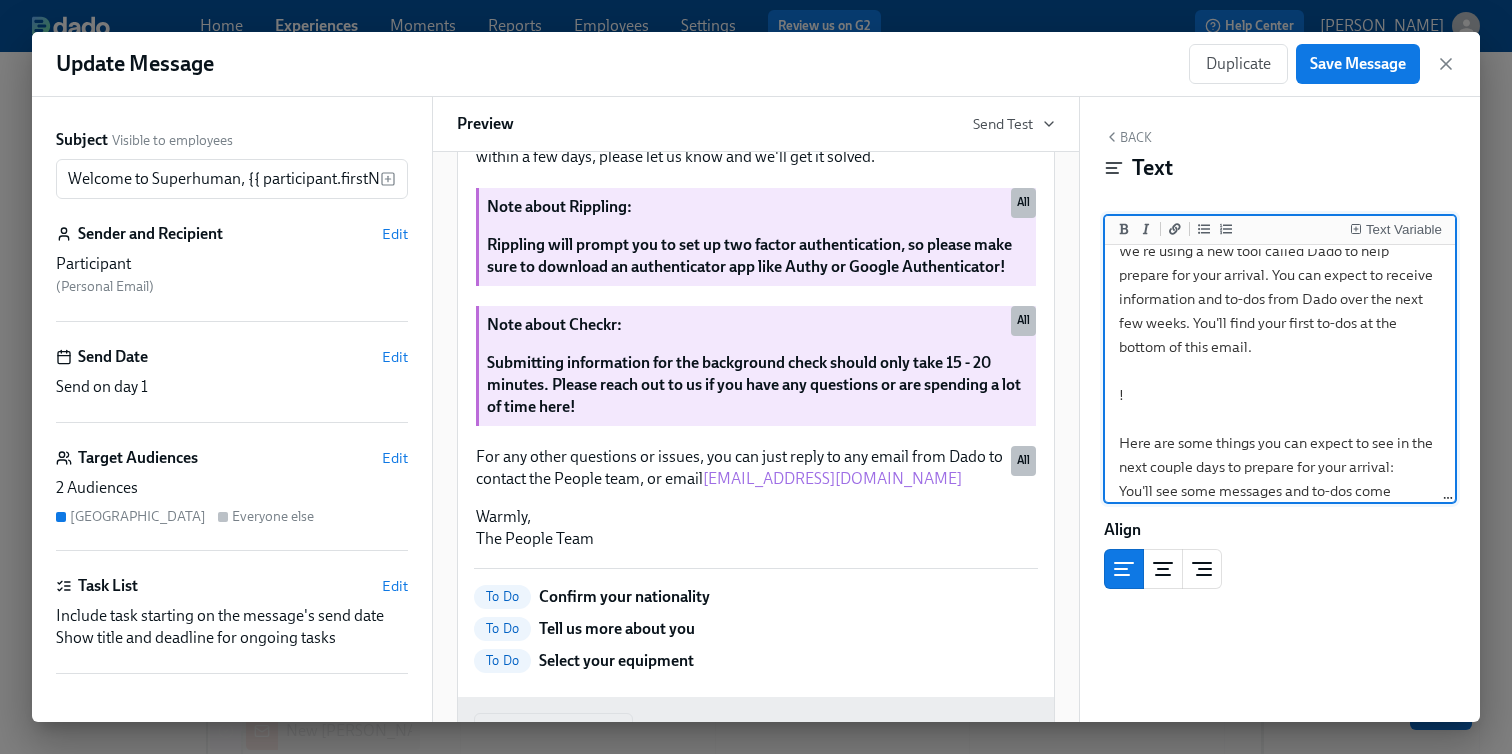 click on "Hi {{ participant.firstName }},
We are so thrilled to welcome you to the team! We really appreciate your and patience and flexibility as we navigate onboarding during the acquistion!
We're using a new tool called Dado to help prepare for your arrival. You can expect to receive information and to-dos from Dado over the next few weeks. You'll find your first to-dos at the bottom of this email.
!
Here are some things you can expect to see in the next couple days to prepare for your arrival:
You'll see some messages and to-dos come through from Dado (notifications@dadohr.com). If you can help us with answering the questions as soon as possible, that will ensure we can order your laptop & equipment on time for your first day 🙏🏻
The Grammarly team will also be sending you an invite to sign up for Workday, their HRIS, to collect and share new hire information as well." at bounding box center (1280, 395) 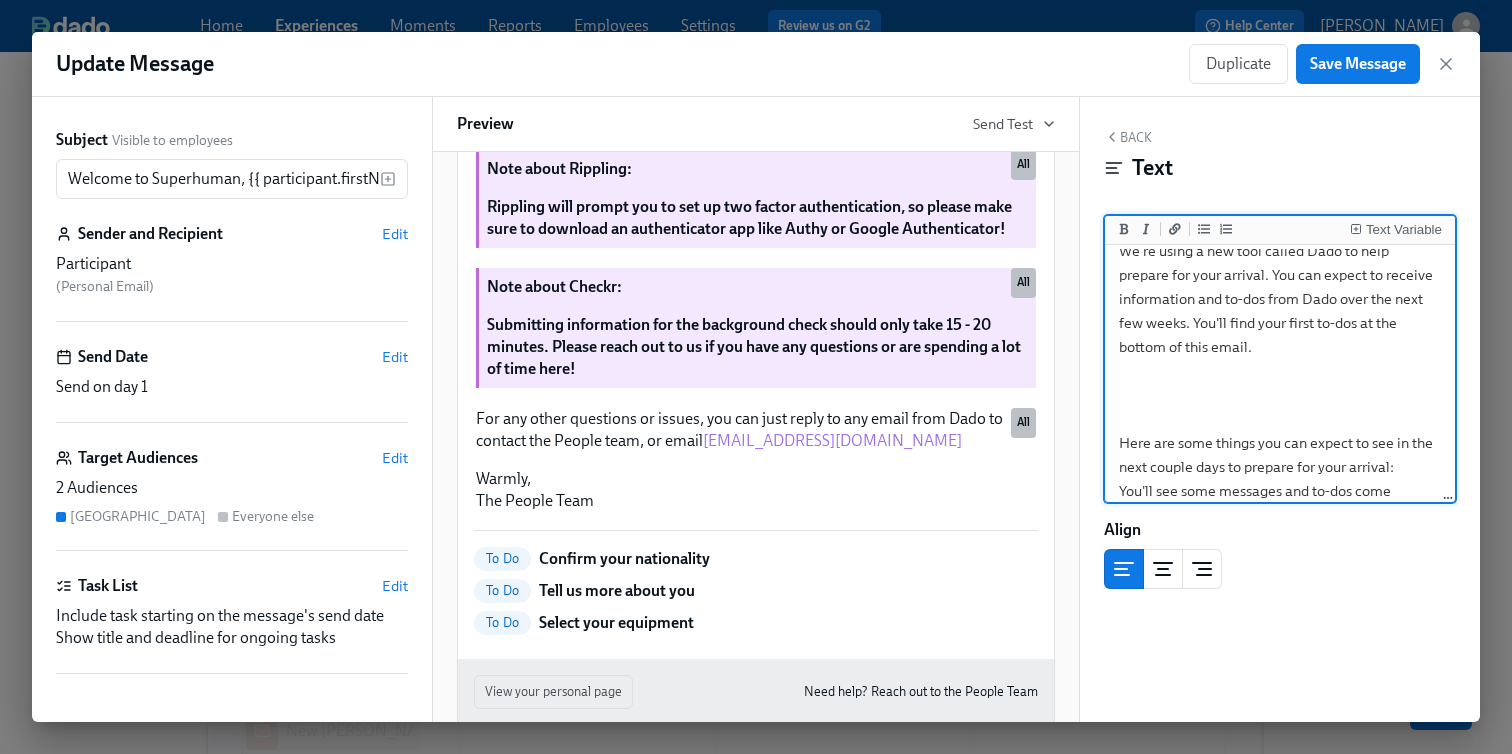 scroll, scrollTop: 937, scrollLeft: 0, axis: vertical 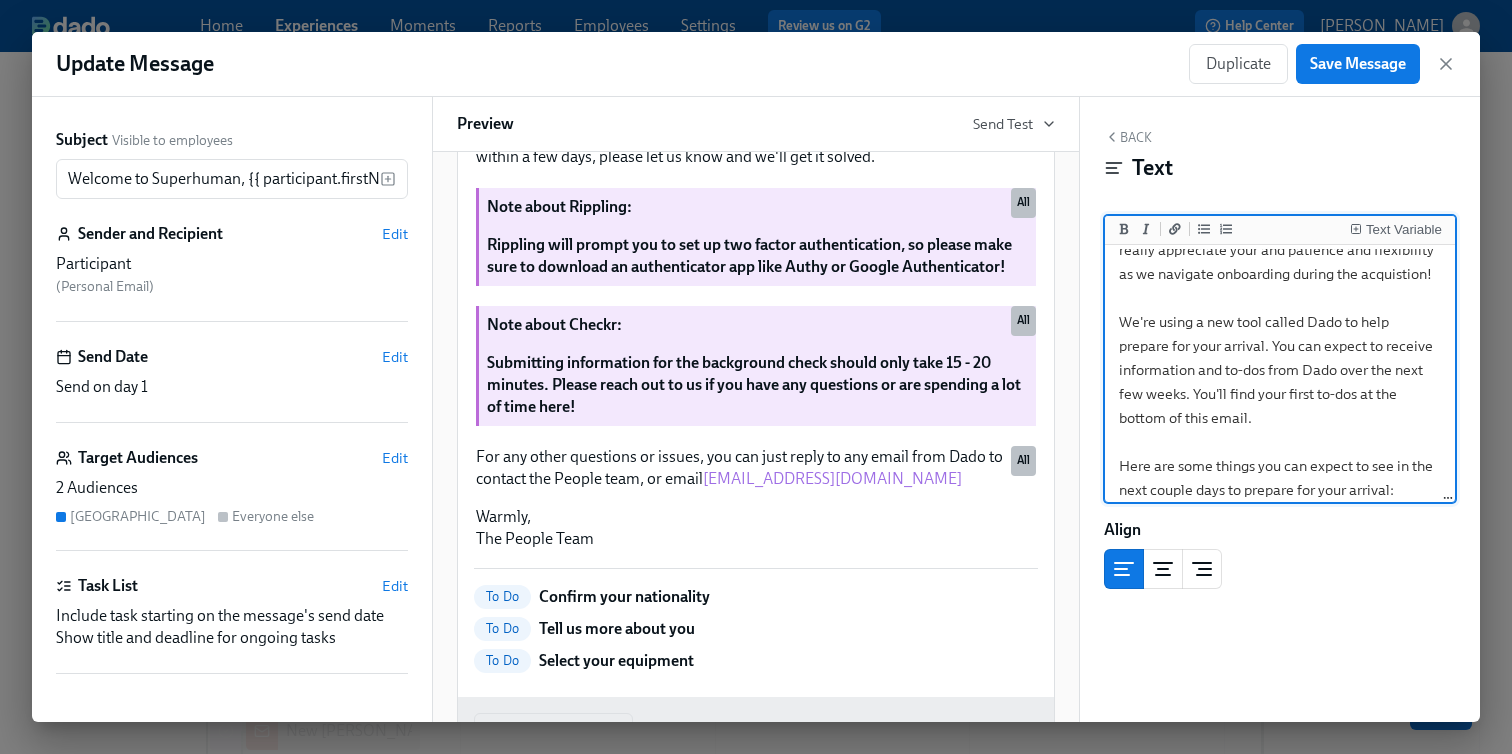 click on "Hi {{ participant.firstName }},
We are so thrilled to welcome you to the team! We really appreciate your and patience and flexibility as we navigate onboarding during the acquistion!
We're using a new tool called Dado to help prepare for your arrival. You can expect to receive information and to-dos from Dado over the next few weeks. You'll find your first to-dos at the bottom of this email.
Here are some things you can expect to see in the next couple days to prepare for your arrival:
You'll see some messages and to-dos come through from Dado (notifications@dadohr.com). If you can help us with answering the questions as soon as possible, that will ensure we can order your laptop & equipment on time for your first day 🙏🏻
The Grammarly team will also be sending you an invite to sign up for Workday, their HRIS, to collect and share new hire information as well." at bounding box center [1280, 442] 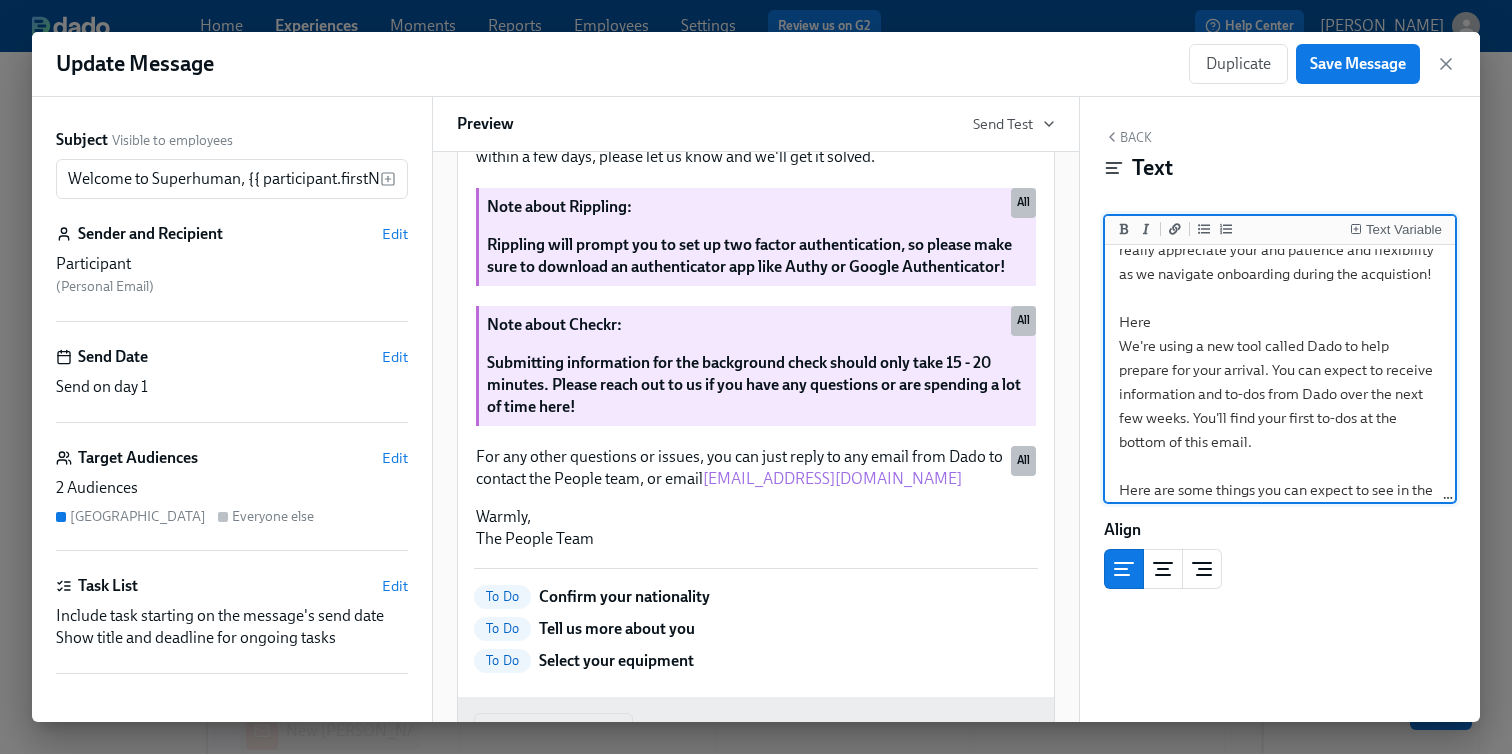 scroll, scrollTop: 959, scrollLeft: 0, axis: vertical 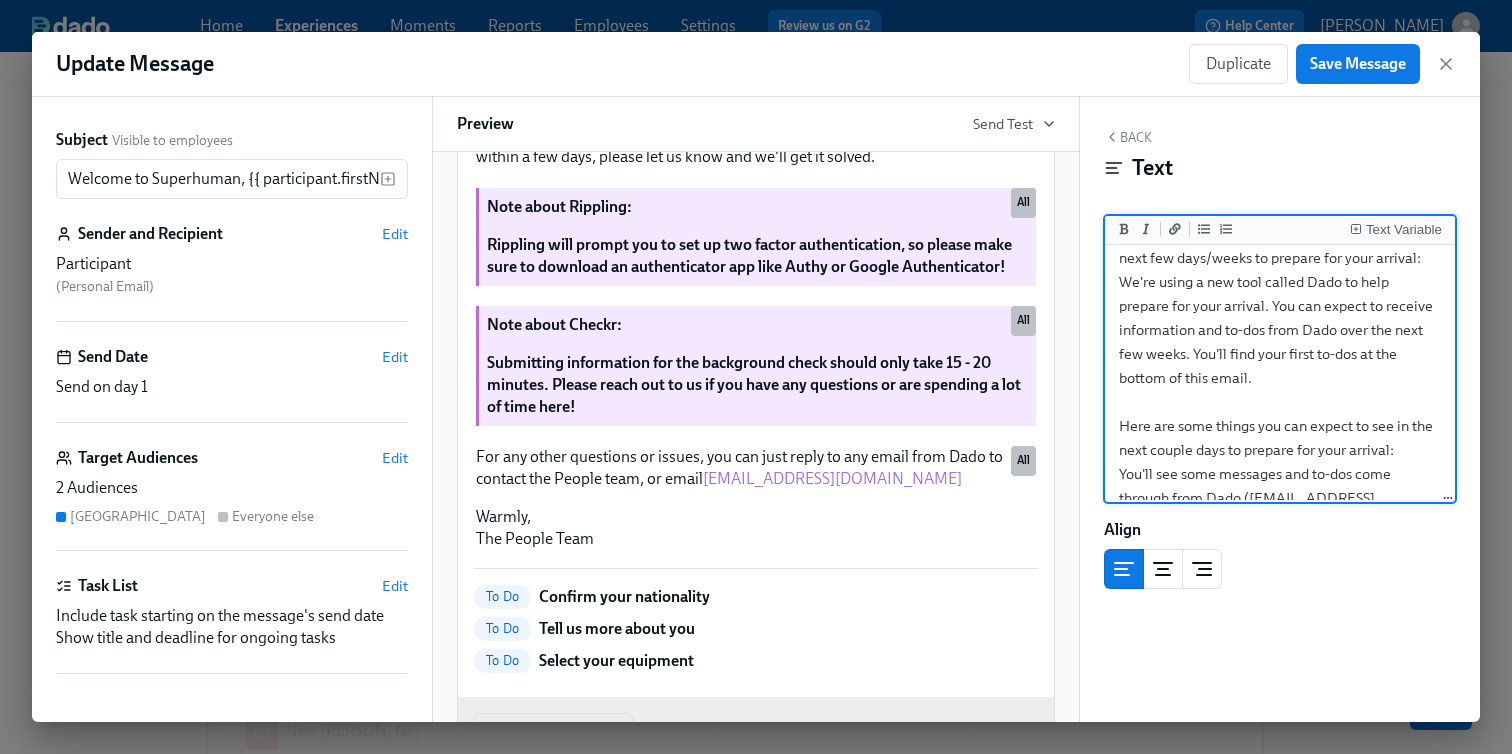 click on "Hi {{ participant.firstName }},
We are so thrilled to welcome you to the team! We really appreciate your and patience and flexibility as we navigate onboarding during the acquistion!
Here are some things you can expect to see in the next few days/weeks to prepare for your arrival:
We're using a new tool called Dado to help prepare for your arrival. You can expect to receive information and to-dos from Dado over the next few weeks. You'll find your first to-dos at the bottom of this email.
Here are some things you can expect to see in the next couple days to prepare for your arrival:
You'll see some messages and to-dos come through from Dado (notifications@dadohr.com). If you can help us with answering the questions as soon as possible, that will ensure we can order your laptop & equipment on time for your first day 🙏🏻
The Grammarly team will also be sending you an invite to sign up for Workday, their HRIS, to collect and share new hire information as well." at bounding box center (1280, 378) 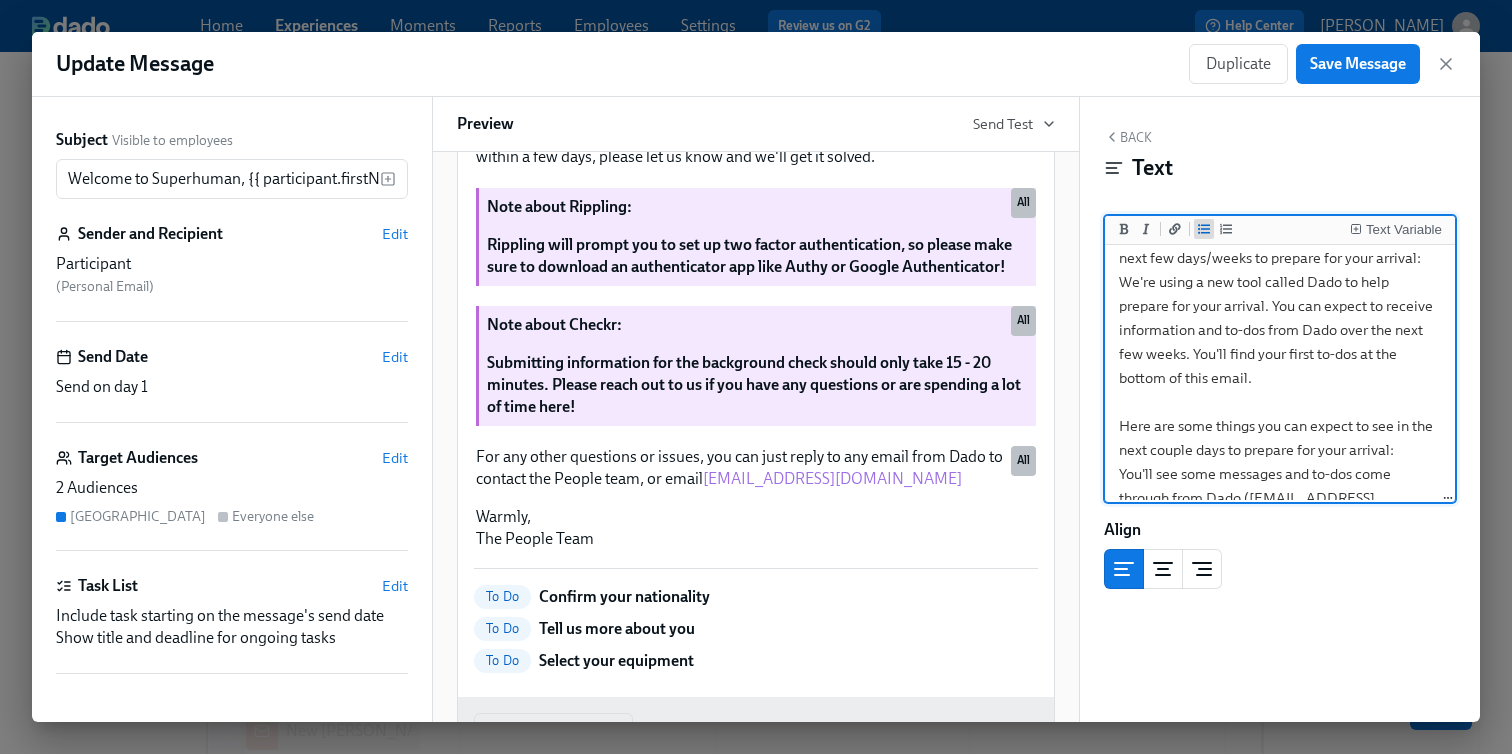 click 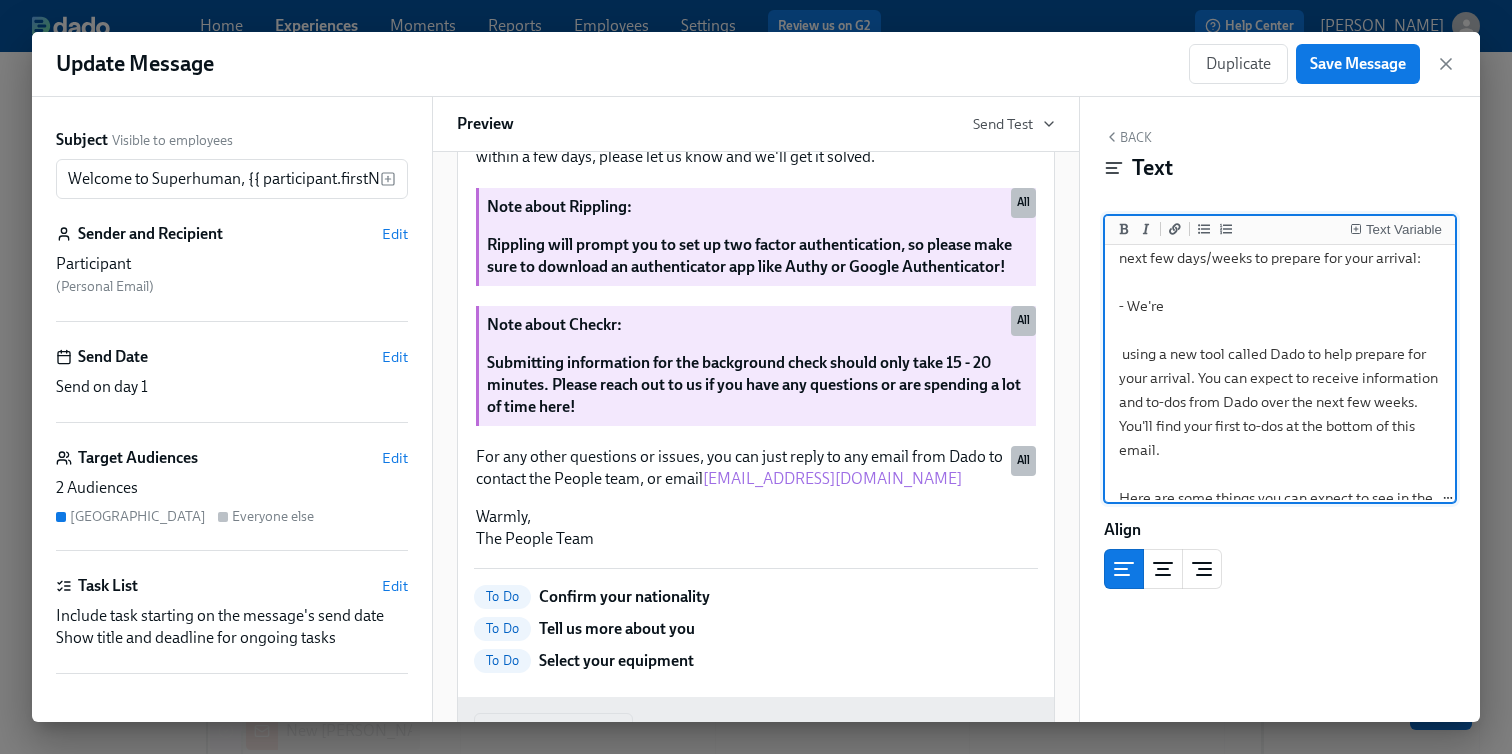 click on "Hi {{ participant.firstName }},
We are so thrilled to welcome you to the team! We really appreciate your and patience and flexibility as we navigate onboarding during the acquistion!
Here are some things you can expect to see in the next few days/weeks to prepare for your arrival:
- We're
using a new tool called Dado to help prepare for your arrival. You can expect to receive information and to-dos from Dado over the next few weeks. You'll find your first to-dos at the bottom of this email.
Here are some things you can expect to see in the next couple days to prepare for your arrival:
You'll see some messages and to-dos come through from Dado (notifications@dadohr.com). If you can help us with answering the questions as soon as possible, that will ensure we can order your laptop & equipment on time for your first day 🙏🏻
The Grammarly team will also be sending you an invite to sign up for Workday, their HRIS, to collect and share new hire information as well." at bounding box center (1280, 414) 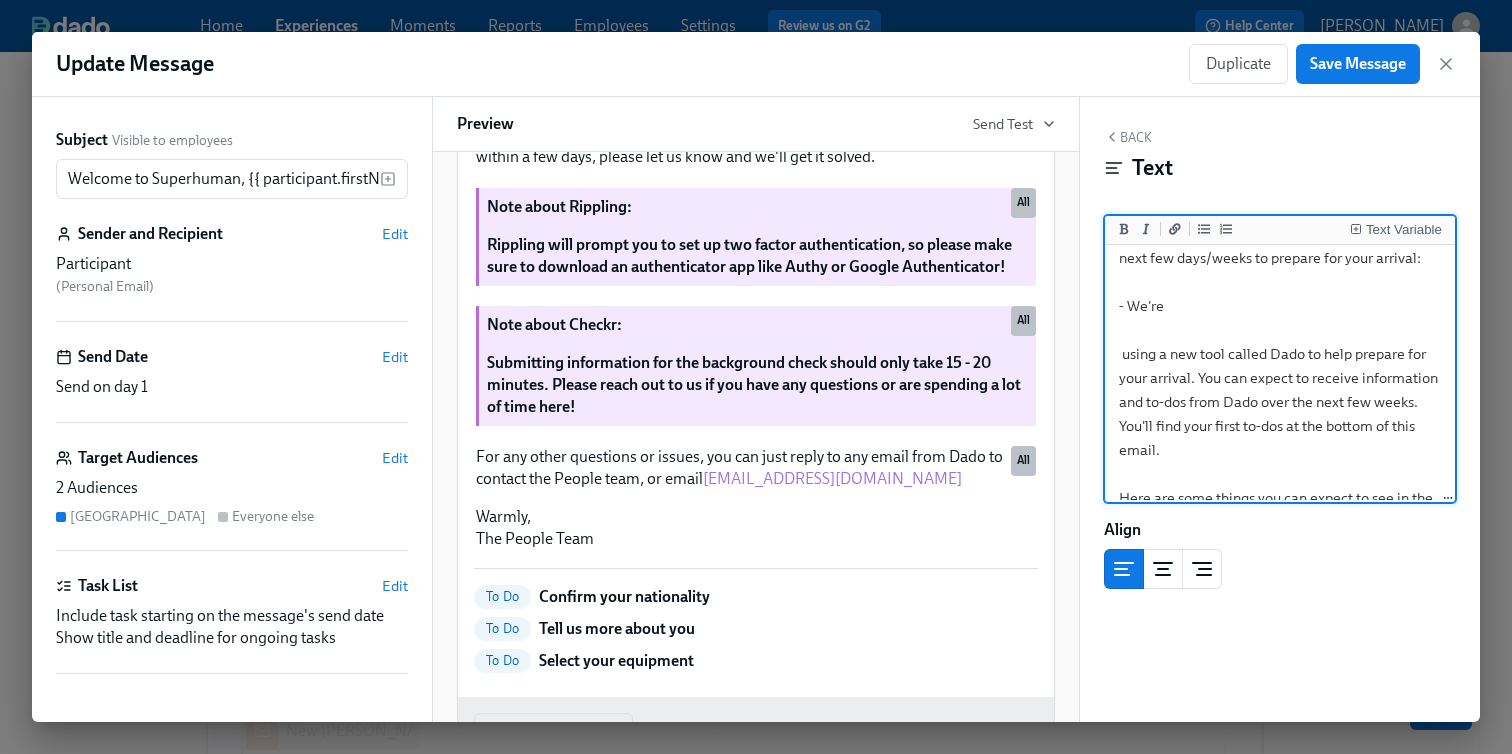 click on "Hi {{ participant.firstName }},
We are so thrilled to welcome you to the team! We really appreciate your and patience and flexibility as we navigate onboarding during the acquistion!
Here are some things you can expect to see in the next few days/weeks to prepare for your arrival:
- We're
using a new tool called Dado to help prepare for your arrival. You can expect to receive information and to-dos from Dado over the next few weeks. You'll find your first to-dos at the bottom of this email.
Here are some things you can expect to see in the next couple days to prepare for your arrival:
You'll see some messages and to-dos come through from Dado (notifications@dadohr.com). If you can help us with answering the questions as soon as possible, that will ensure we can order your laptop & equipment on time for your first day 🙏🏻
The Grammarly team will also be sending you an invite to sign up for Workday, their HRIS, to collect and share new hire information as well." at bounding box center [1280, 414] 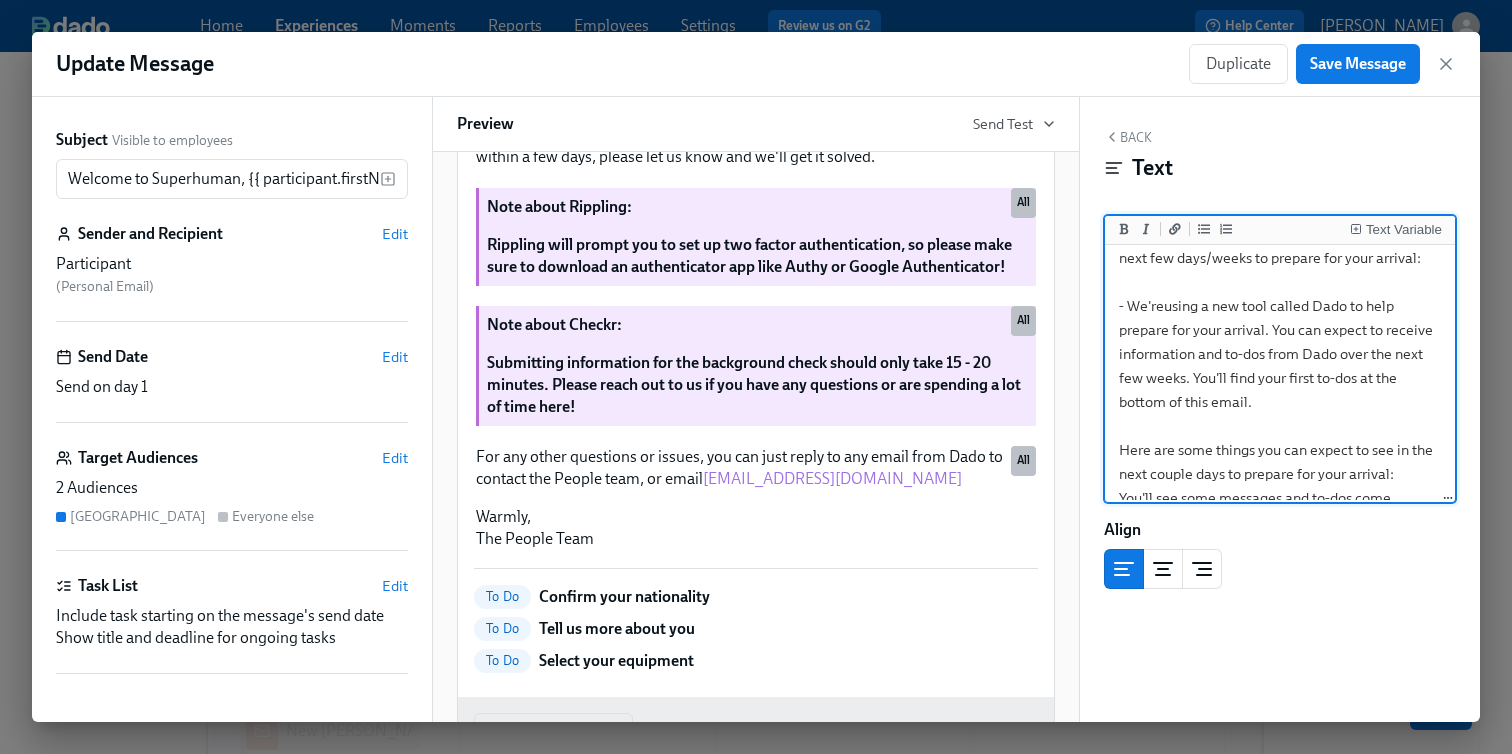 scroll, scrollTop: 997, scrollLeft: 0, axis: vertical 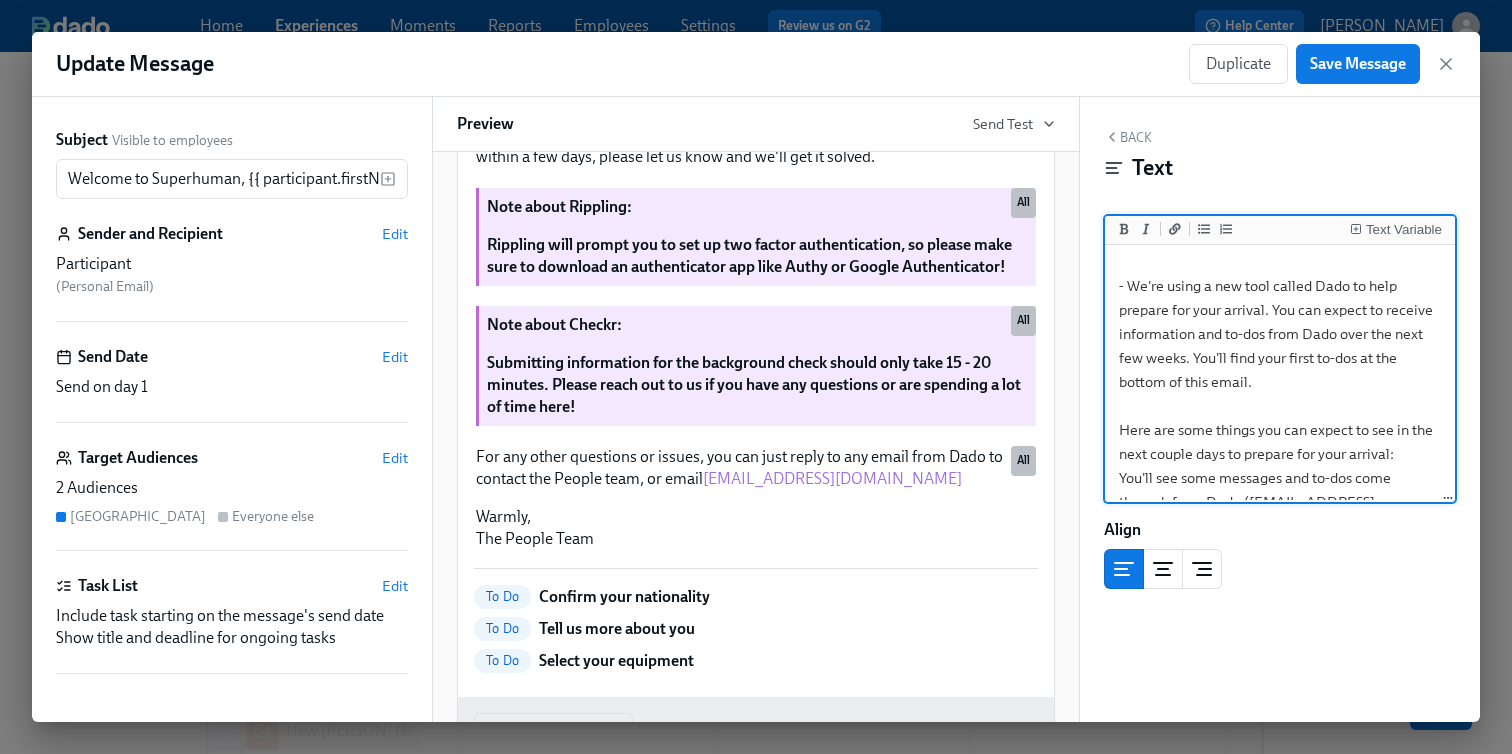 drag, startPoint x: 1402, startPoint y: 453, endPoint x: 1116, endPoint y: 432, distance: 286.76993 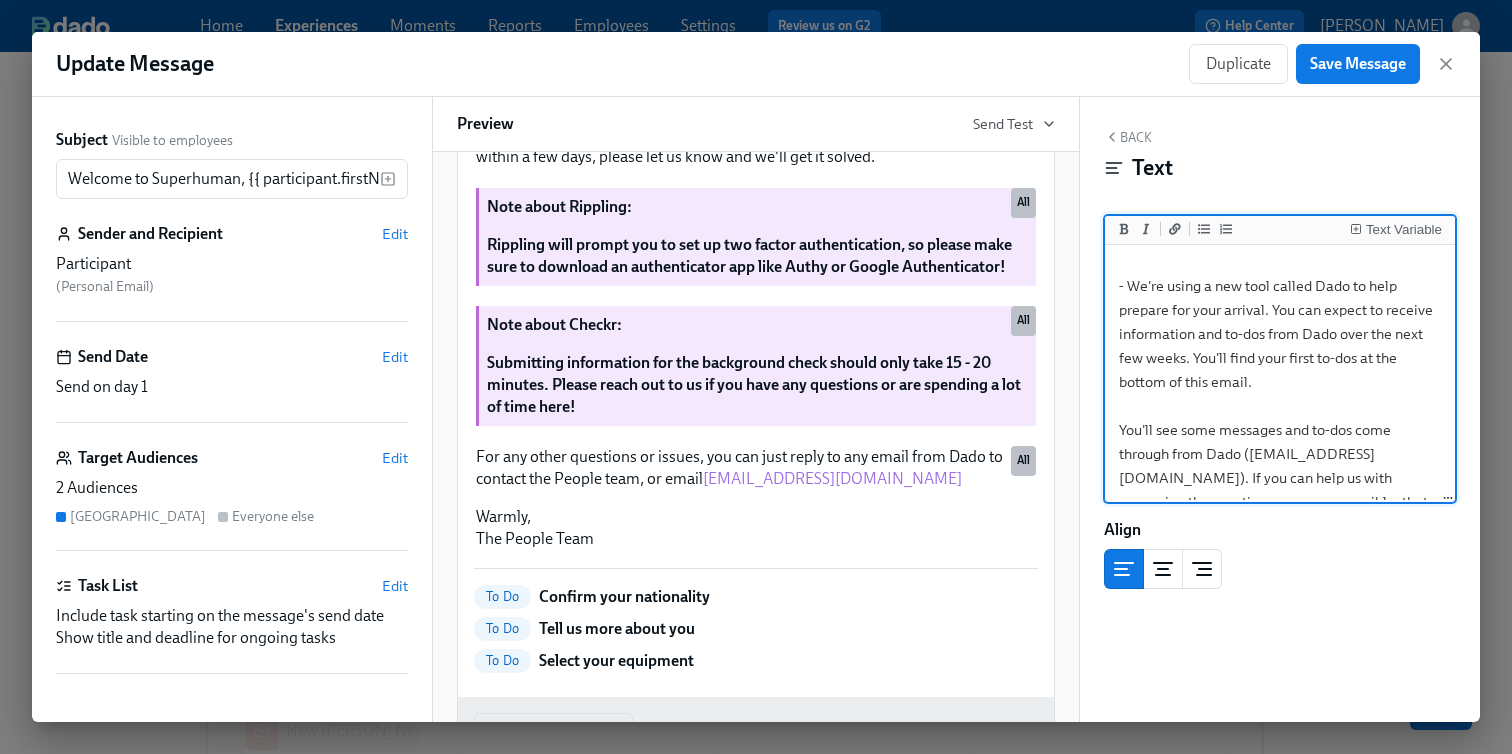 drag, startPoint x: 1267, startPoint y: 310, endPoint x: 1155, endPoint y: 312, distance: 112.01785 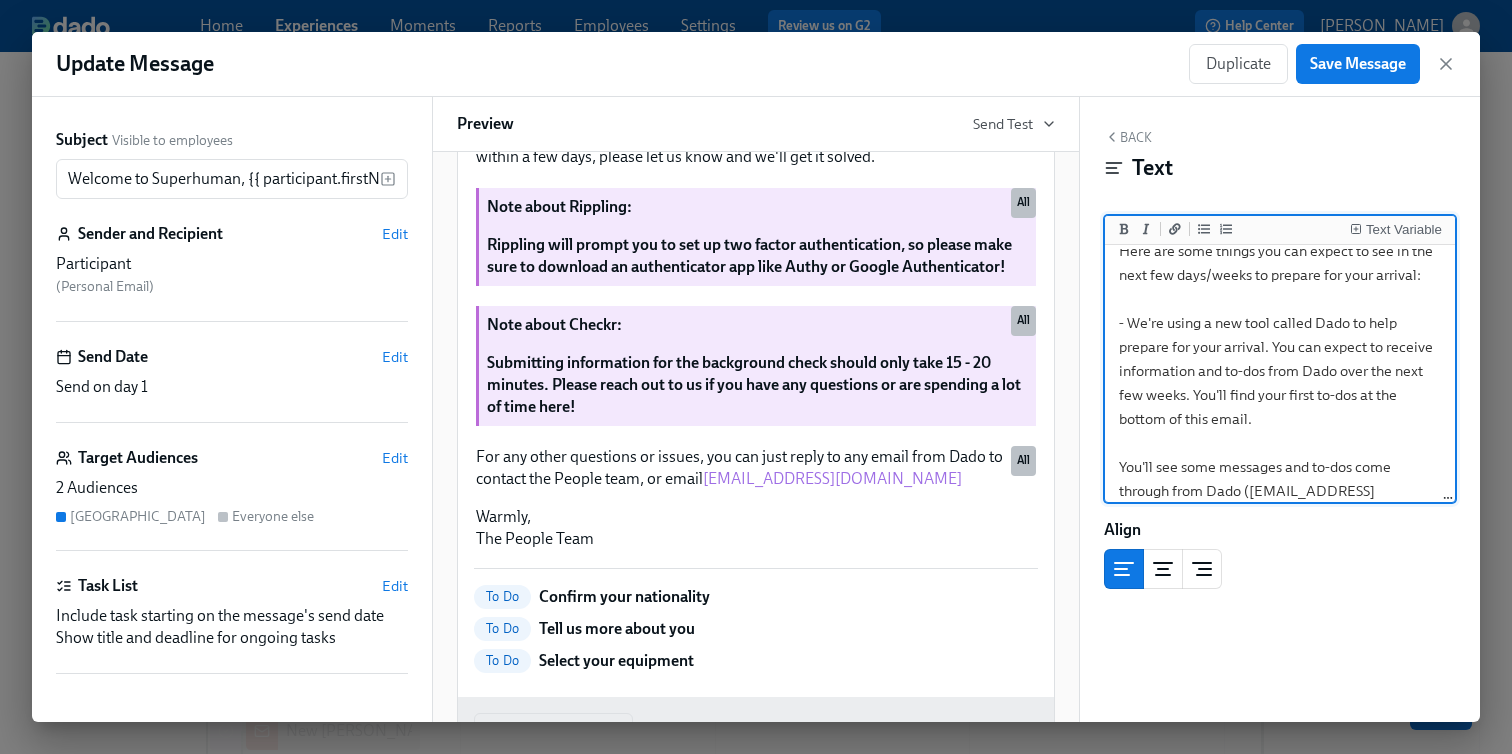 scroll, scrollTop: 173, scrollLeft: 0, axis: vertical 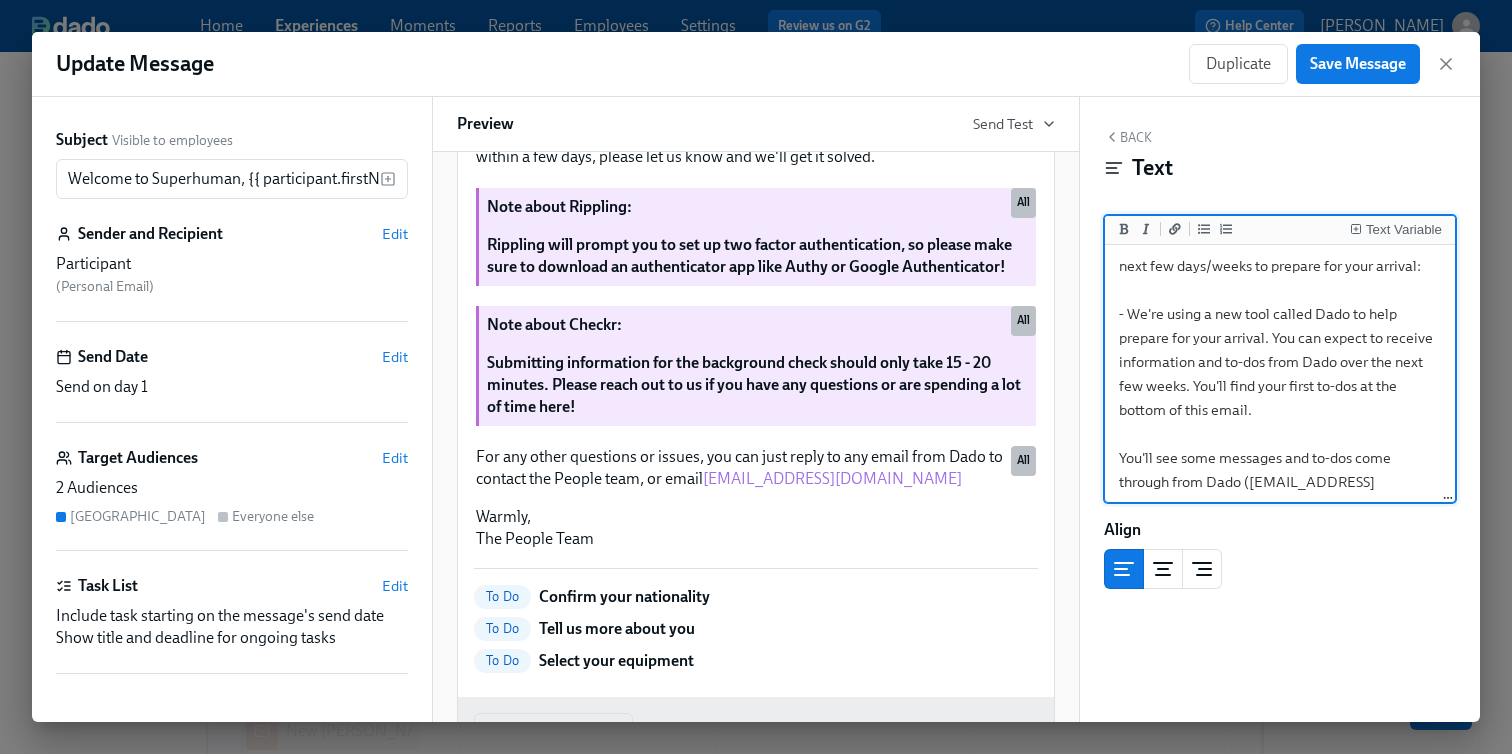 drag, startPoint x: 1240, startPoint y: 317, endPoint x: 1205, endPoint y: 315, distance: 35.057095 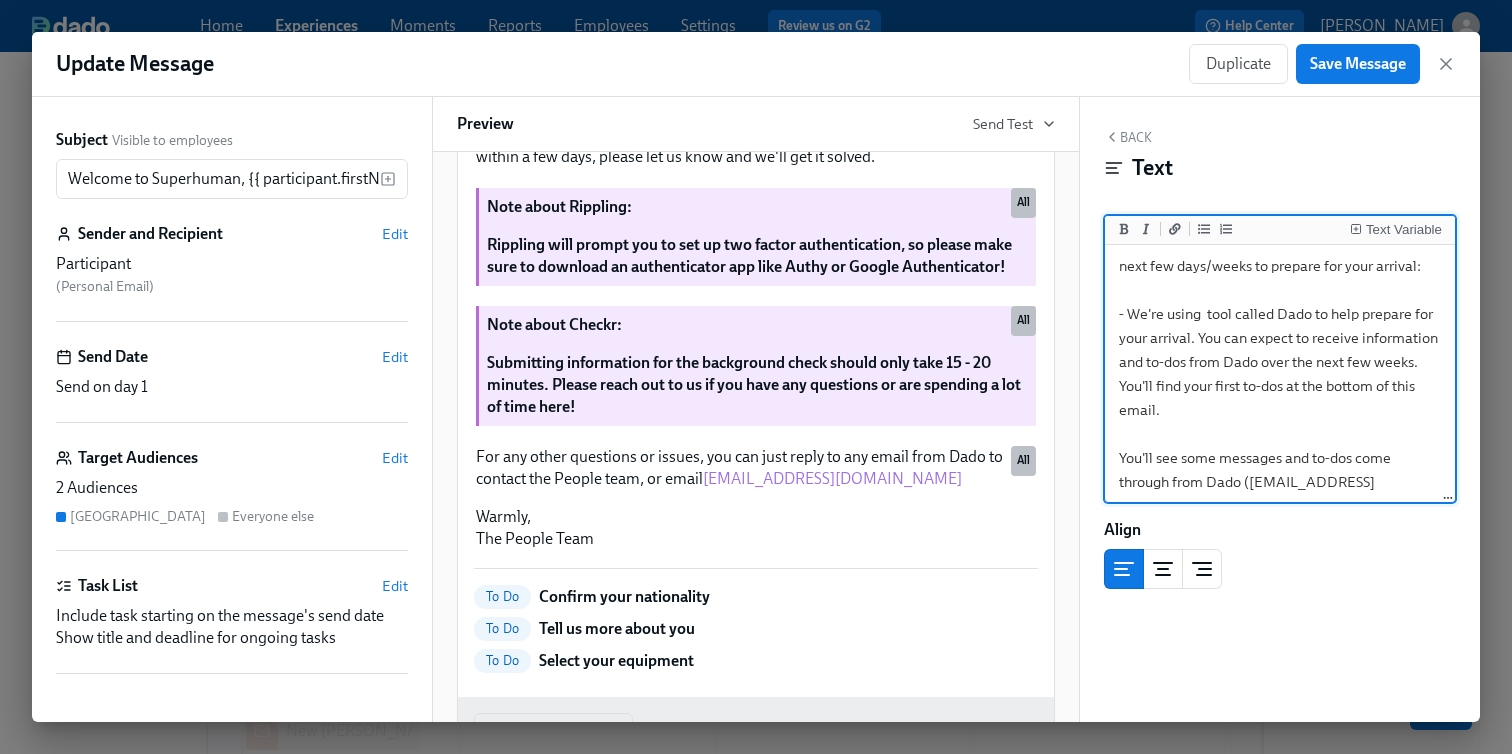 drag, startPoint x: 1208, startPoint y: 320, endPoint x: 1135, endPoint y: 319, distance: 73.00685 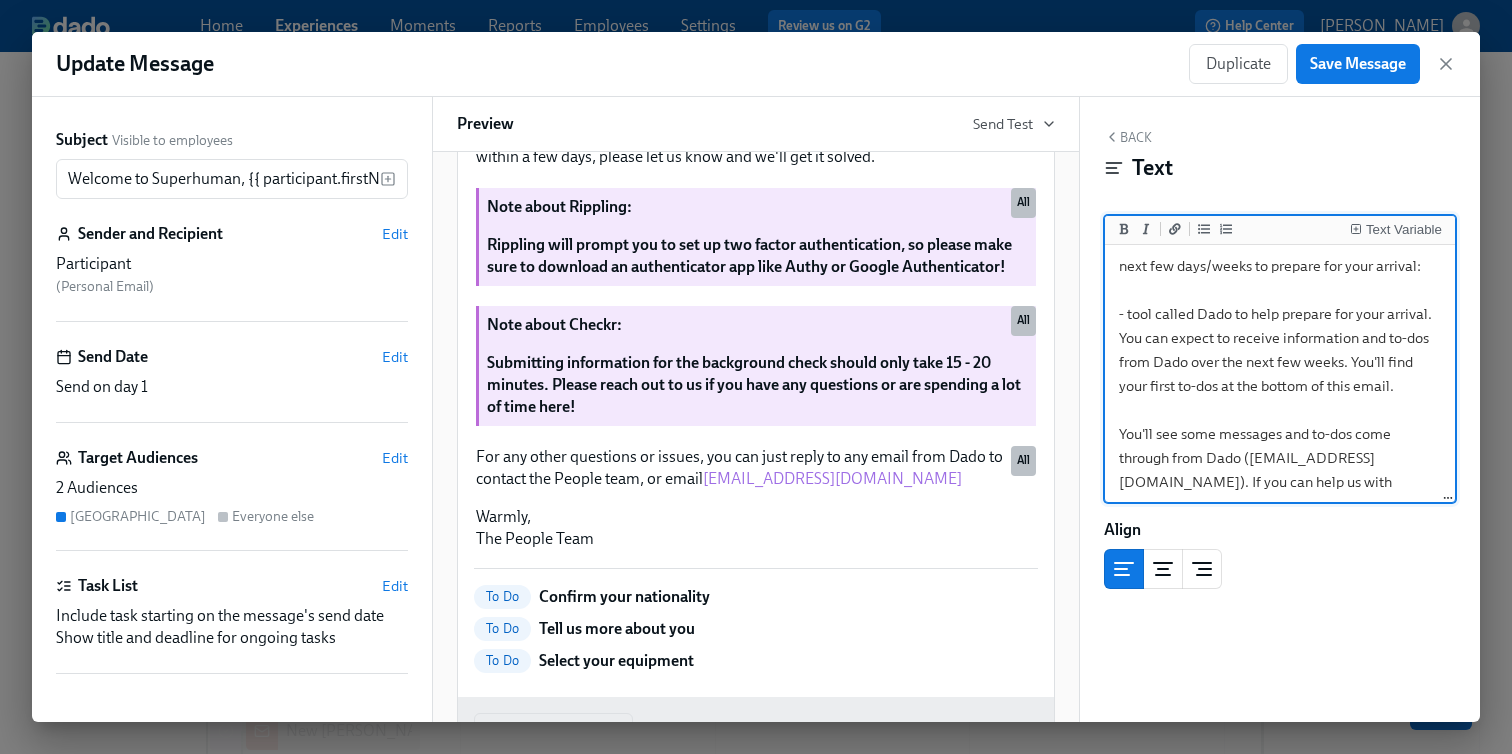 click on "Hi {{ participant.firstName }},
We are so thrilled to welcome you to the team! We really appreciate your and patience and flexibility as we navigate onboarding during the acquistion!
Here are some things you can expect to see in the next few days/weeks to prepare for your arrival:
- tool called Dado to help prepare for your arrival. You can expect to receive information and to-dos from Dado over the next few weeks. You'll find your first to-dos at the bottom of this email.
You'll see some messages and to-dos come through from Dado (notifications@dadohr.com). If you can help us with answering the questions as soon as possible, that will ensure we can order your laptop & equipment on time for your first day 🙏🏻
The Grammarly team will also be sending you an invite to sign up for Workday, their HRIS, to collect and share new hire information as well." at bounding box center [1280, 362] 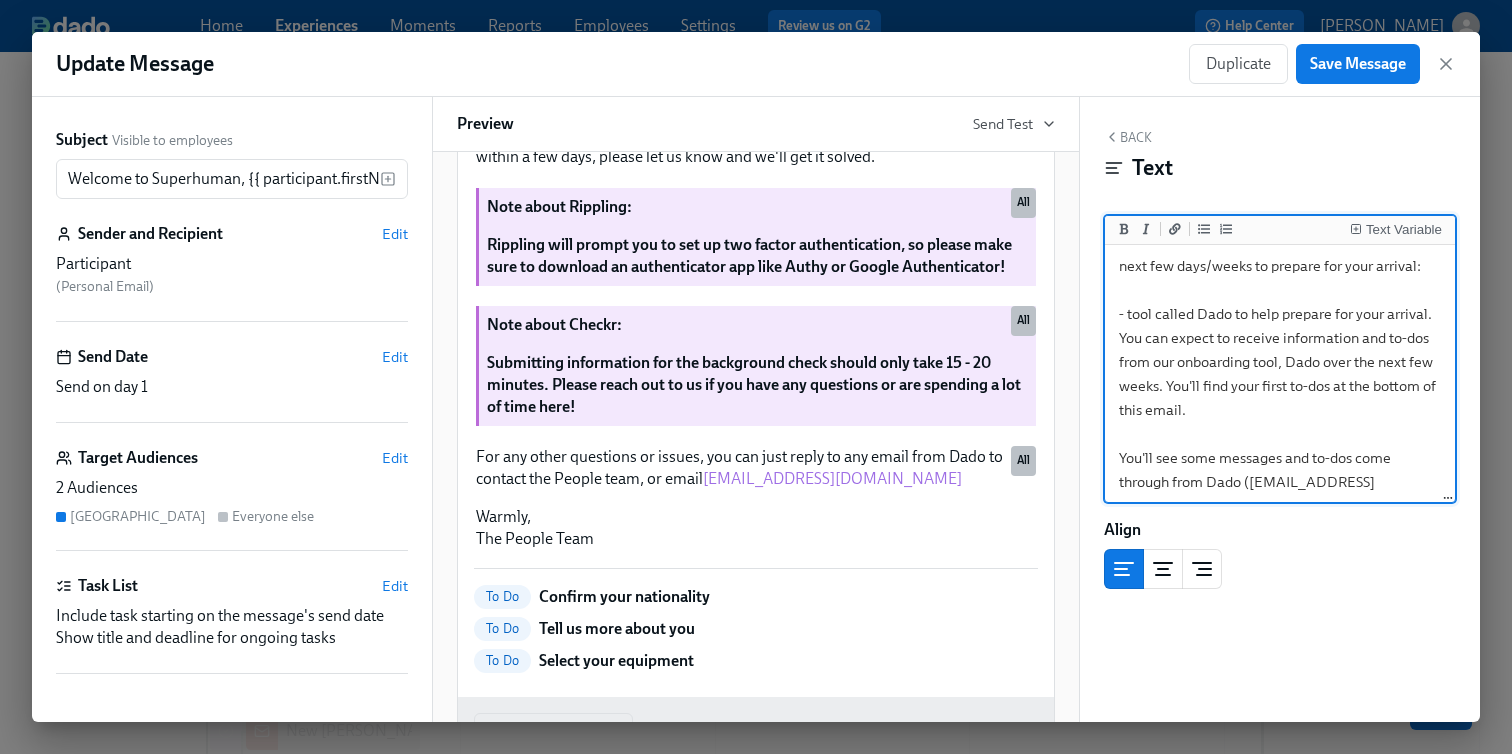 drag, startPoint x: 1432, startPoint y: 316, endPoint x: 1134, endPoint y: 314, distance: 298.0067 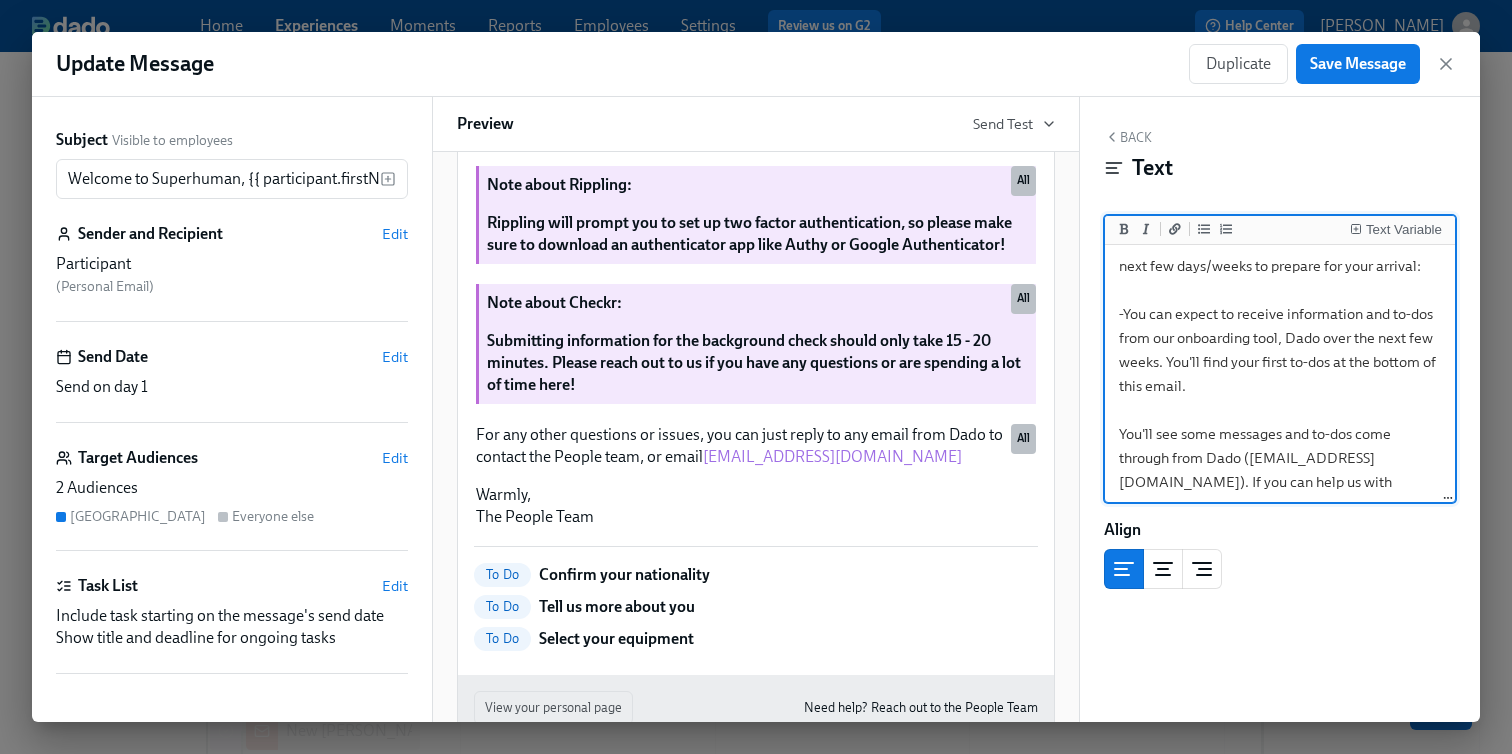 scroll, scrollTop: 931, scrollLeft: 0, axis: vertical 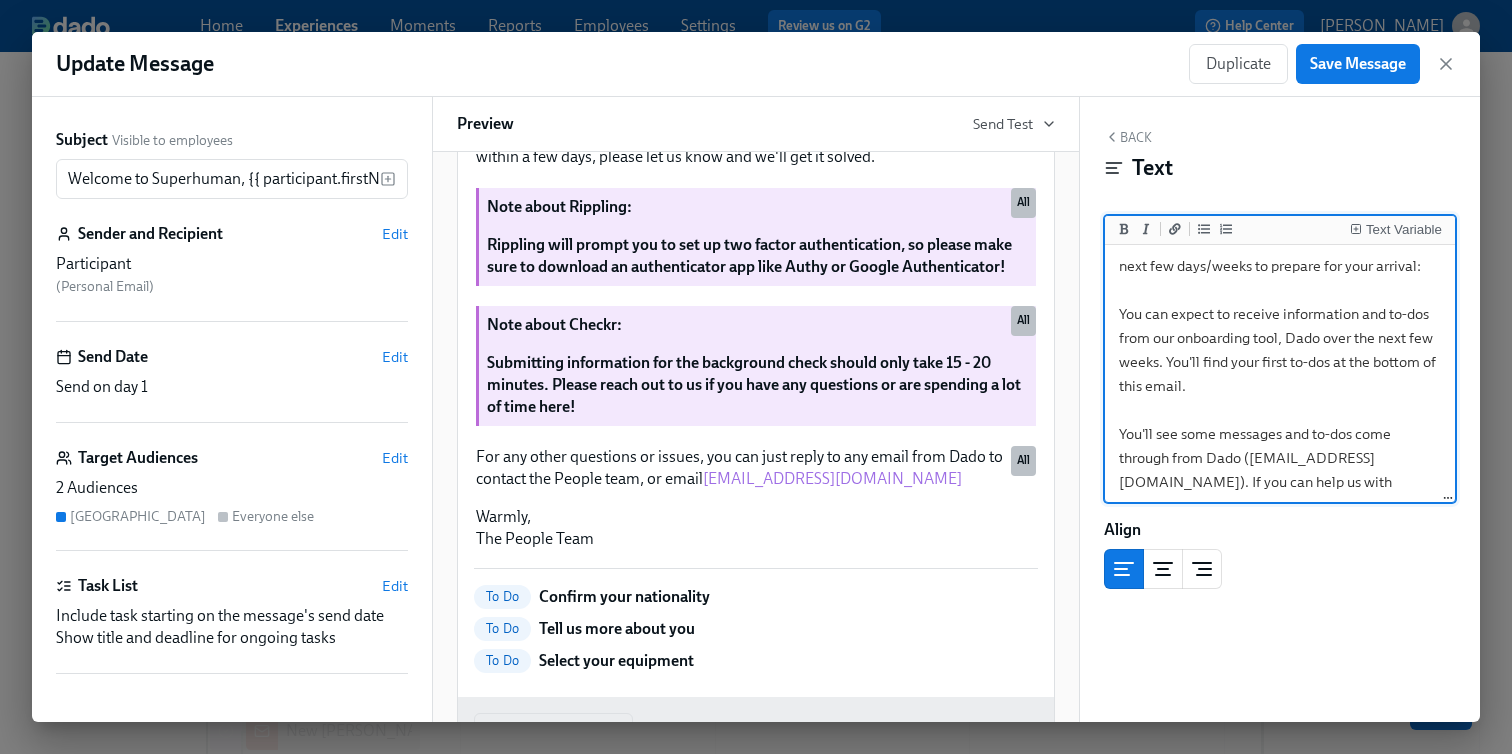 drag, startPoint x: 1118, startPoint y: 314, endPoint x: 1197, endPoint y: 379, distance: 102.30347 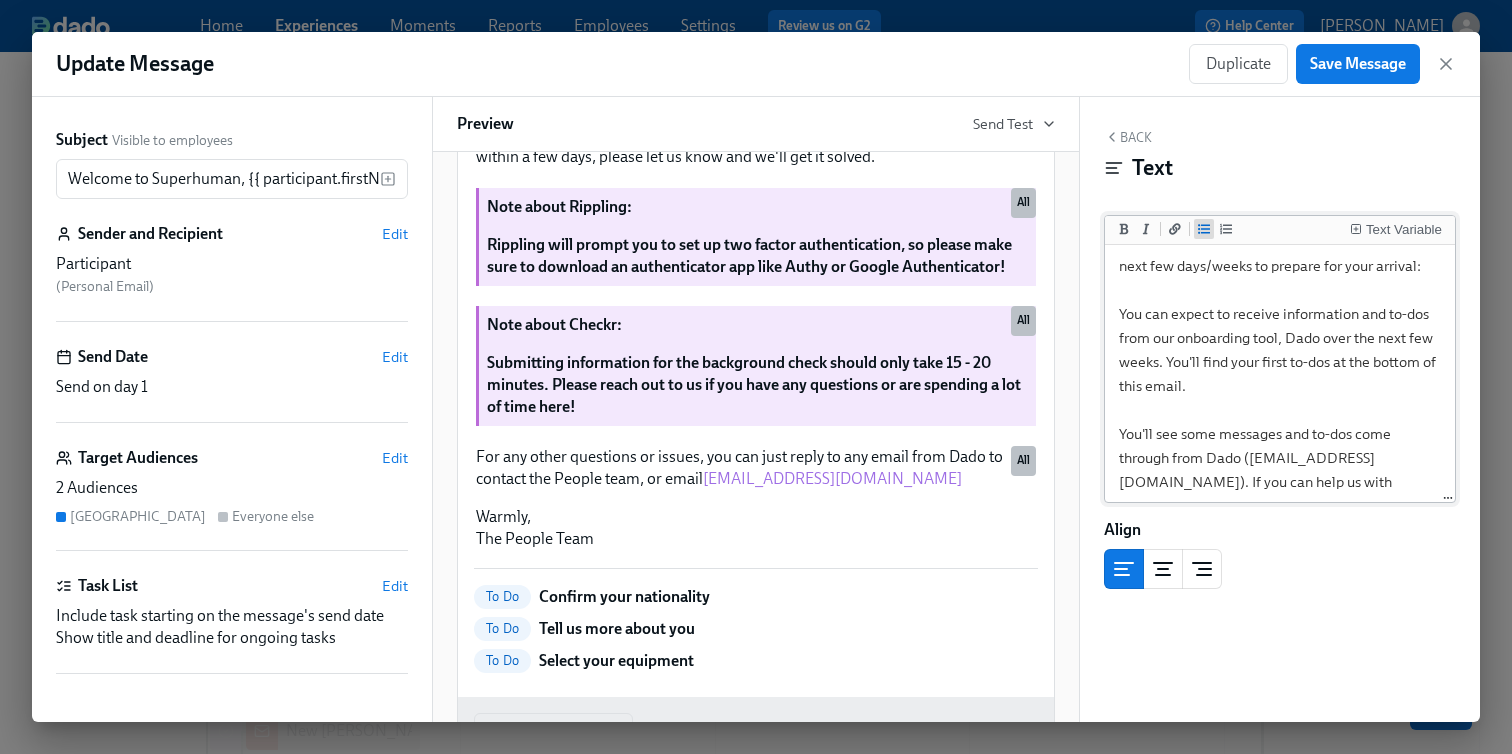 click at bounding box center [1204, 229] 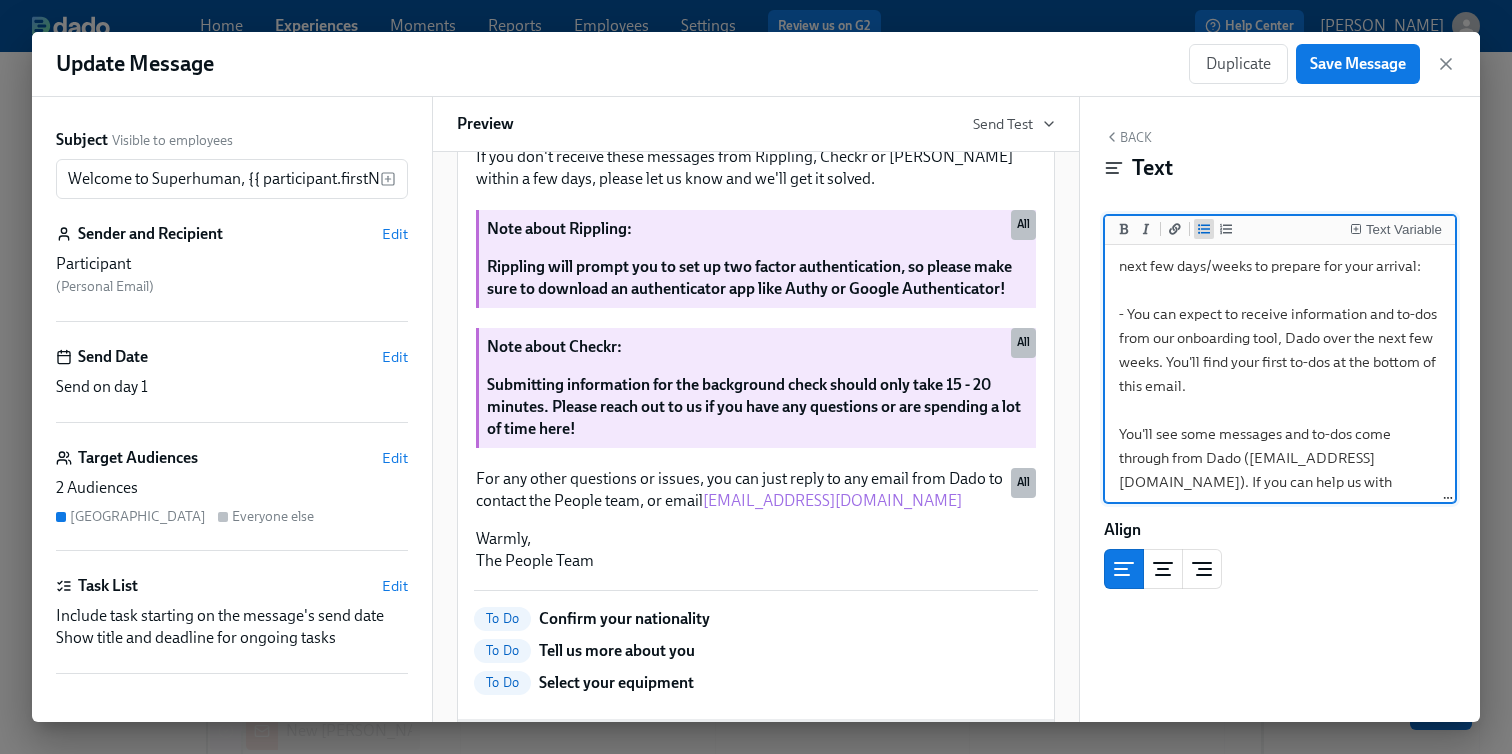 scroll, scrollTop: 953, scrollLeft: 0, axis: vertical 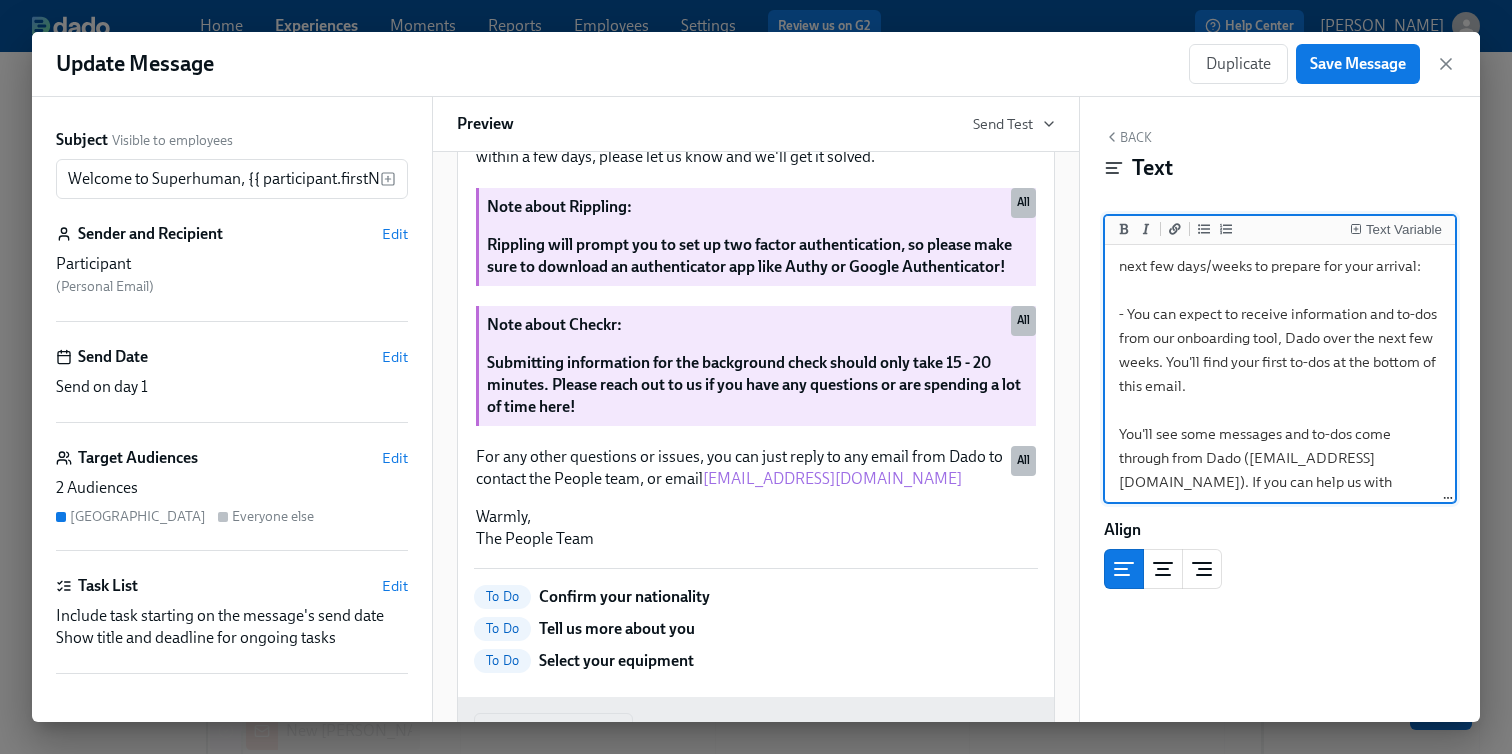 click on "Hi {{ participant.firstName }},
We are so thrilled to welcome you to the team! We really appreciate your and patience and flexibility as we navigate onboarding during the acquistion!
Here are some things you can expect to see in the next few days/weeks to prepare for your arrival:
- You can expect to receive information and to-dos from our onboarding tool, Dado over the next few weeks. You'll find your first to-dos at the bottom of this email.
You'll see some messages and to-dos come through from Dado (notifications@dadohr.com). If you can help us with answering the questions as soon as possible, that will ensure we can order your laptop & equipment on time for your first day 🙏🏻
The Grammarly team will also be sending you an invite to sign up for Workday, their HRIS, to collect and share new hire information as well." at bounding box center (1280, 362) 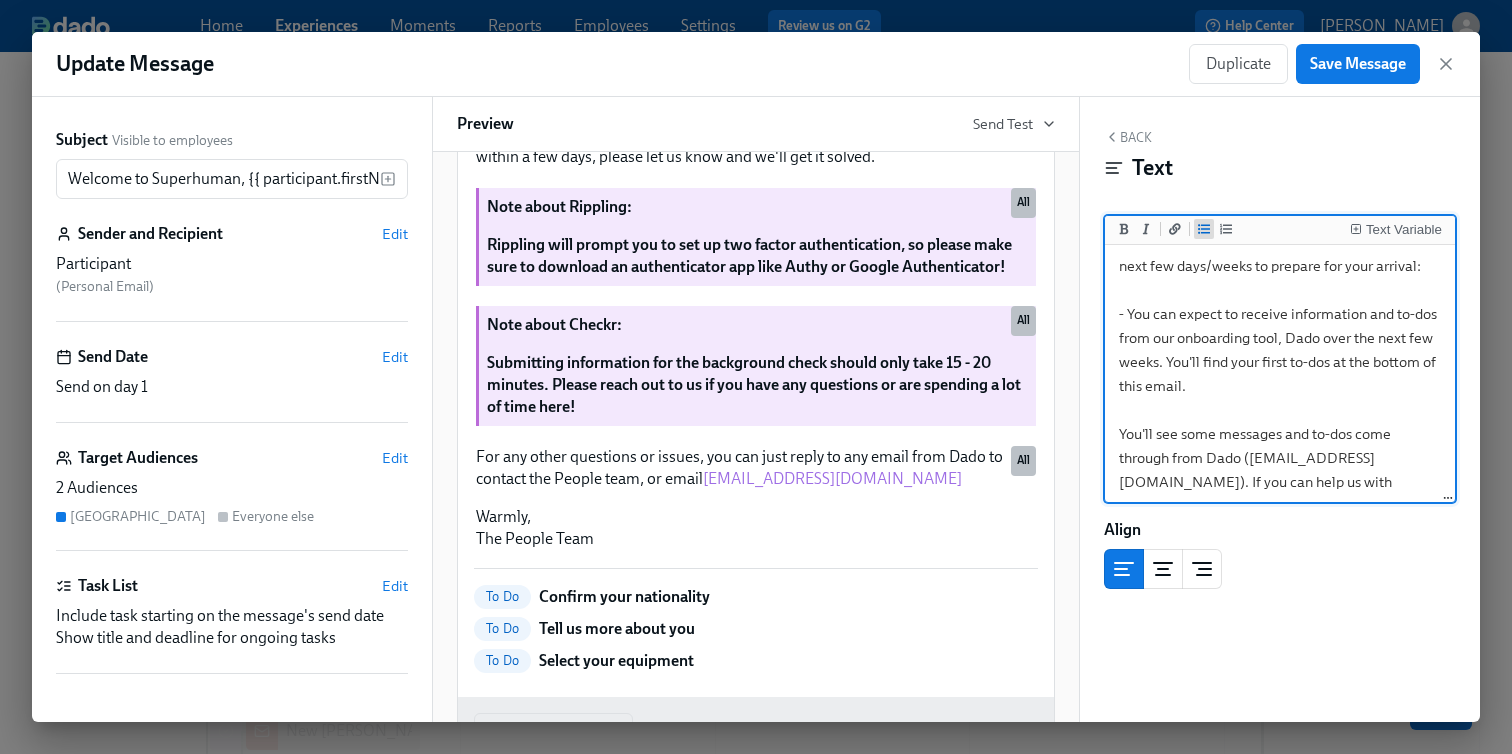 click 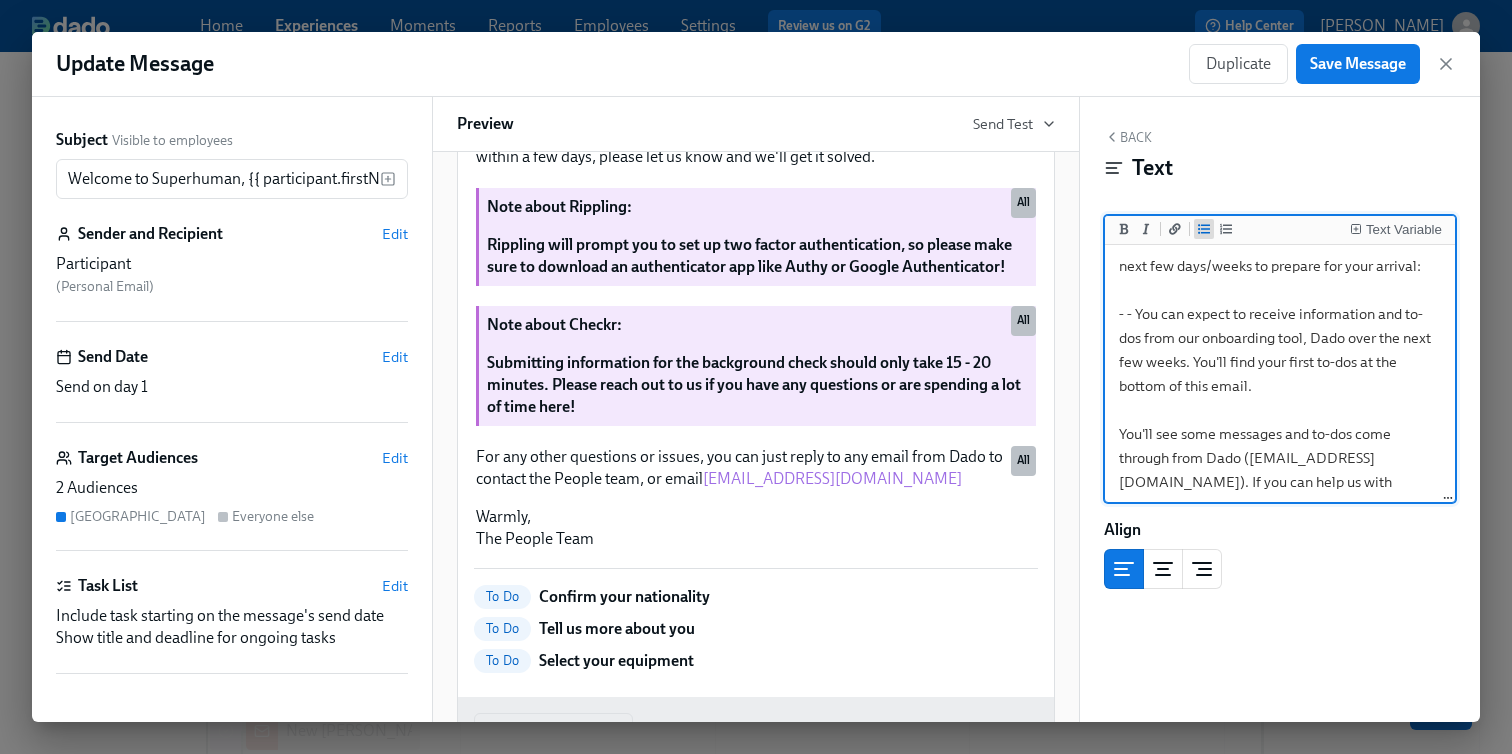 click 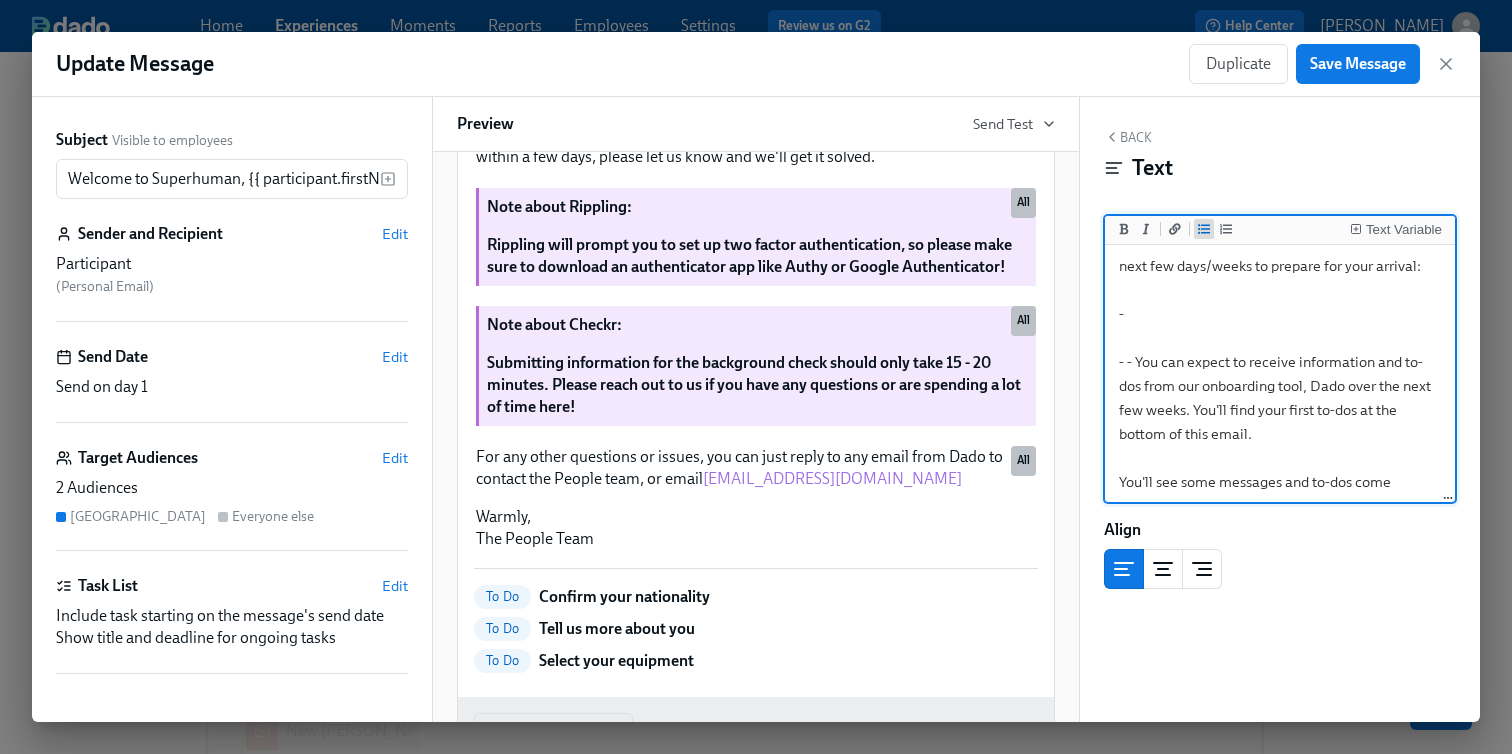 scroll, scrollTop: 953, scrollLeft: 0, axis: vertical 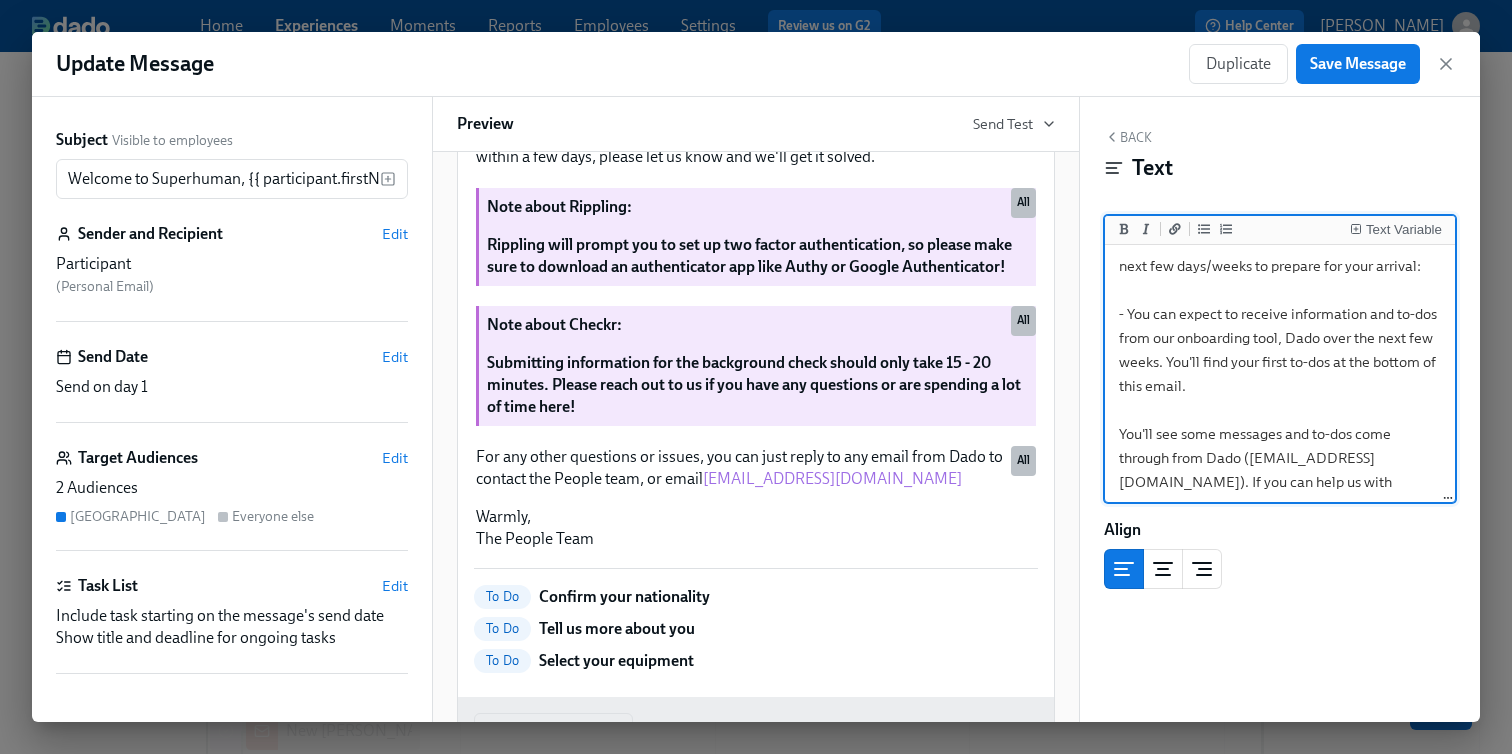 click on "Hi {{ participant.firstName }},
We are so thrilled to welcome you to the team! We really appreciate your and patience and flexibility as we navigate onboarding during the acquistion!
Here are some things you can expect to see in the next few days/weeks to prepare for your arrival:
- You can expect to receive information and to-dos from our onboarding tool, Dado over the next few weeks. You'll find your first to-dos at the bottom of this email.
You'll see some messages and to-dos come through from Dado (notifications@dadohr.com). If you can help us with answering the questions as soon as possible, that will ensure we can order your laptop & equipment on time for your first day 🙏🏻
The Grammarly team will also be sending you an invite to sign up for Workday, their HRIS, to collect and share new hire information as well." at bounding box center [1280, 362] 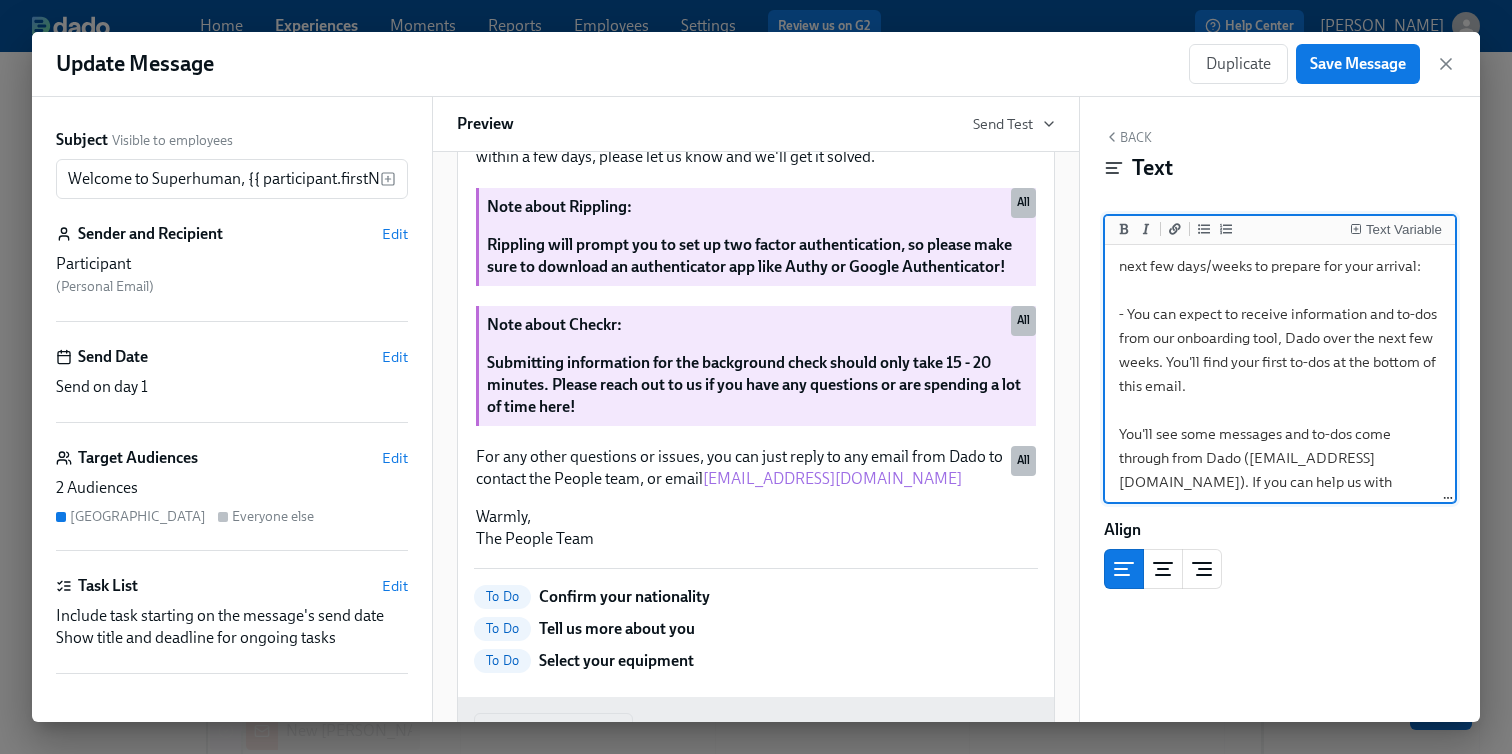 scroll, scrollTop: 953, scrollLeft: 0, axis: vertical 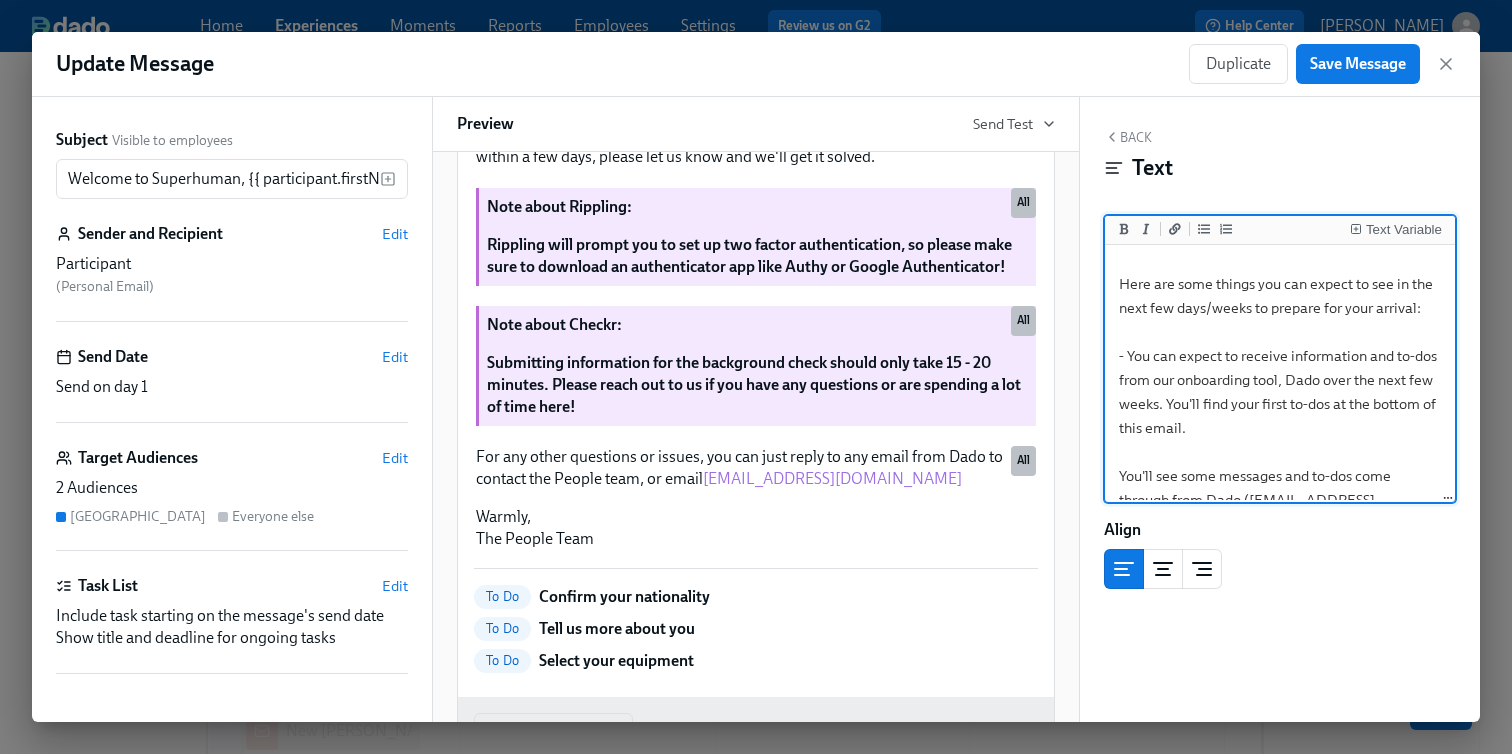 drag, startPoint x: 1236, startPoint y: 356, endPoint x: 1153, endPoint y: 360, distance: 83.09633 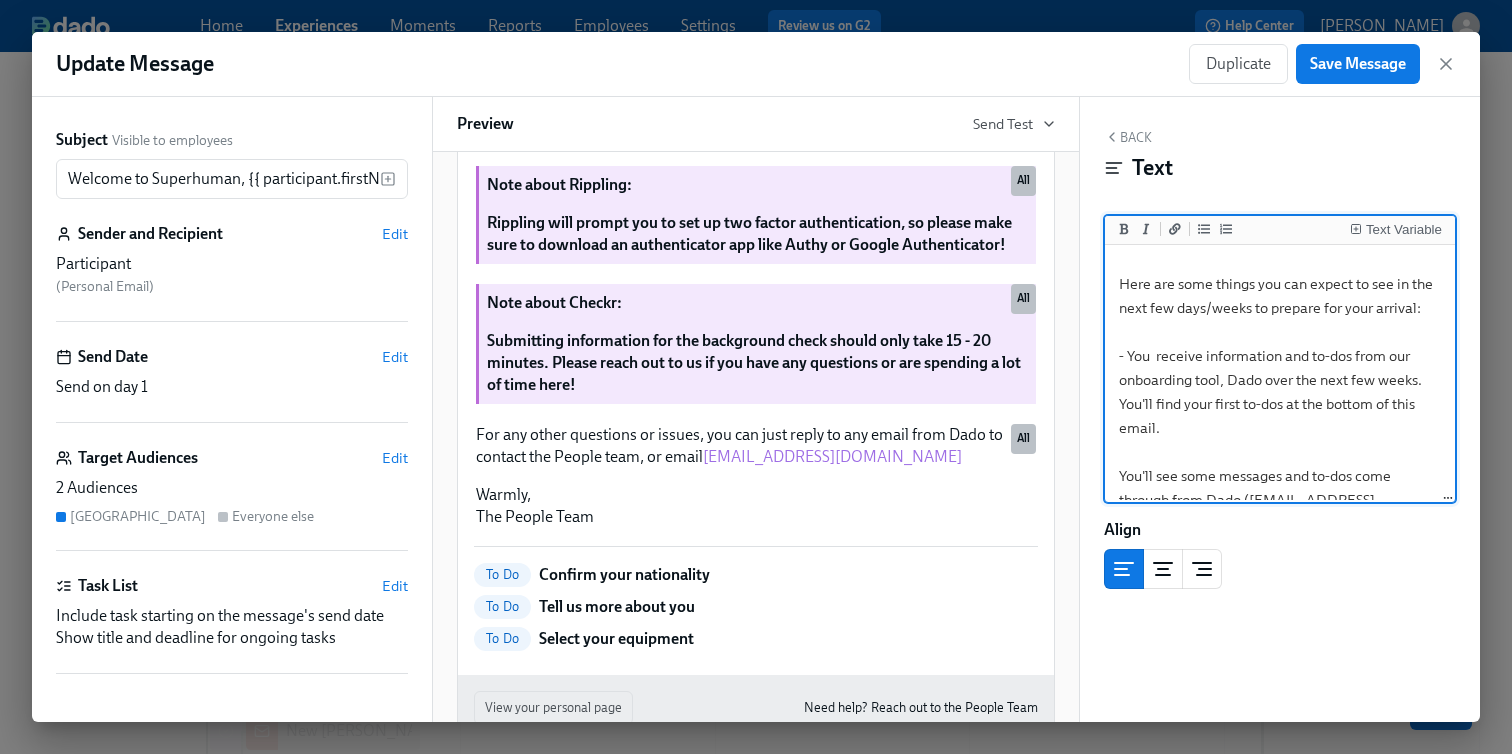 scroll, scrollTop: 931, scrollLeft: 0, axis: vertical 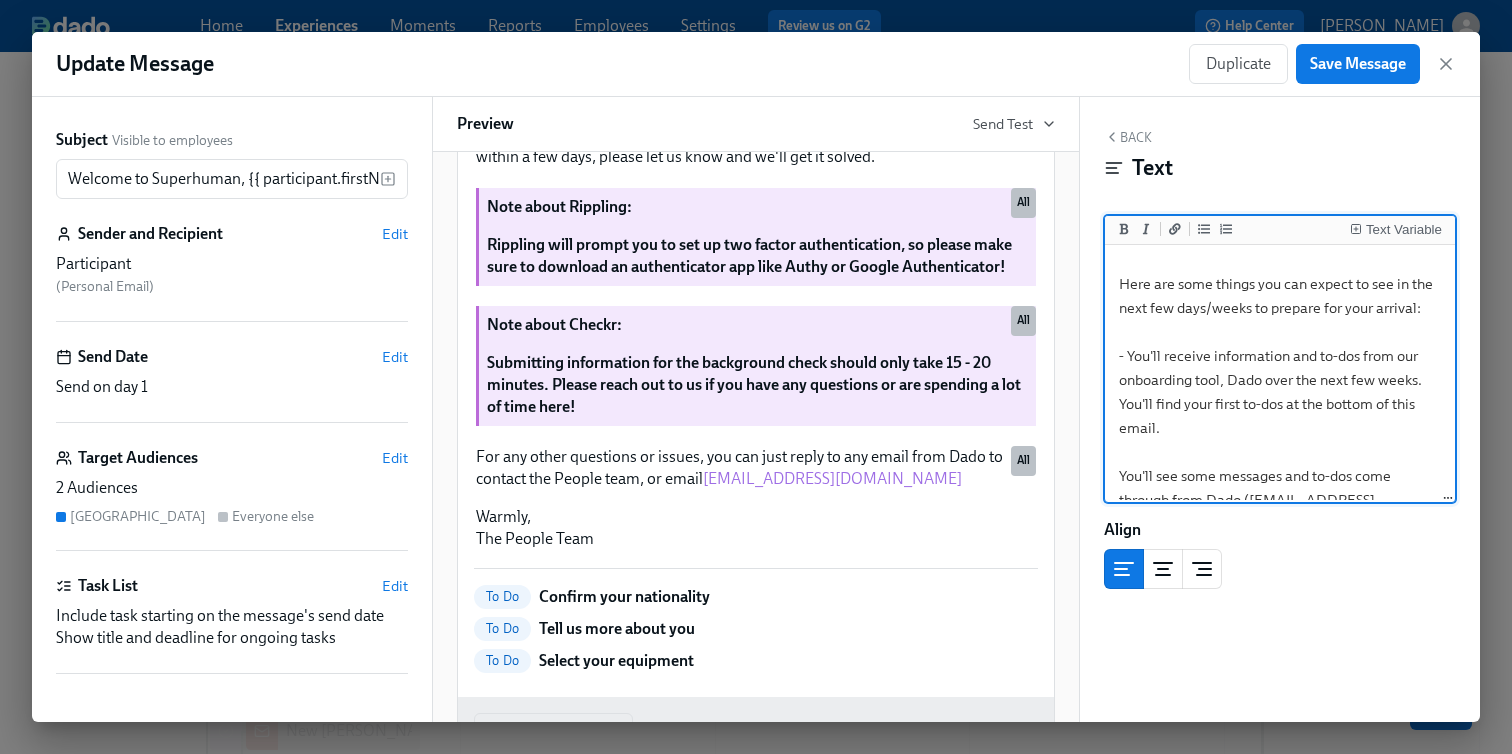 click on "Hi {{ participant.firstName }},
We are so thrilled to welcome you to the team! We really appreciate your and patience and flexibility as we navigate onboarding during the acquistion!
Here are some things you can expect to see in the next few days/weeks to prepare for your arrival:
- You'll receive information and to-dos from our onboarding tool, Dado over the next few weeks. You'll find your first to-dos at the bottom of this email.
You'll see some messages and to-dos come through from Dado (notifications@dadohr.com). If you can help us with answering the questions as soon as possible, that will ensure we can order your laptop & equipment on time for your first day 🙏🏻
The Grammarly team will also be sending you an invite to sign up for Workday, their HRIS, to collect and share new hire information as well." at bounding box center (1280, 404) 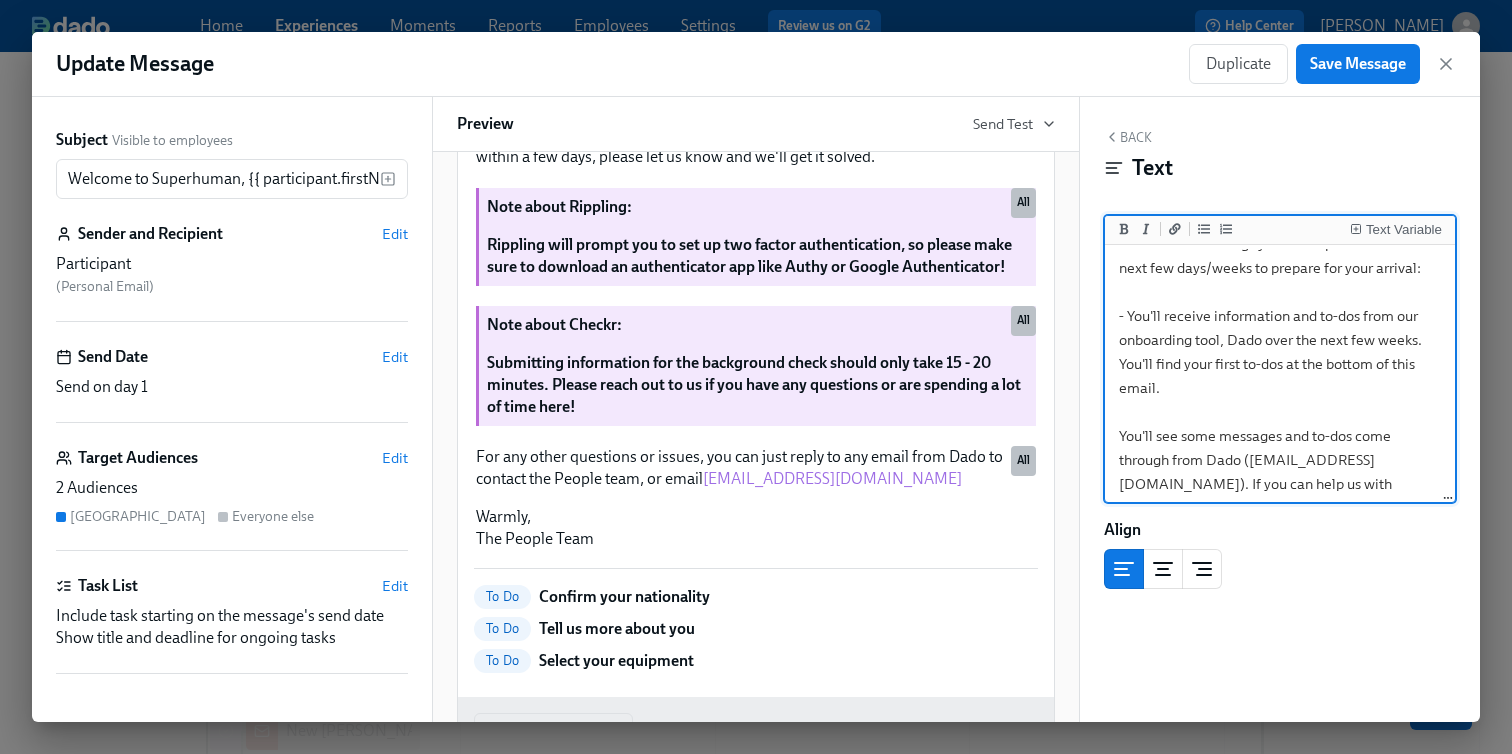 scroll, scrollTop: 175, scrollLeft: 0, axis: vertical 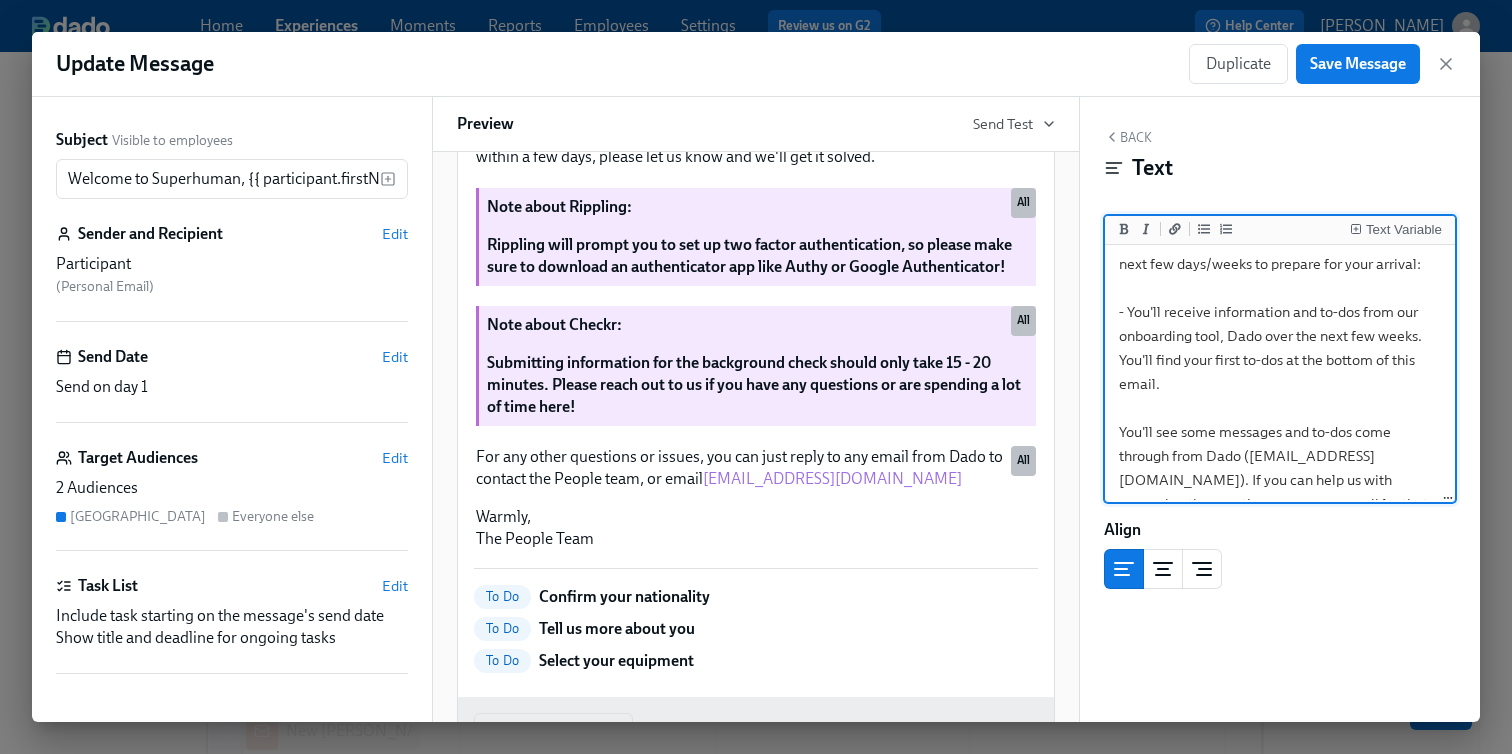 click on "Hi {{ participant.firstName }},
We are so thrilled to welcome you to the team! We really appreciate your and patience and flexibility as we navigate onboarding during the acquistion!
Here are some things you can expect to see in the next few days/weeks to prepare for your arrival:
- You'll receive information and to-dos from our onboarding tool, Dado over the next few weeks. You'll find your first to-dos at the bottom of this email.
You'll see some messages and to-dos come through from Dado (notifications@dadohr.com). If you can help us with answering the questions as soon as possible, that will ensure we can order your laptop & equipment on time for your first day 🙏🏻
The Grammarly team will also be sending you an invite to sign up for Workday, their HRIS, to collect and share new hire information as well." at bounding box center (1280, 360) 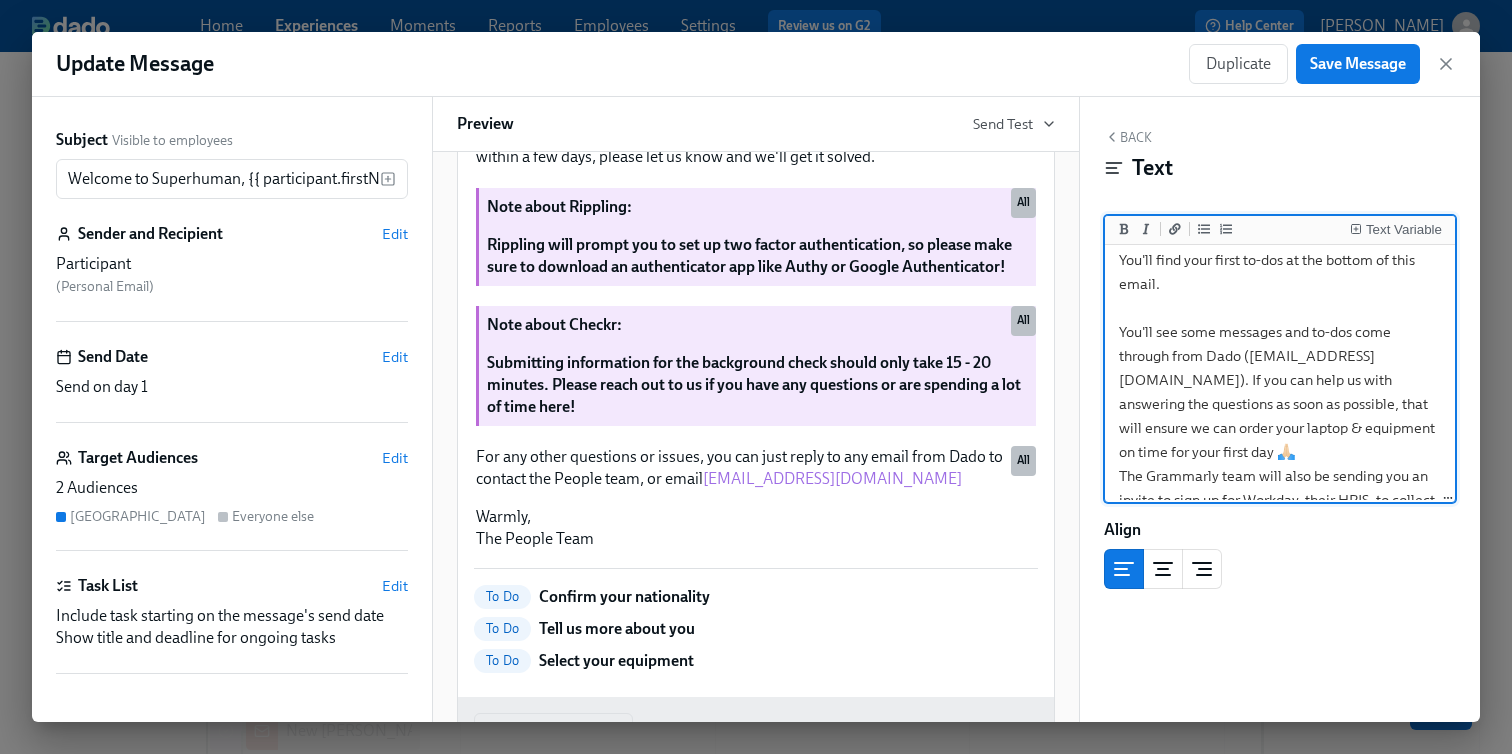 scroll, scrollTop: 278, scrollLeft: 0, axis: vertical 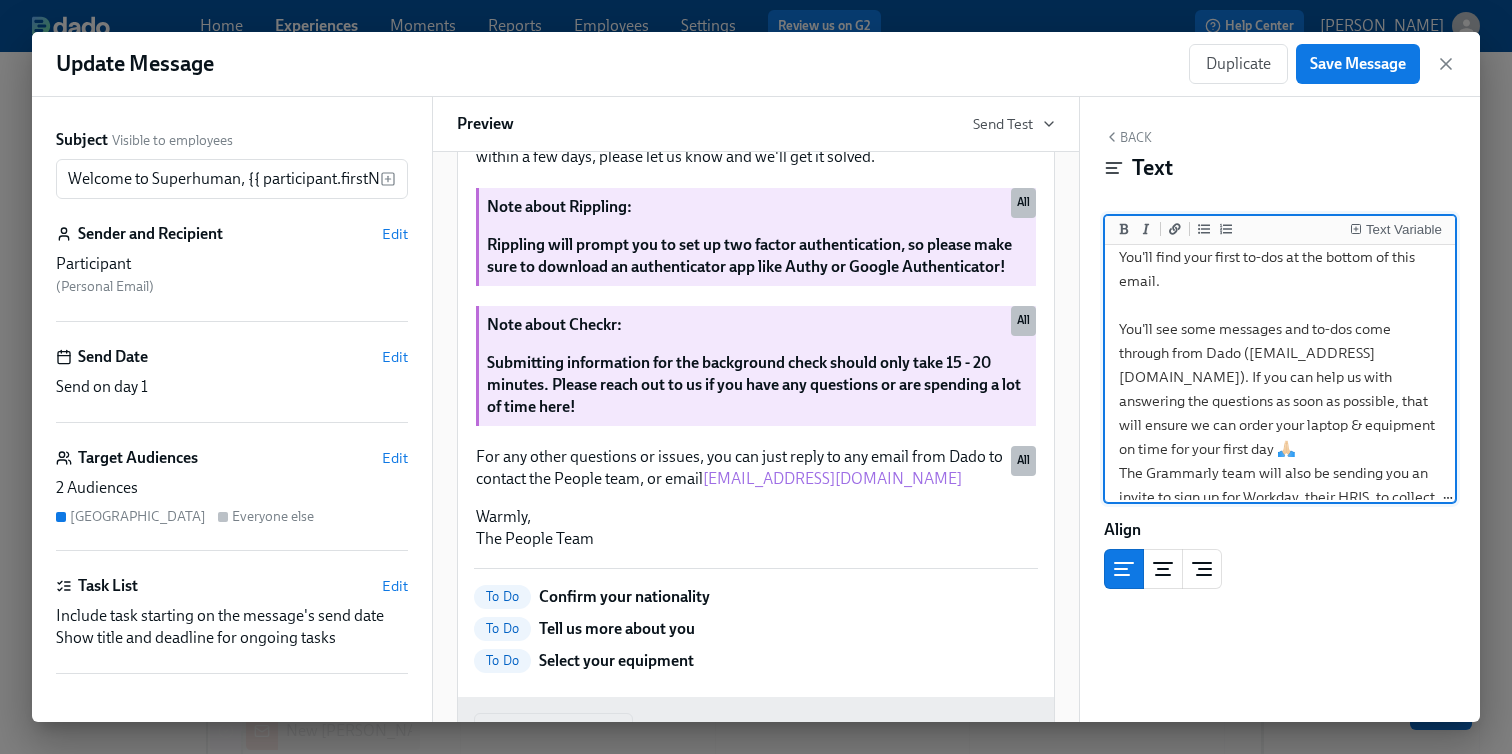 drag, startPoint x: 1168, startPoint y: 442, endPoint x: 1115, endPoint y: 344, distance: 111.41364 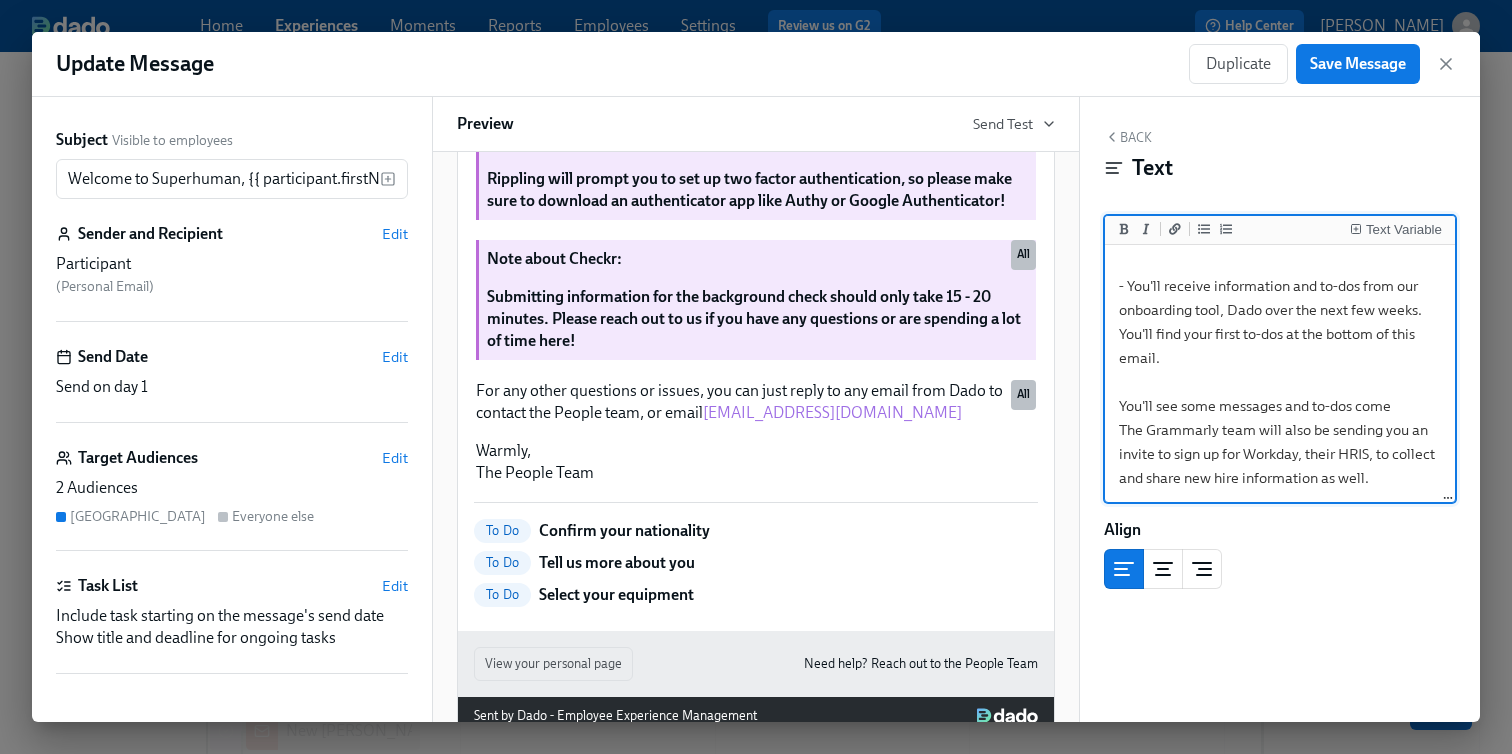 scroll, scrollTop: 225, scrollLeft: 0, axis: vertical 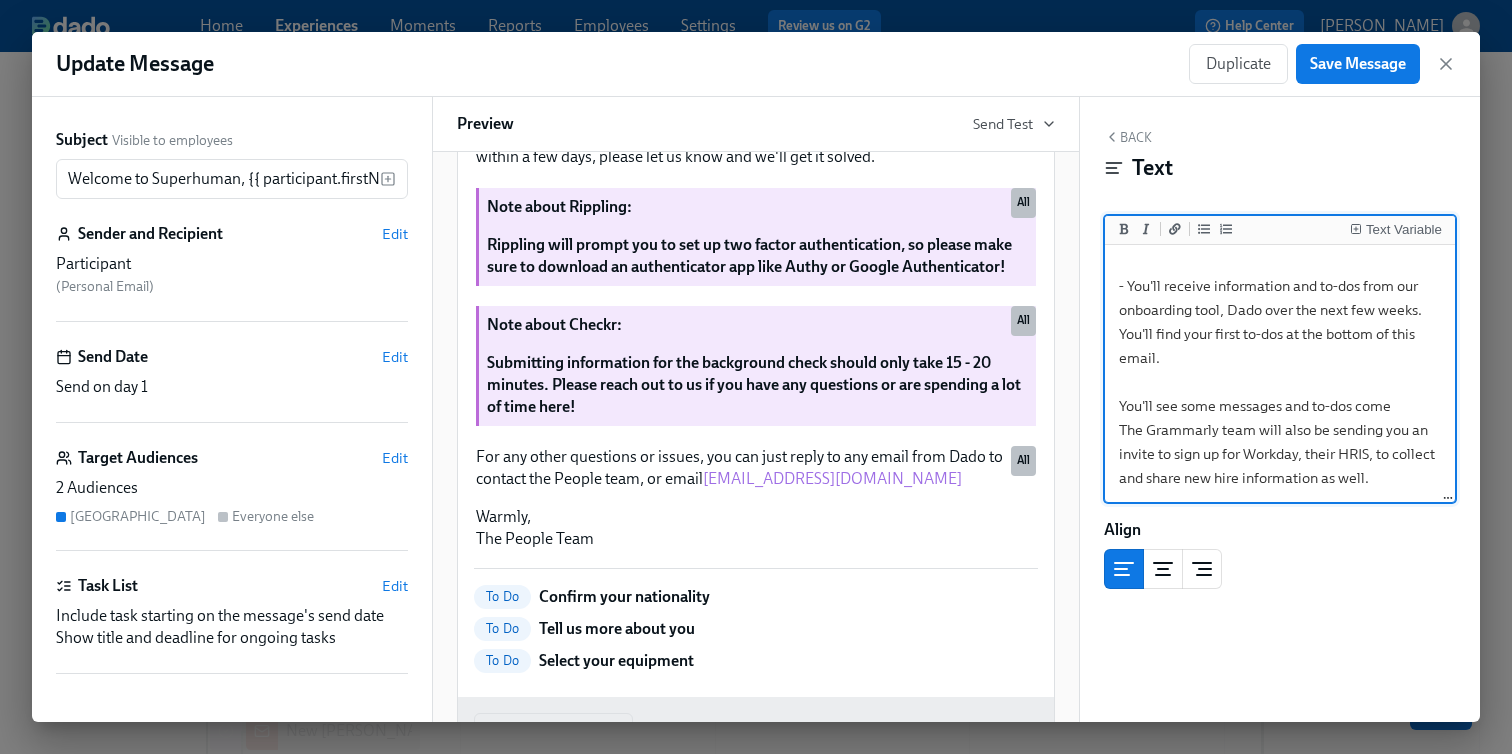 drag, startPoint x: 1176, startPoint y: 331, endPoint x: 1118, endPoint y: 316, distance: 59.908264 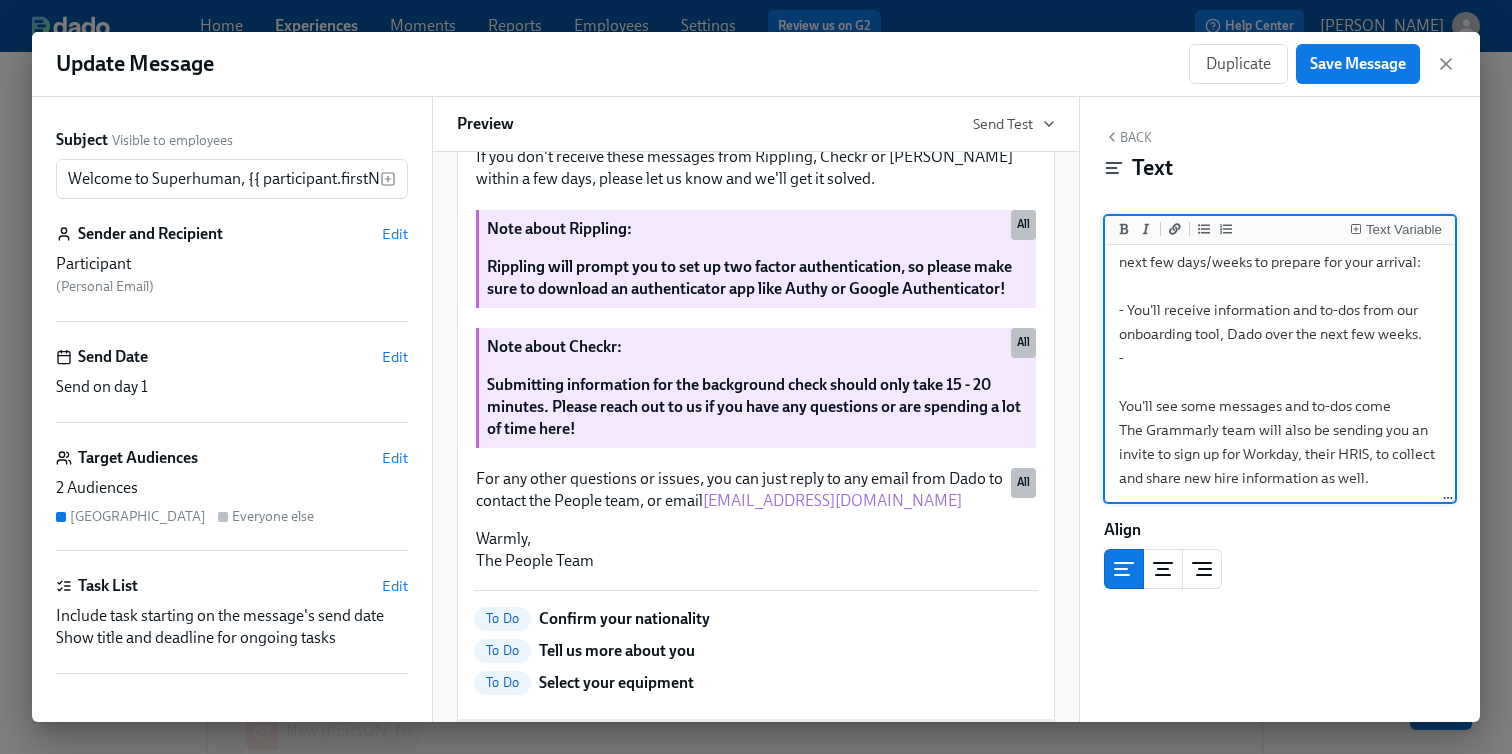 scroll, scrollTop: 887, scrollLeft: 0, axis: vertical 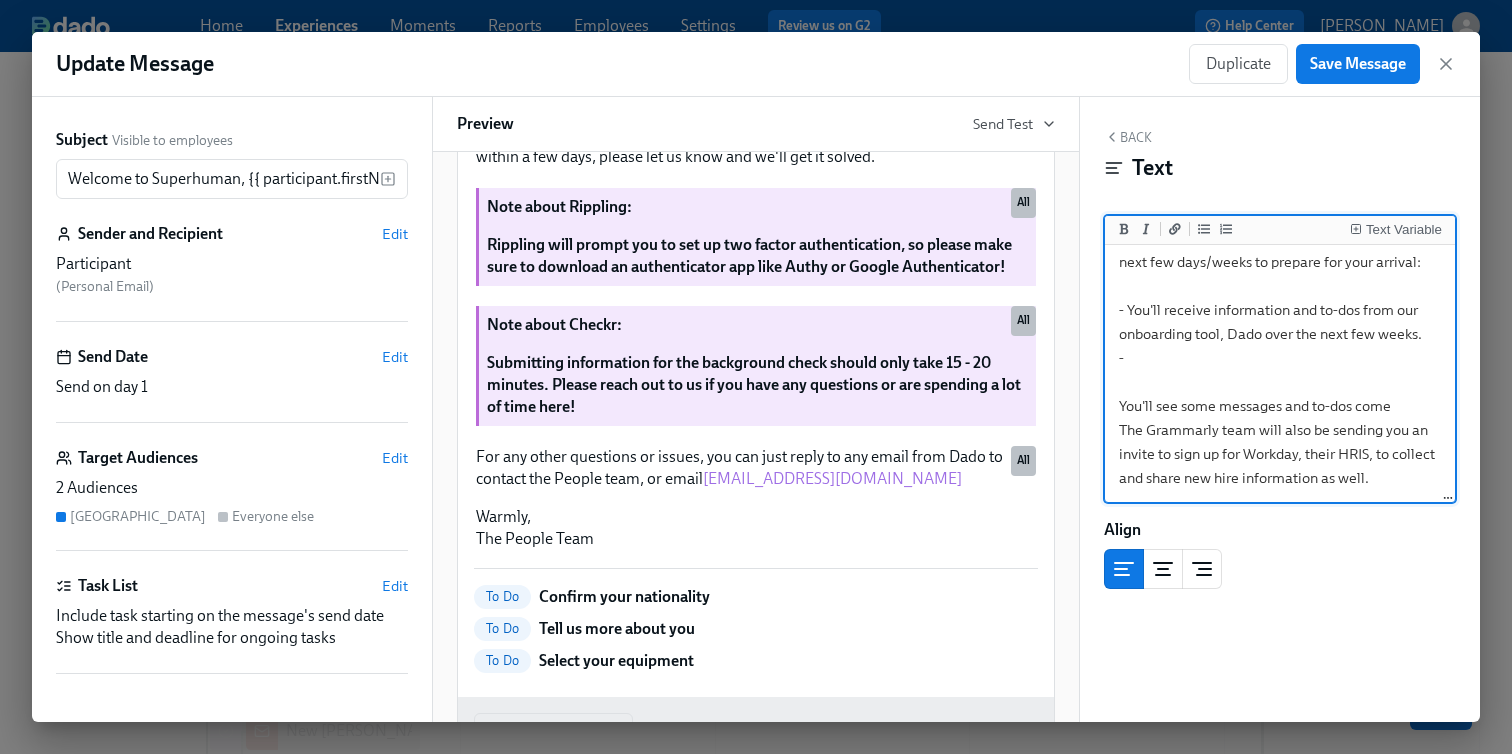 click on "Hi {{ participant.firstName }},
We are so thrilled to welcome you to the team! We really appreciate your and patience and flexibility as we navigate onboarding during the acquistion!
Here are some things you can expect to see in the next few days/weeks to prepare for your arrival:
- You'll receive information and to-dos from our onboarding tool, Dado over the next few weeks.
-
You'll see some messages and to-dos come
The Grammarly team will also be sending you an invite to sign up for Workday, their HRIS, to collect and share new hire information as well." at bounding box center [1280, 286] 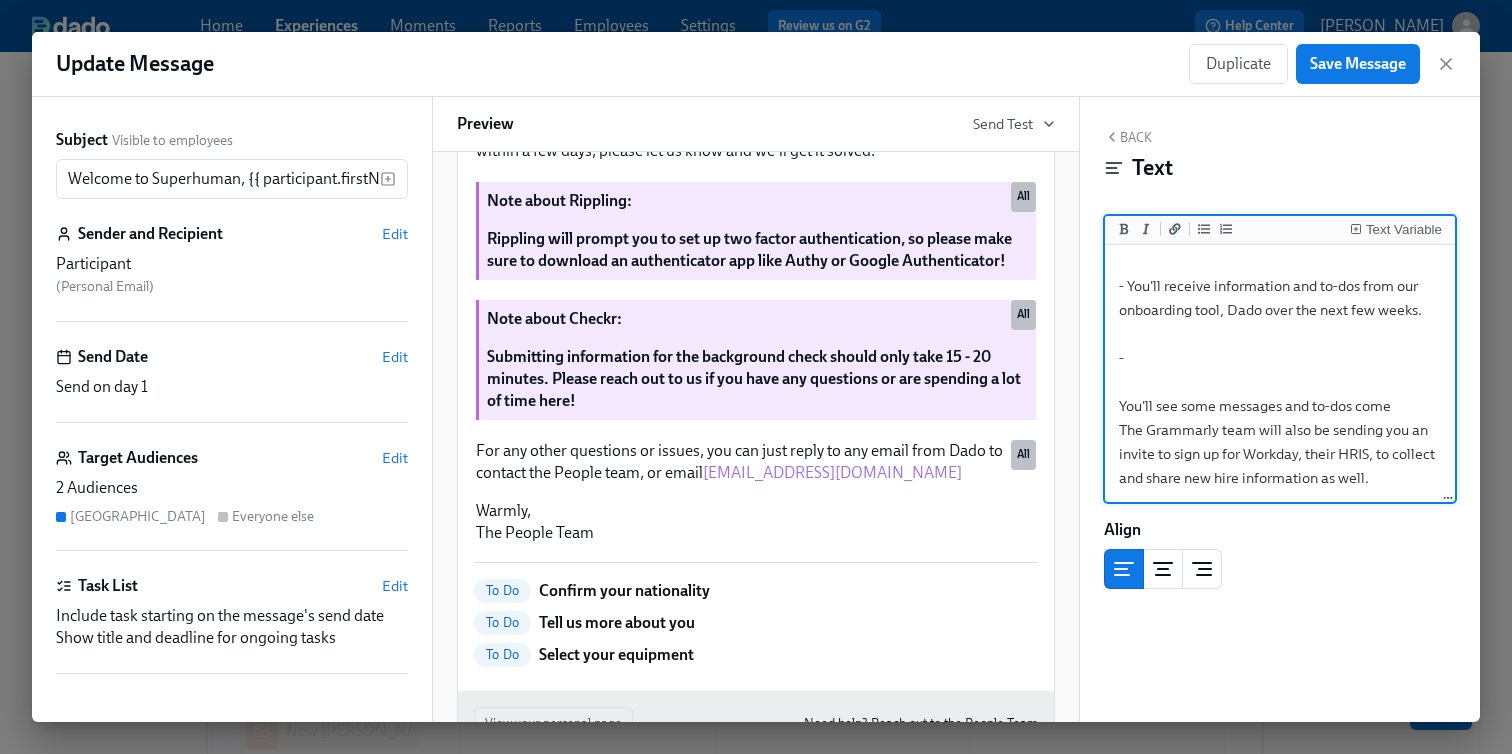 scroll, scrollTop: 903, scrollLeft: 0, axis: vertical 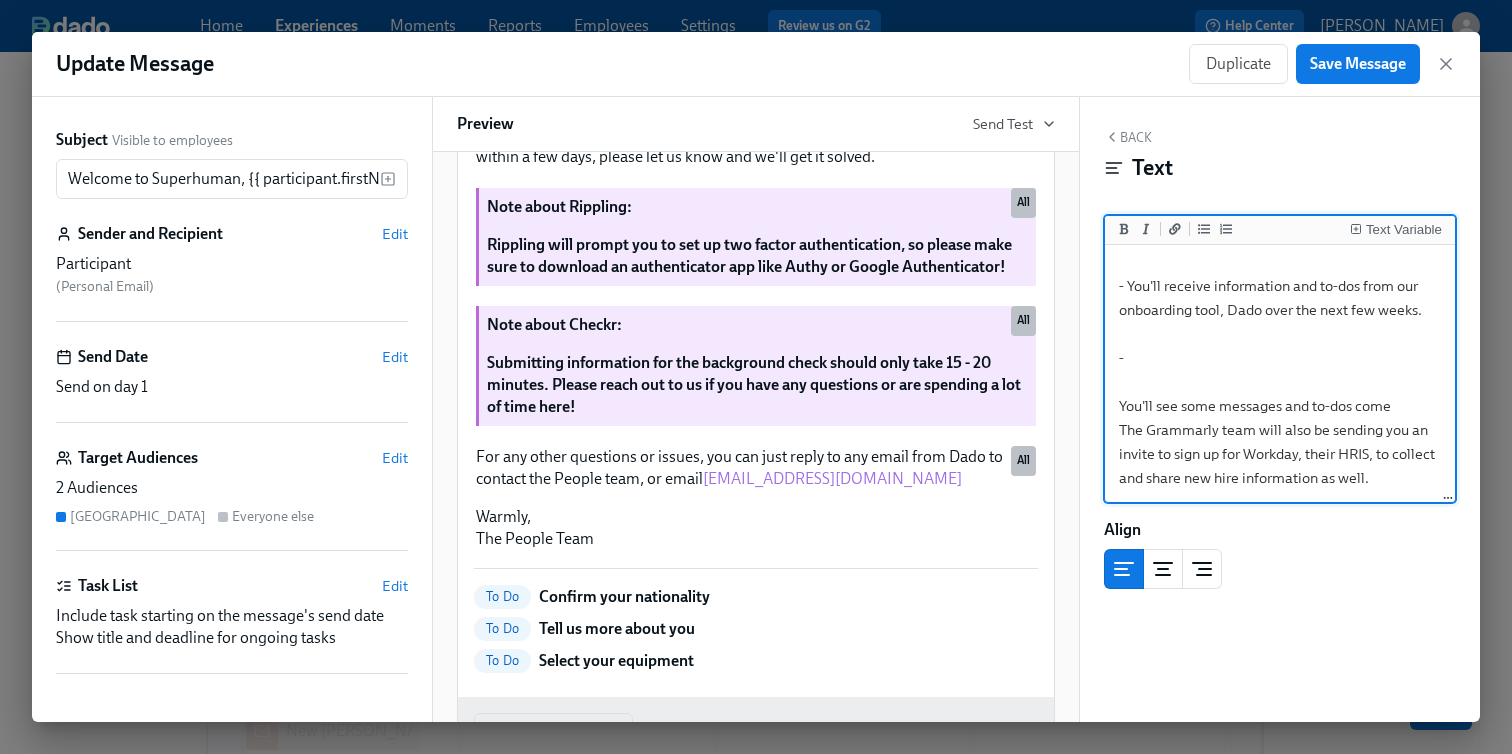 click on "Hi {{ participant.firstName }},
We are so thrilled to welcome you to the team! We really appreciate your and patience and flexibility as we navigate onboarding during the acquistion!
Here are some things you can expect to see in the next few days/weeks to prepare for your arrival:
- You'll receive information and to-dos from our onboarding tool, Dado over the next few weeks.
-
You'll see some messages and to-dos come
The Grammarly team will also be sending you an invite to sign up for Workday, their HRIS, to collect and share new hire information as well." at bounding box center (1280, 274) 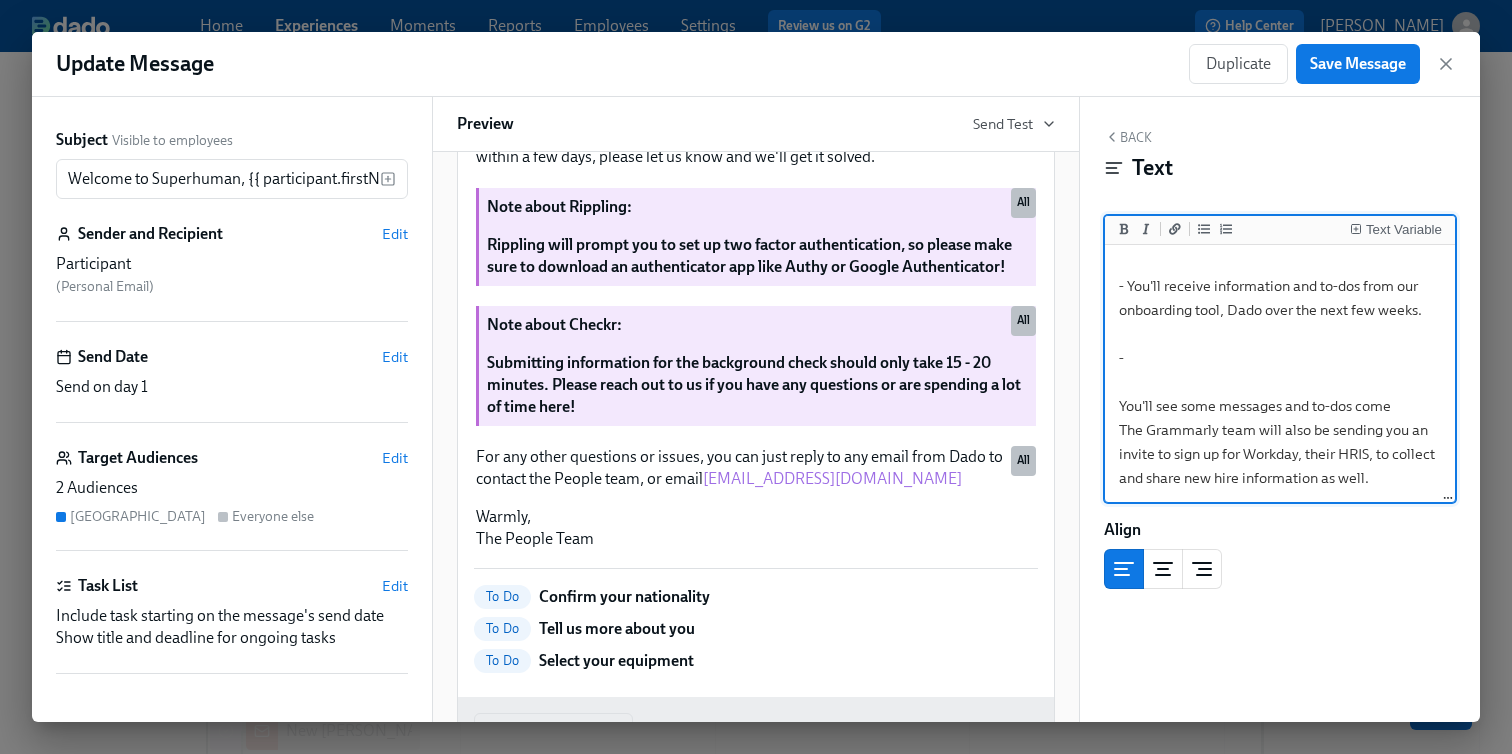 drag, startPoint x: 1408, startPoint y: 383, endPoint x: 1092, endPoint y: 383, distance: 316 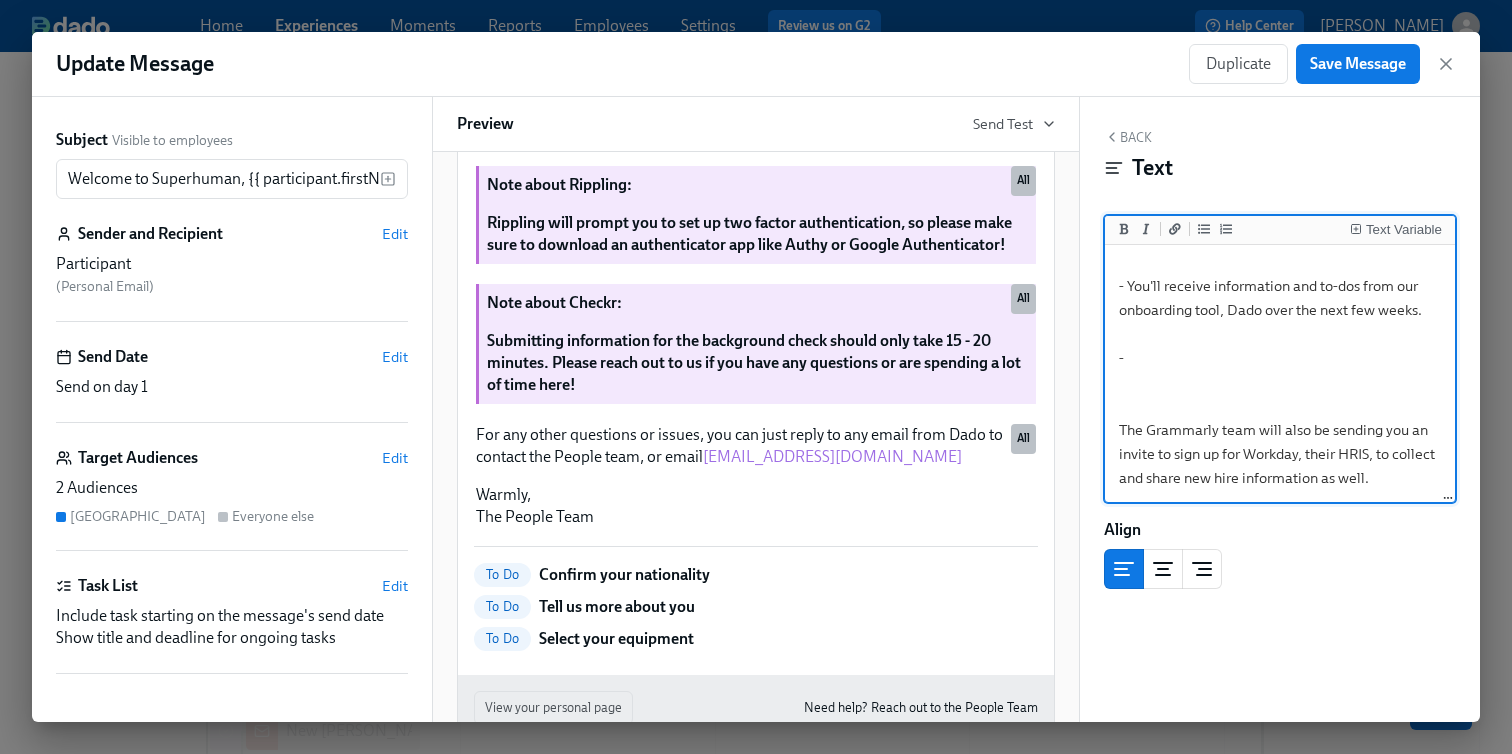 scroll, scrollTop: 881, scrollLeft: 0, axis: vertical 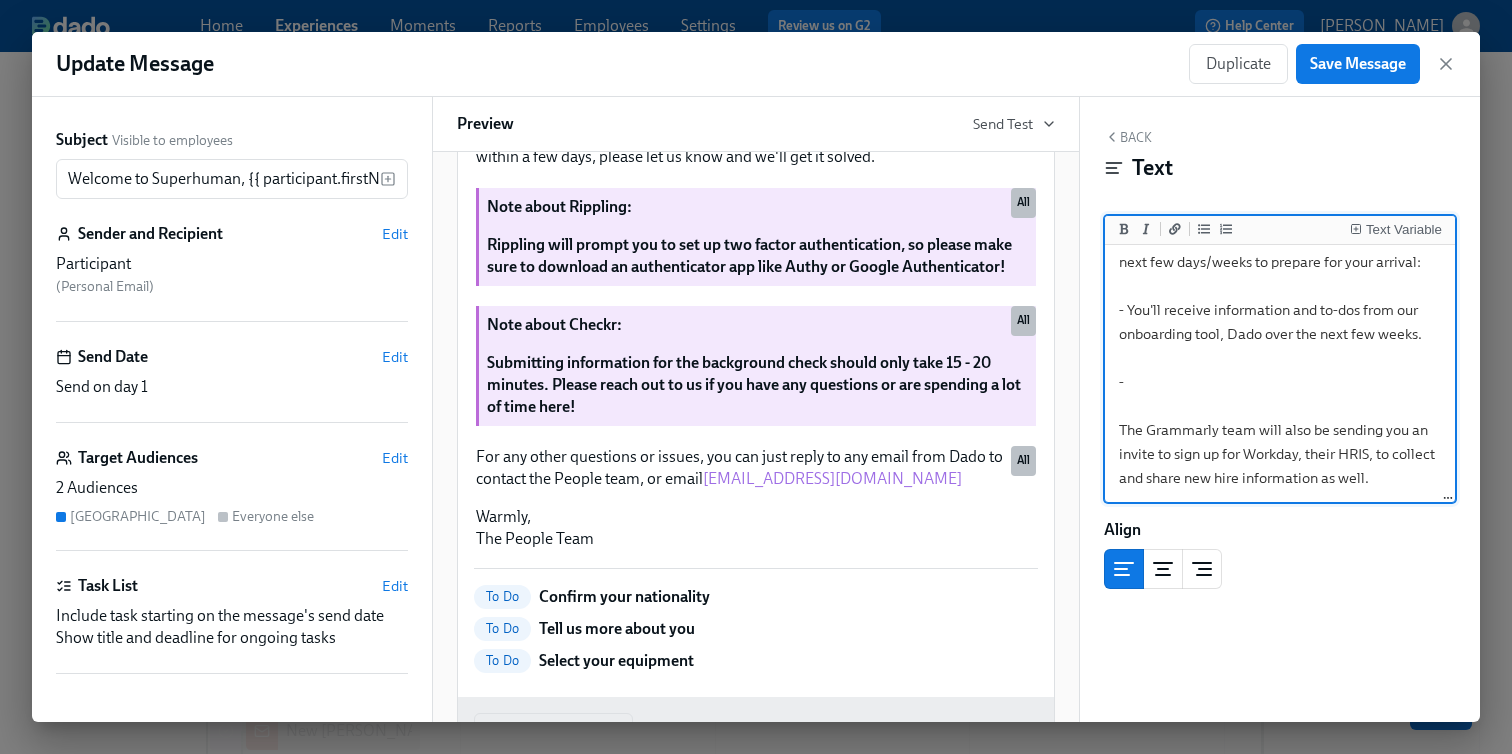 click on "Hi {{ participant.firstName }},
We are so thrilled to welcome you to the team! We really appreciate your and patience and flexibility as we navigate onboarding during the acquistion!
Here are some things you can expect to see in the next few days/weeks to prepare for your arrival:
- You'll receive information and to-dos from our onboarding tool, Dado over the next few weeks.
-
The Grammarly team will also be sending you an invite to sign up for Workday, their HRIS, to collect and share new hire information as well." at bounding box center (1280, 286) 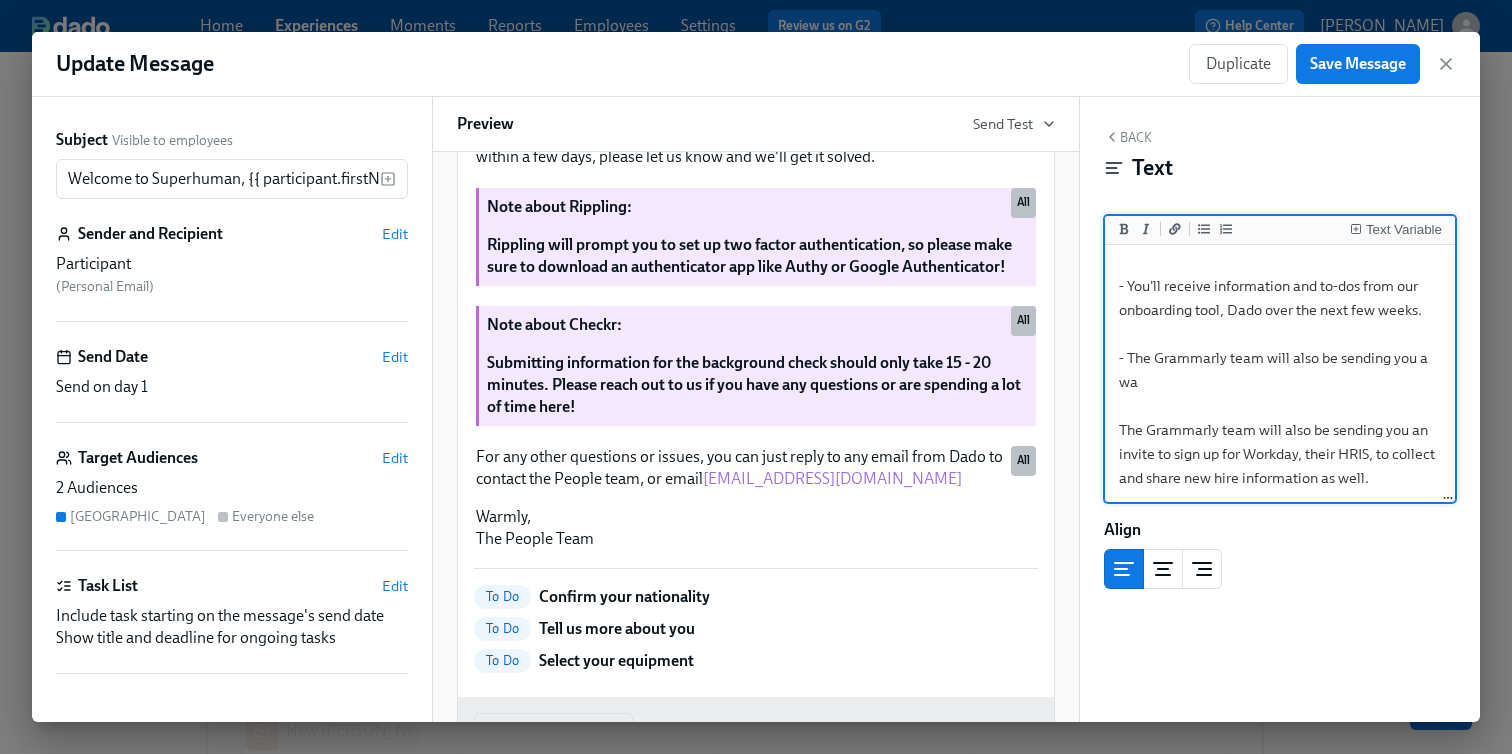 scroll, scrollTop: 225, scrollLeft: 0, axis: vertical 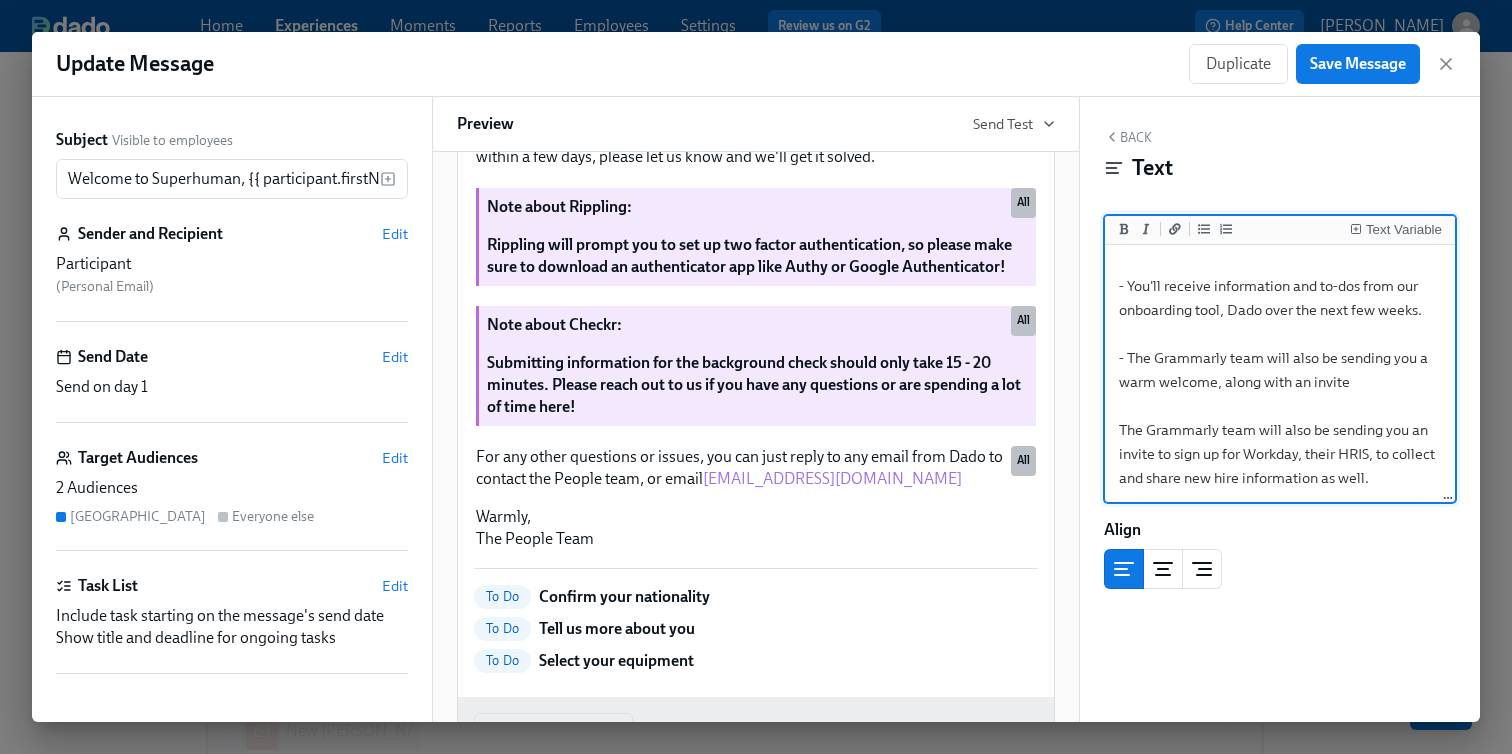 drag, startPoint x: 1122, startPoint y: 405, endPoint x: 1418, endPoint y: 408, distance: 296.0152 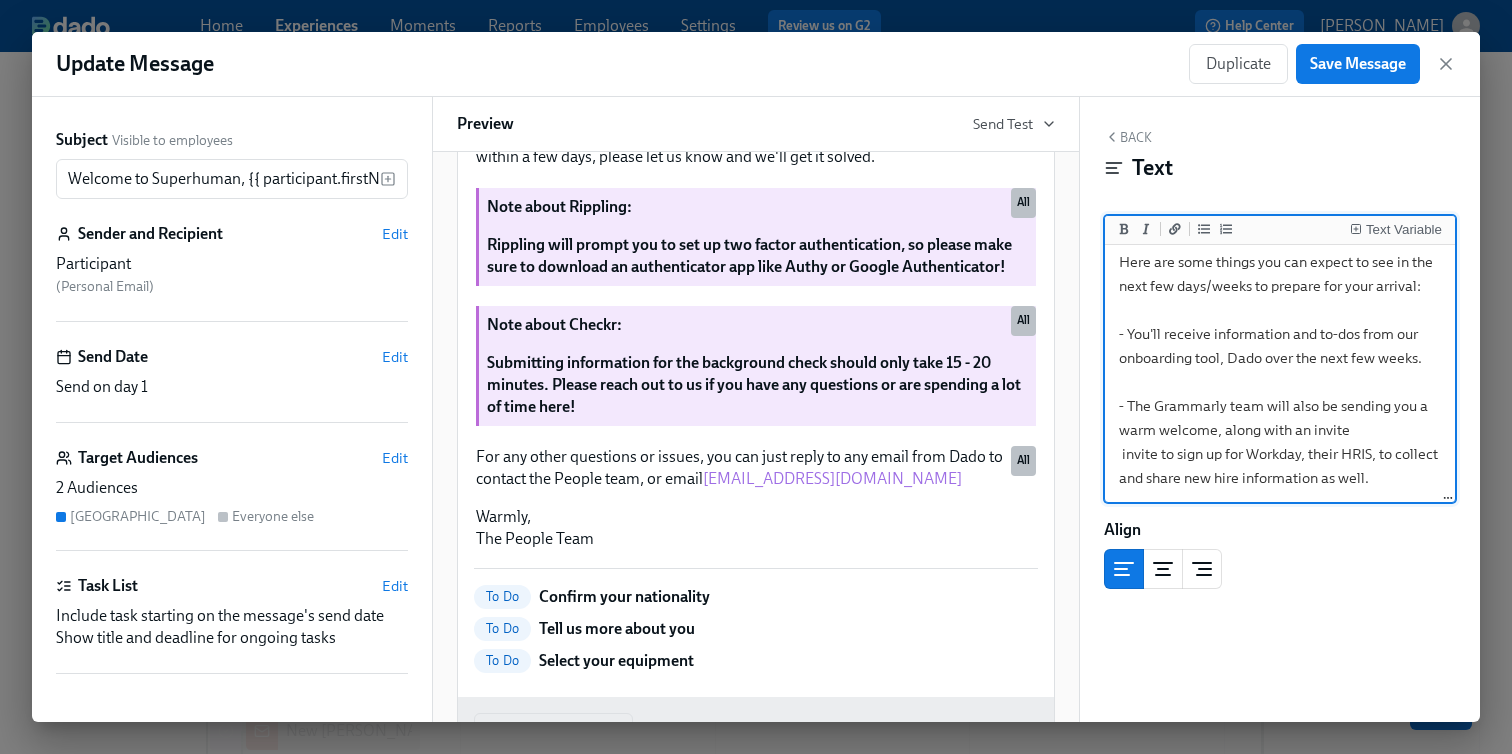 scroll, scrollTop: 177, scrollLeft: 0, axis: vertical 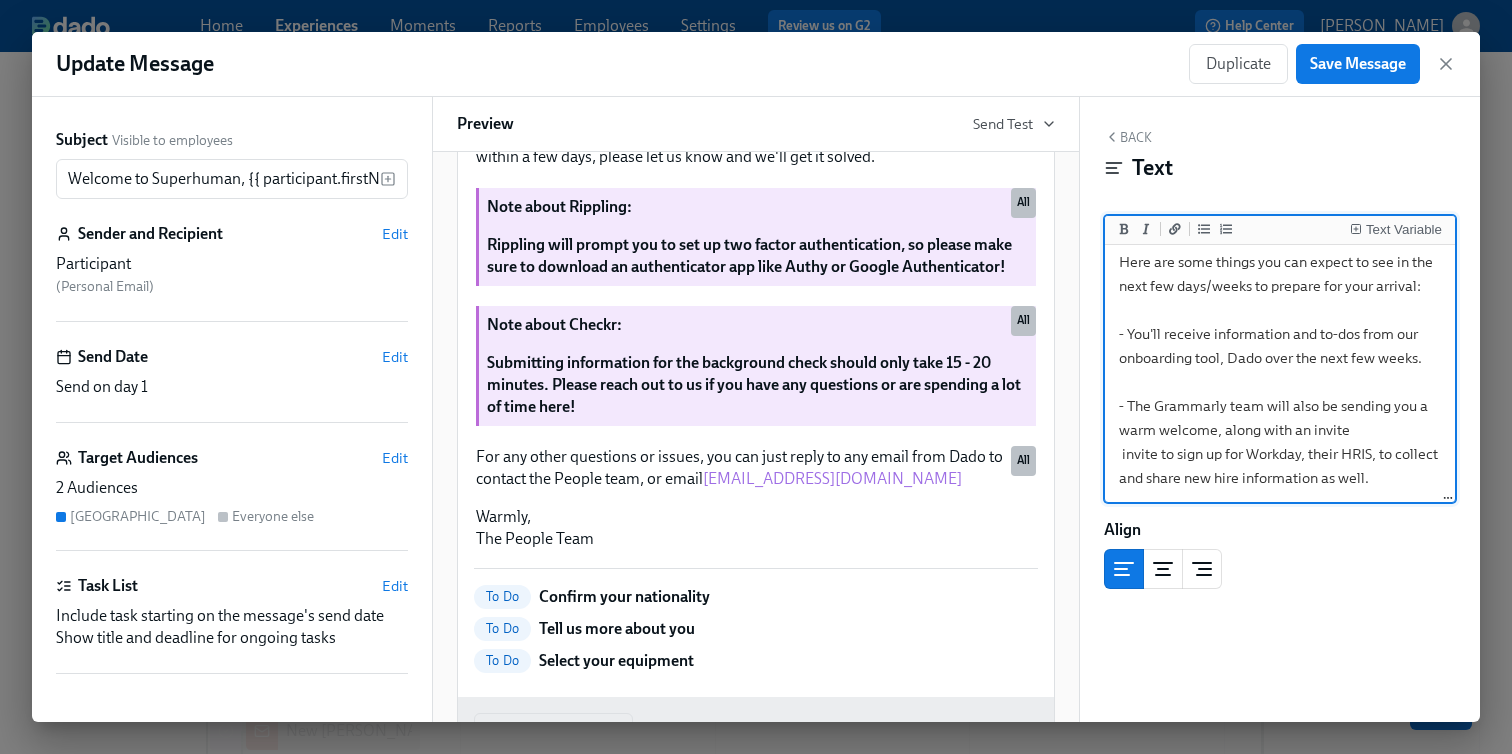 drag, startPoint x: 1154, startPoint y: 432, endPoint x: 1113, endPoint y: 432, distance: 41 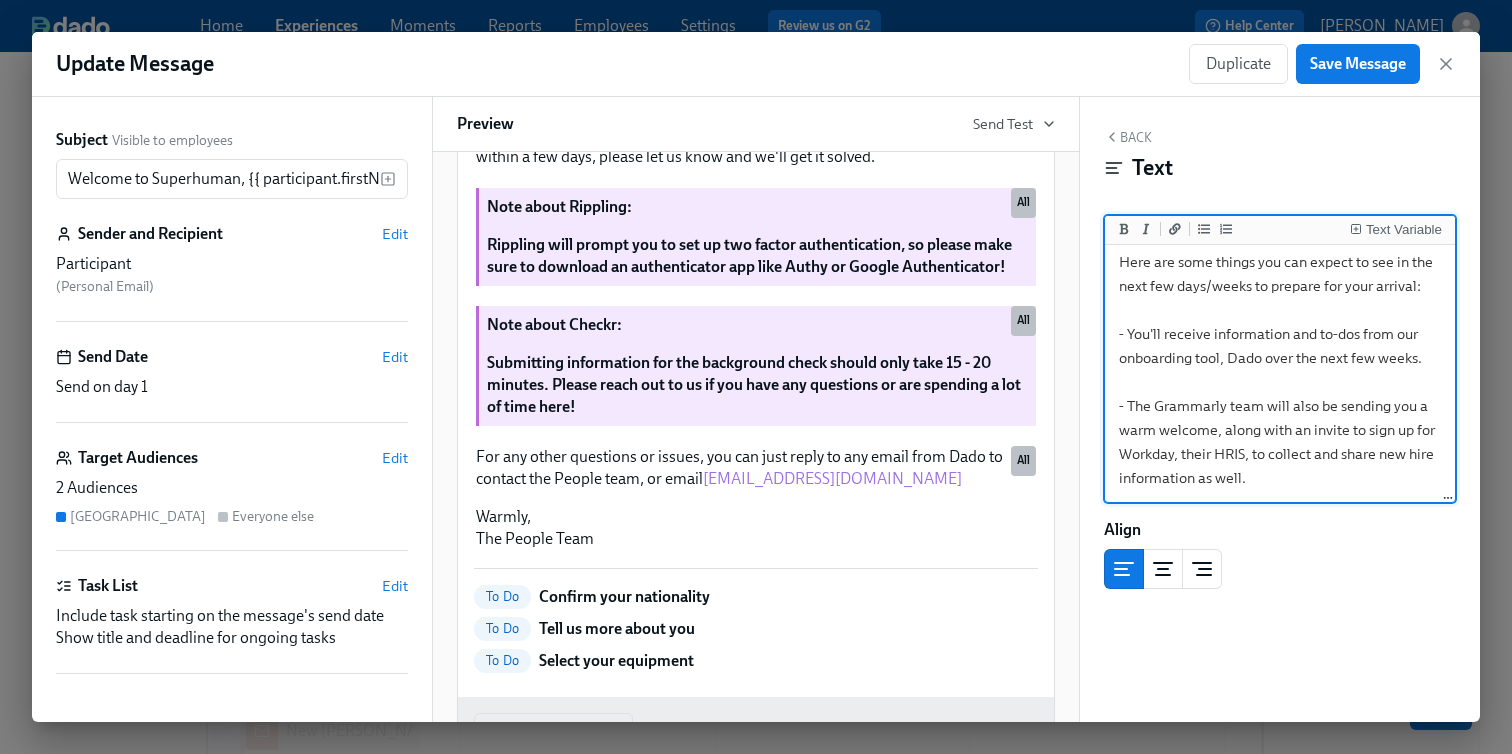 scroll, scrollTop: 881, scrollLeft: 0, axis: vertical 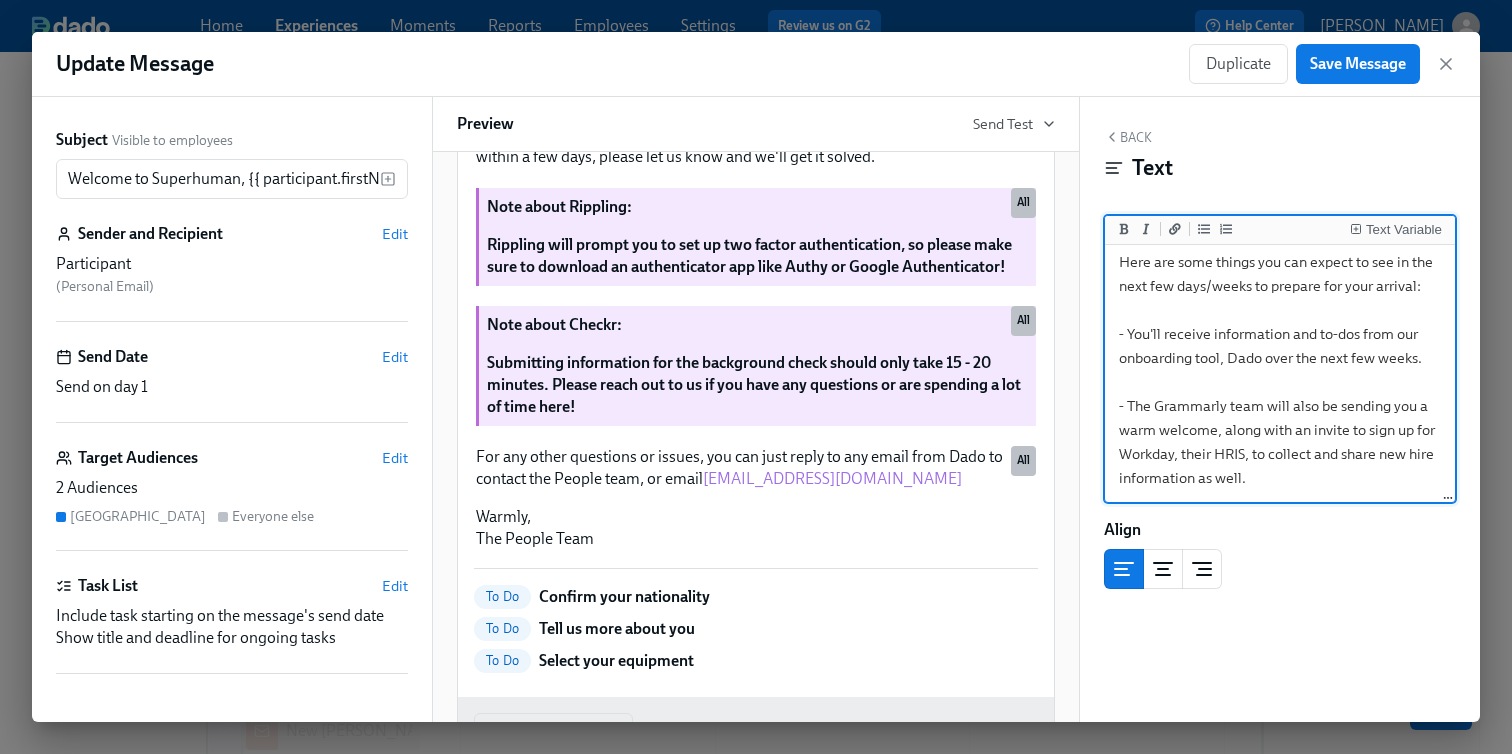 click on "Hi {{ participant.firstName }},
We are so thrilled to welcome you to the team! We really appreciate your and patience and flexibility as we navigate onboarding during the acquistion!
Here are some things you can expect to see in the next few days/weeks to prepare for your arrival:
- You'll receive information and to-dos from our onboarding tool, Dado over the next few weeks.
- The Grammarly team will also be sending you a warm welcome, along with an invite to sign up for Workday, their HRIS, to collect and share new hire information as well." at bounding box center [1280, 298] 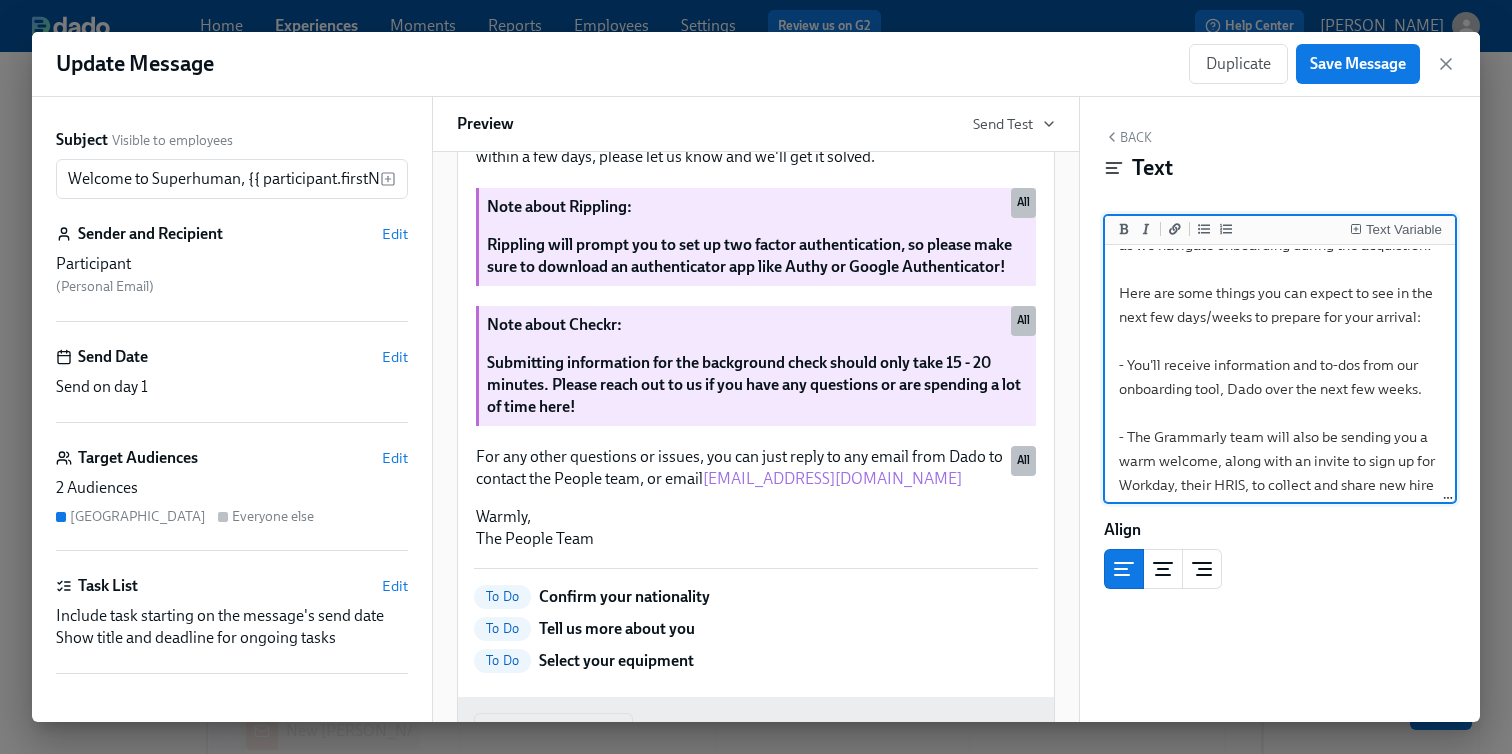 scroll, scrollTop: 111, scrollLeft: 0, axis: vertical 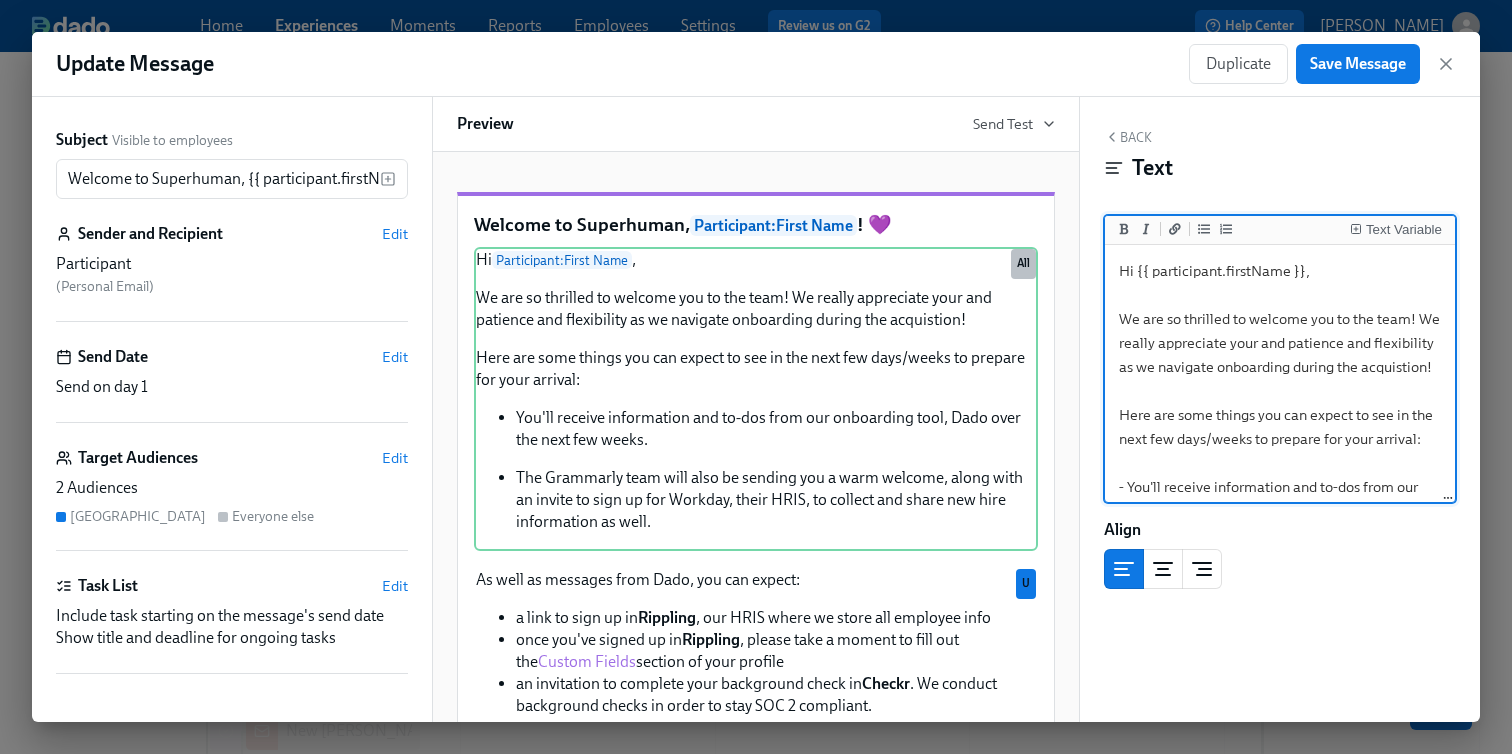 click on "Hi {{ participant.firstName }},
We are so thrilled to welcome you to the team! We really appreciate your and patience and flexibility as we navigate onboarding during the acquistion!
Here are some things you can expect to see in the next few days/weeks to prepare for your arrival:
- You'll receive information and to-dos from our onboarding tool, Dado over the next few weeks.
- The Grammarly team will also be sending you a warm welcome, along with an invite to sign up for Workday, their HRIS, to collect and share new hire information as well." at bounding box center (1280, 451) 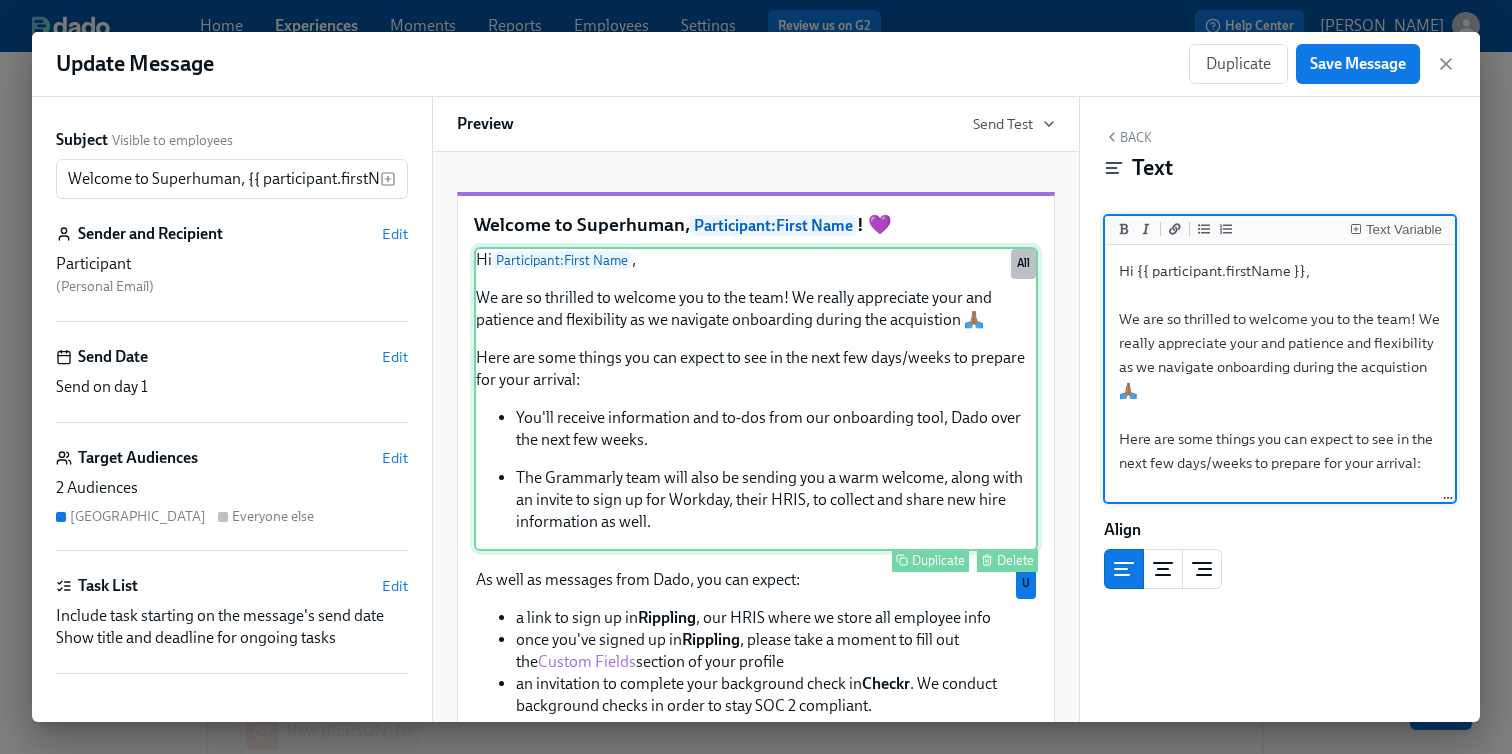 scroll, scrollTop: 25, scrollLeft: 0, axis: vertical 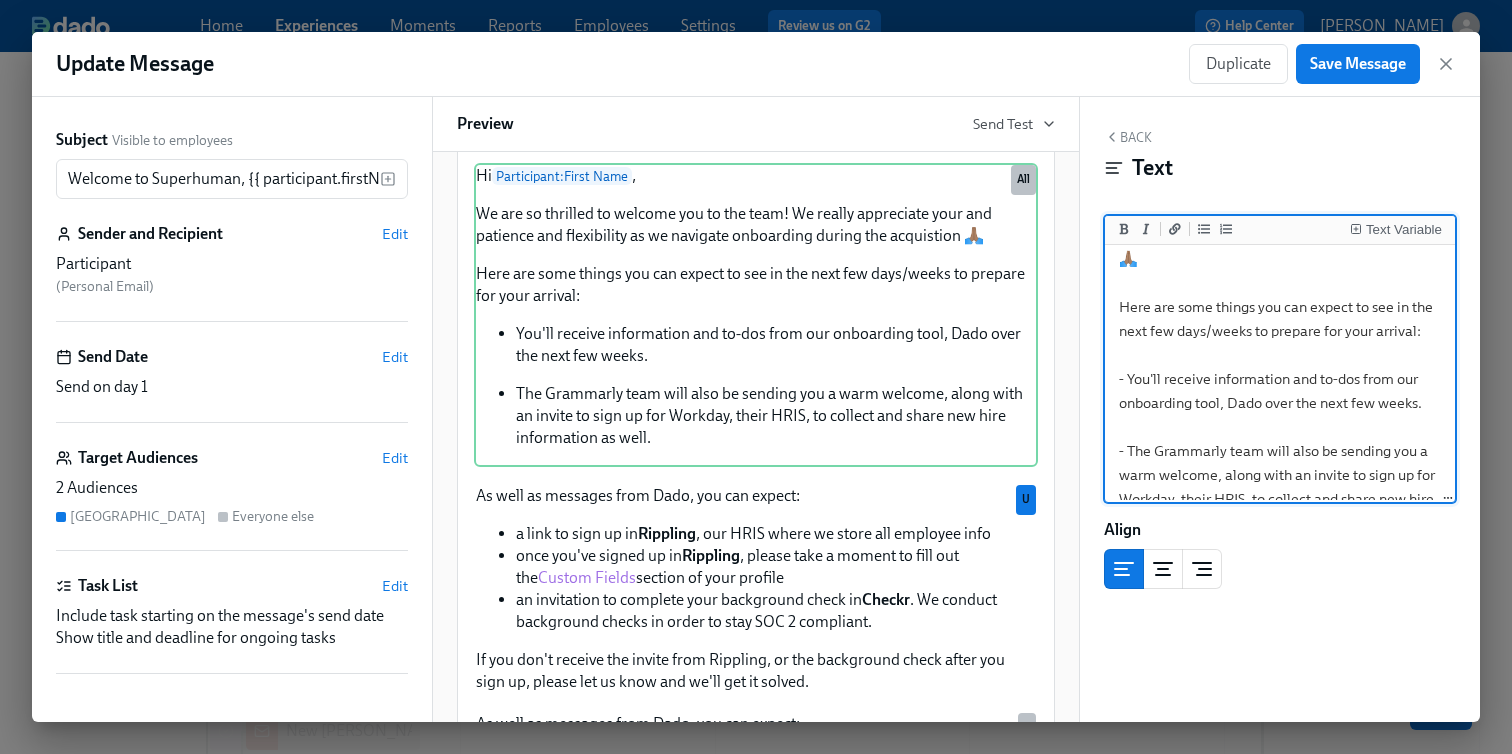 drag, startPoint x: 1420, startPoint y: 403, endPoint x: 1268, endPoint y: 403, distance: 152 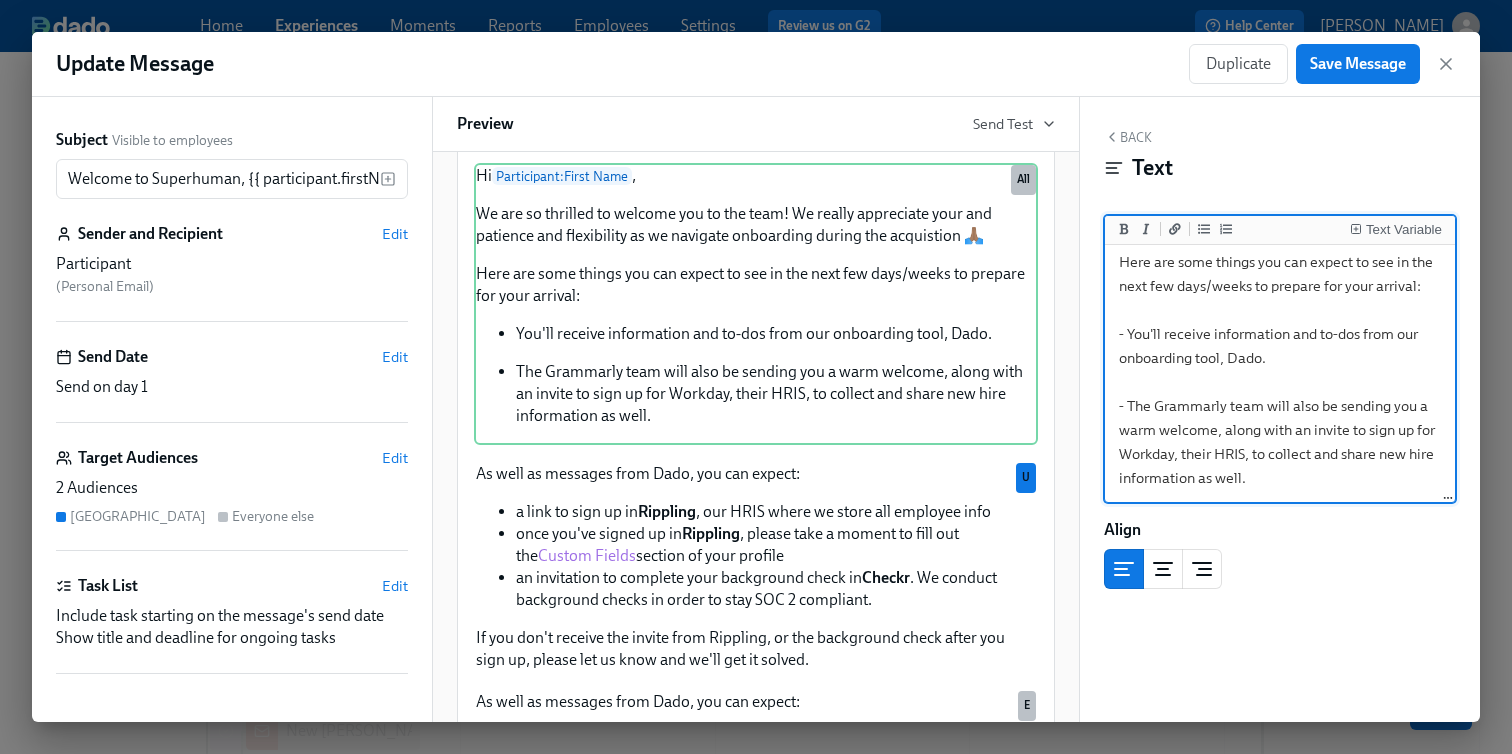 scroll, scrollTop: 201, scrollLeft: 0, axis: vertical 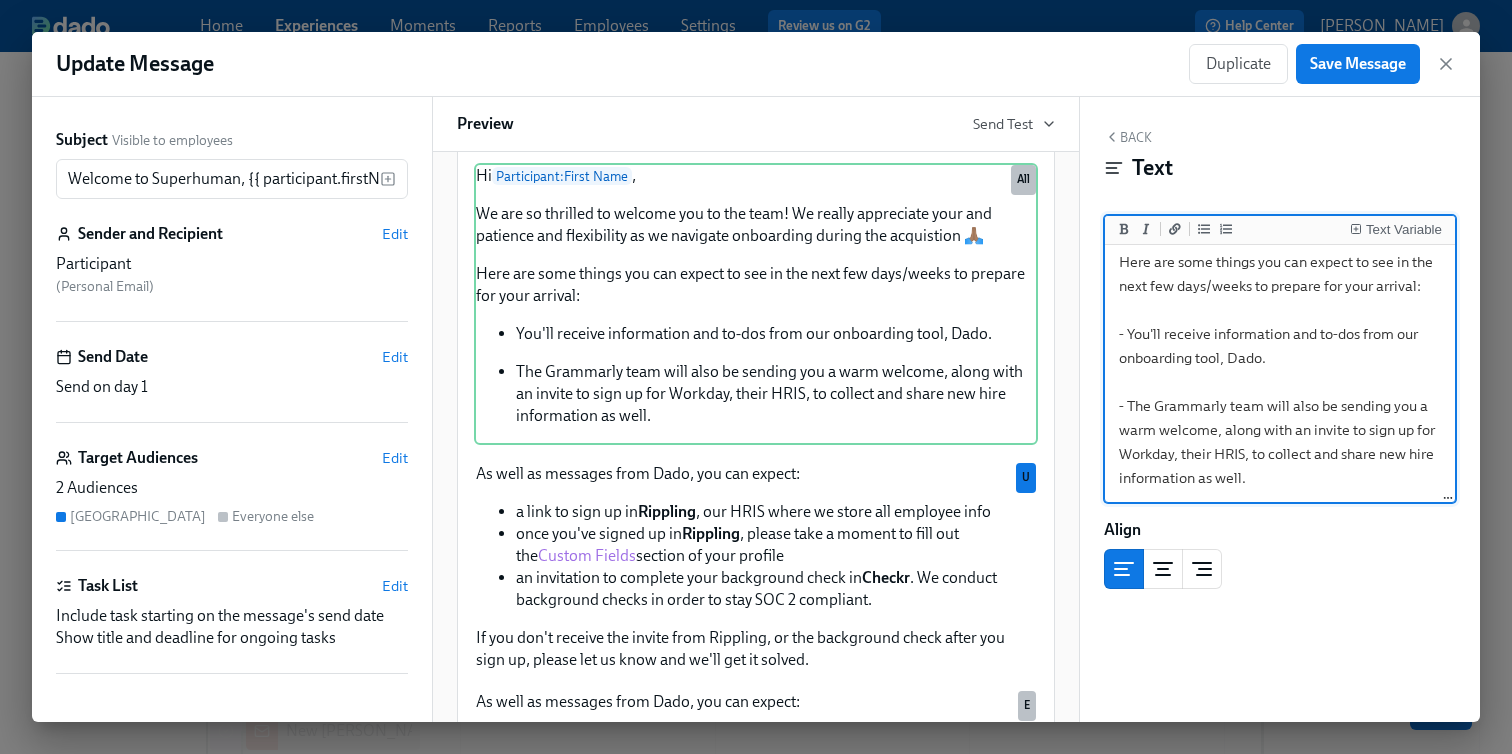 drag, startPoint x: 1312, startPoint y: 382, endPoint x: 1292, endPoint y: 380, distance: 20.09975 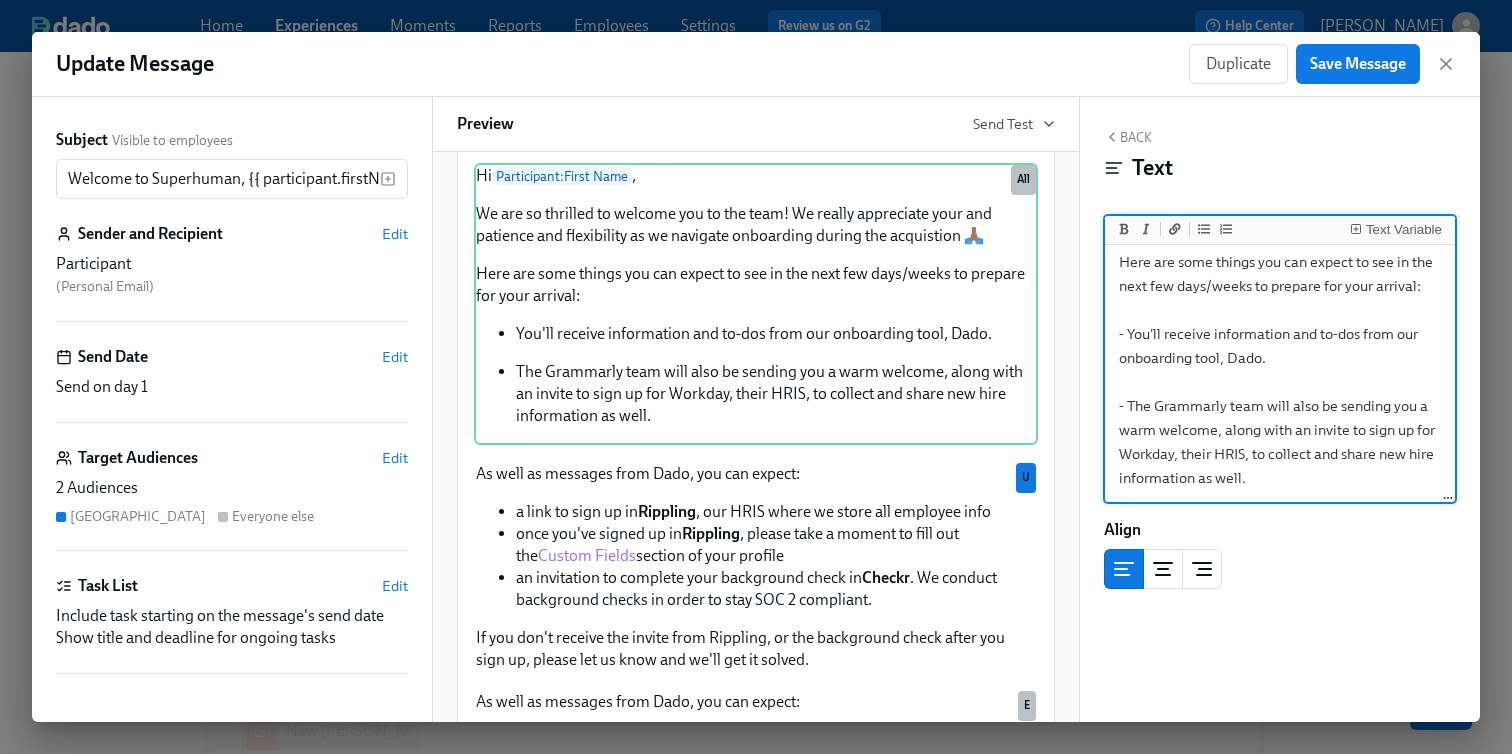 drag, startPoint x: 1240, startPoint y: 454, endPoint x: 1204, endPoint y: 454, distance: 36 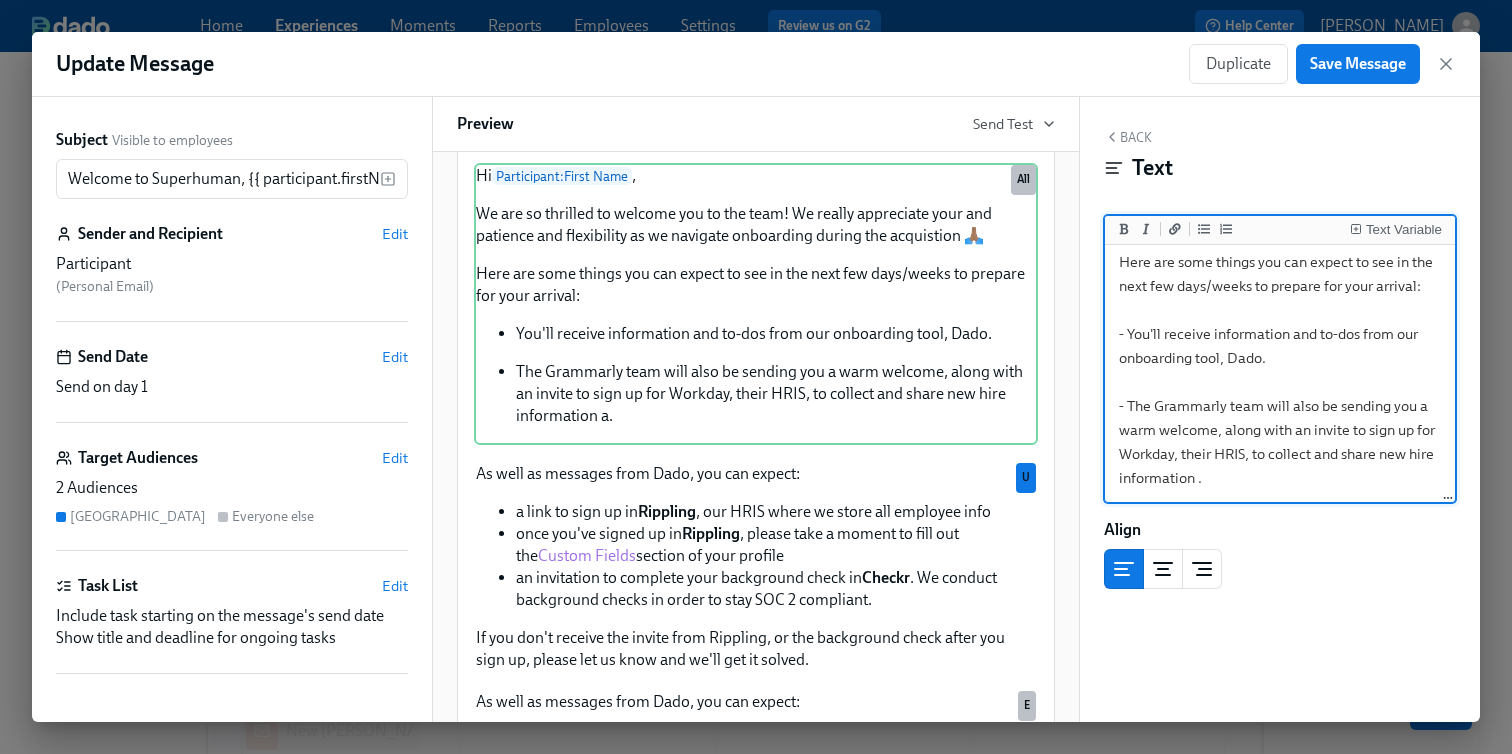 type on "Hi {{ participant.firstName }},
We are so thrilled to welcome you to the team! We really appreciate your and patience and flexibility as we navigate onboarding during the acquistion 🙏🏽
Here are some things you can expect to see in the next few days/weeks to prepare for your arrival:
- You'll receive information and to-dos from our onboarding tool, Dado.
- The Grammarly team will also be sending you a warm welcome, along with an invite to sign up for Workday, their HRIS, to collect and share new hire information." 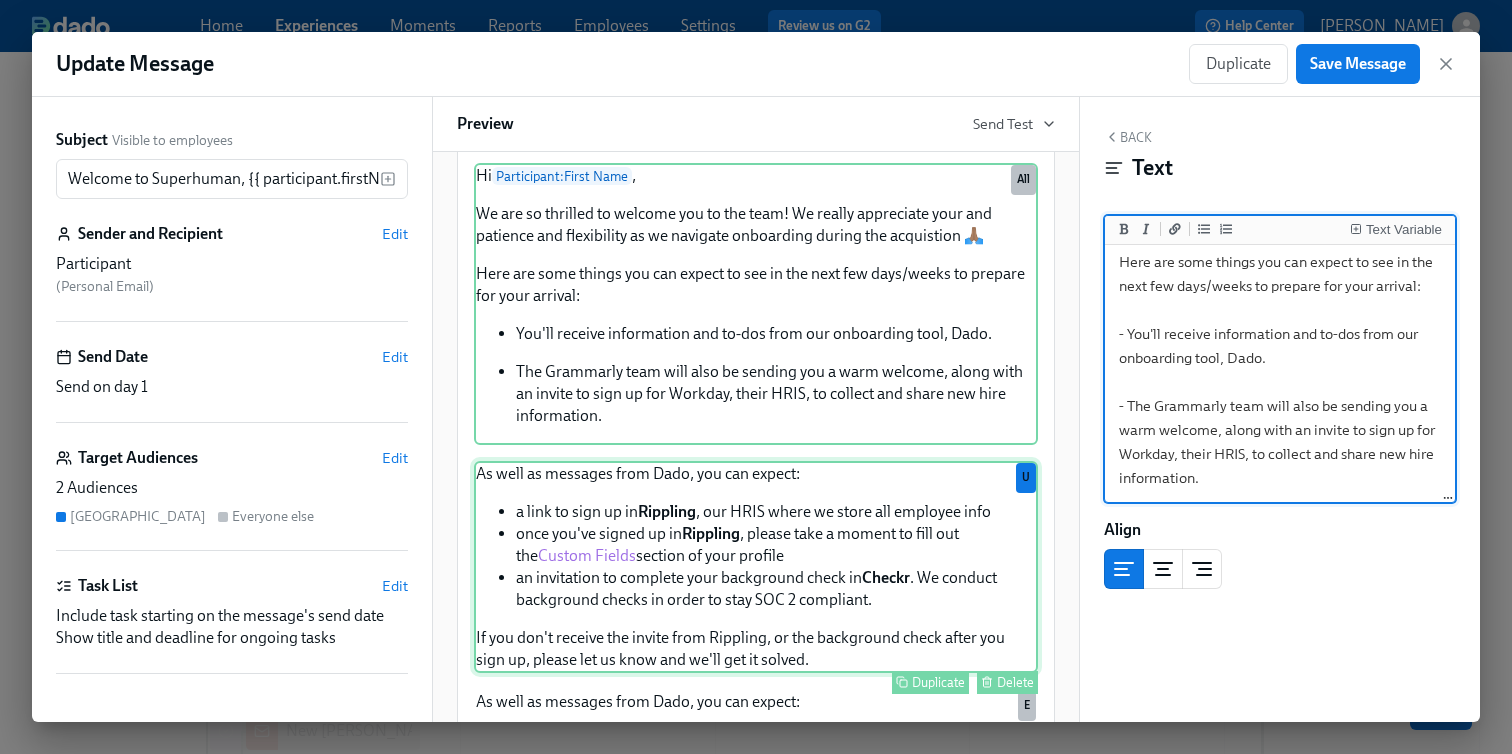 click on "As well as messages from Dado, you can expect:
a link to sign up in  Rippling , our HRIS where we store all employee info
once you've signed up in  Rippling , please take a moment to fill out the  Custom Fields  section of your profile
an invitation to complete your background check in  Checkr . We conduct background checks in order to stay SOC 2 compliant.
If you don't receive the invite from Rippling, or the background check after you sign up, please let us know and we'll get it solved.   Duplicate   Delete U" at bounding box center [756, 567] 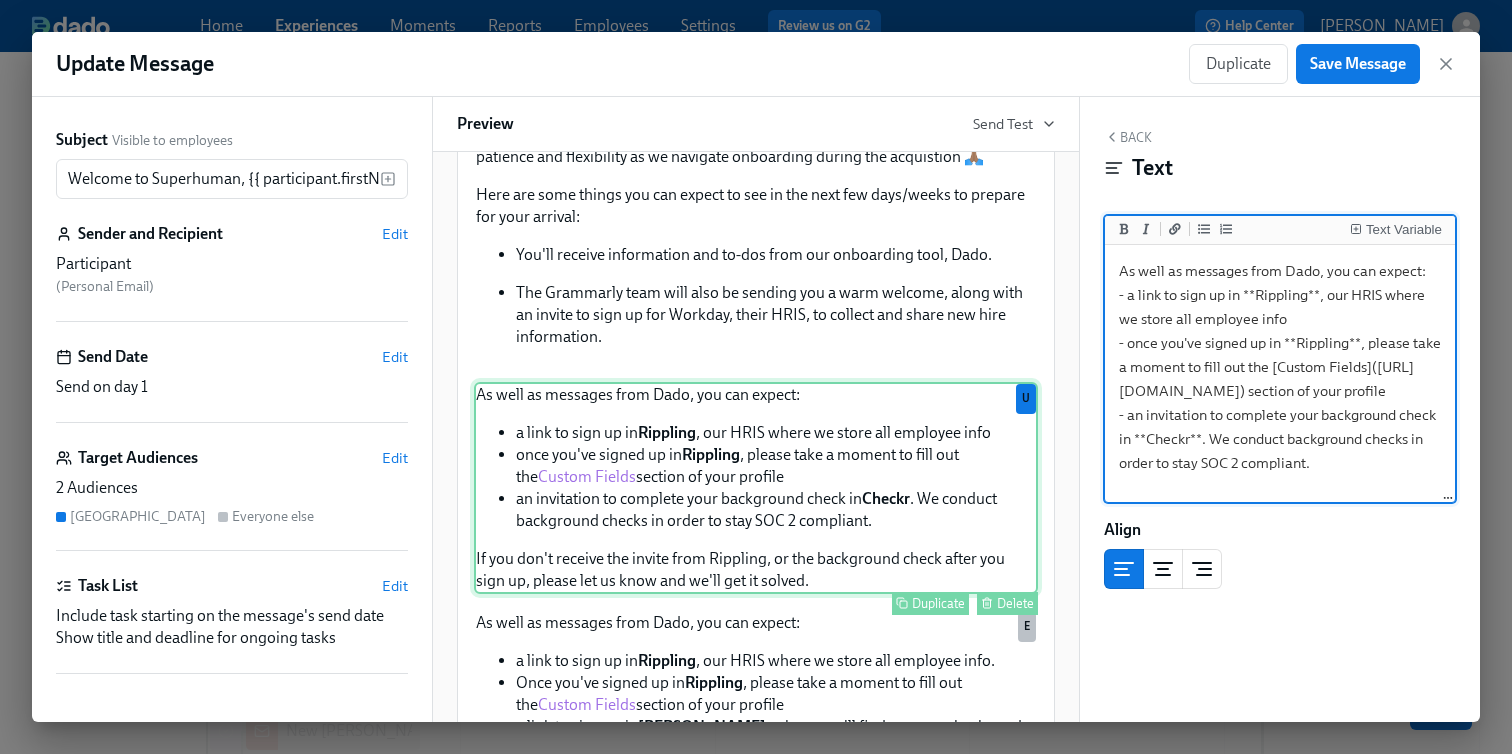 scroll, scrollTop: 167, scrollLeft: 0, axis: vertical 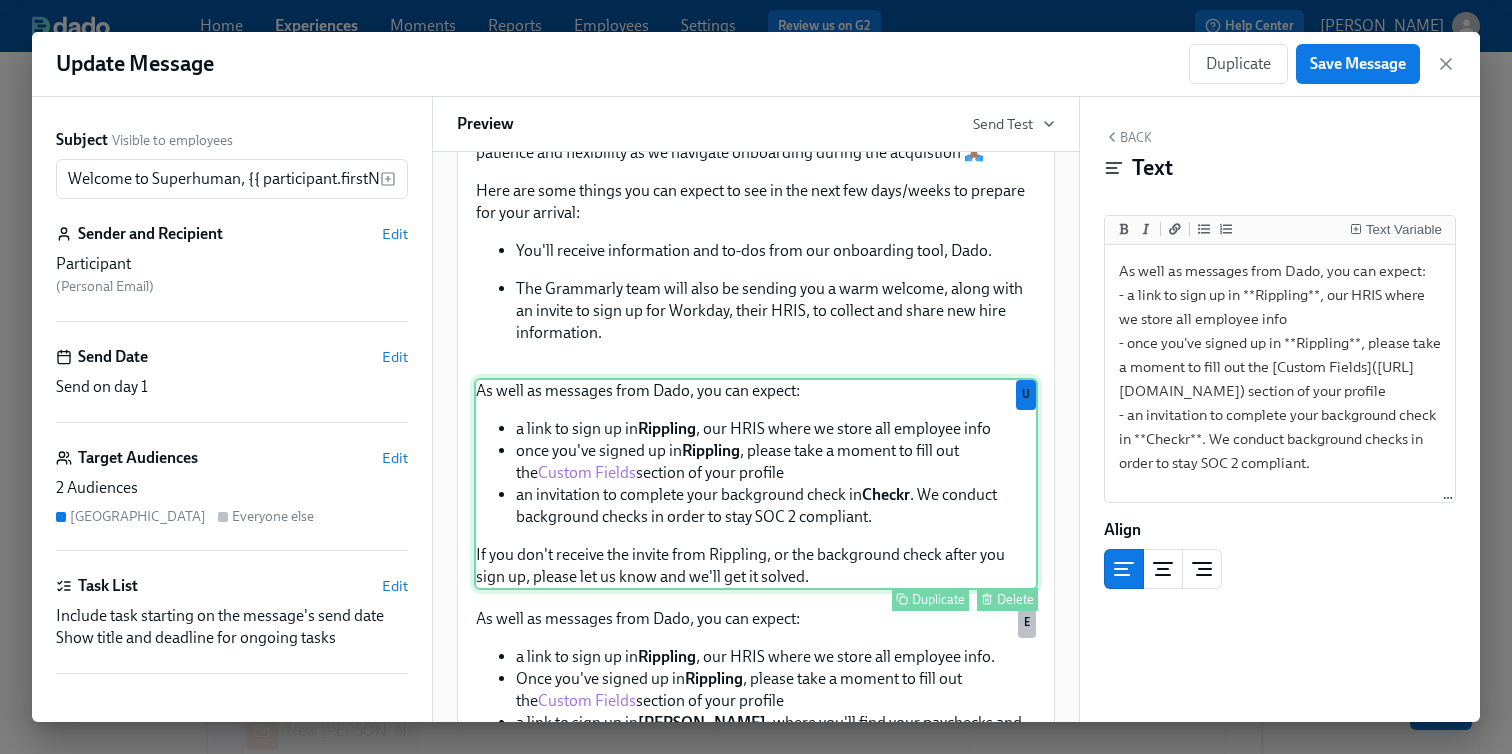 click on "Delete" at bounding box center (1015, 599) 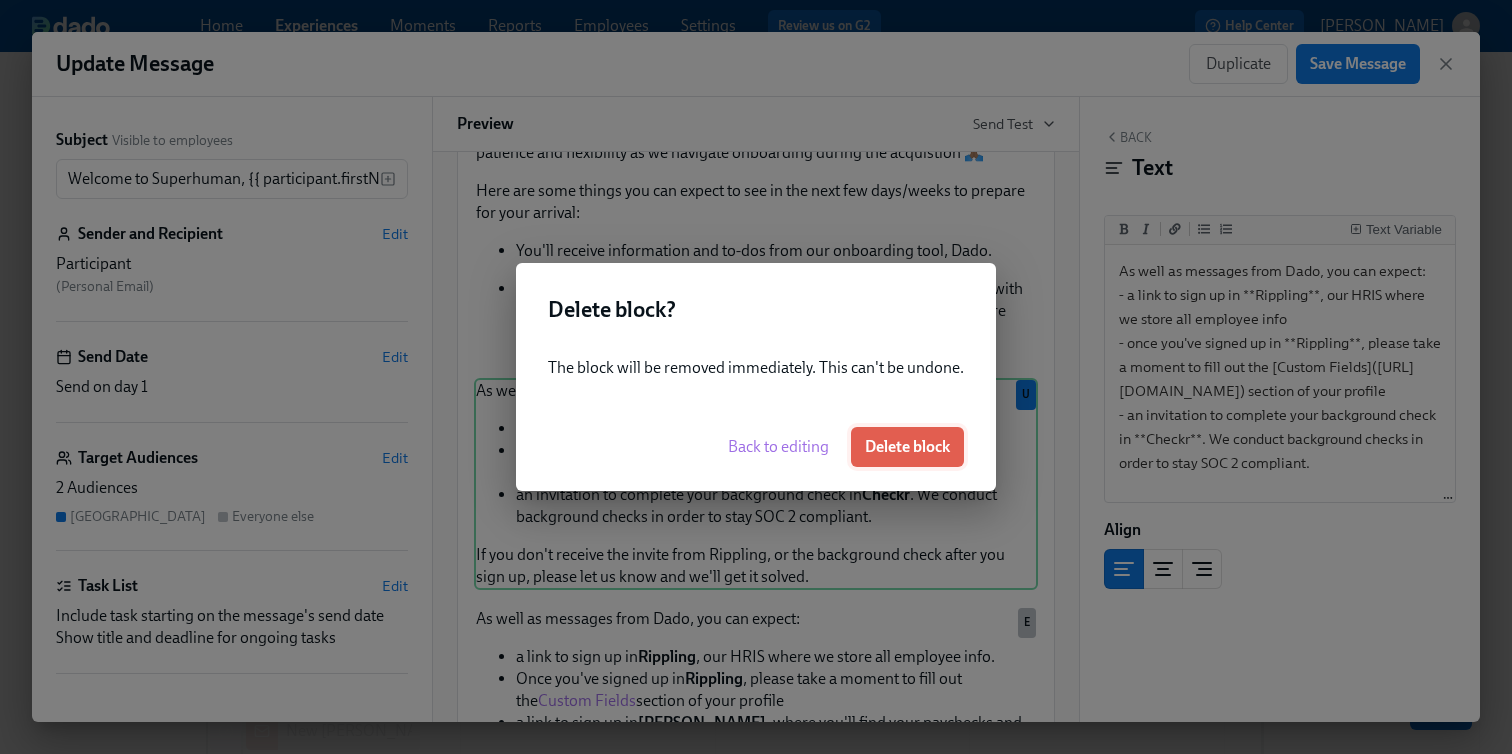 click on "Delete block" at bounding box center (907, 447) 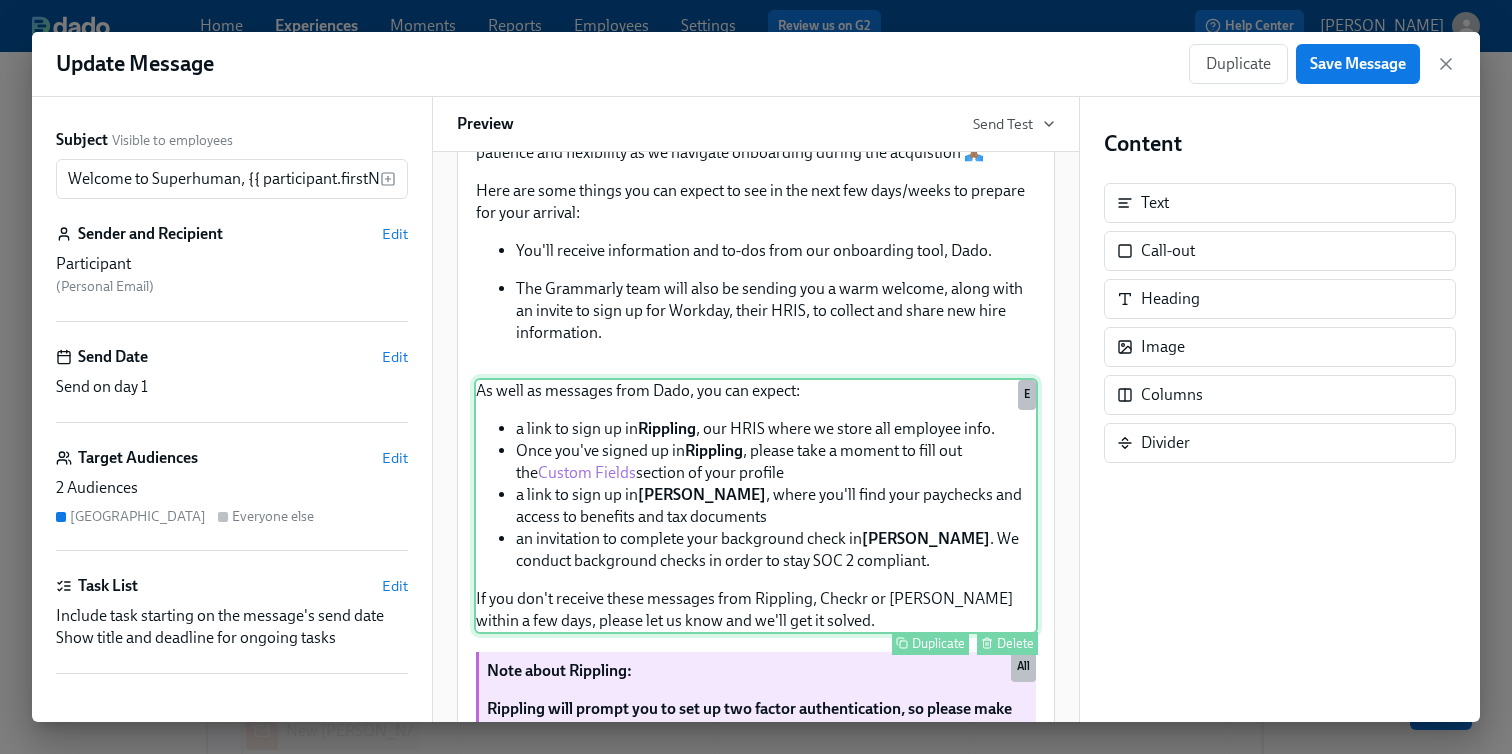 click on "As well as messages from Dado, you can expect:
a link to sign up in  Rippling , our HRIS where we store all employee info.
Once you've signed up in  Rippling , please take a moment to fill out the  Custom Fields  section of your profile
a link to sign up in  Deel , where you'll find your paychecks and access to benefits and tax documents
an invitation to complete your background check in  Deel . We conduct background checks in order to stay SOC 2 compliant.
If you don't receive these messages from Rippling, Checkr or Deel within a few days, please let us know and we'll get it solved.   Duplicate   Delete E" at bounding box center (756, 506) 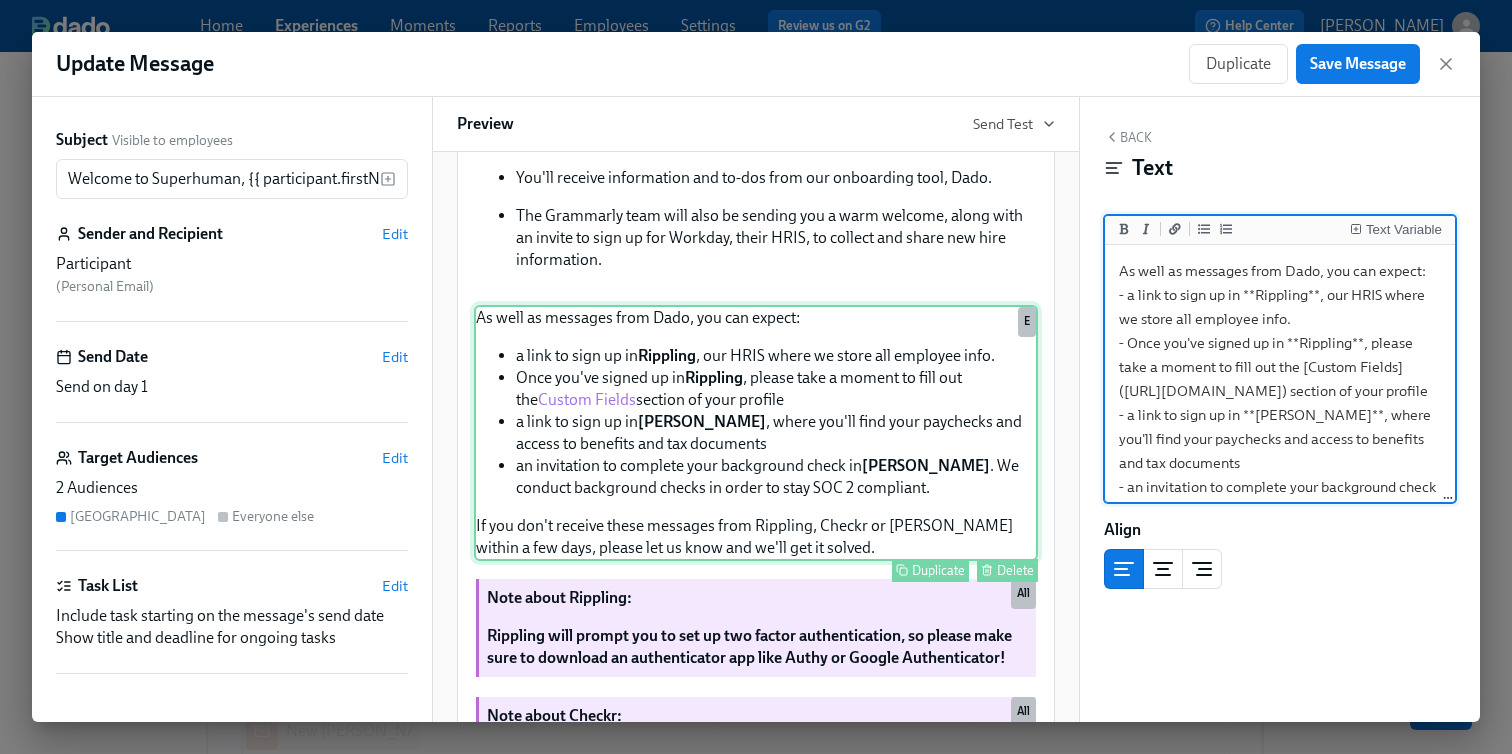 scroll, scrollTop: 264, scrollLeft: 0, axis: vertical 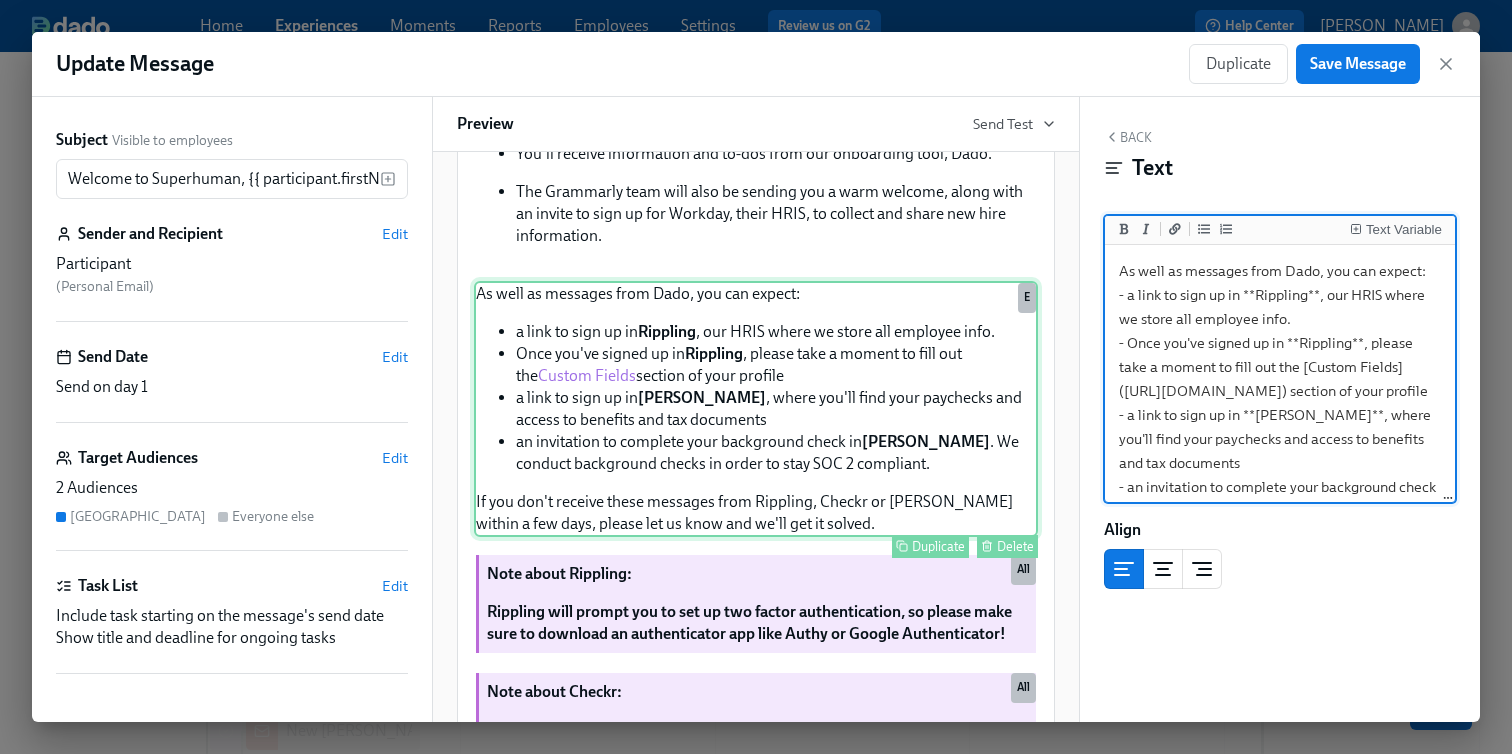 click on "As well as messages from Dado, you can expect:
a link to sign up in  Rippling , our HRIS where we store all employee info.
Once you've signed up in  Rippling , please take a moment to fill out the  Custom Fields  section of your profile
a link to sign up in  Deel , where you'll find your paychecks and access to benefits and tax documents
an invitation to complete your background check in  Deel . We conduct background checks in order to stay SOC 2 compliant.
If you don't receive these messages from Rippling, Checkr or Deel within a few days, please let us know and we'll get it solved.   Duplicate   Delete E" at bounding box center [756, 409] 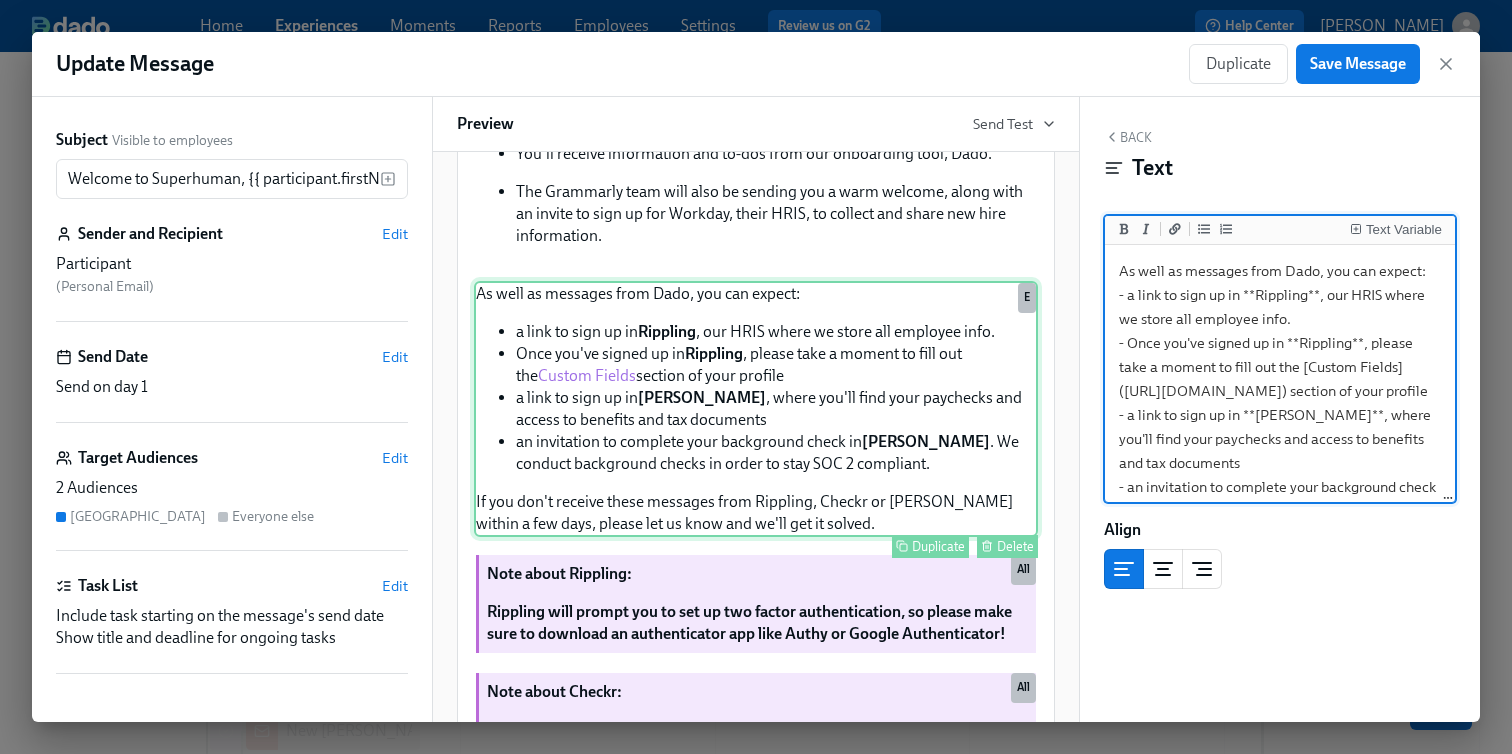click on "Delete" at bounding box center [1015, 546] 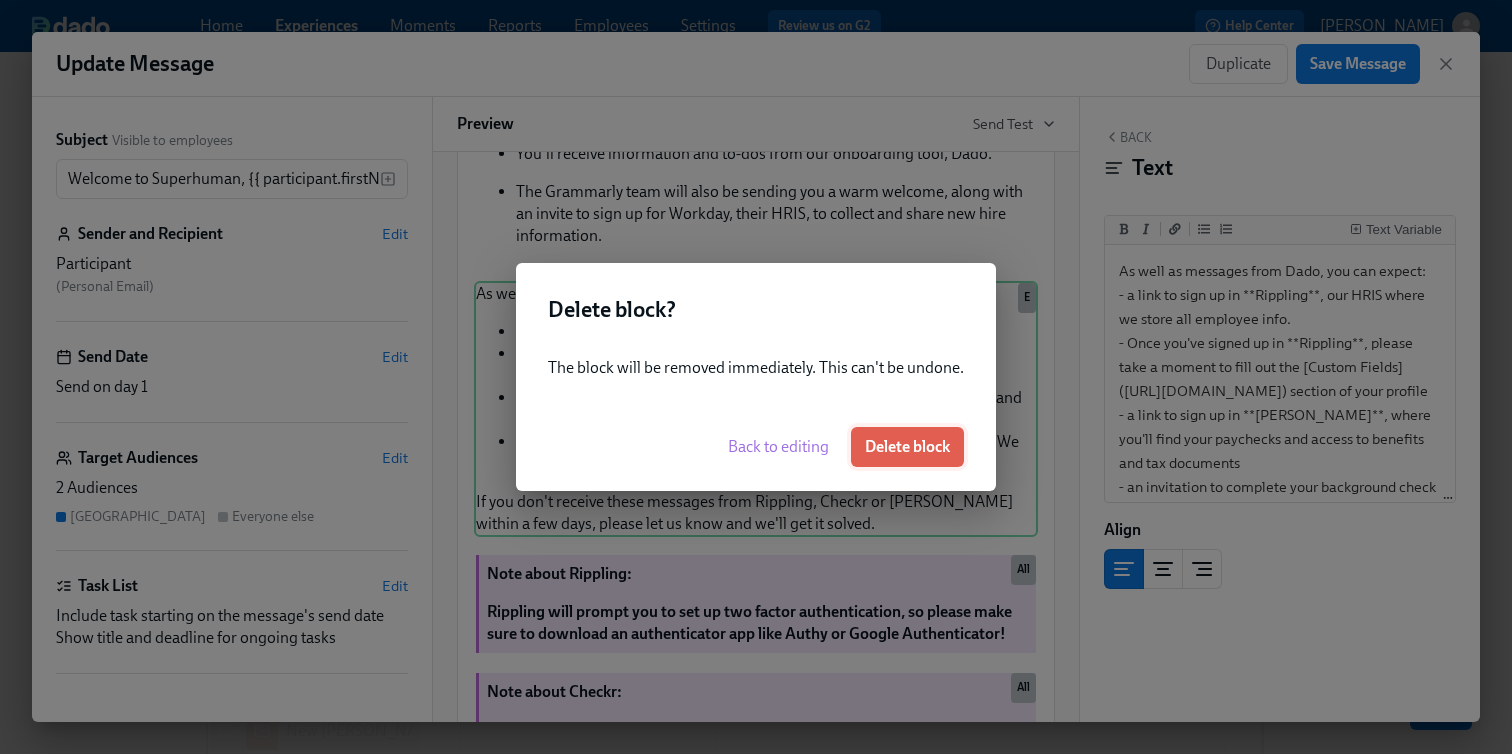 click on "Delete block" at bounding box center (907, 447) 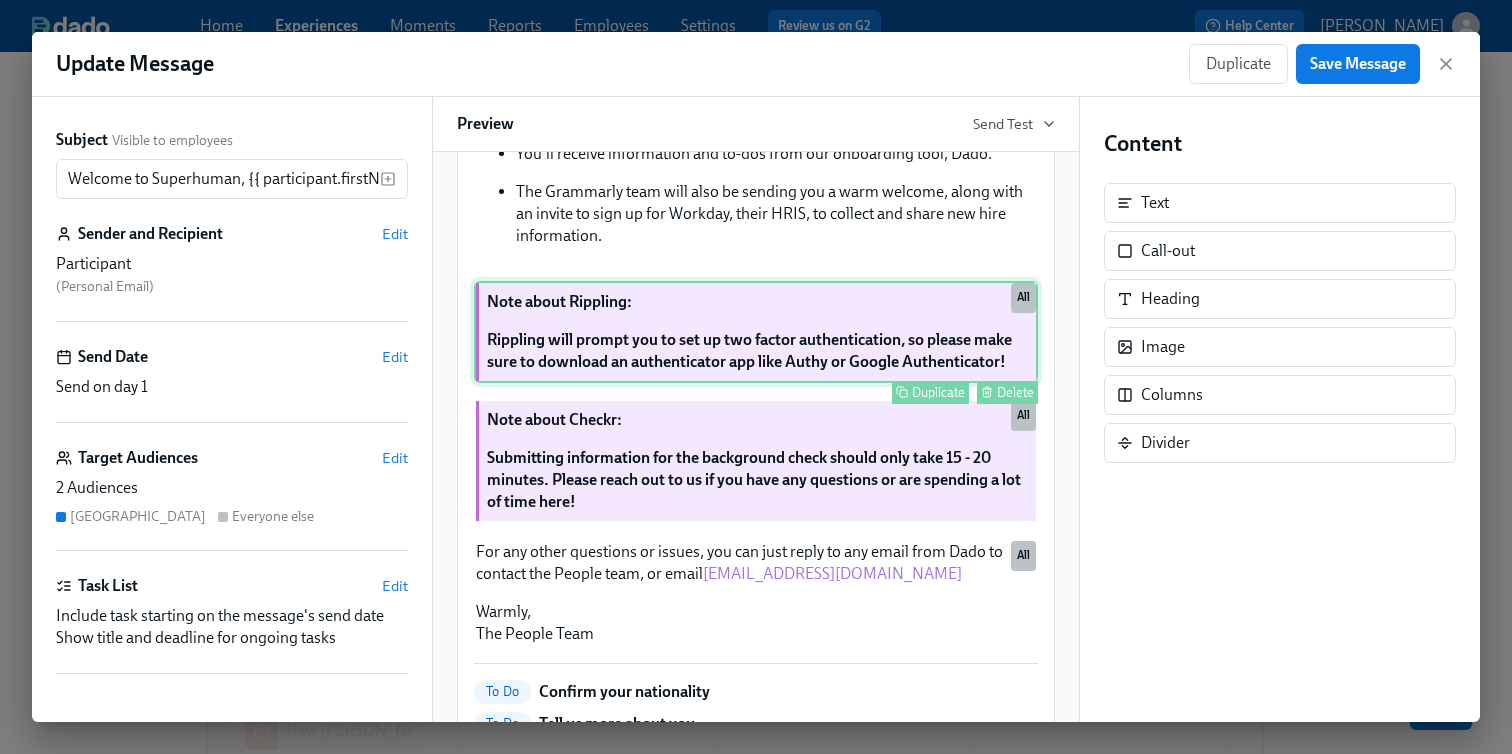 click on "Note about Rippling:
Rippling will prompt you to set up two factor authentication, so please make sure to download an authenticator app like Authy or Google Authenticator!   Duplicate   Delete All" at bounding box center (756, 332) 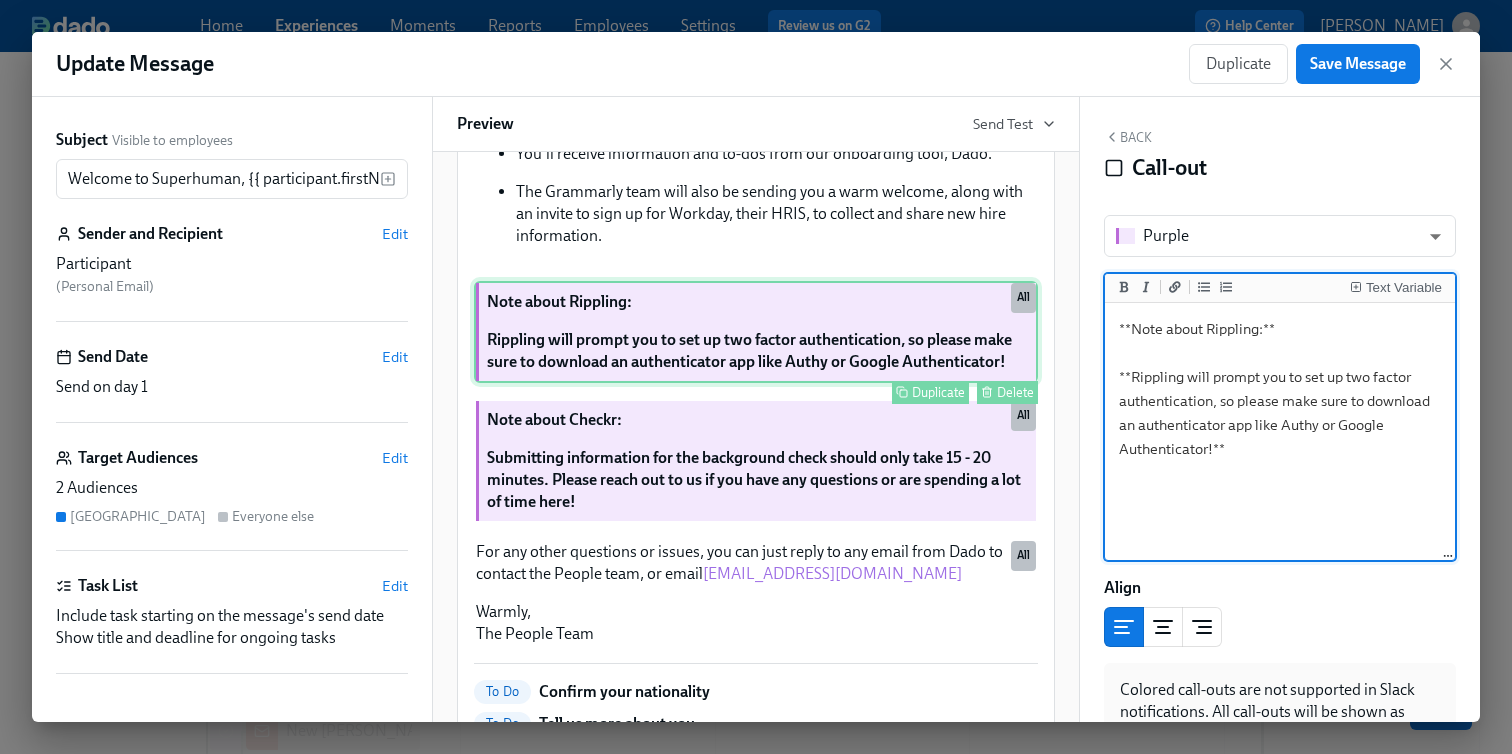 click on "Delete" at bounding box center (1015, 392) 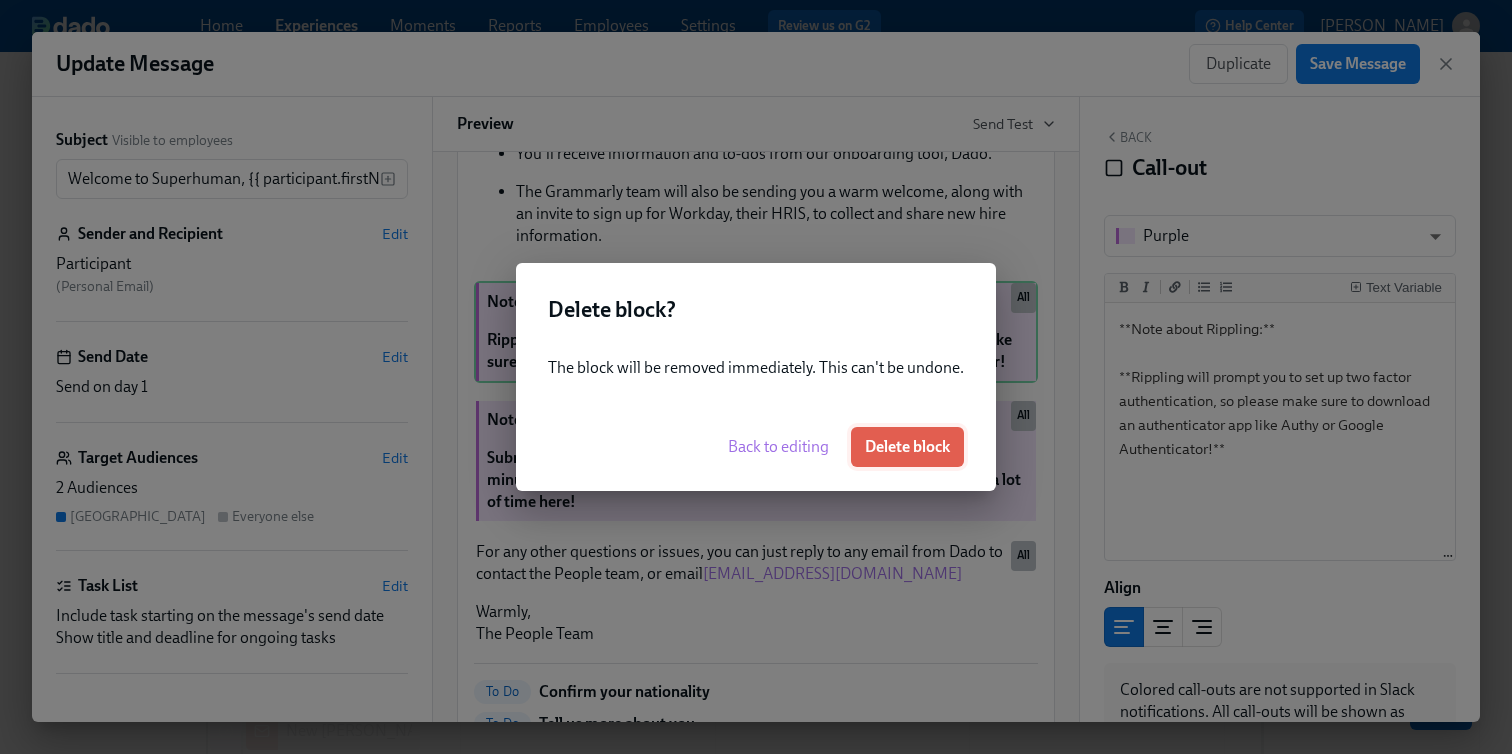 click on "Delete block" at bounding box center [907, 447] 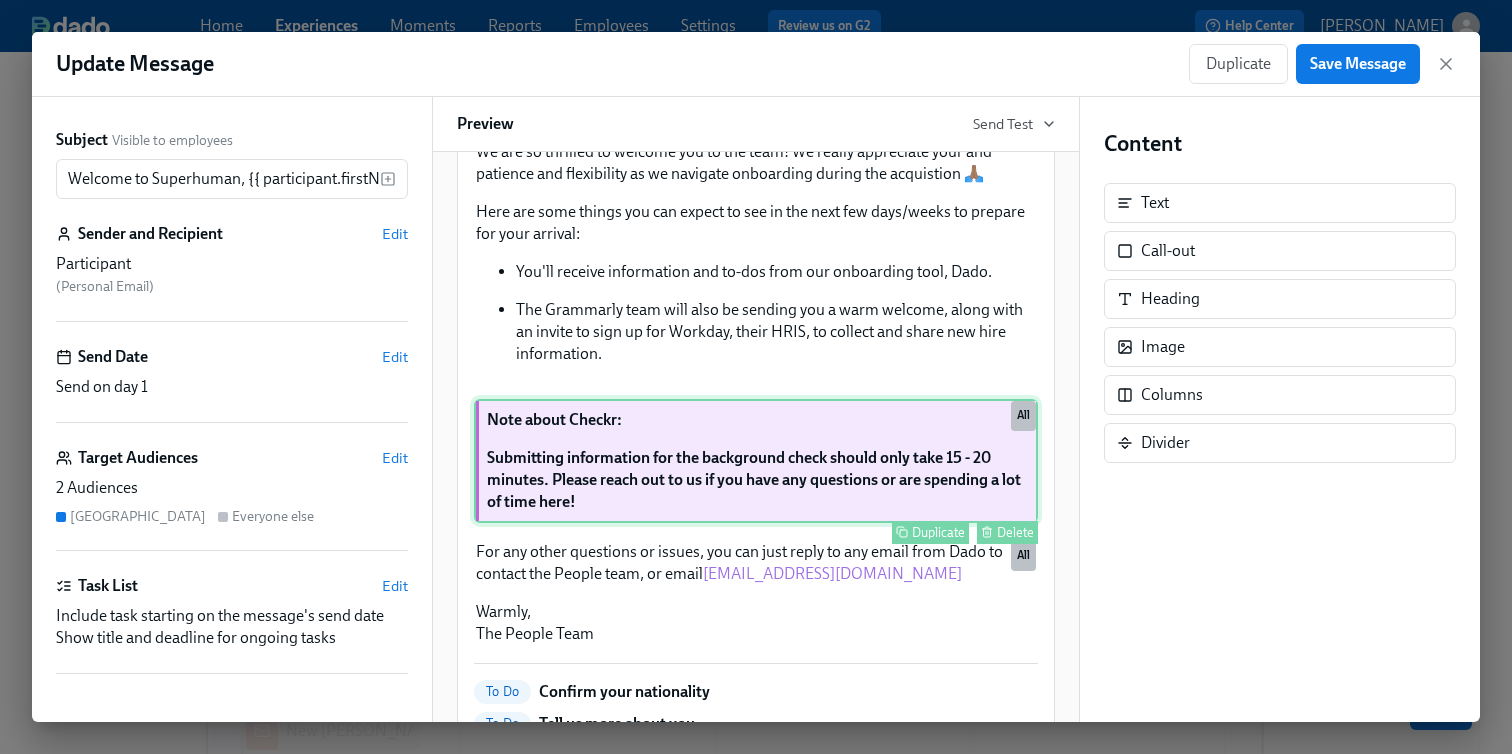click on "Note about Checkr:
Submitting information for the background check should only take 15 - 20 minutes. Please reach out to us if you have any questions or are  spending a lot of time here!   Duplicate   Delete All" at bounding box center [756, 461] 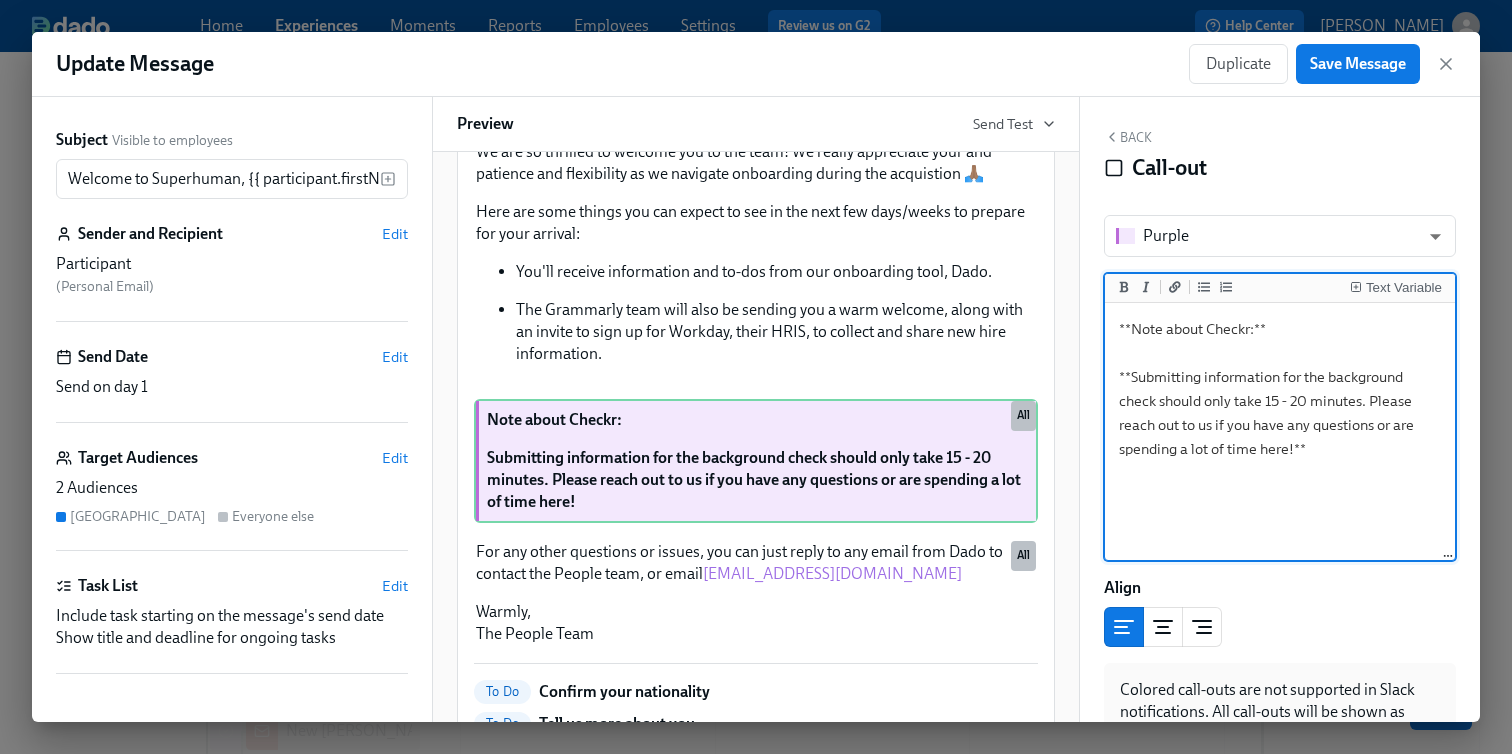 click on "Hi  Participant :  First Name ,
We are so thrilled to welcome you to the team! We really appreciate your and patience and flexibility as we navigate onboarding during the acquistion 🙏🏽
Here are some things you can expect to see in the next few days/weeks to prepare for your arrival:
You'll receive information and to-dos from our onboarding tool, Dado.
The Grammarly team will also be sending you a warm welcome, along with an invite to sign up for Workday, their HRIS, to collect and share new hire information.
Duplicate   Delete All Note about Checkr:
Submitting information for the background check should only take 15 - 20 minutes. Please reach out to us if you have any questions or are  spending a lot of time here!   Duplicate   Delete All For any other questions or issues, you can just reply to any email from Dado to contact the People team, or email  people@superhuman.com
Warmly,
The People Team   Duplicate   Delete All" at bounding box center (756, 374) 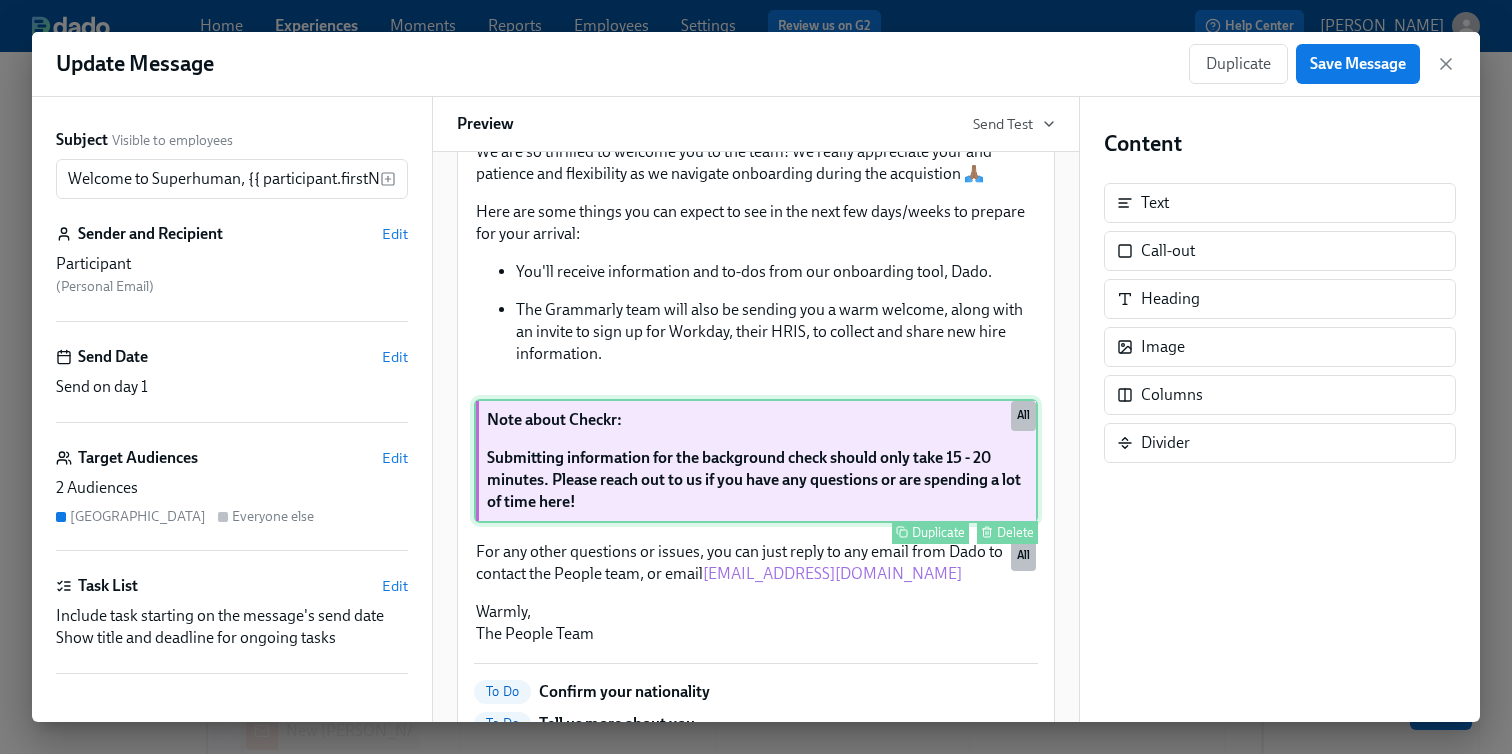 click on "Note about Checkr:
Submitting information for the background check should only take 15 - 20 minutes. Please reach out to us if you have any questions or are  spending a lot of time here!   Duplicate   Delete All" at bounding box center (756, 461) 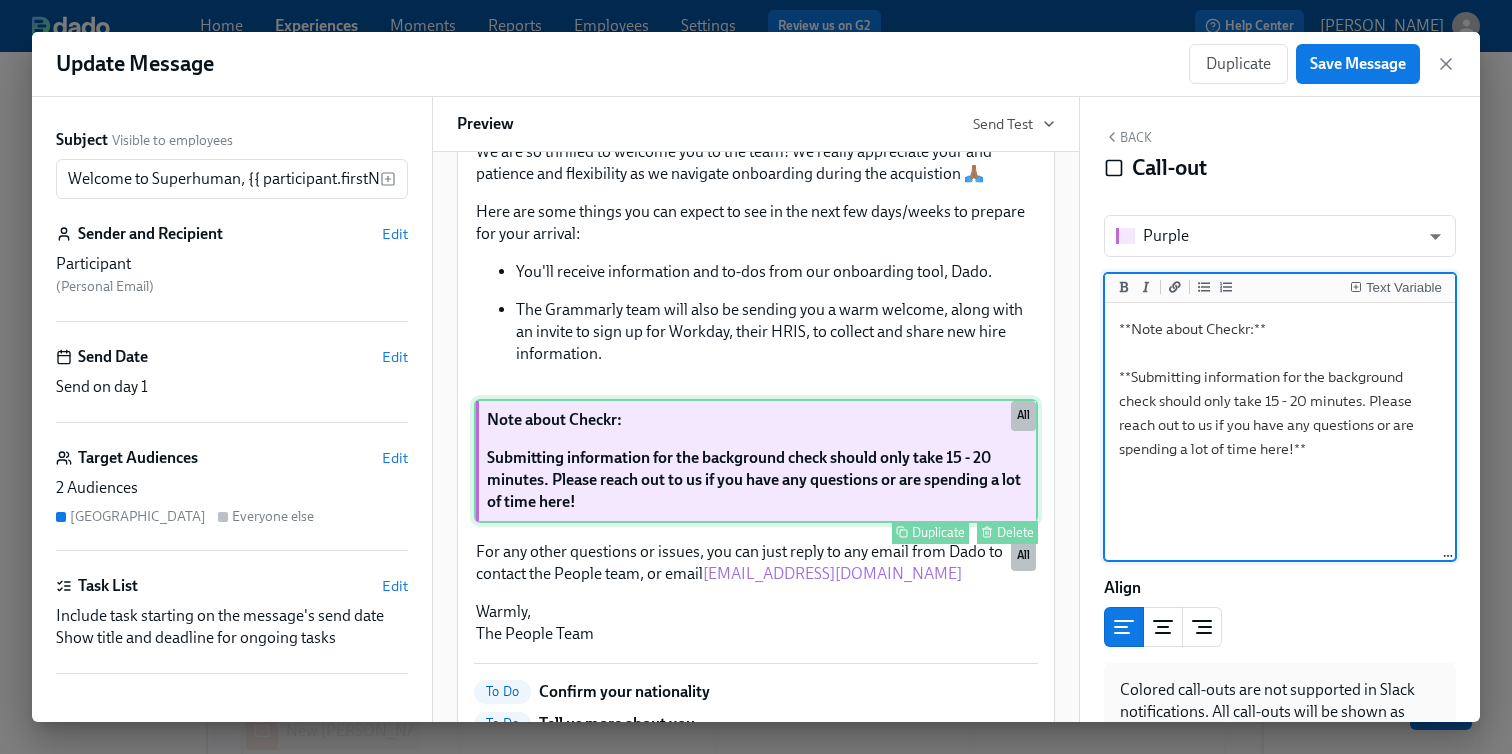 click on "Delete" at bounding box center (1015, 532) 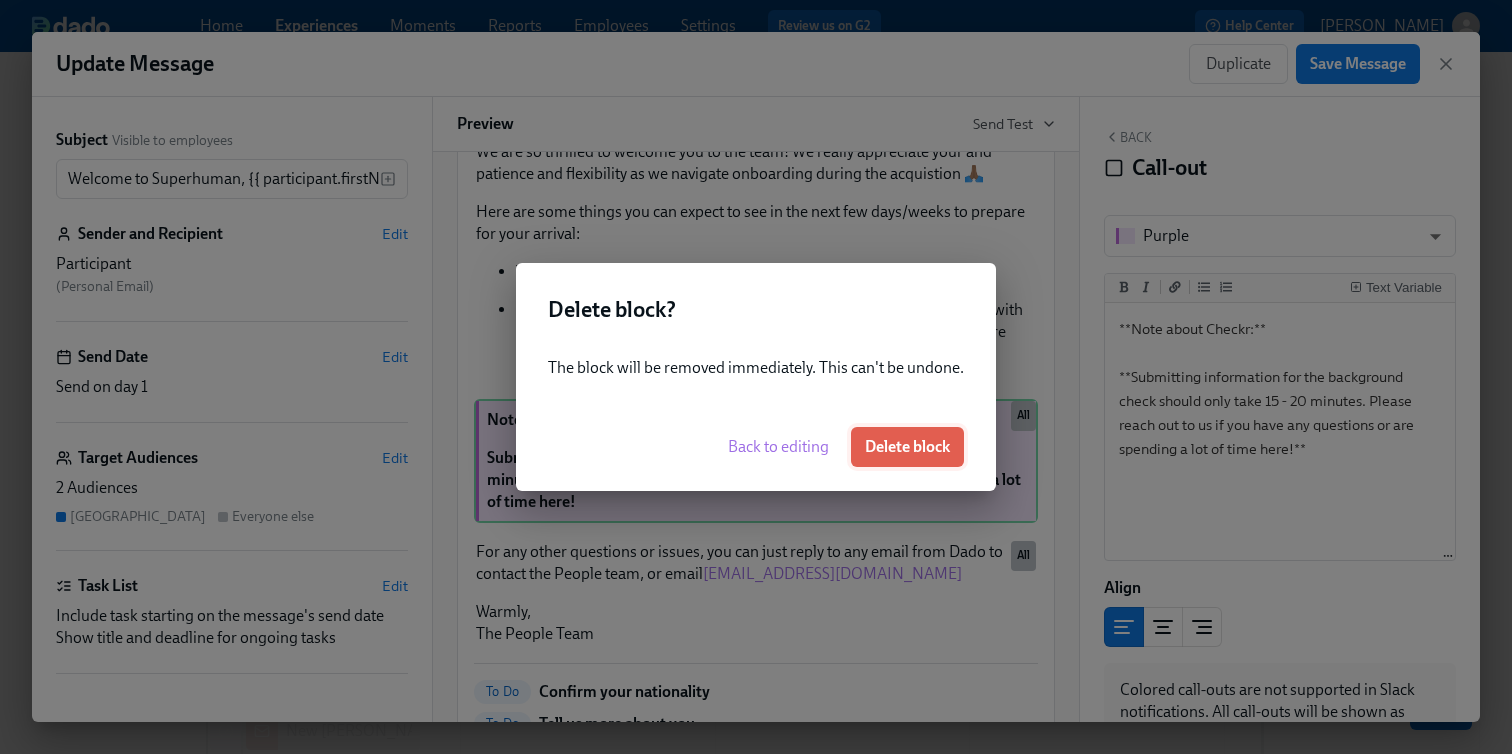 click on "Delete block" at bounding box center [907, 447] 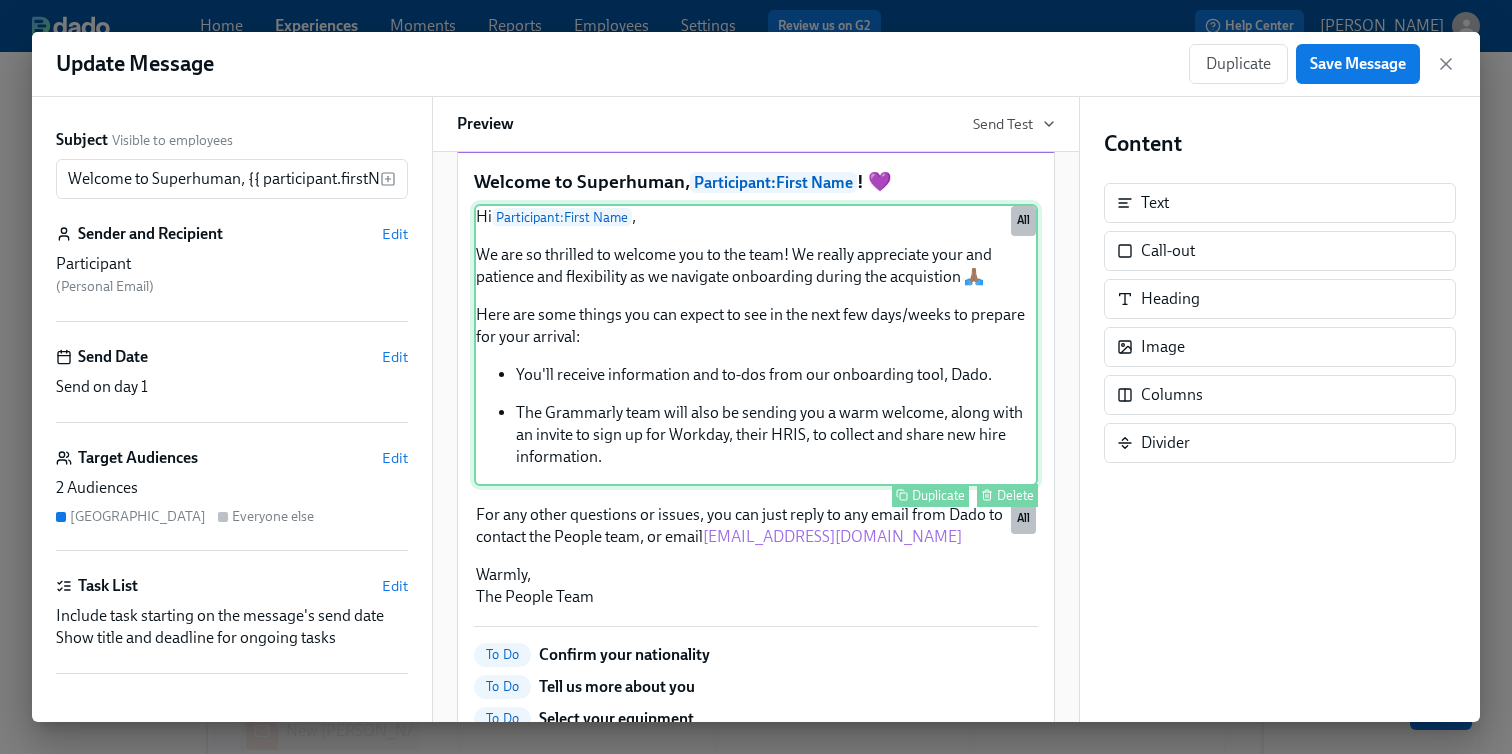 scroll, scrollTop: 47, scrollLeft: 0, axis: vertical 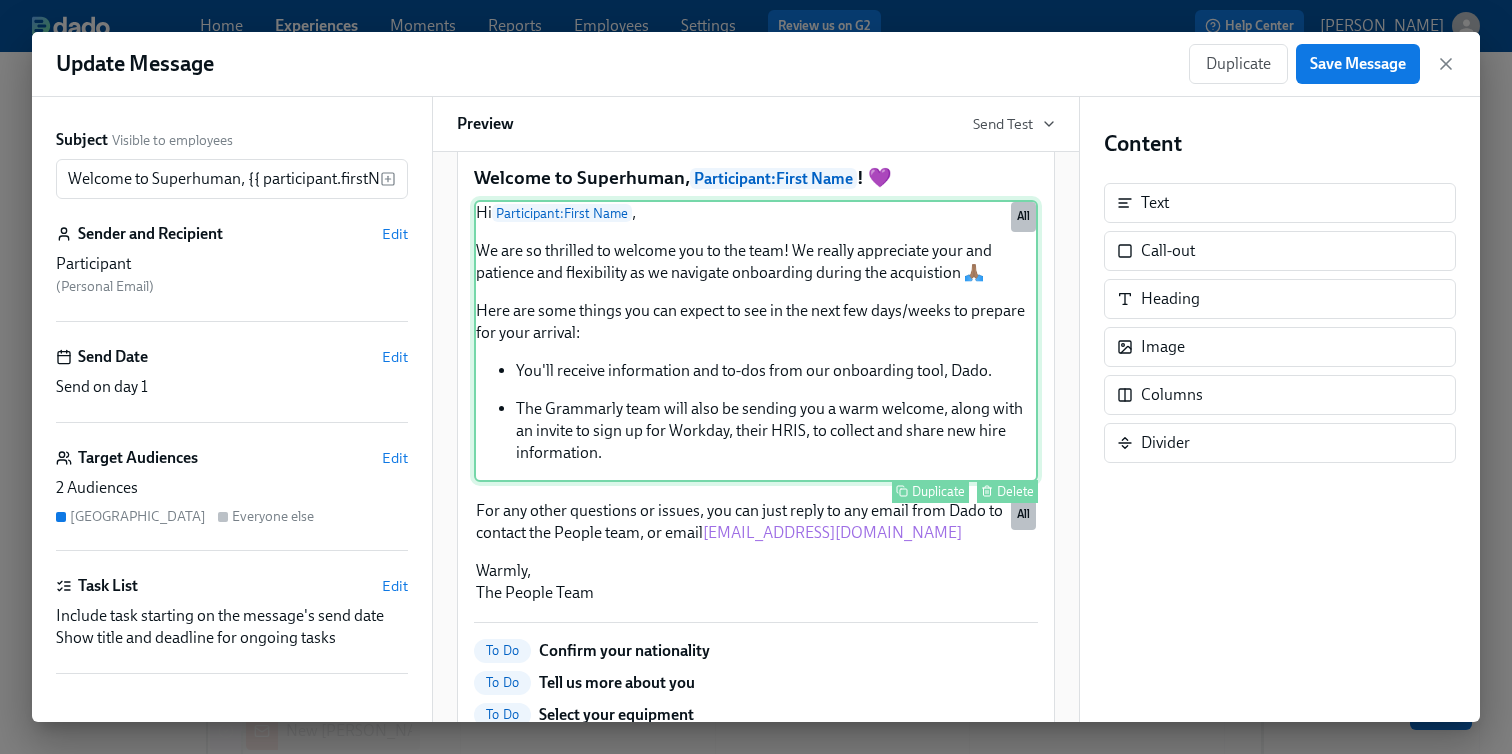 click on "Hi  Participant :  First Name ,
We are so thrilled to welcome you to the team! We really appreciate your and patience and flexibility as we navigate onboarding during the acquistion 🙏🏽
Here are some things you can expect to see in the next few days/weeks to prepare for your arrival:
You'll receive information and to-dos from our onboarding tool, Dado.
The Grammarly team will also be sending you a warm welcome, along with an invite to sign up for Workday, their HRIS, to collect and share new hire information.
Duplicate   Delete All" at bounding box center (756, 341) 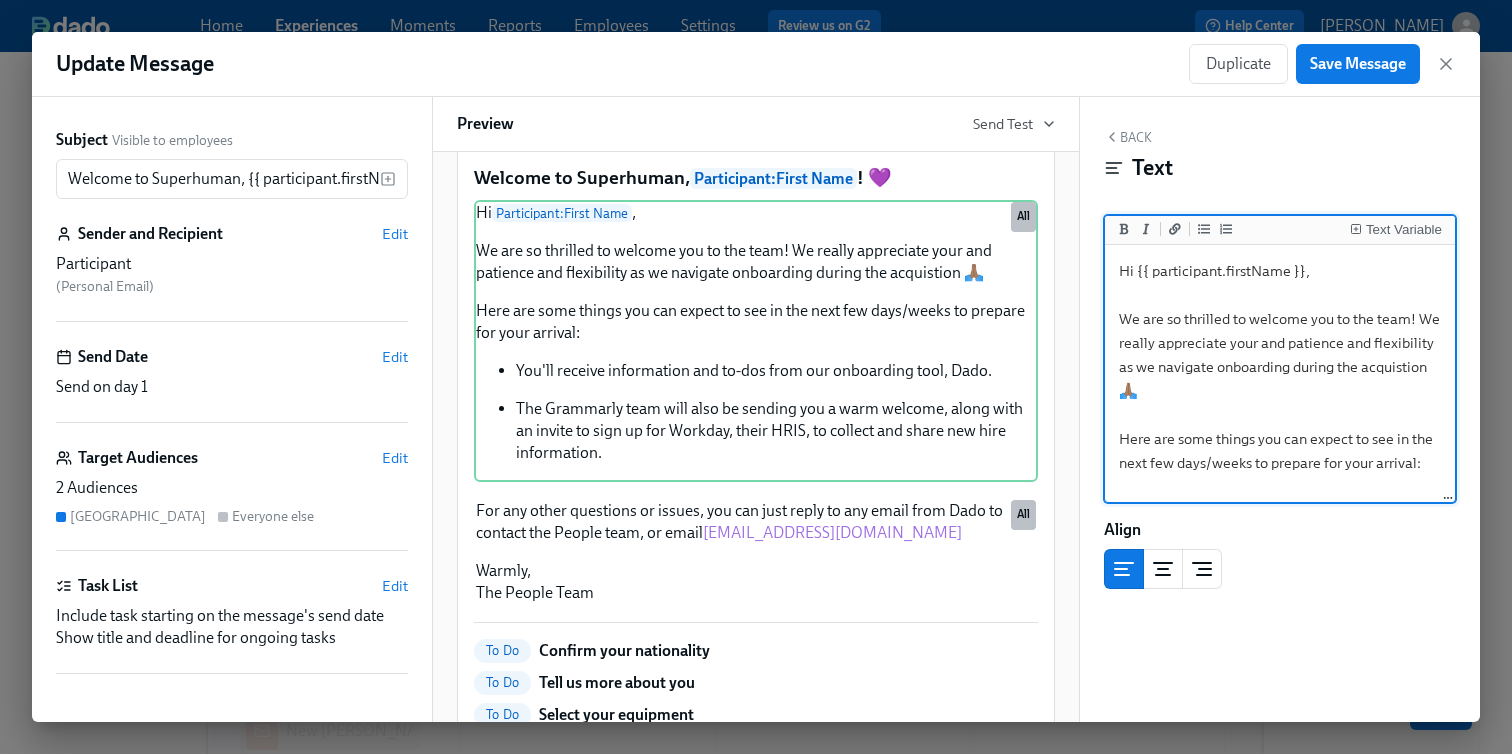 click on "Hi {{ participant.firstName }},
We are so thrilled to welcome you to the team! We really appreciate your and patience and flexibility as we navigate onboarding during the acquistion 🙏🏽
Here are some things you can expect to see in the next few days/weeks to prepare for your arrival:
- You'll receive information and to-dos from our onboarding tool, Dado.
- The Grammarly team will also be sending you a warm welcome, along with an invite to sign up for Workday, their HRIS, to collect and share new hire information." at bounding box center (1280, 463) 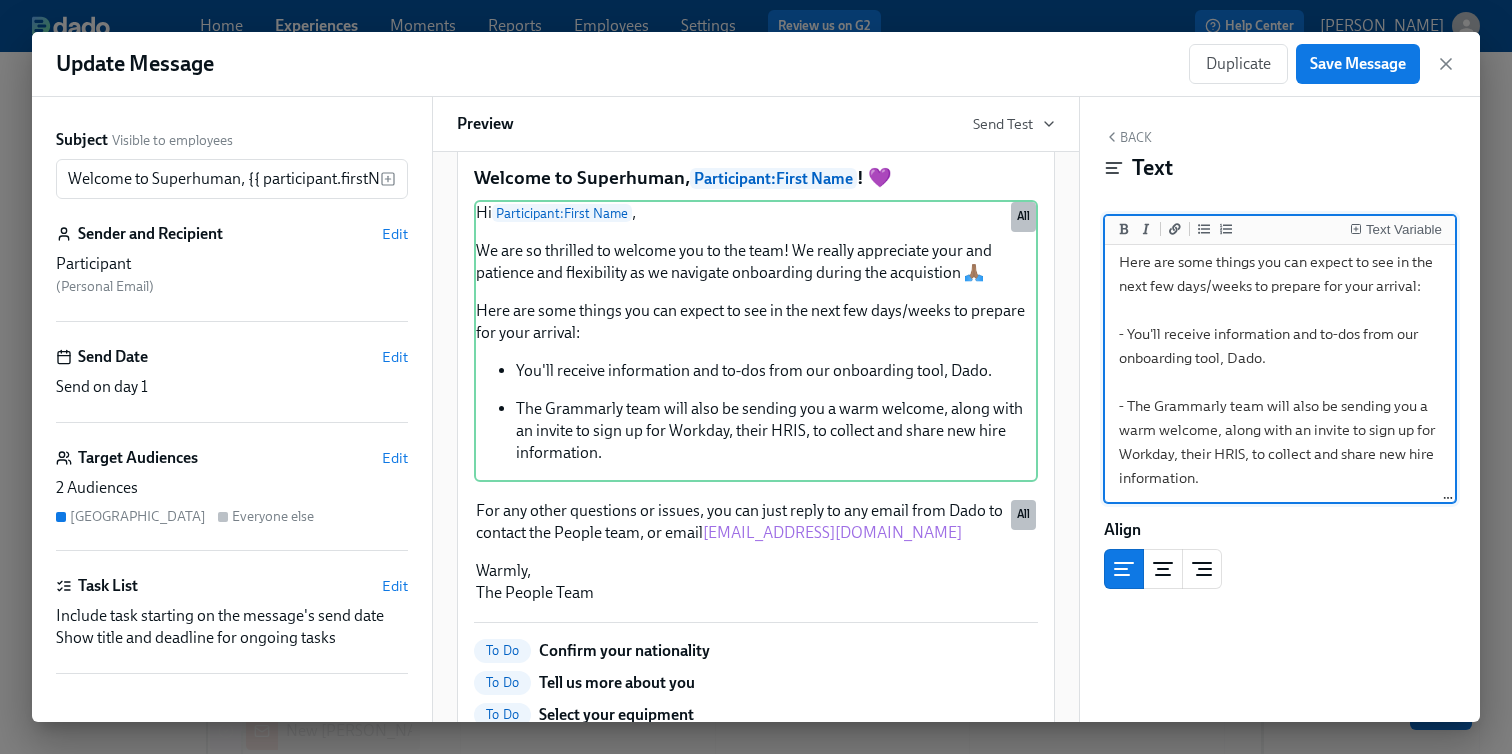 scroll, scrollTop: 201, scrollLeft: 0, axis: vertical 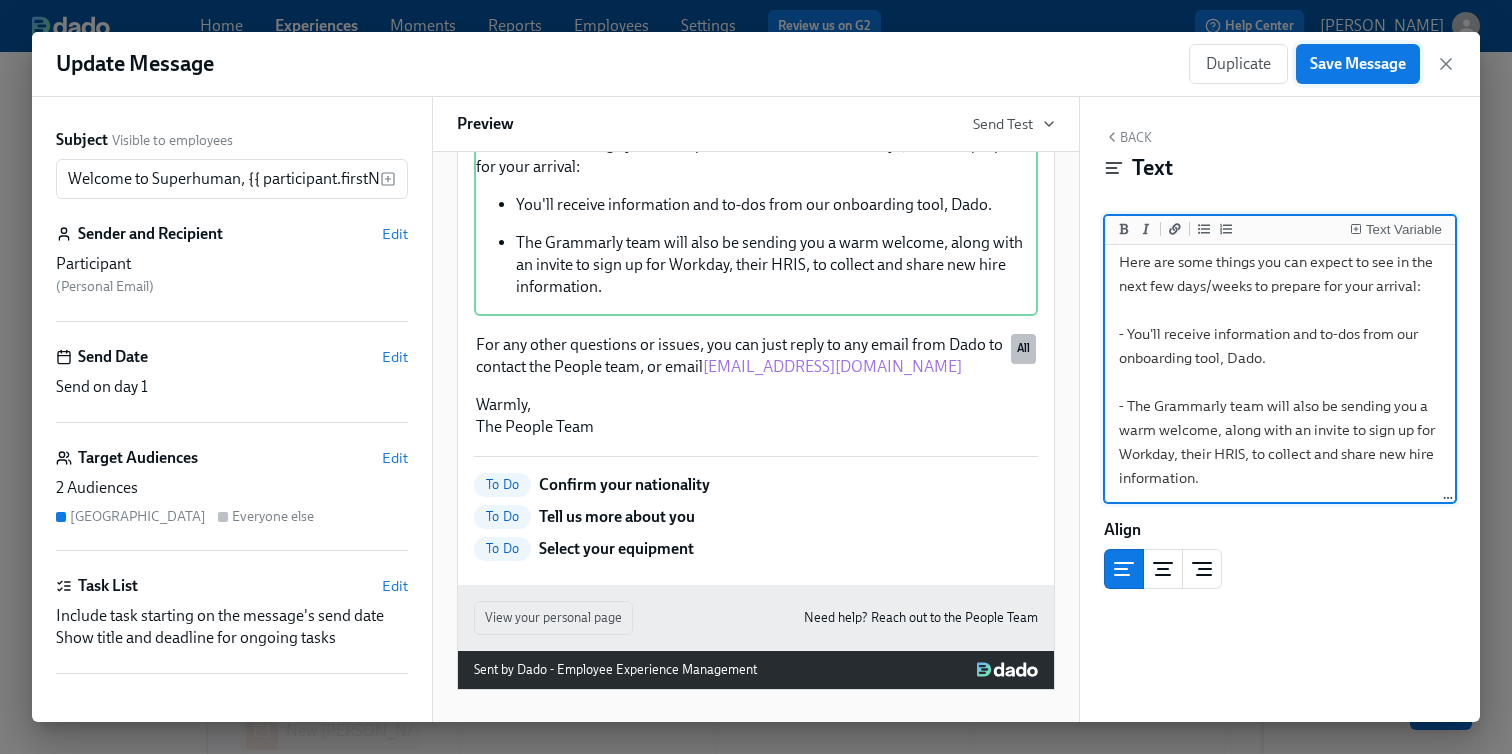 click on "Save Message" at bounding box center [1358, 64] 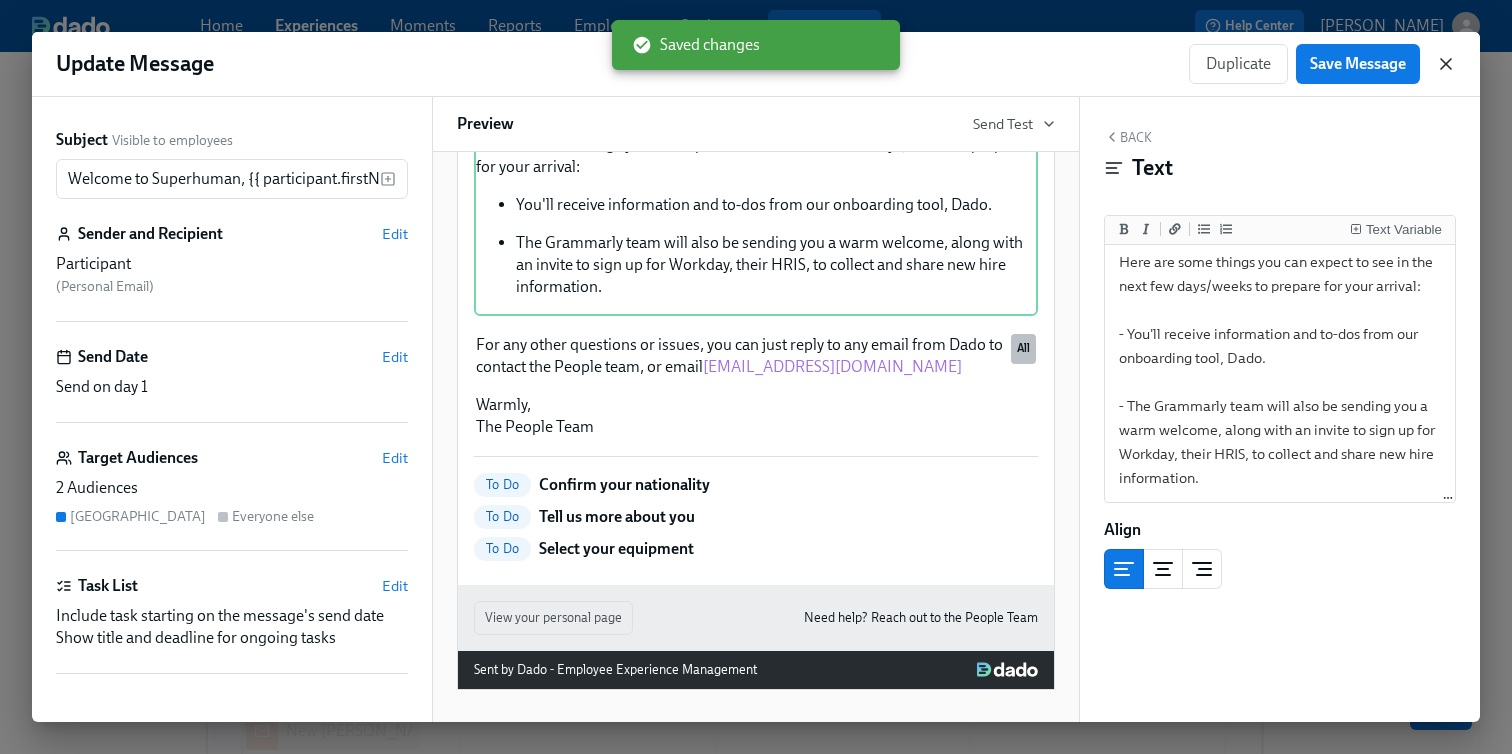 click 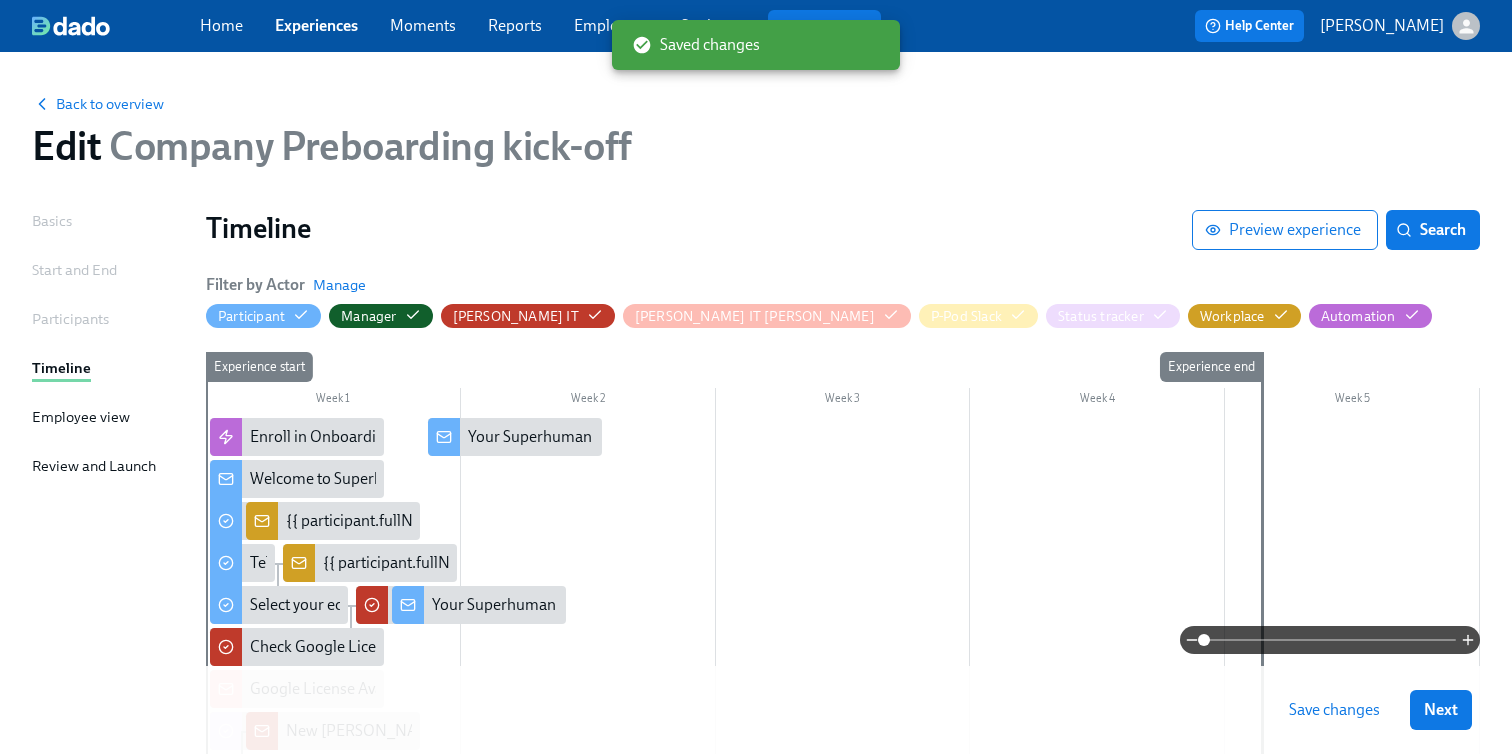 click on "Save changes" at bounding box center (1334, 710) 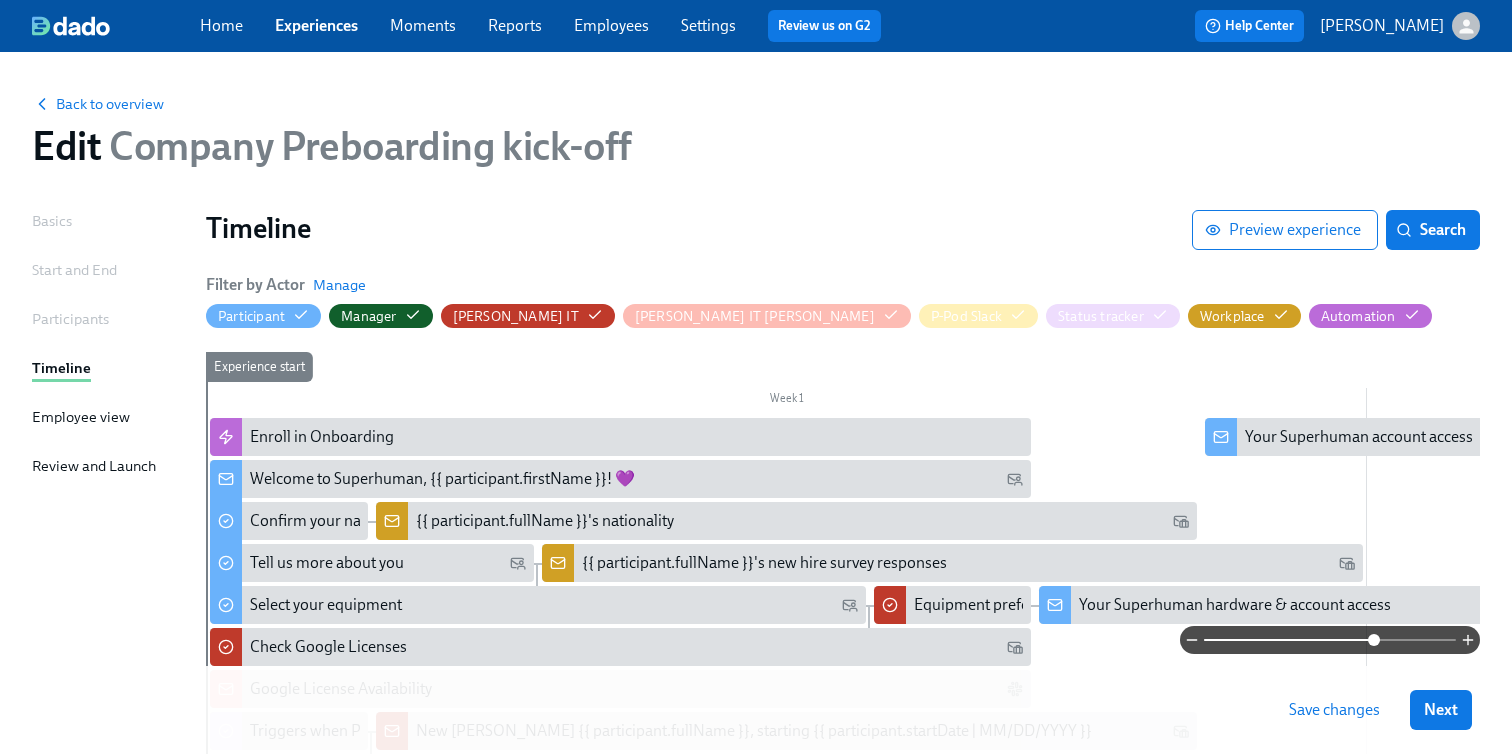 drag, startPoint x: 1214, startPoint y: 636, endPoint x: 1381, endPoint y: 627, distance: 167.24234 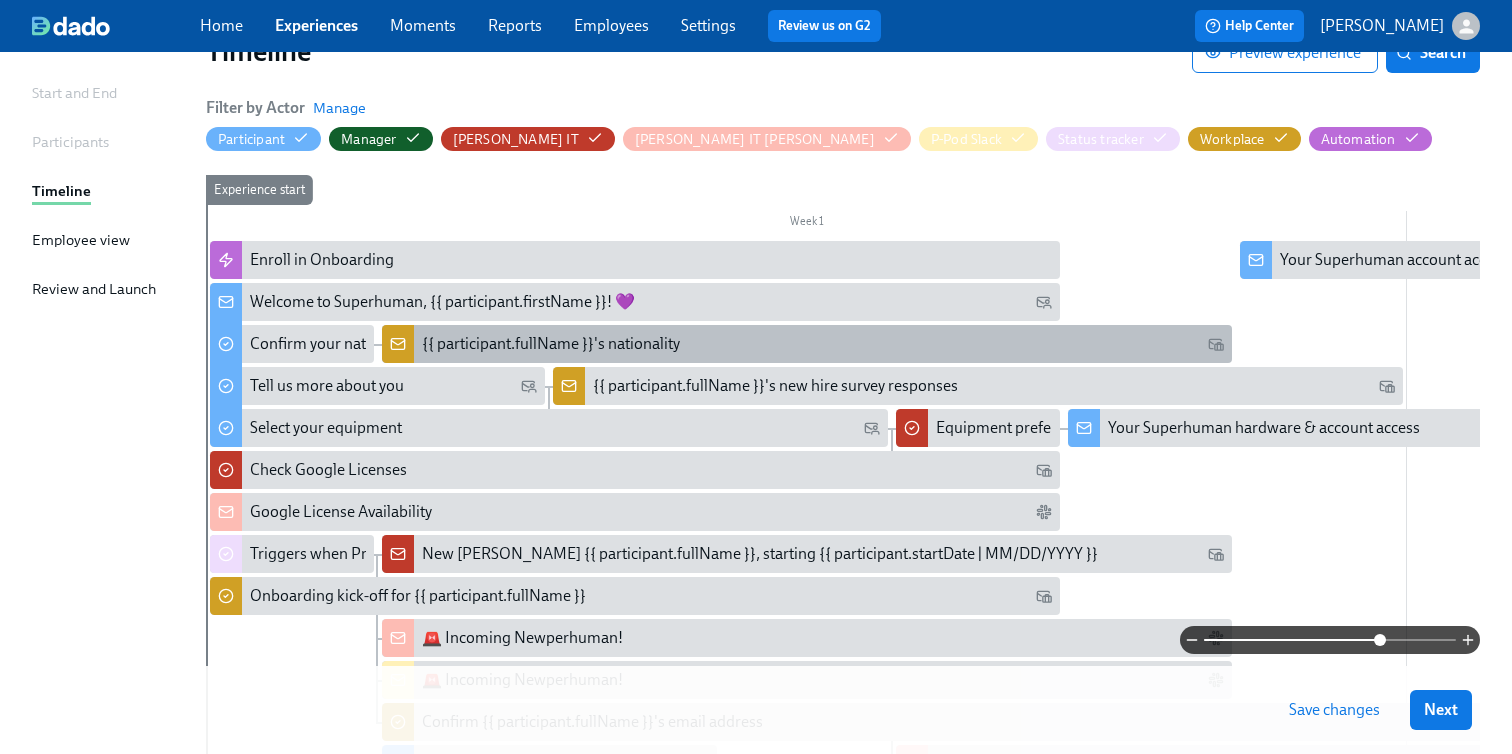 scroll, scrollTop: 193, scrollLeft: 0, axis: vertical 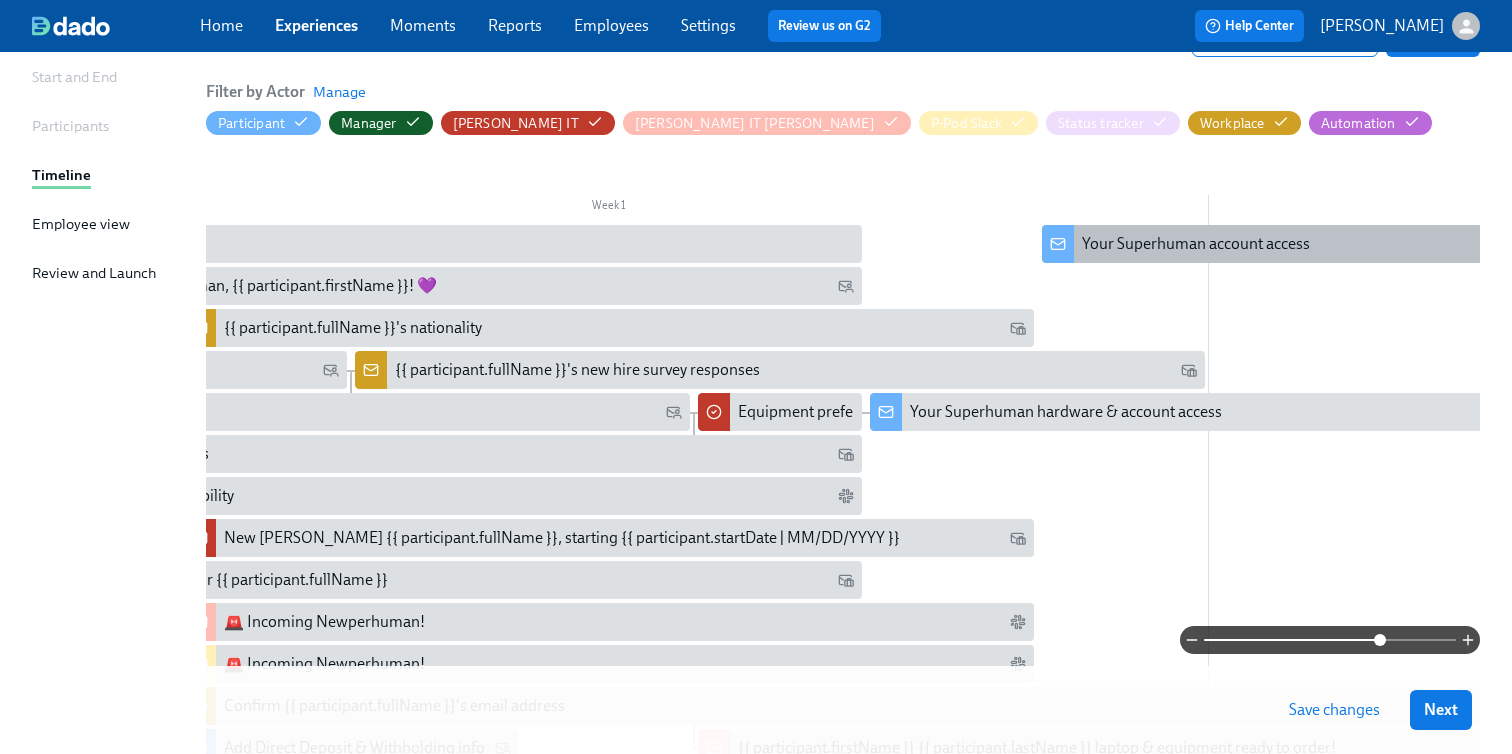 click on "Your Superhuman account access" at bounding box center [1196, 244] 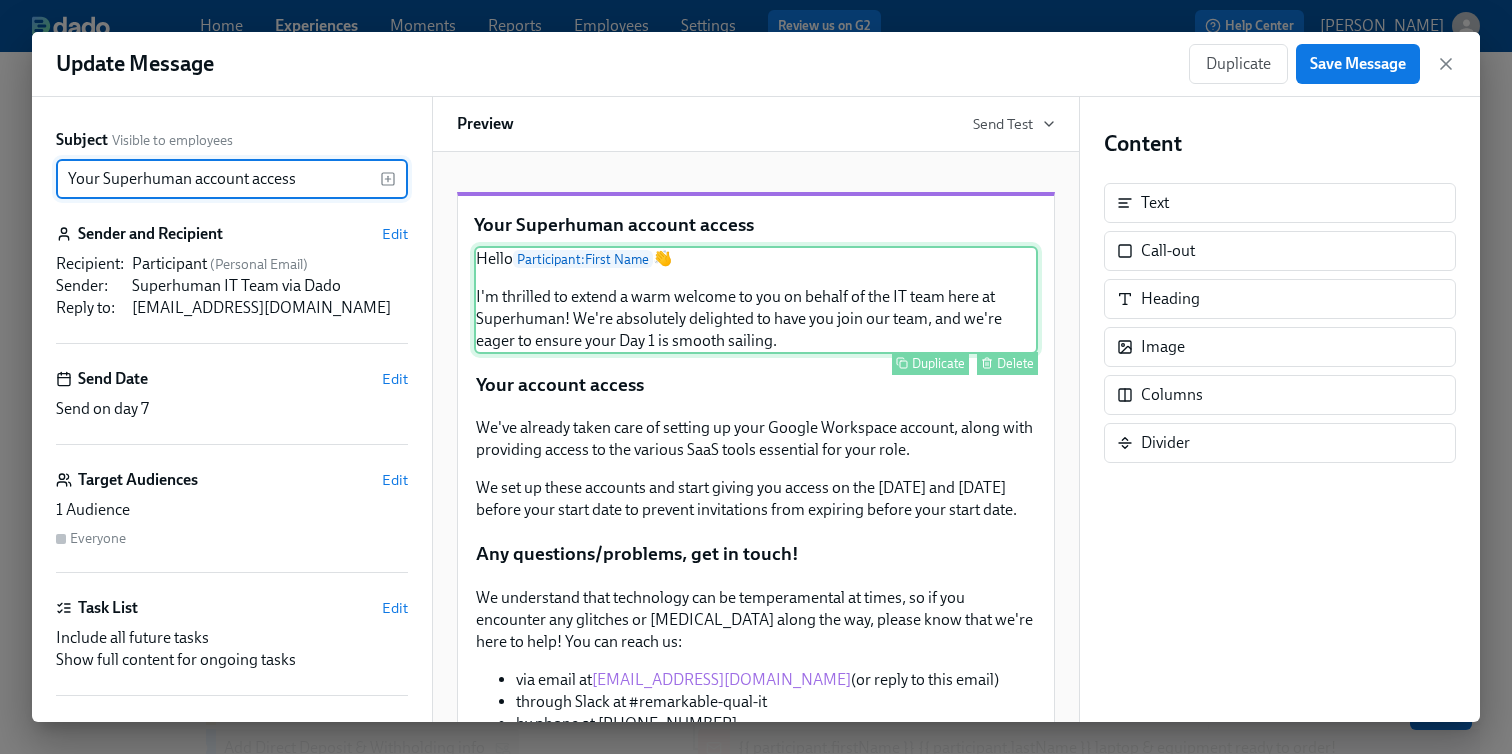 click on "Hello  Participant :  First Name  👋
I'm thrilled to extend a warm welcome to you on behalf of the IT team here at Superhuman! We're absolutely delighted to have you join our team, and we're eager to ensure your Day 1 is smooth sailing.   Duplicate   Delete" at bounding box center [756, 300] 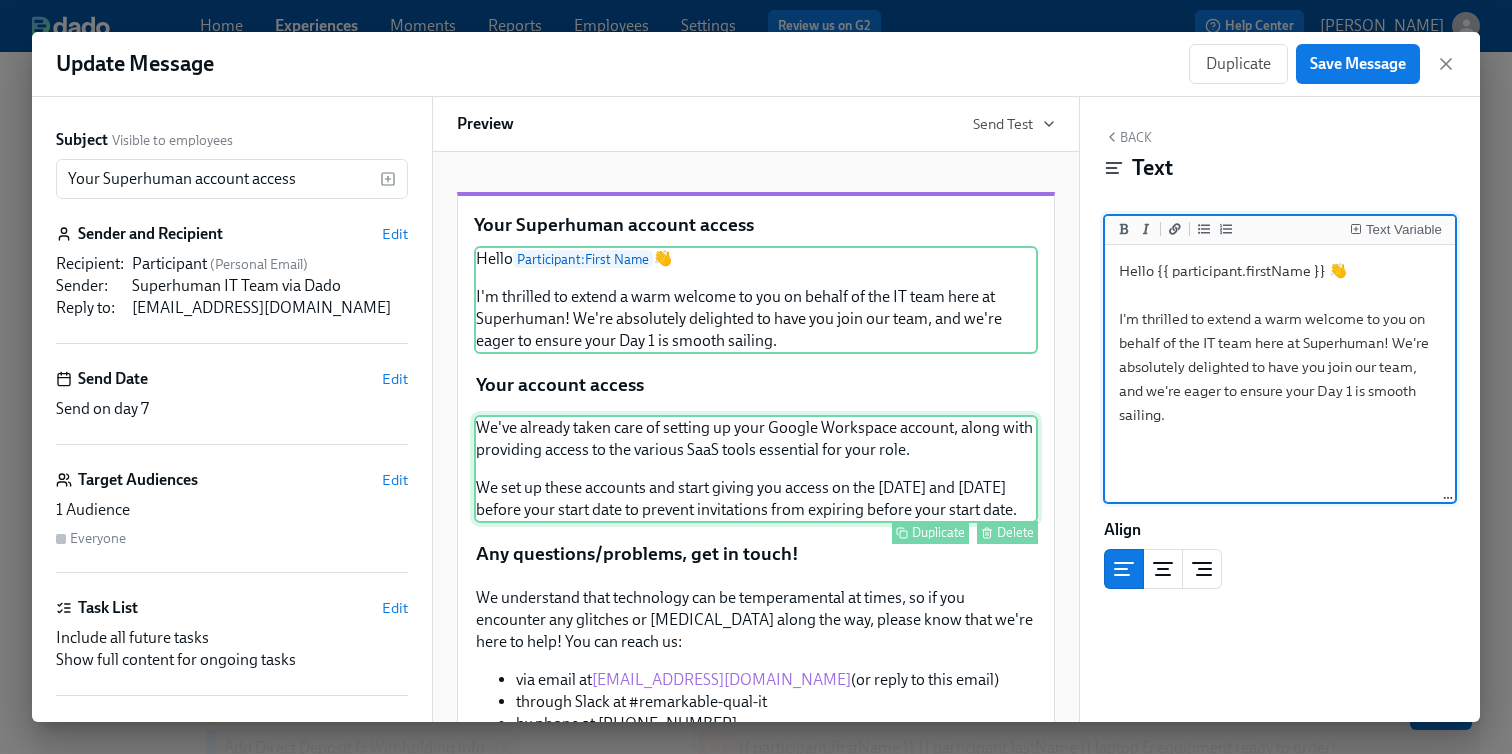 click on "We've already taken care of setting up your Google Workspace account, along with providing access to the various SaaS tools essential for your role.
We set up these accounts and start giving you access on the Wednesday and Friday before your start date to prevent invitations from expiring before your start date.   Duplicate   Delete" at bounding box center [756, 469] 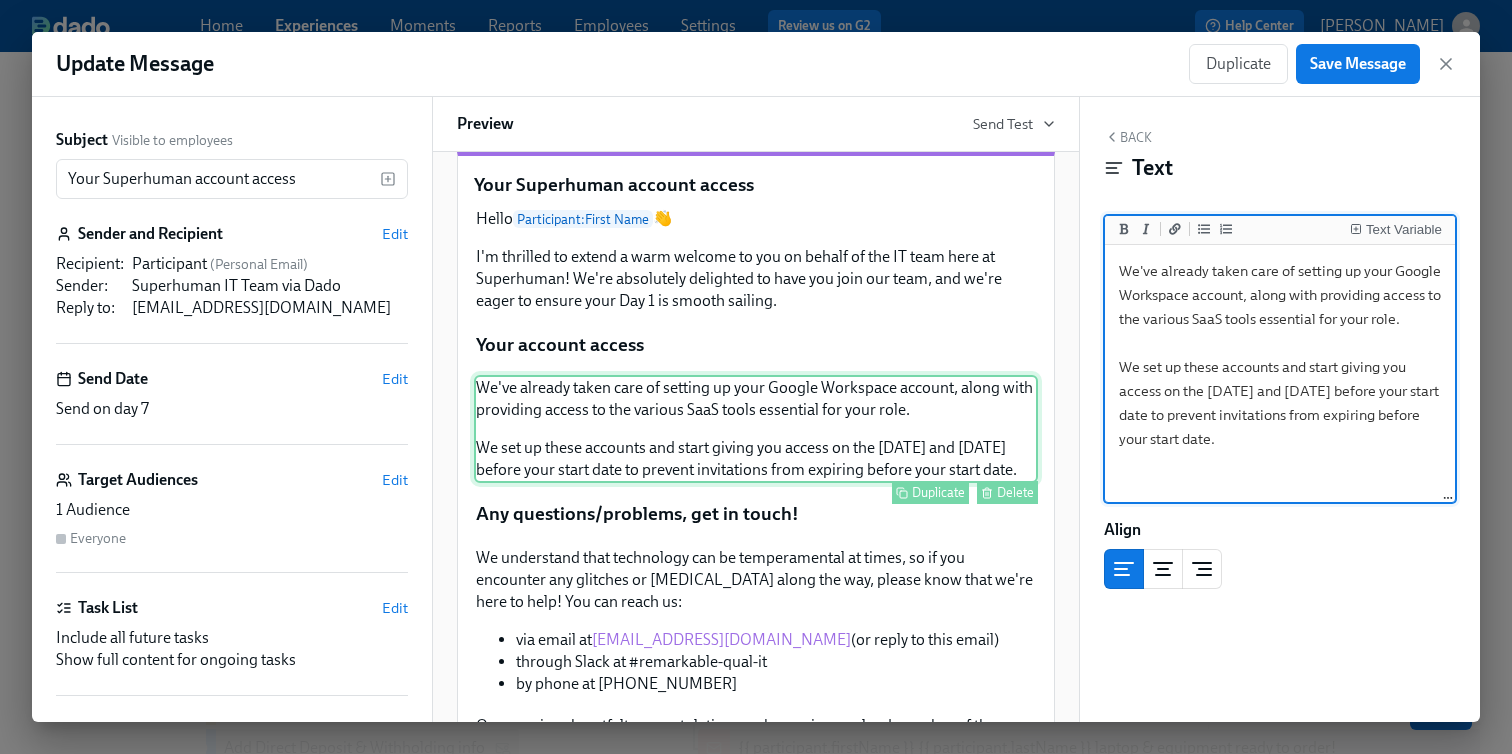 scroll, scrollTop: 48, scrollLeft: 0, axis: vertical 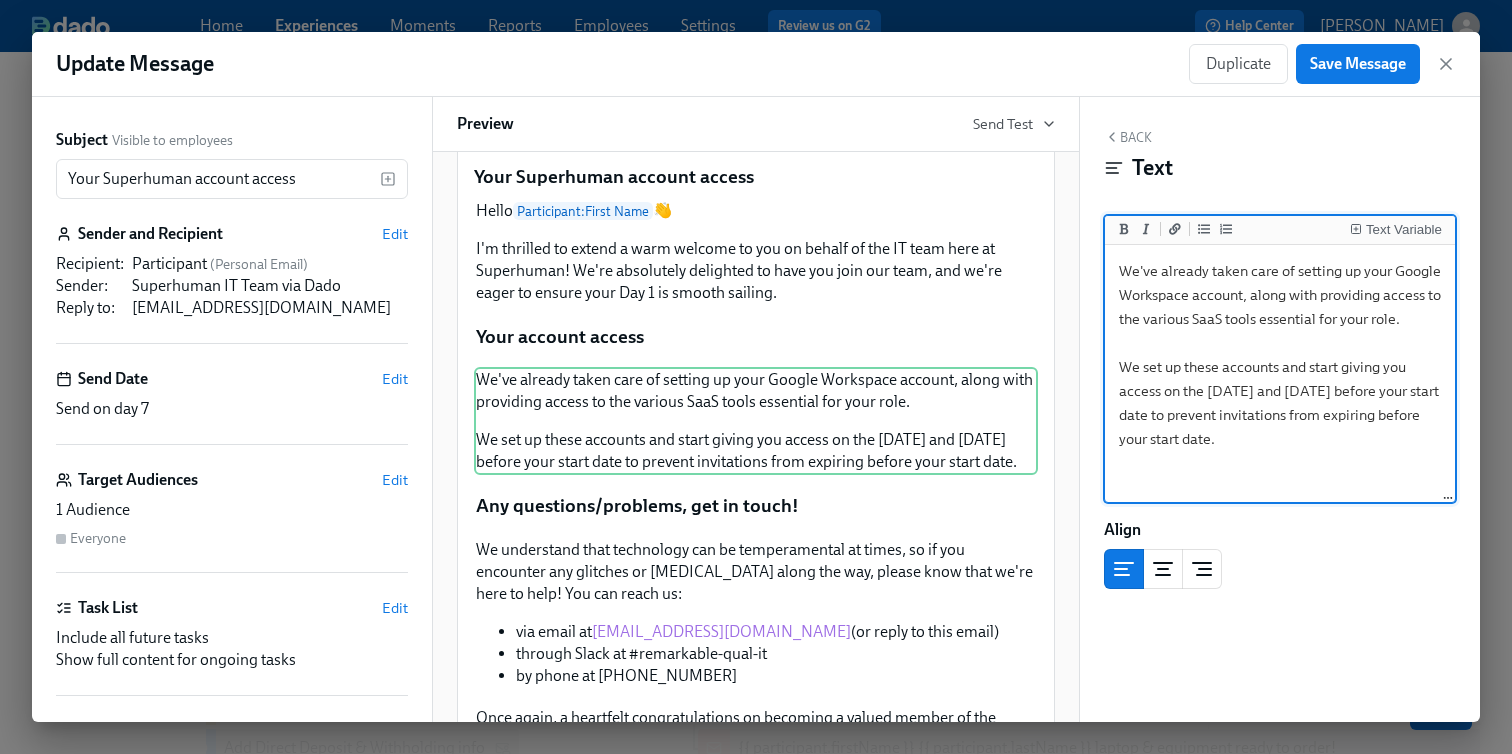 click on "We've already taken care of setting up your Google Workspace account, along with providing access to the various SaaS tools essential for your role.
We set up these accounts and start giving you access on the Wednesday and Friday before your start date to prevent invitations from expiring before your start date." at bounding box center [1280, 374] 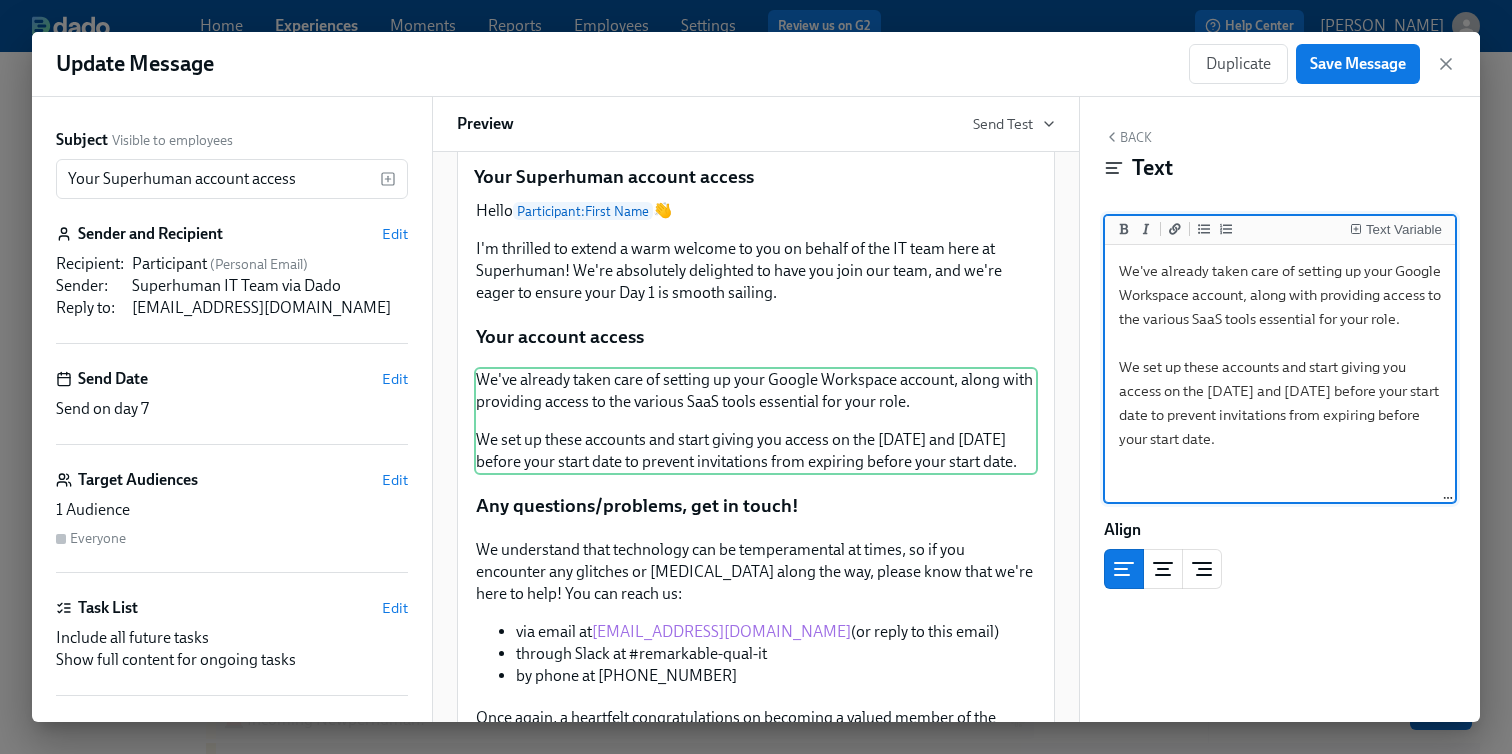 scroll, scrollTop: 124, scrollLeft: 0, axis: vertical 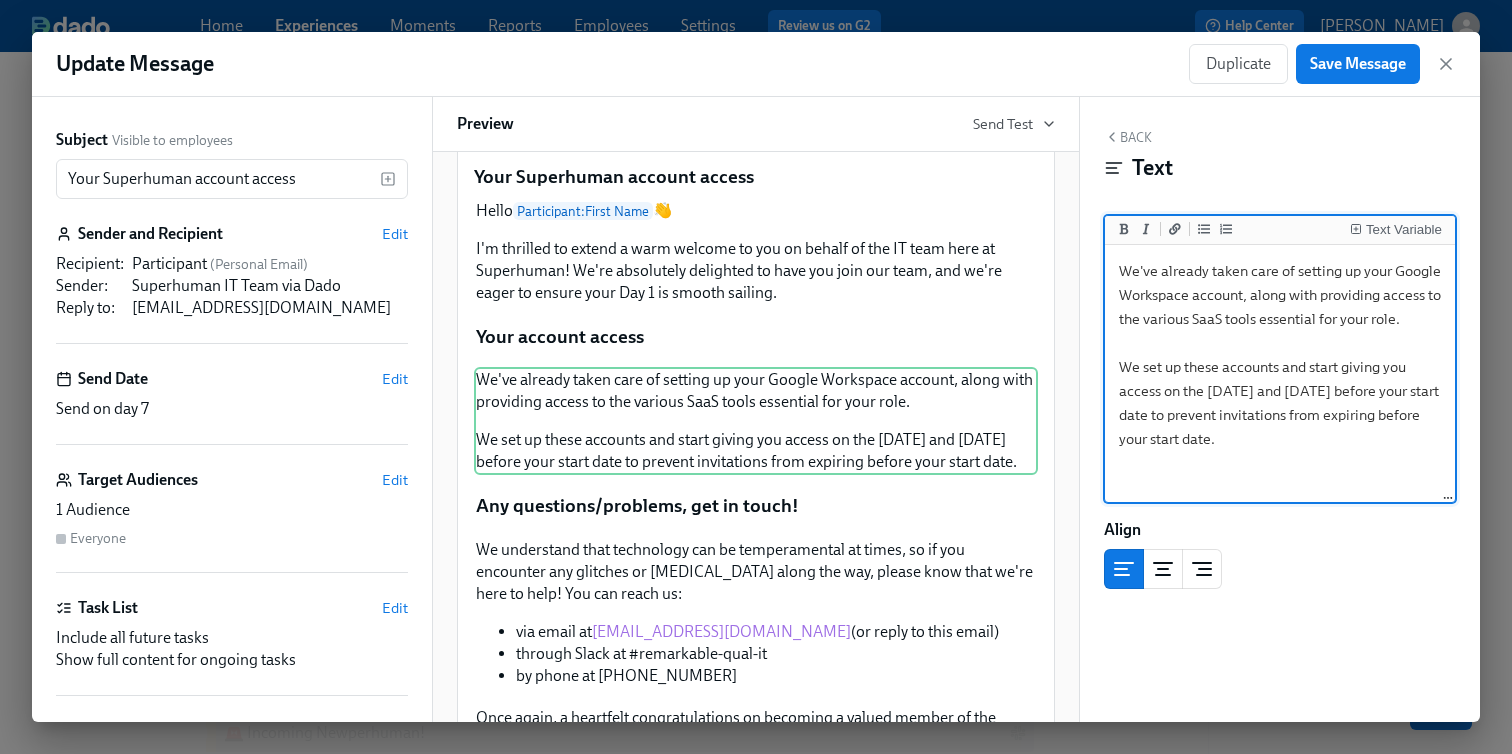 click on "We've already taken care of setting up your Google Workspace account, along with providing access to the various SaaS tools essential for your role.
We set up these accounts and start giving you access on the Wednesday and Friday before your start date to prevent invitations from expiring before your start date." at bounding box center [1280, 374] 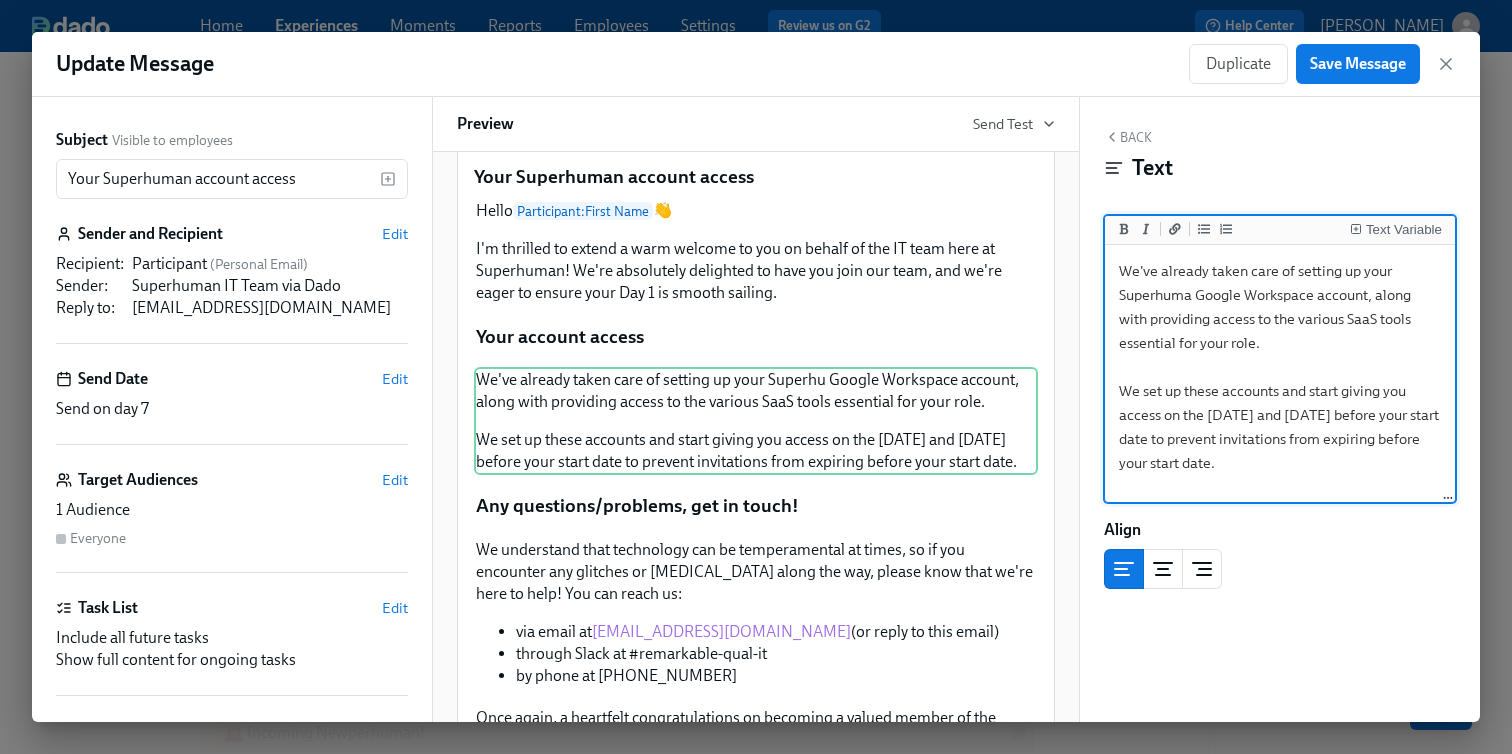 type on "We've already taken care of setting up your Superhuman Google Workspace account, along with providing access to the various SaaS tools essential for your role.
We set up these accounts and start giving you access on the Wednesday and Friday before your start date to prevent invitations from expiring before your start date." 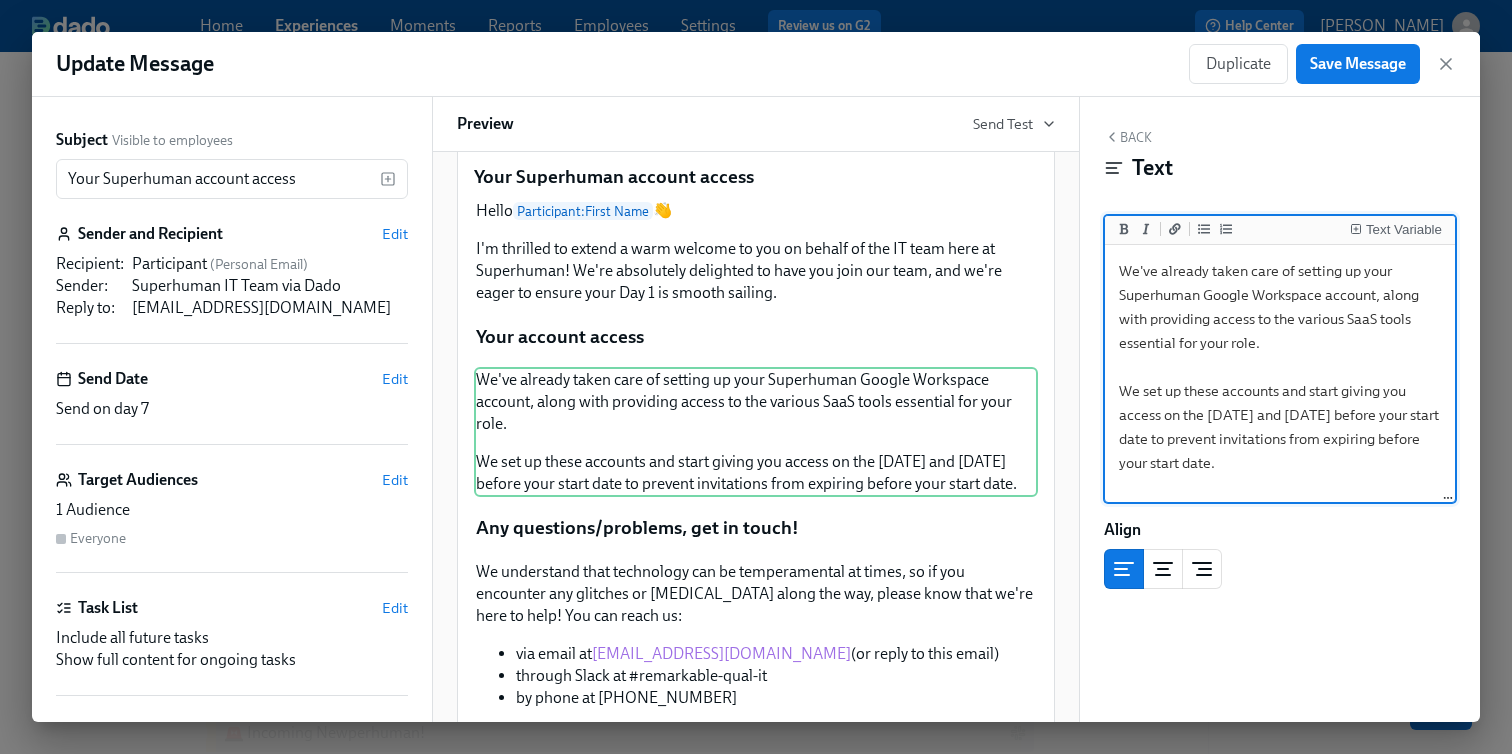 click on "We've already taken care of setting up your Superhuman Google Workspace account, along with providing access to the various SaaS tools essential for your role.
We set up these accounts and start giving you access on the Wednesday and Friday before your start date to prevent invitations from expiring before your start date." at bounding box center [1280, 374] 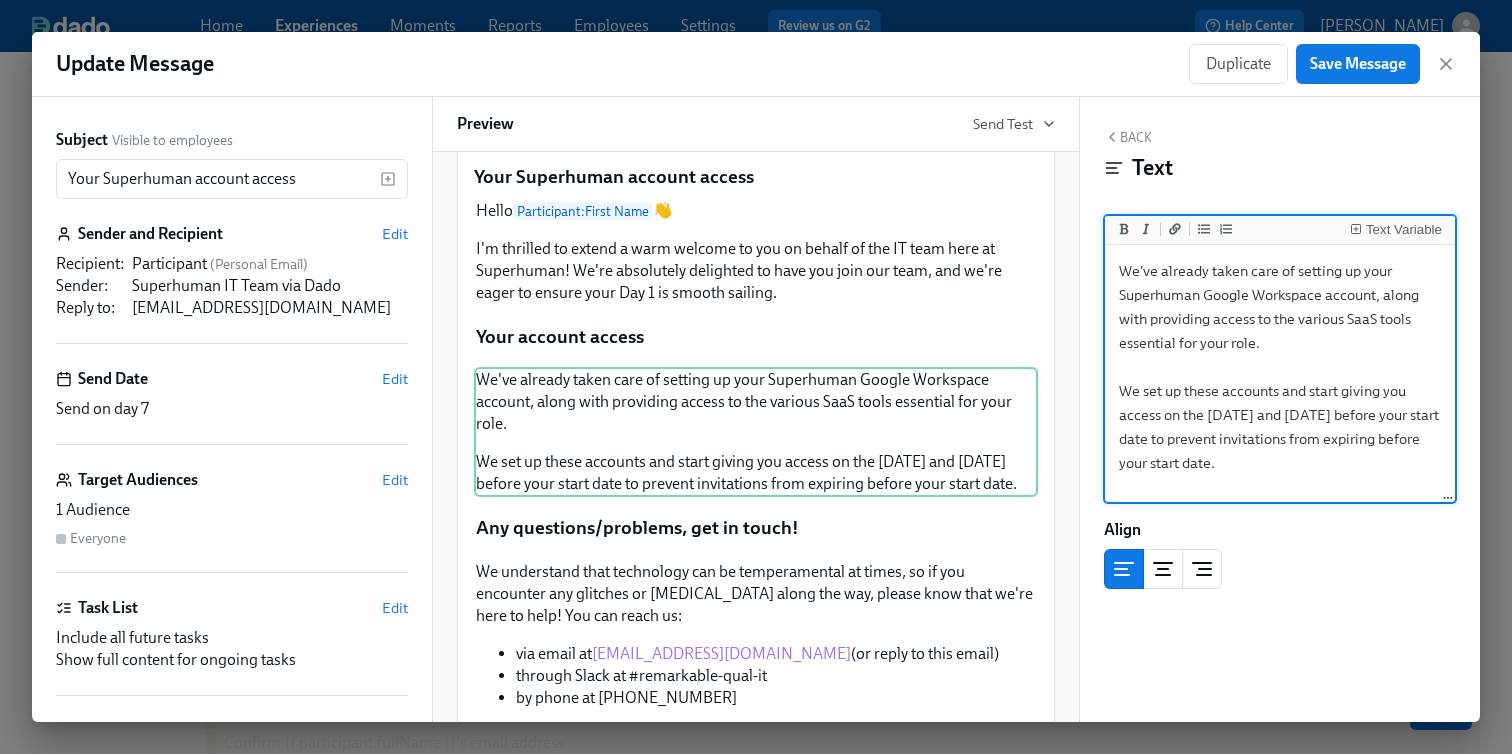 scroll, scrollTop: 157, scrollLeft: 0, axis: vertical 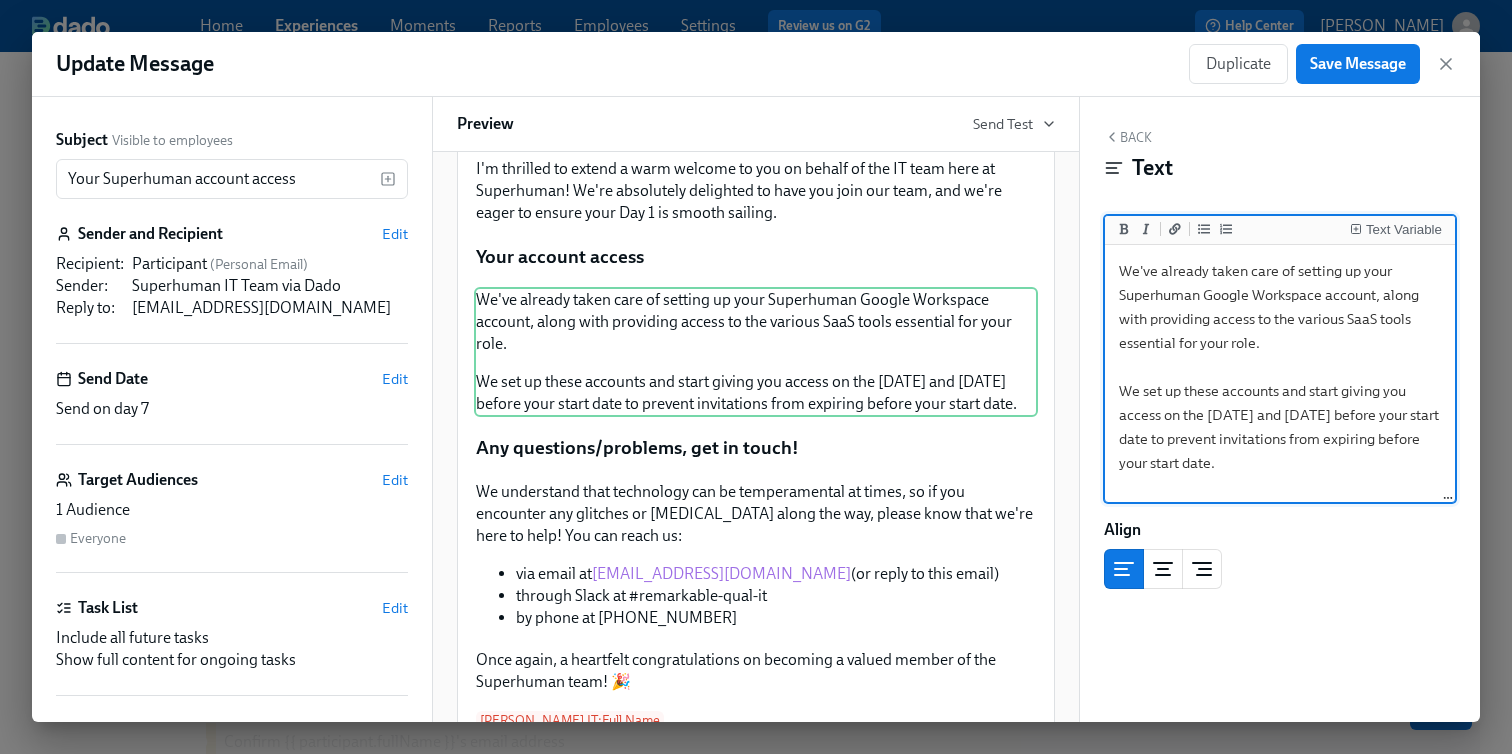 click on "We've already taken care of setting up your Superhuman Google Workspace account, along with providing access to the various SaaS tools essential for your role.
We set up these accounts and start giving you access on the Wednesday and Friday before your start date to prevent invitations from expiring before your start date." at bounding box center [1280, 374] 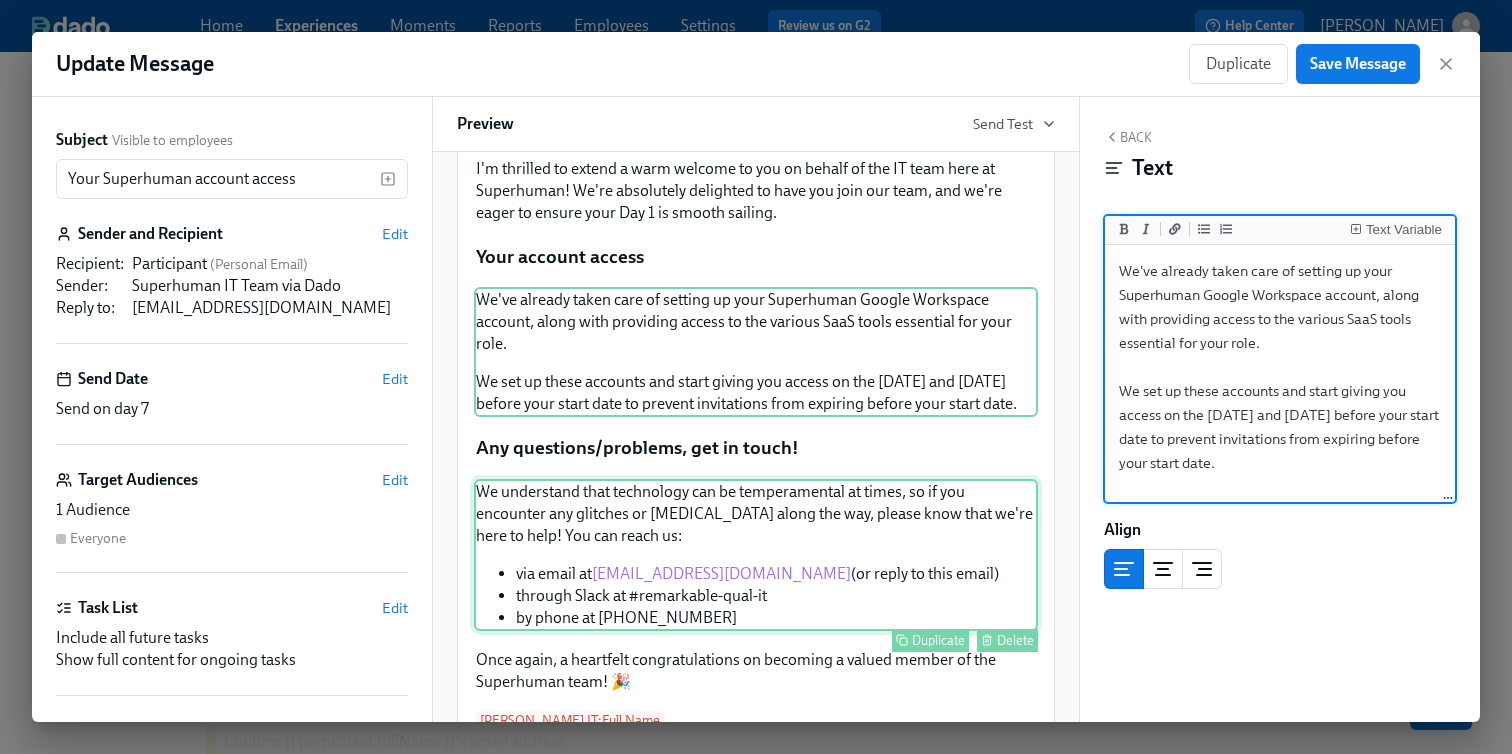 click on "We understand that technology can be temperamental at times, so if you encounter any glitches or hiccups along the way, please know that we're here to help! You can reach us:
via email at  it@superhuman.com  (or reply to this email)
through Slack at #remarkable-qual-it
by phone at 415-960-3933
Duplicate   Delete" at bounding box center [756, 555] 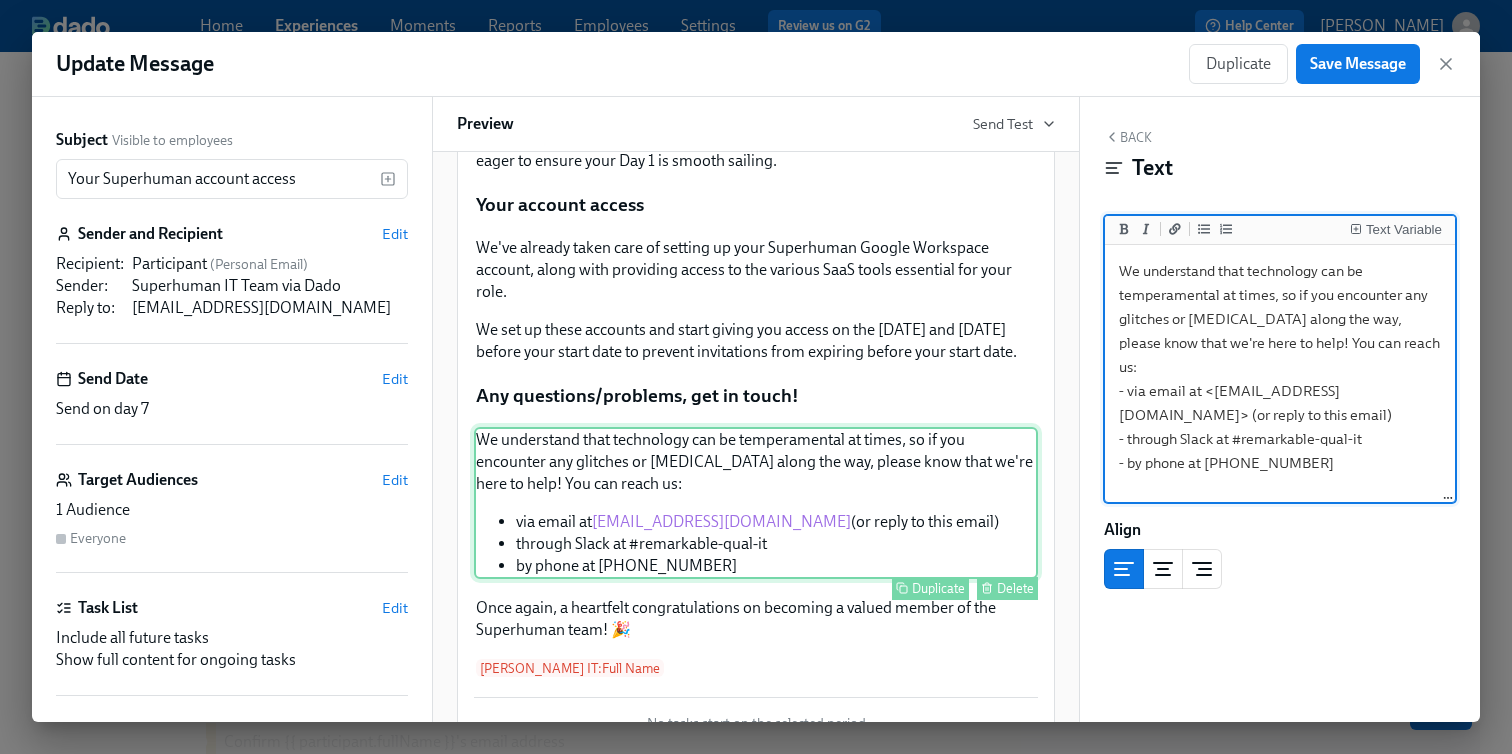 scroll, scrollTop: 173, scrollLeft: 0, axis: vertical 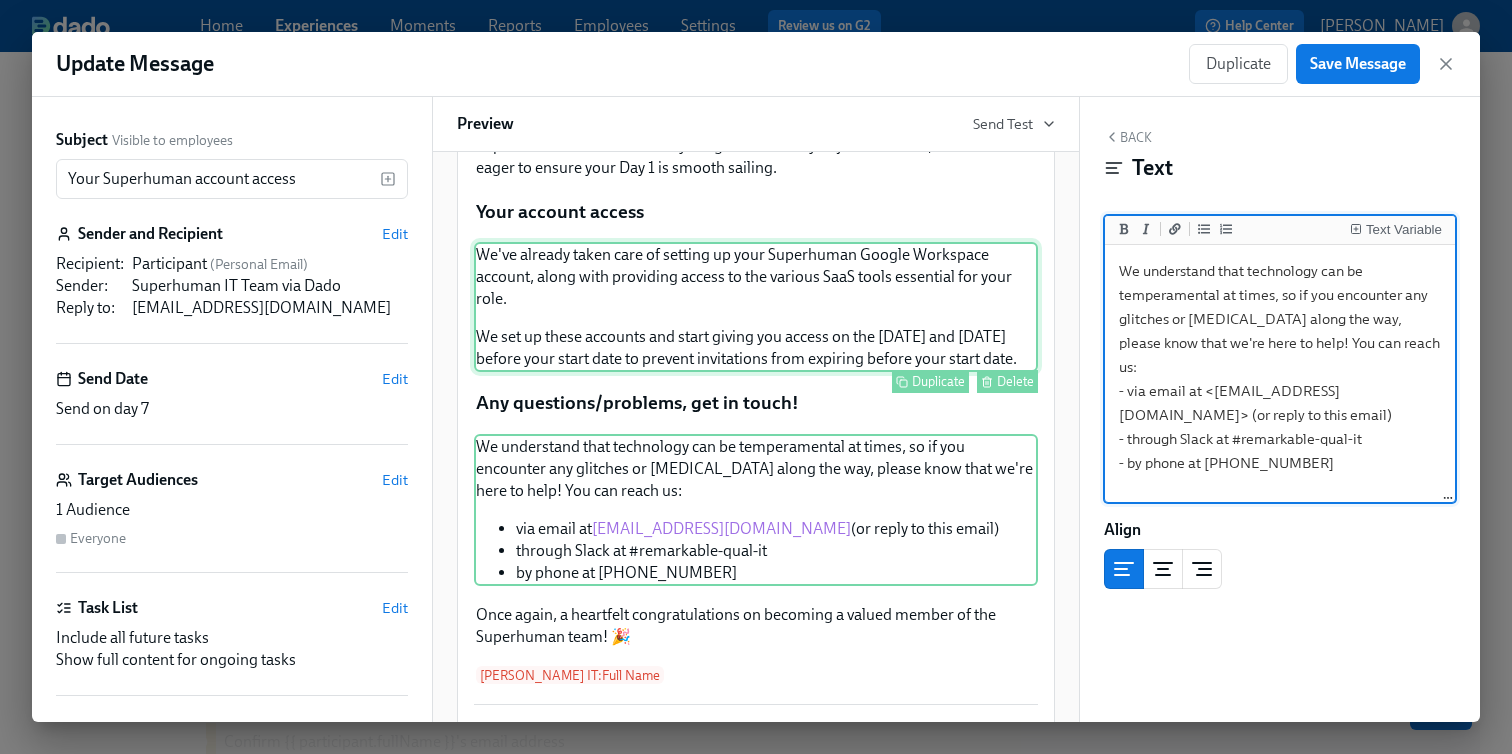 click on "We've already taken care of setting up your Superhuman Google Workspace account, along with providing access to the various SaaS tools essential for your role.
We set up these accounts and start giving you access on the Wednesday and Friday before your start date to prevent invitations from expiring before your start date.   Duplicate   Delete" at bounding box center (756, 307) 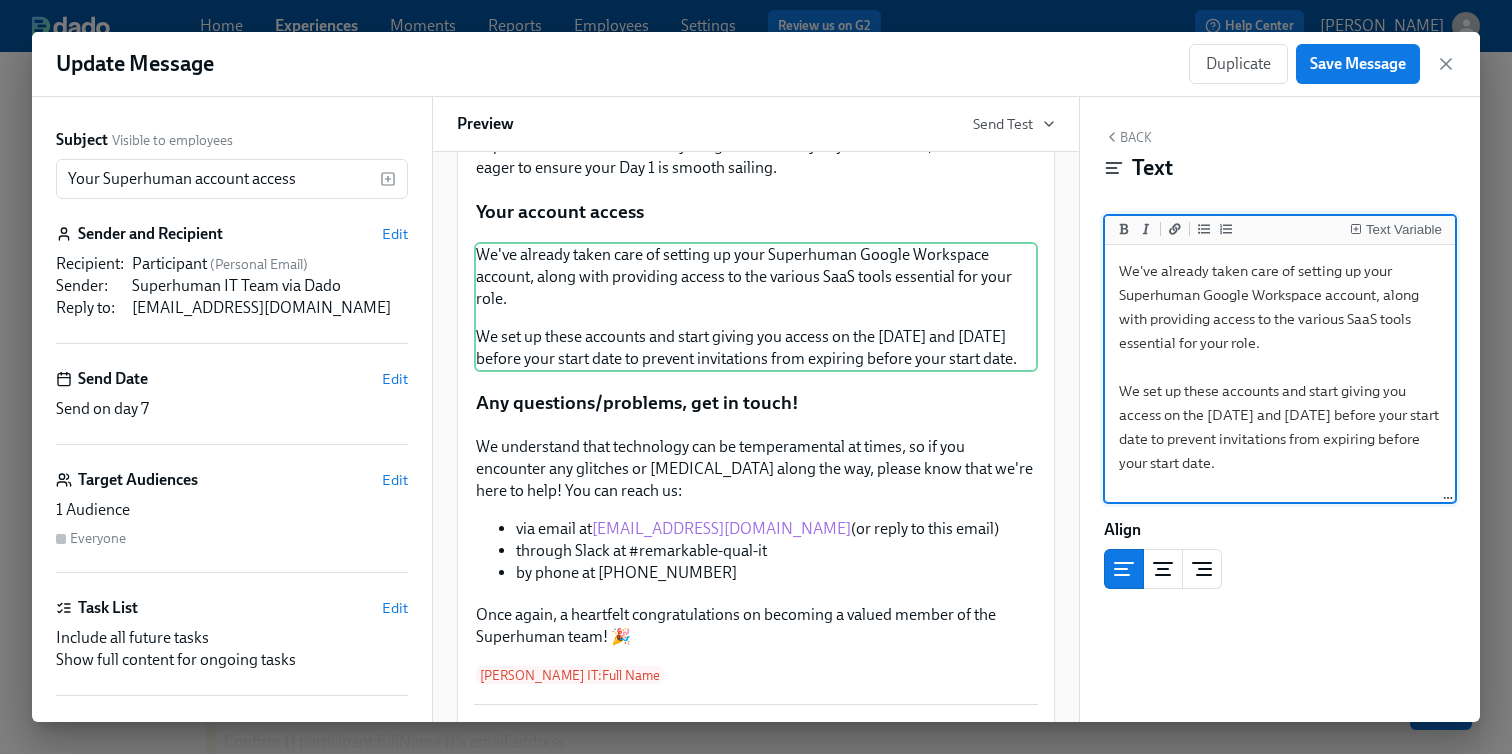 click on "We've already taken care of setting up your Superhuman Google Workspace account, along with providing access to the various SaaS tools essential for your role.
We set up these accounts and start giving you access on the Wednesday and Friday before your start date to prevent invitations from expiring before your start date." at bounding box center (1280, 374) 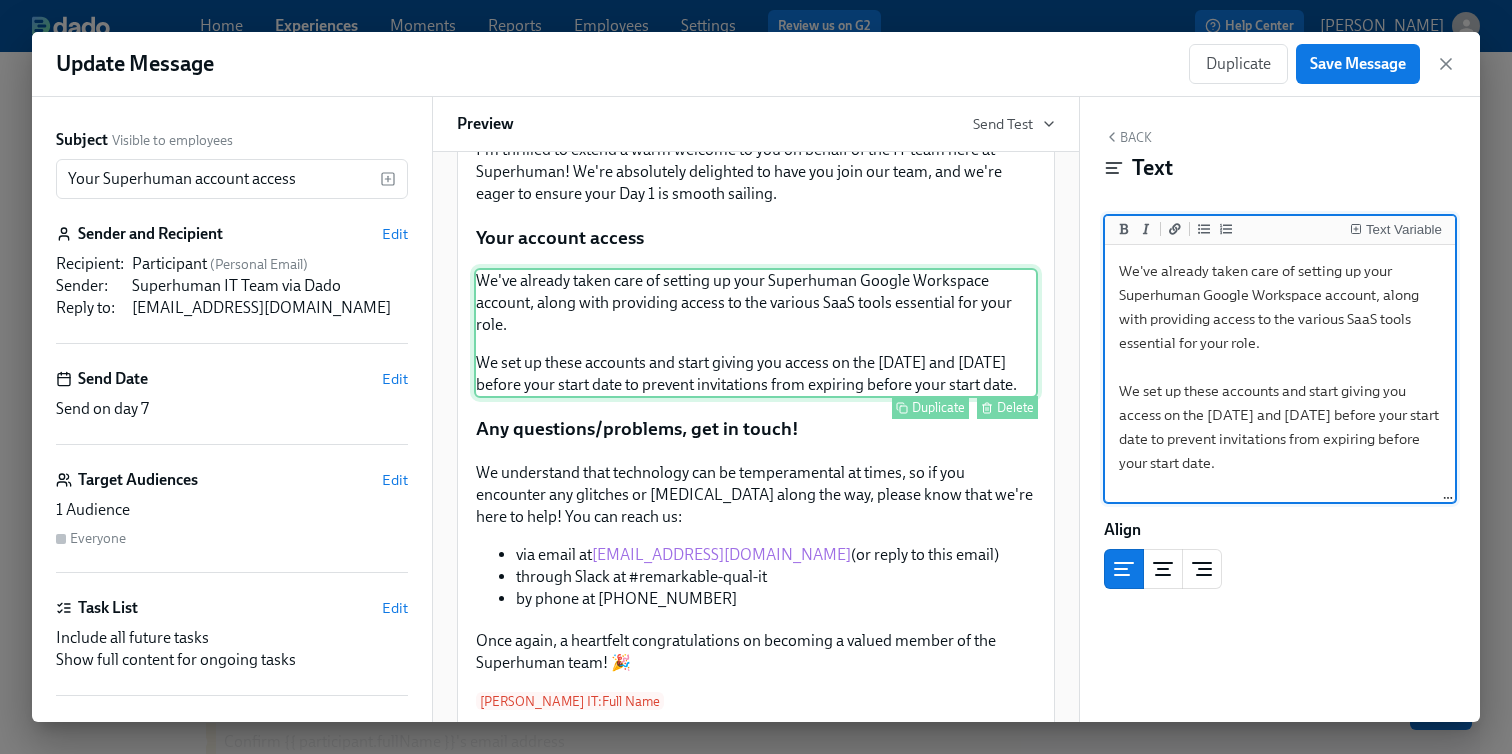 scroll, scrollTop: 118, scrollLeft: 0, axis: vertical 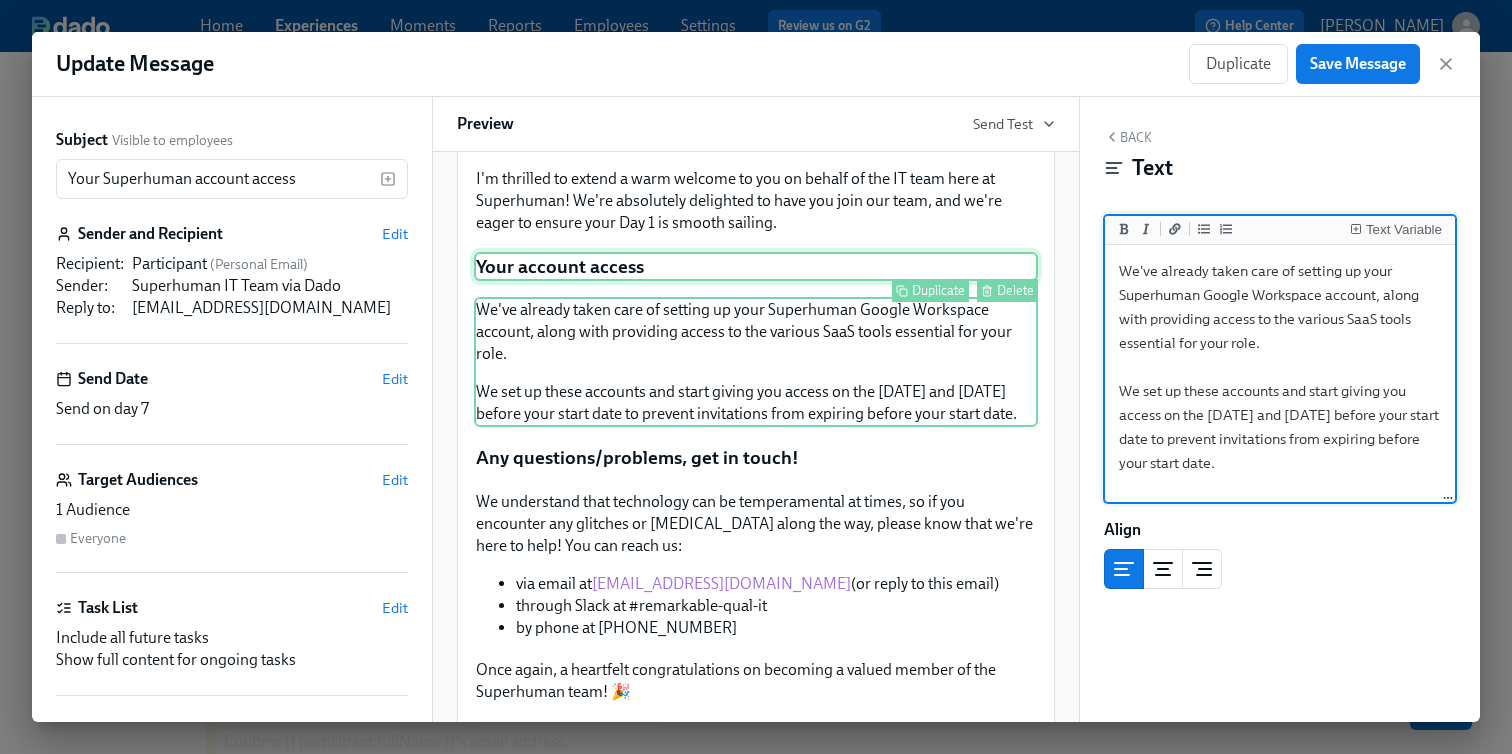 click on "Your account access   Duplicate   Delete" at bounding box center (756, 267) 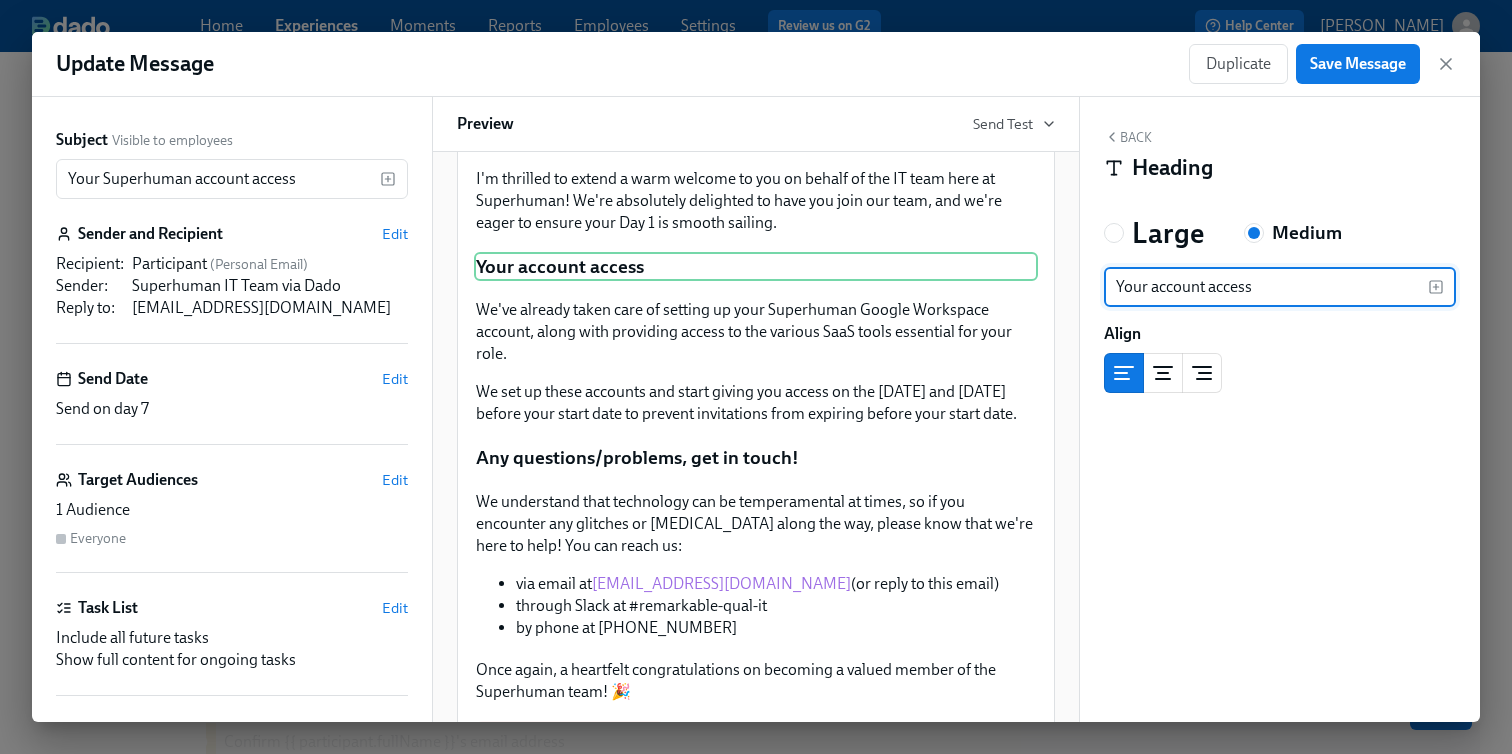 click on "Your account access" at bounding box center (1266, 287) 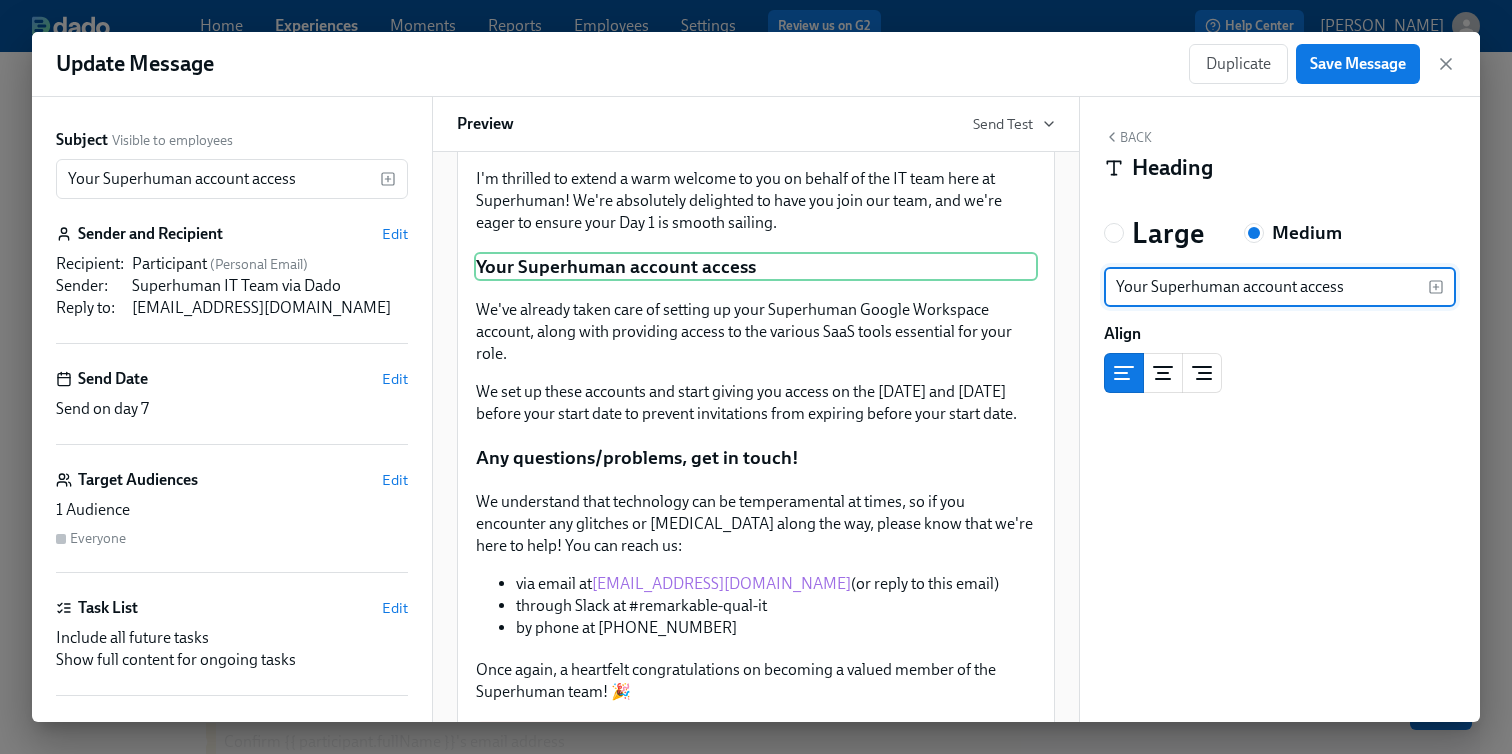 click on "Your Superhuman account access" at bounding box center (1266, 287) 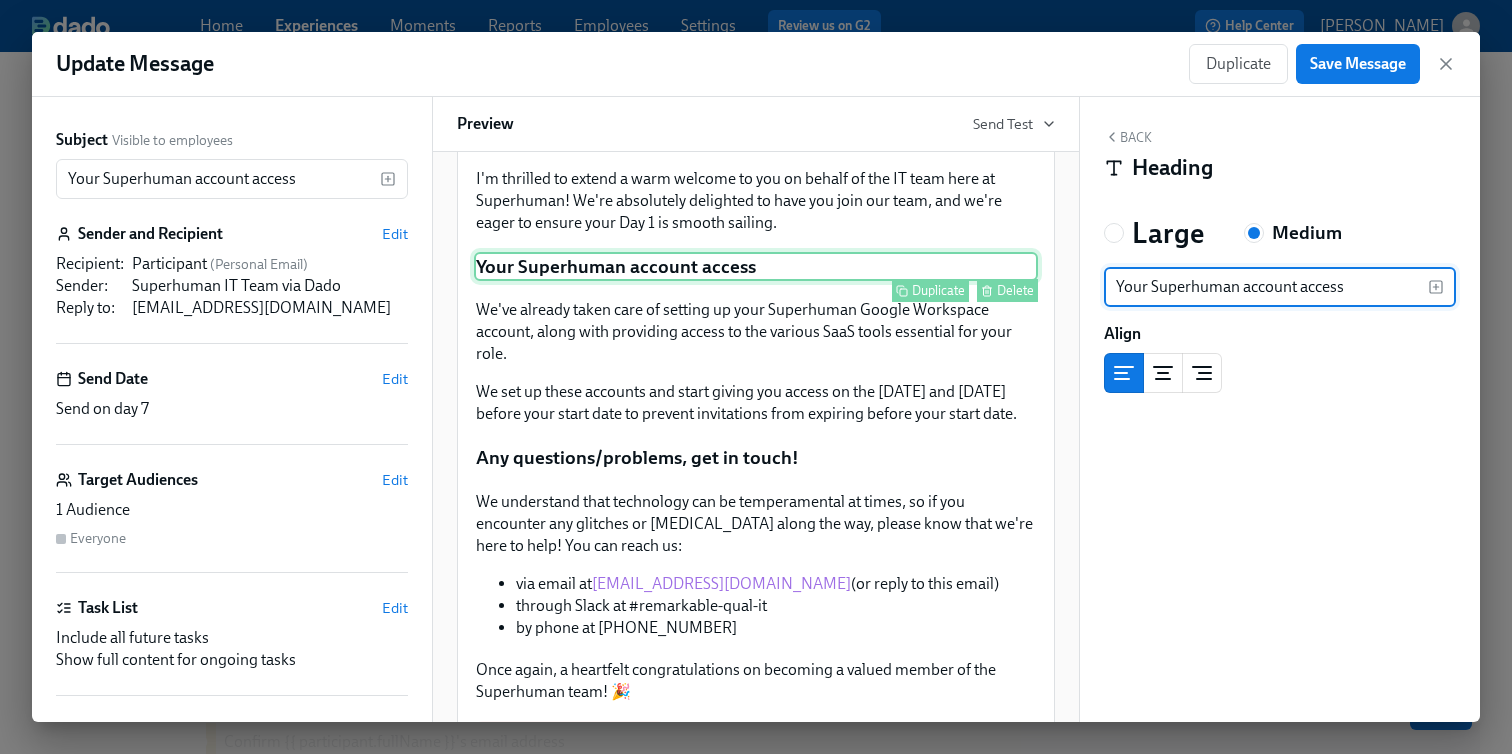 click on "Your Superhuman account access   Duplicate   Delete" at bounding box center (756, 267) 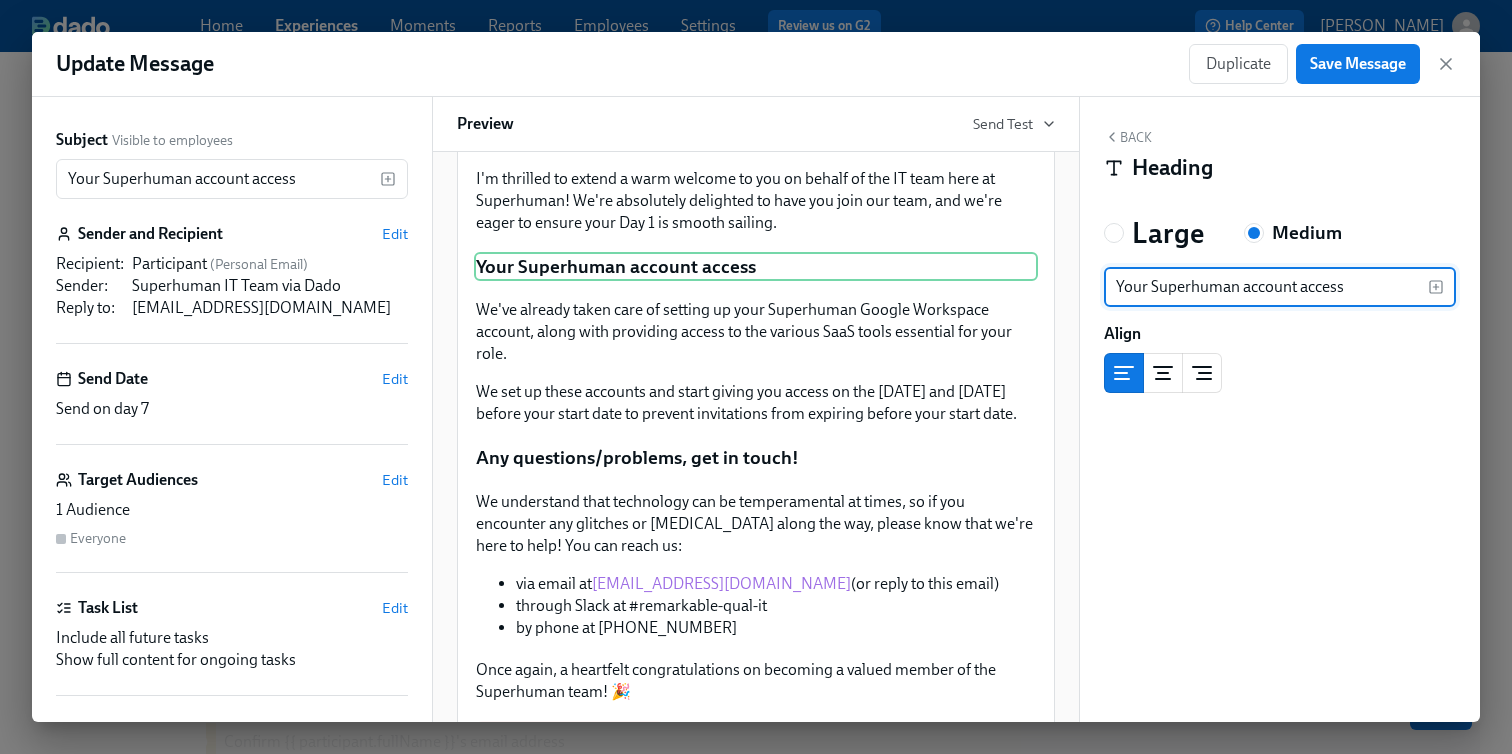 type on "Your Superhuman account access" 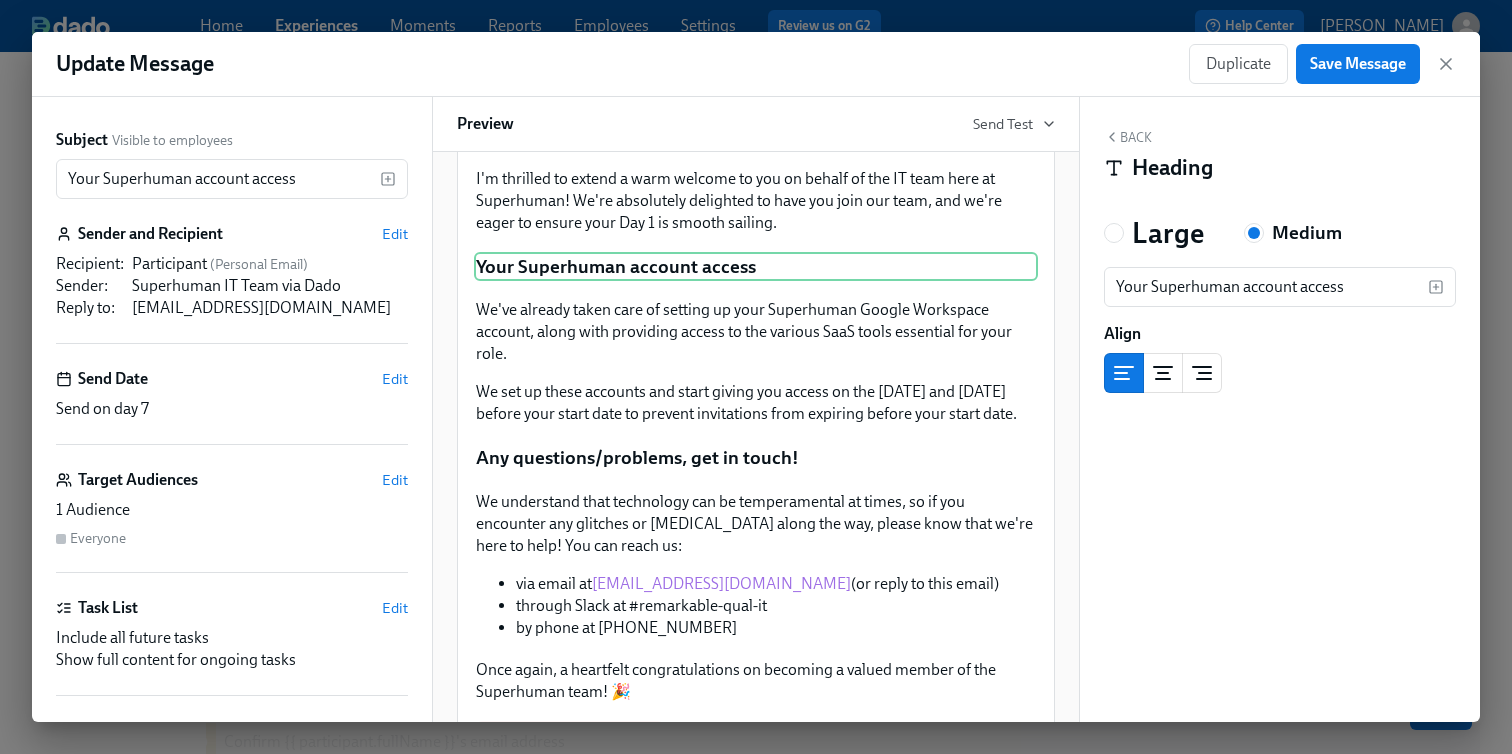 click on "Back" at bounding box center [1128, 137] 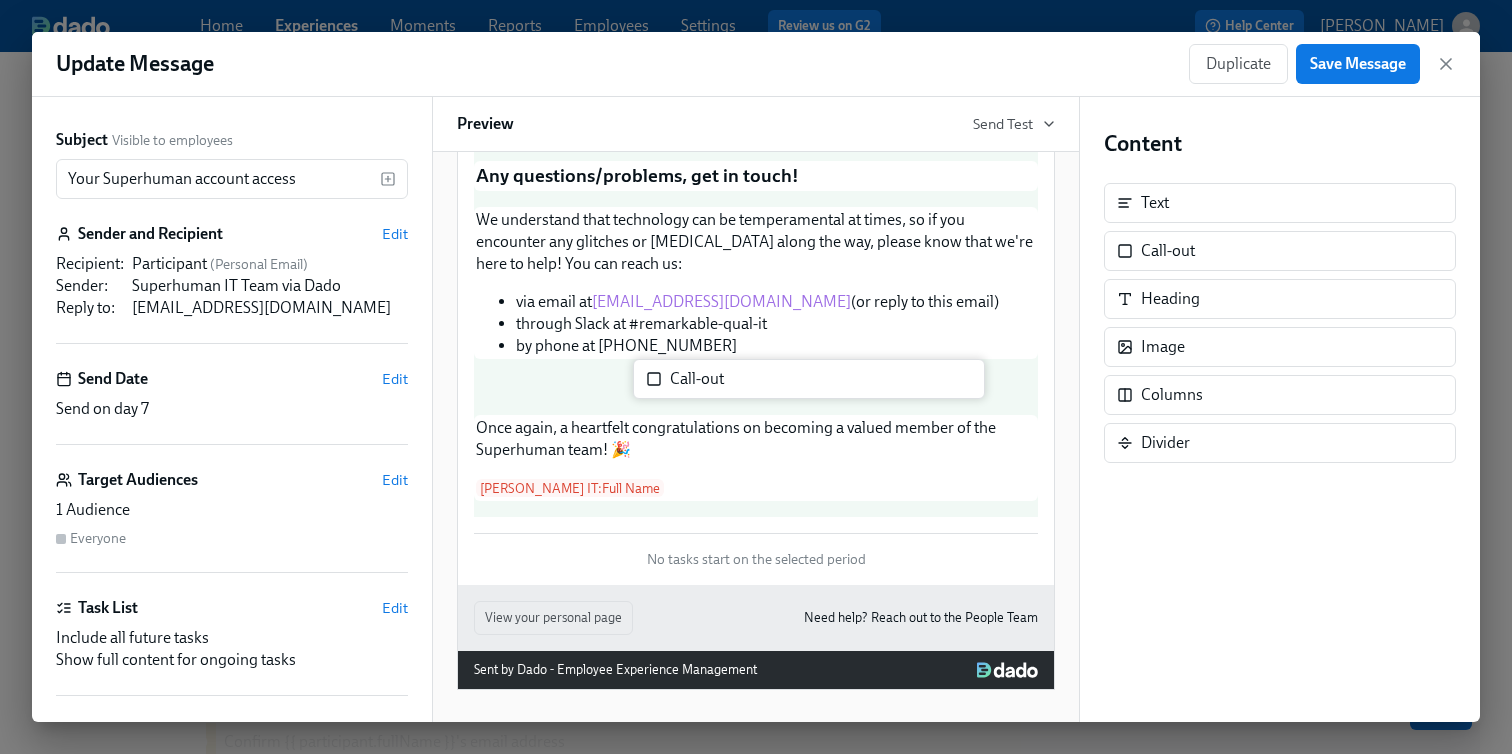 drag, startPoint x: 1203, startPoint y: 258, endPoint x: 722, endPoint y: 392, distance: 499.31653 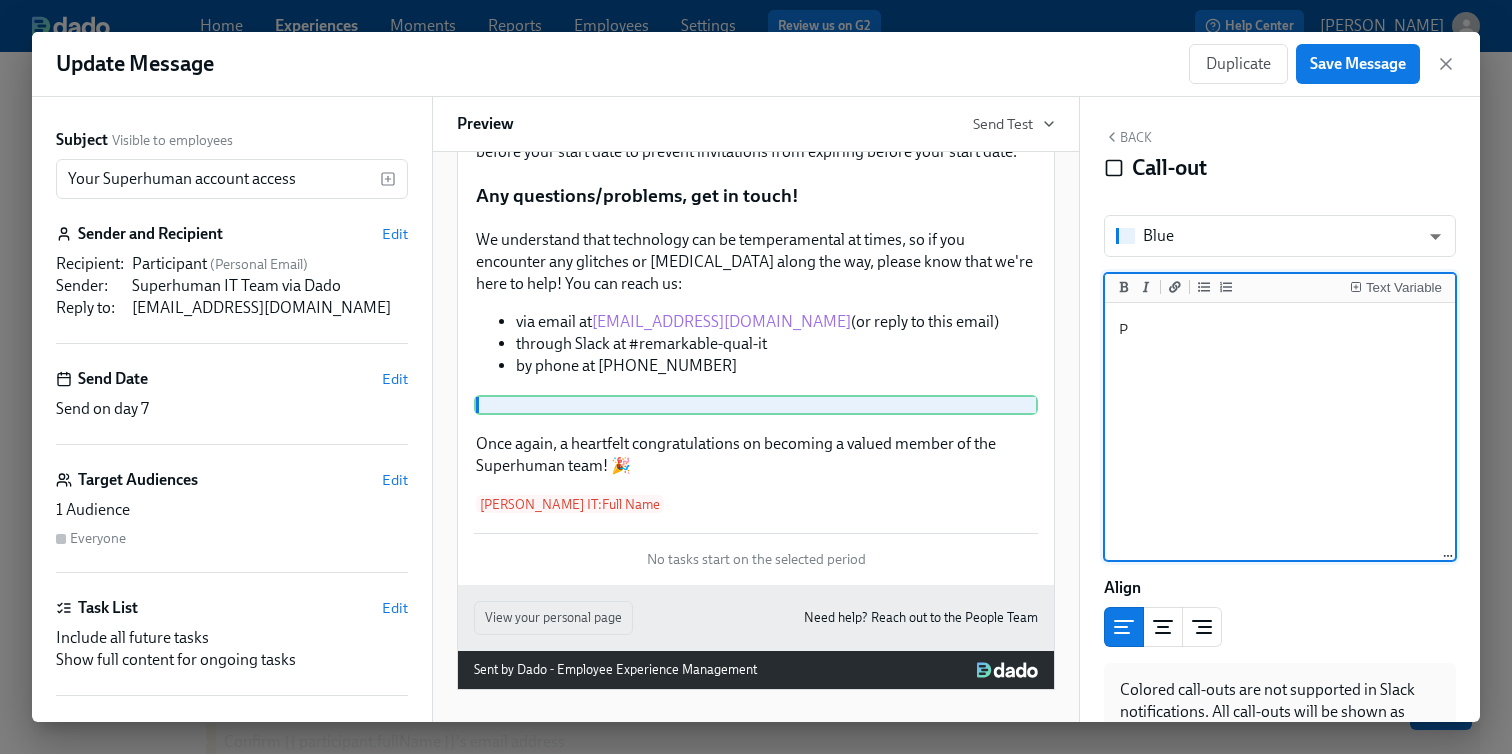 scroll, scrollTop: 413, scrollLeft: 0, axis: vertical 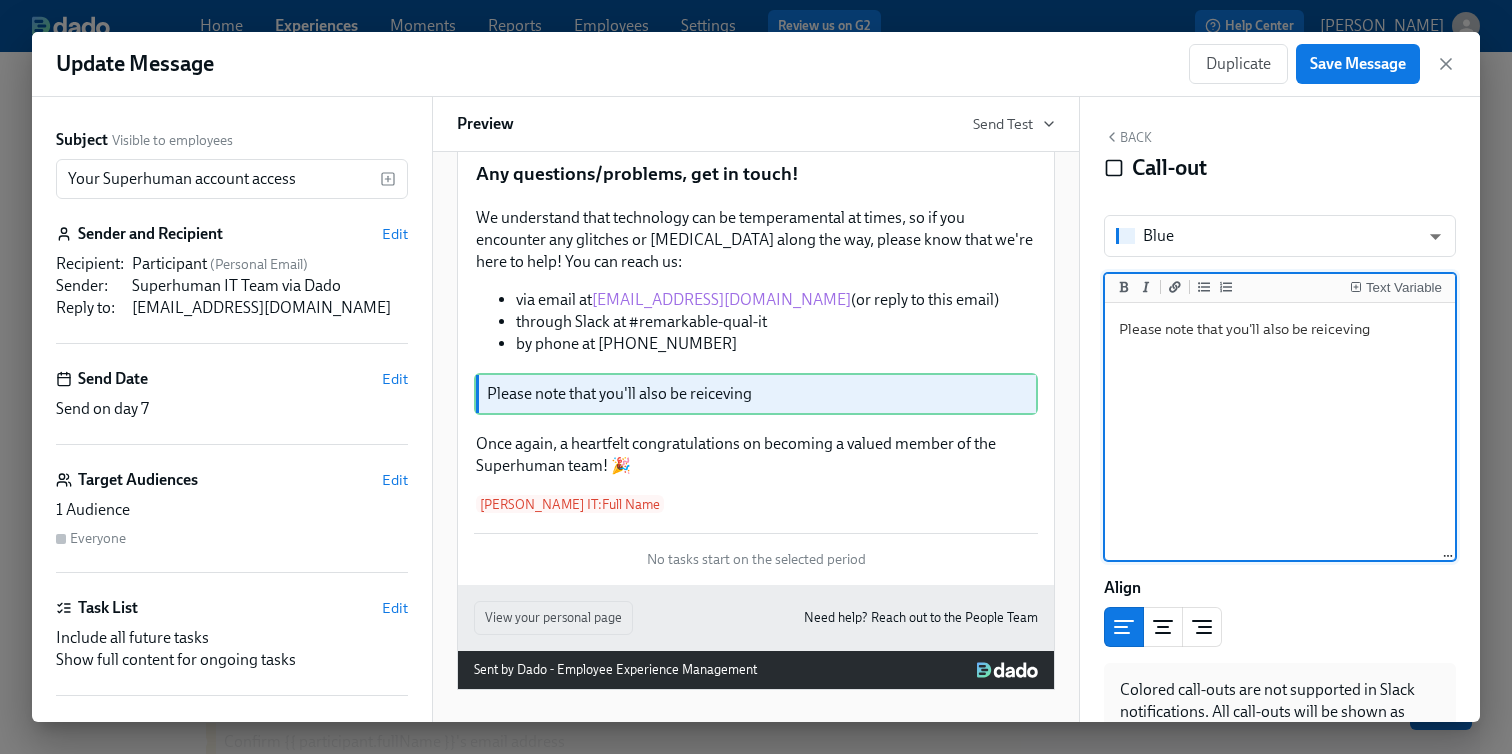 drag, startPoint x: 1369, startPoint y: 326, endPoint x: 1310, endPoint y: 326, distance: 59 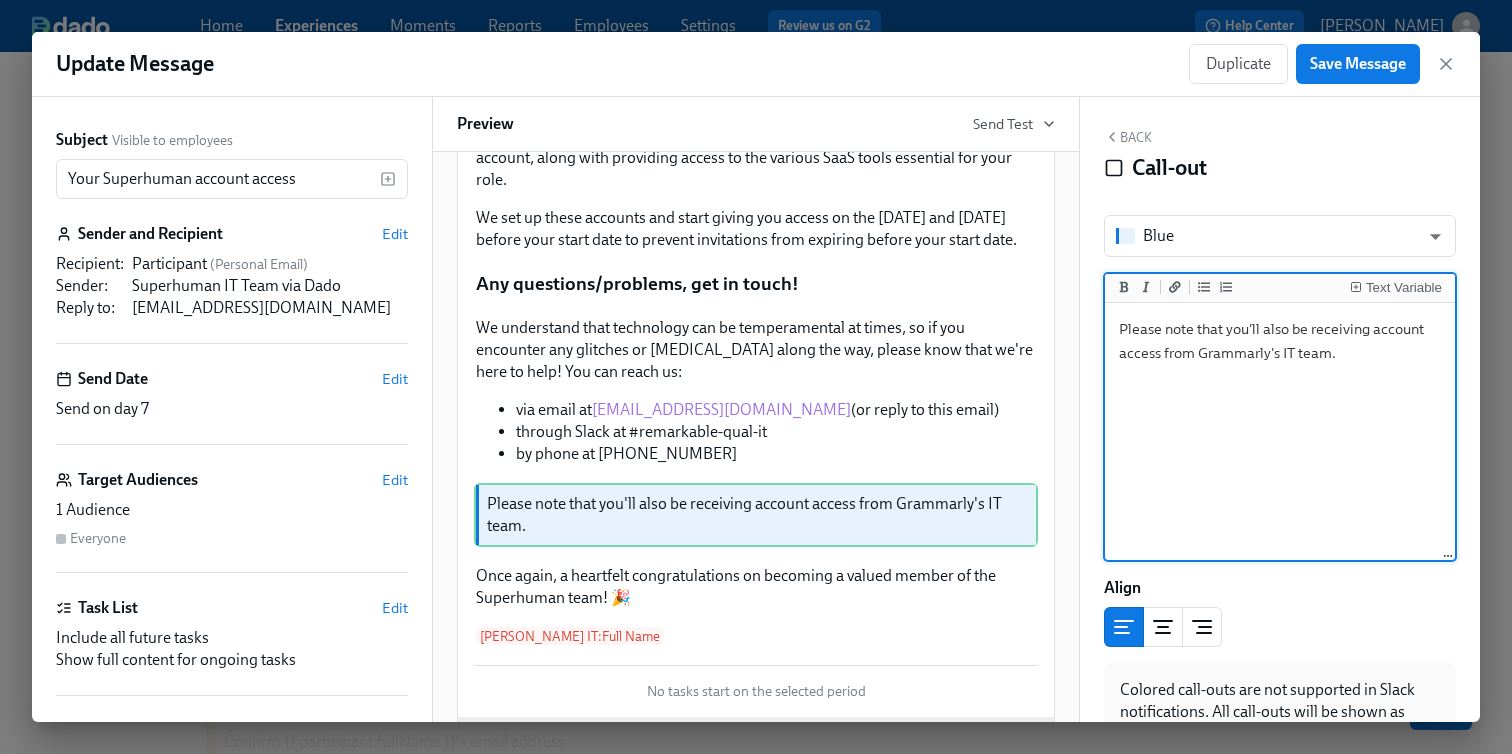 scroll, scrollTop: 314, scrollLeft: 0, axis: vertical 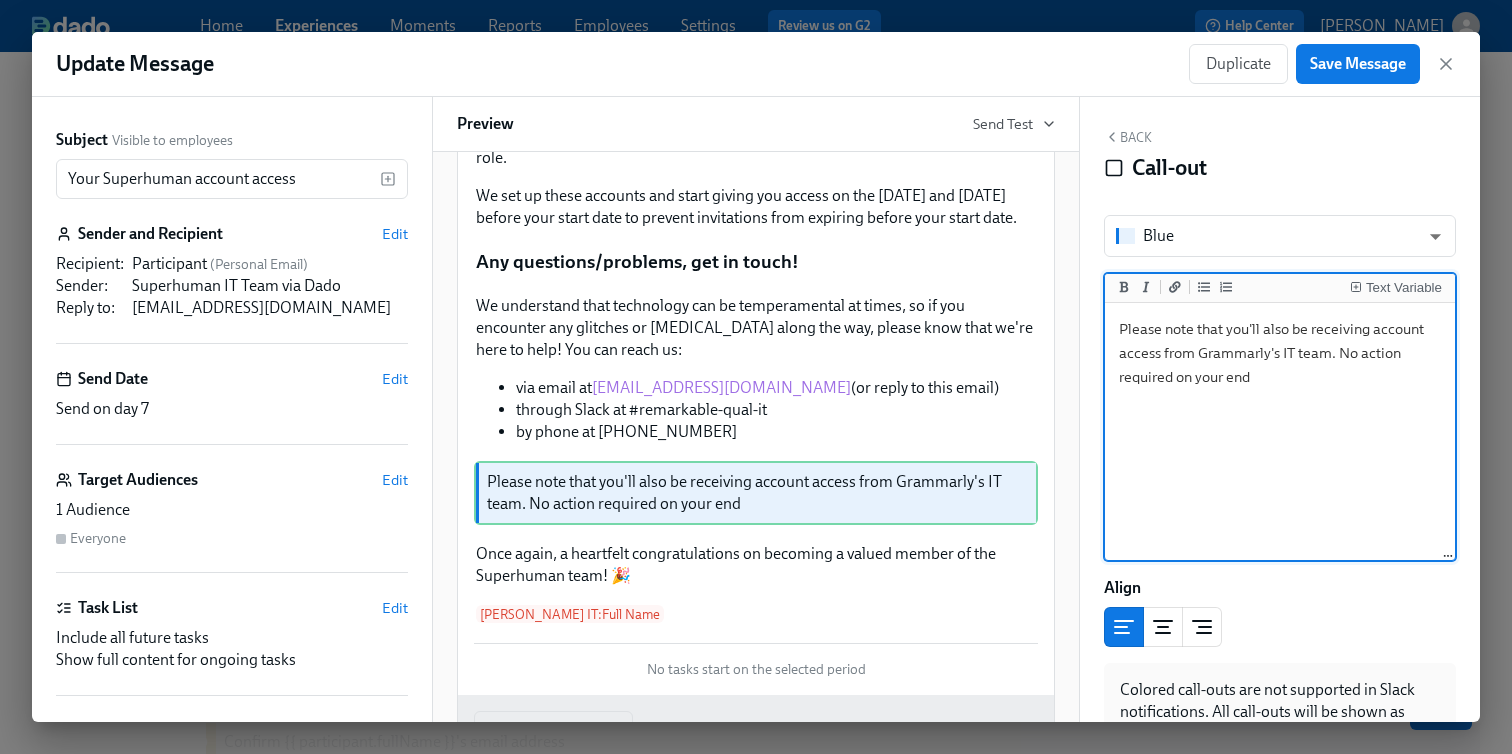 drag, startPoint x: 1280, startPoint y: 372, endPoint x: 1342, endPoint y: 355, distance: 64.288414 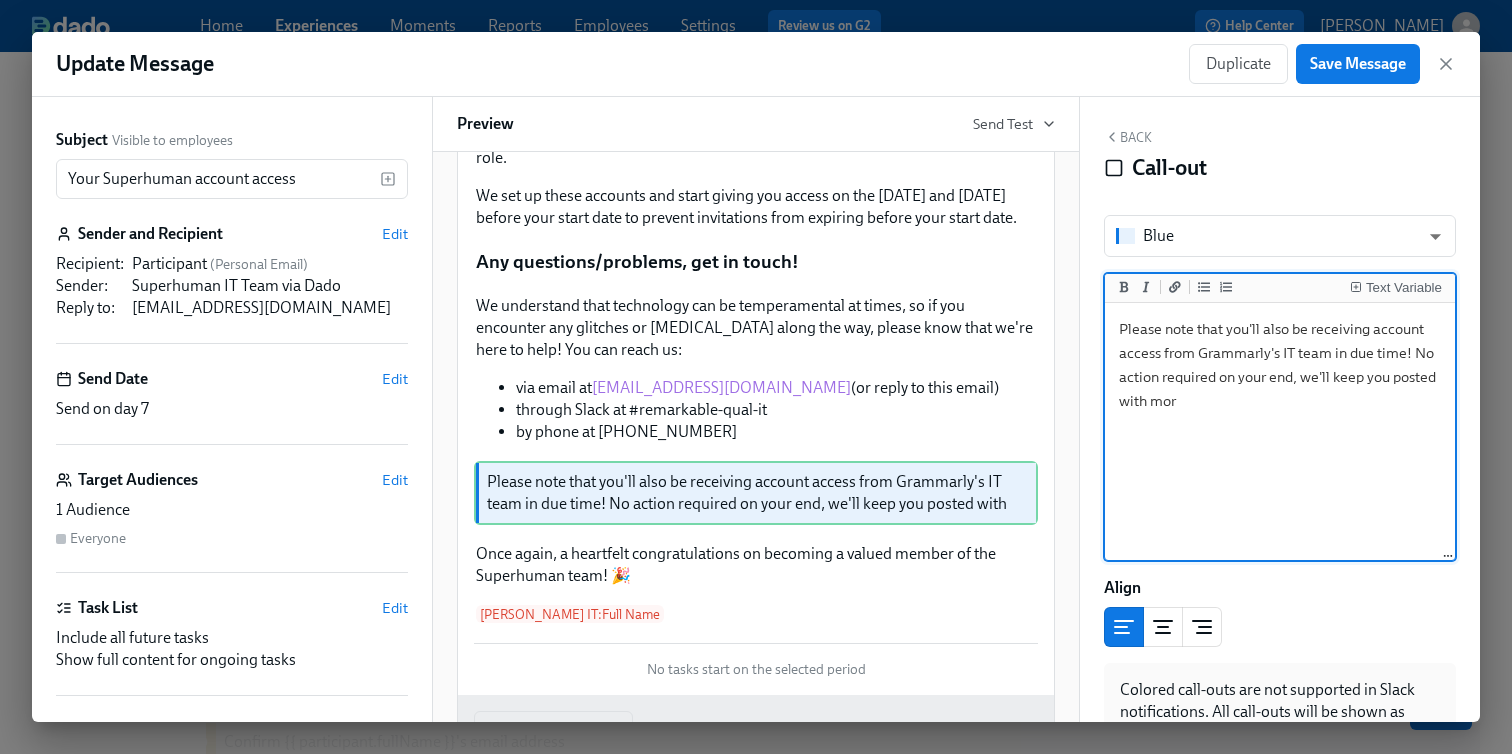 scroll, scrollTop: 336, scrollLeft: 0, axis: vertical 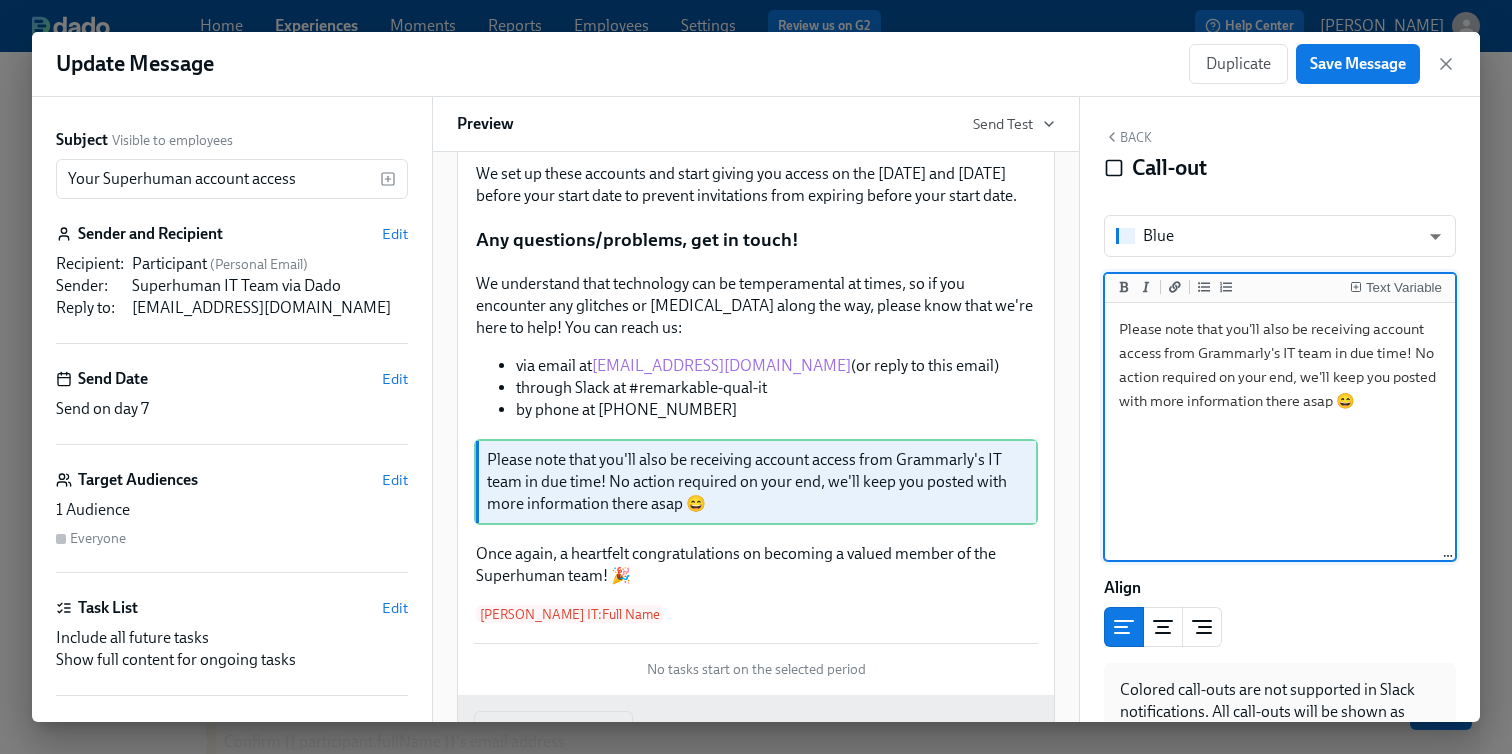 drag, startPoint x: 1364, startPoint y: 398, endPoint x: 1109, endPoint y: 327, distance: 264.69983 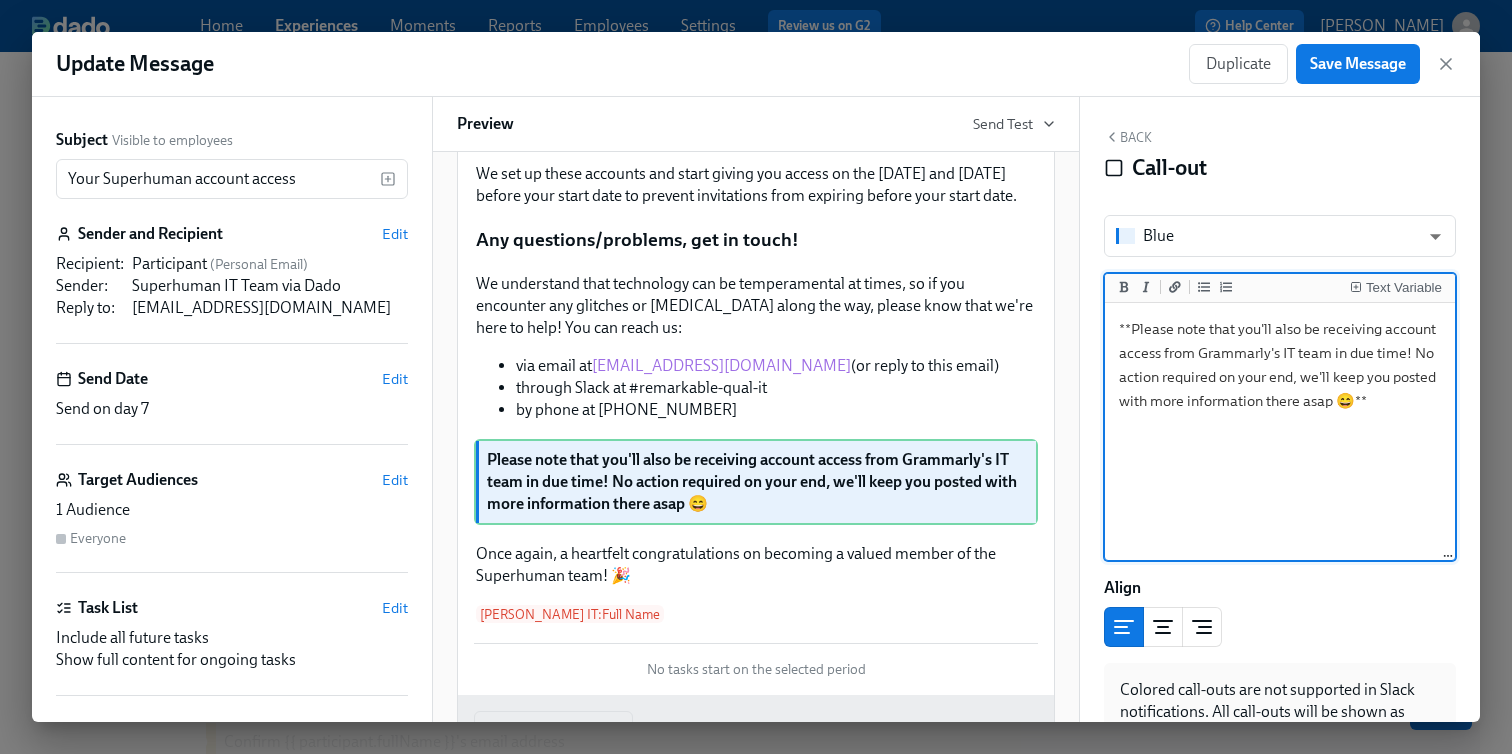 click on "**Please note that you'll also be receiving account access from Grammarly's IT team in due time! No action required on your end, we'll keep you posted with more information there asap 😄**" at bounding box center [1280, 432] 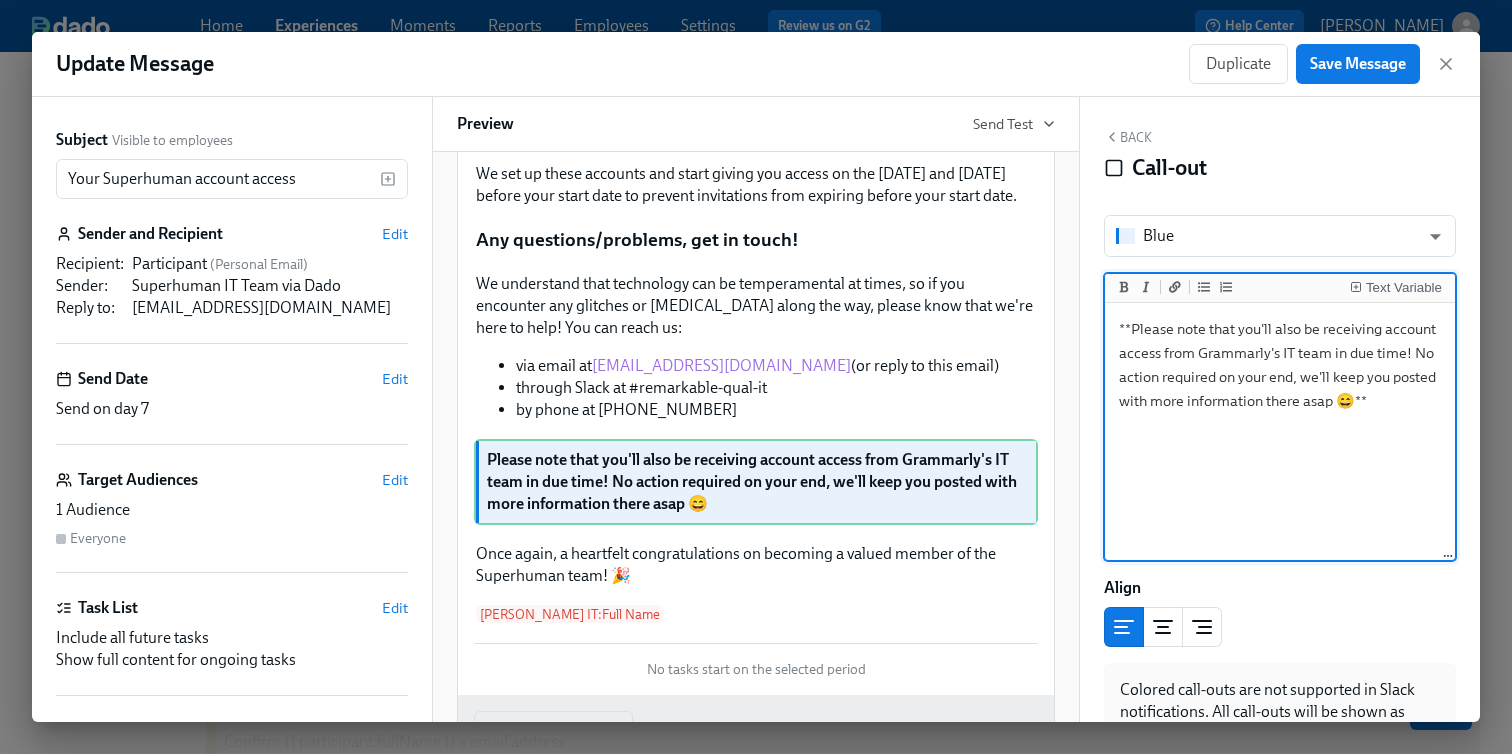 click on "**Please note that you'll also be receiving account access from Grammarly's IT team in due time! No action required on your end, we'll keep you posted with more information there asap 😄**" at bounding box center [1280, 432] 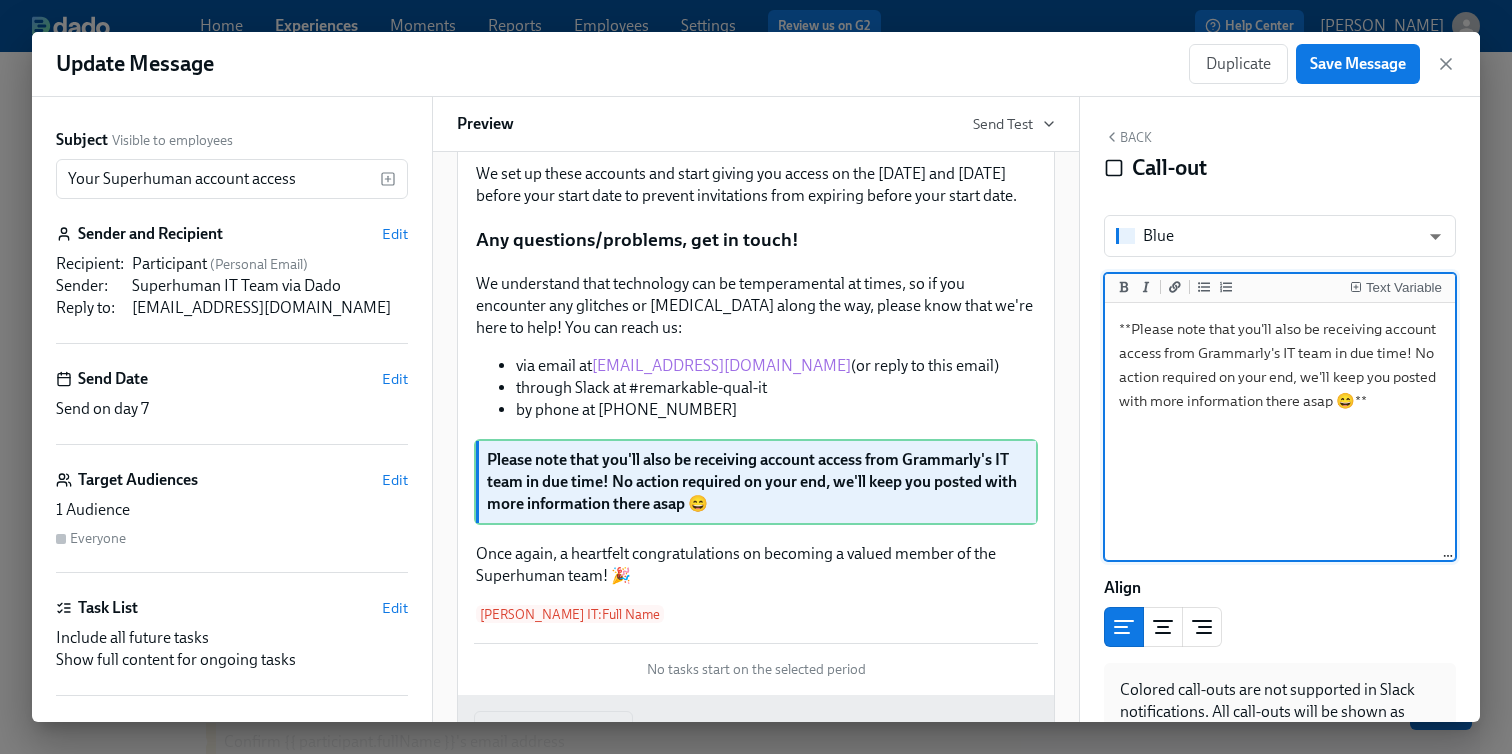click on "**Please note that you'll also be receiving account access from Grammarly's IT team in due time! No action required on your end, we'll keep you posted with more information there asap 😄**" at bounding box center [1280, 432] 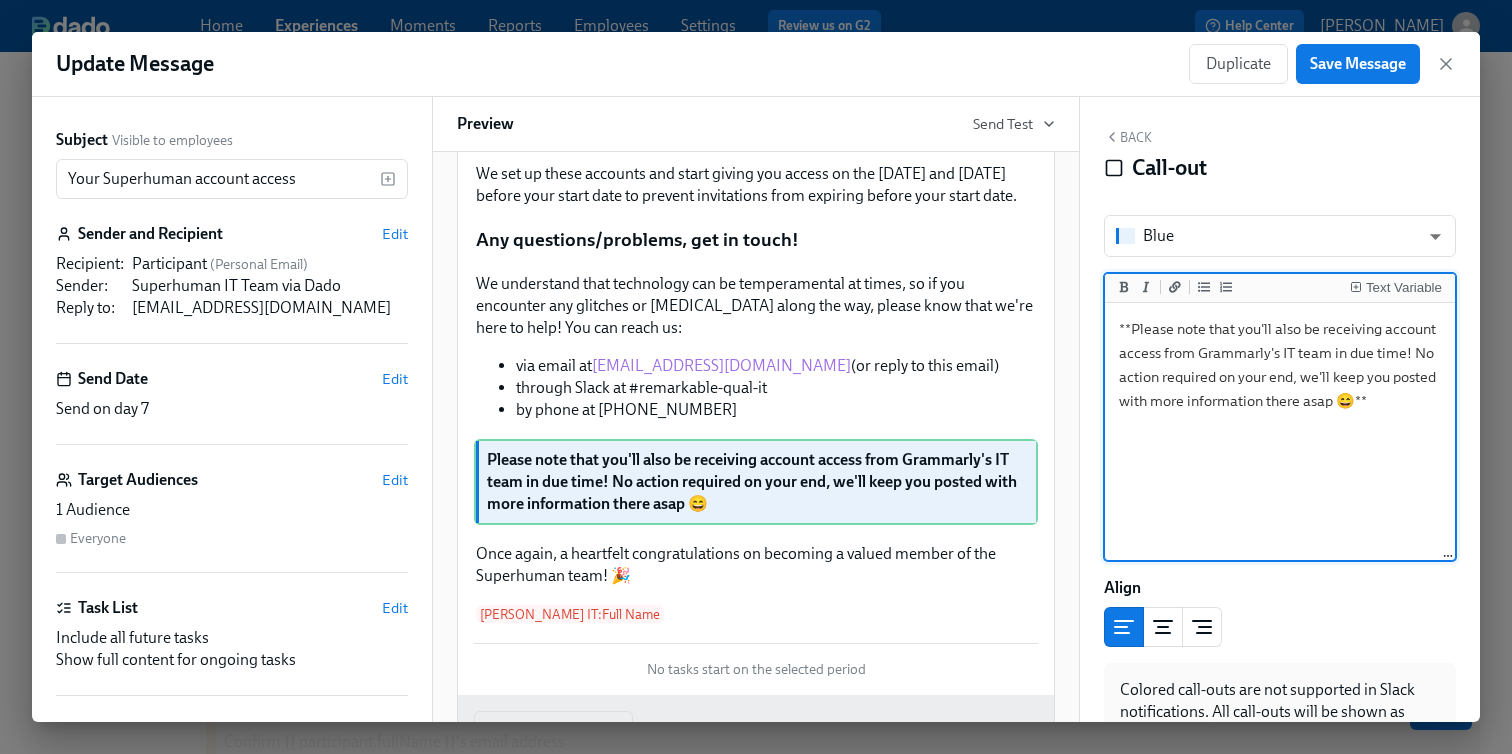 click on "**Please note that you'll also be receiving account access from Grammarly's IT team in due time! No action required on your end, we'll keep you posted with more information there asap 😄**" at bounding box center [1280, 432] 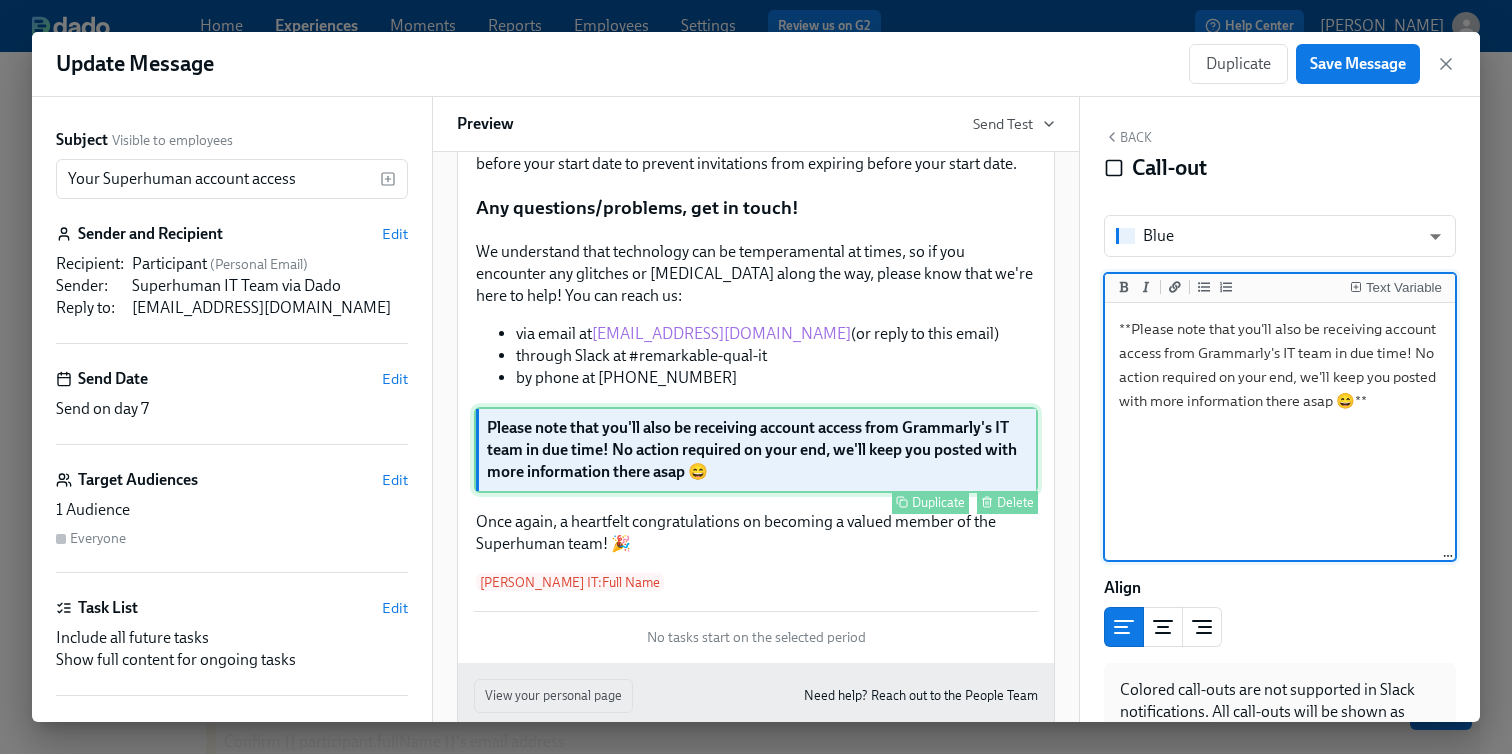scroll, scrollTop: 376, scrollLeft: 0, axis: vertical 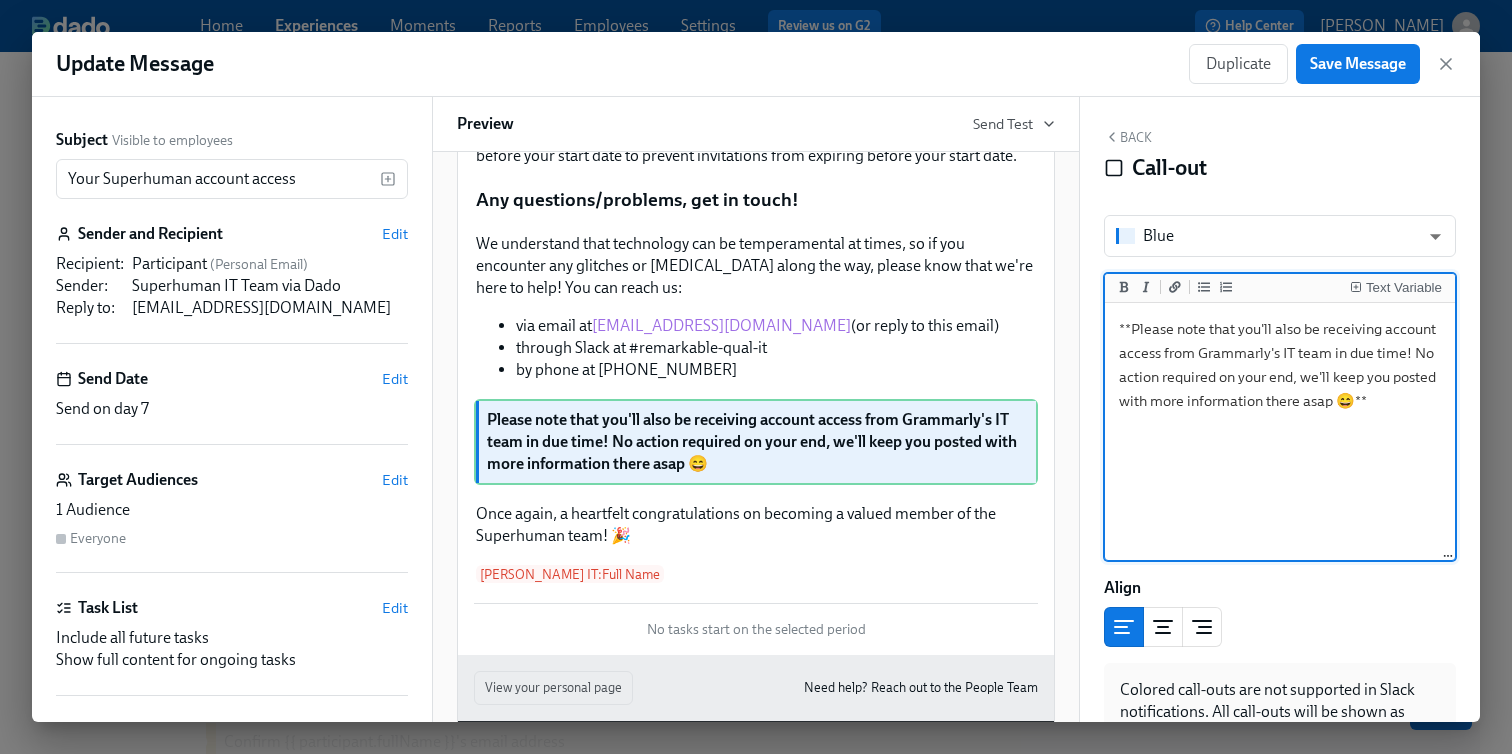 drag, startPoint x: 1297, startPoint y: 401, endPoint x: 1267, endPoint y: 401, distance: 30 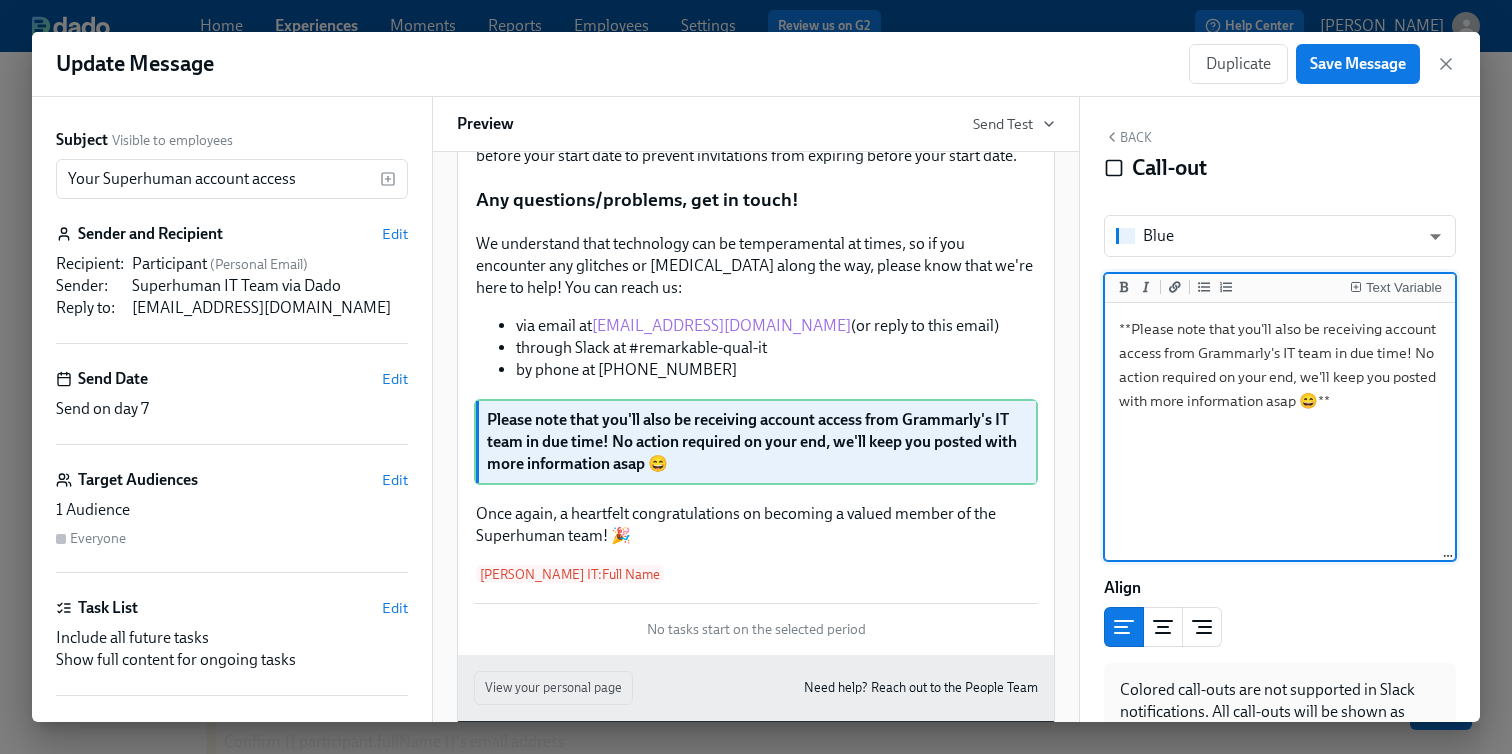click on "**Please note that you'll also be receiving account access from Grammarly's IT team in due time! No action required on your end, we'll keep you posted with more information asap 😄**" at bounding box center (1280, 432) 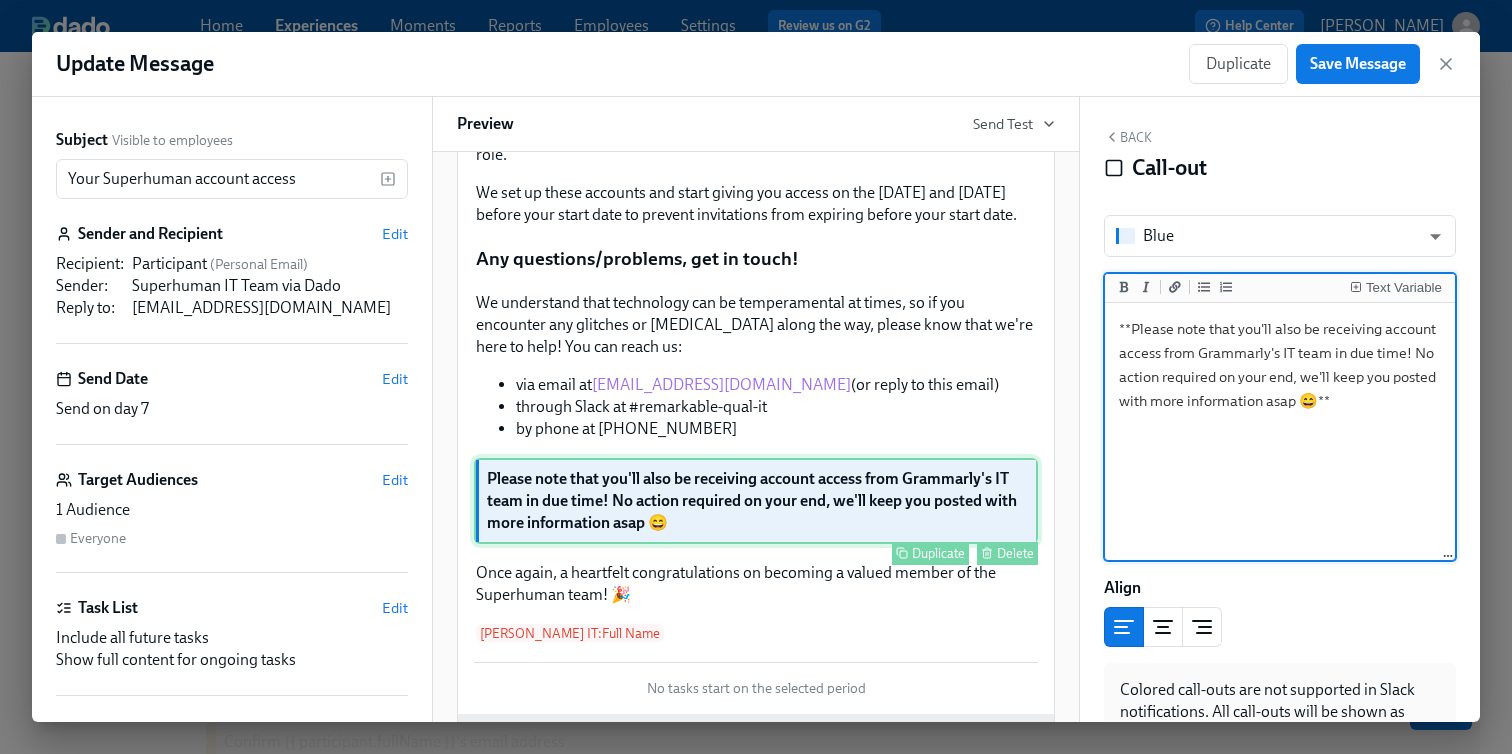 scroll, scrollTop: 207, scrollLeft: 0, axis: vertical 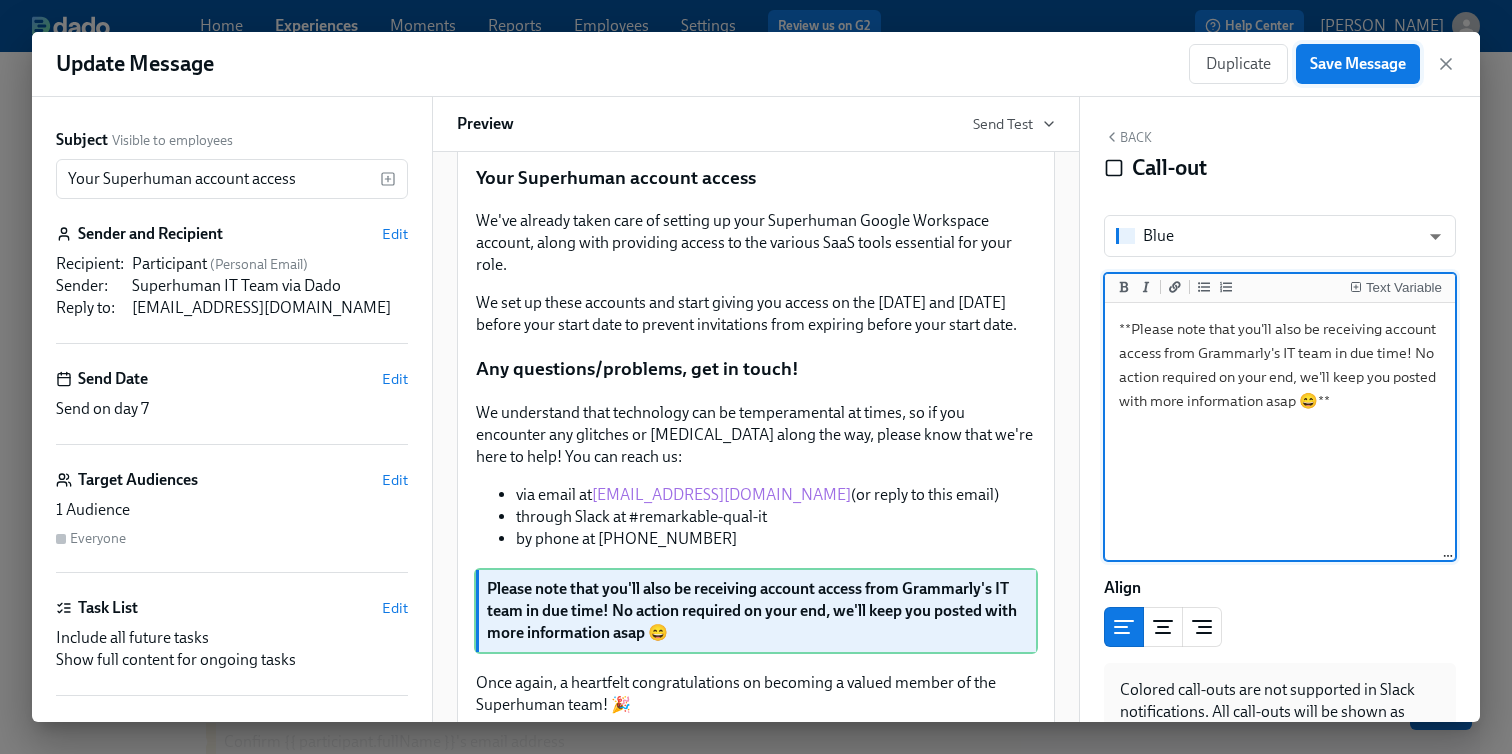 type on "**Please note that you'll also be receiving account access from Grammarly's IT team in due time! No action required on your end, we'll keep you posted with more information asap 😄**" 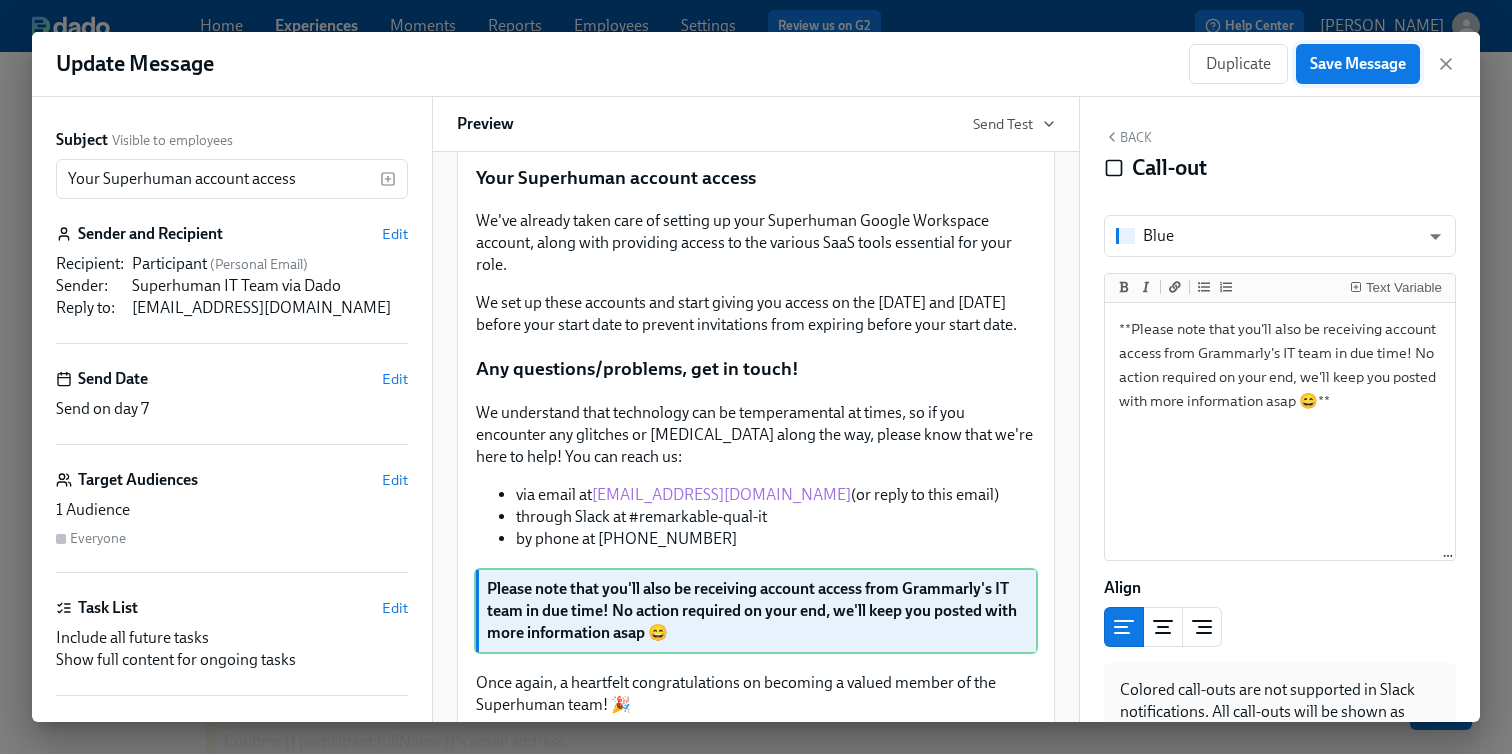 click on "Save Message" at bounding box center (1358, 64) 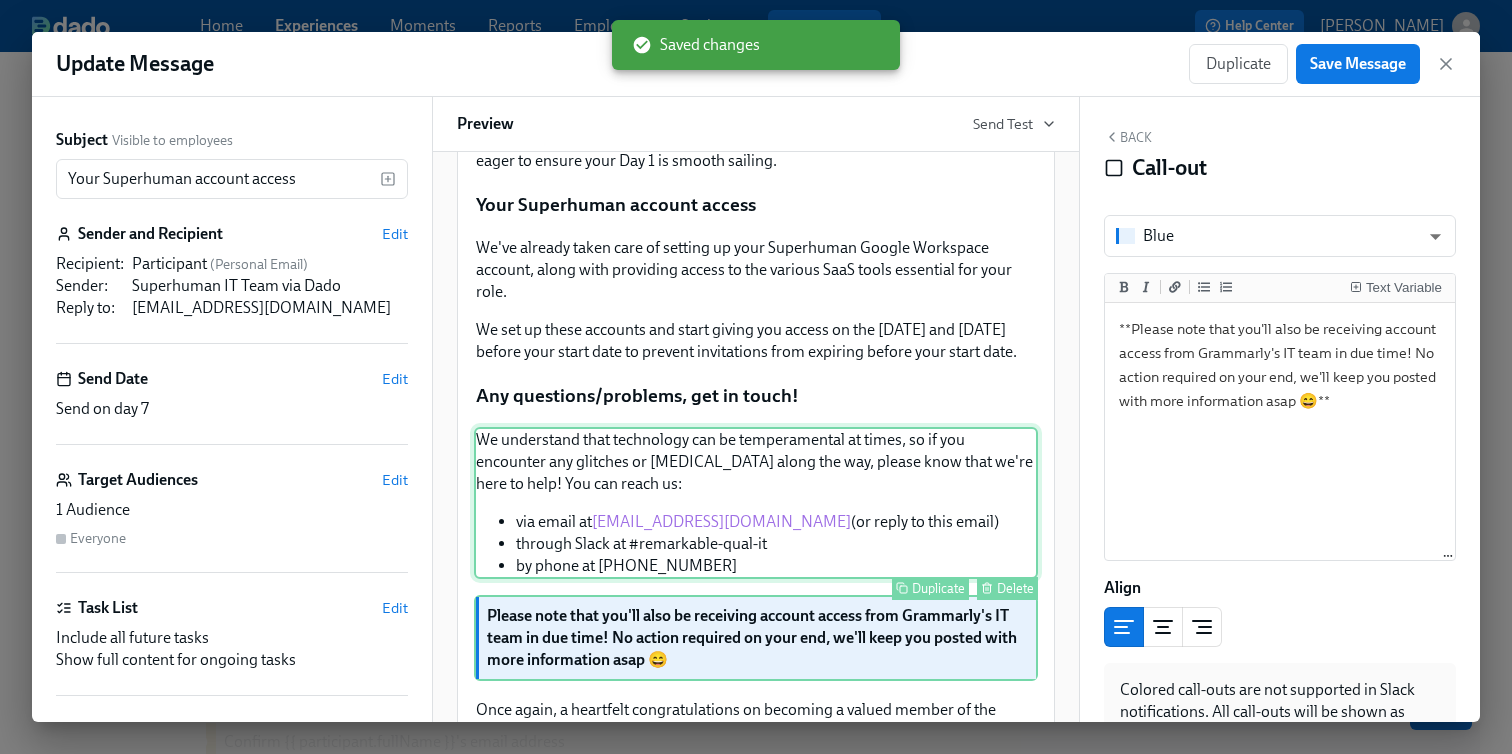 scroll, scrollTop: 182, scrollLeft: 0, axis: vertical 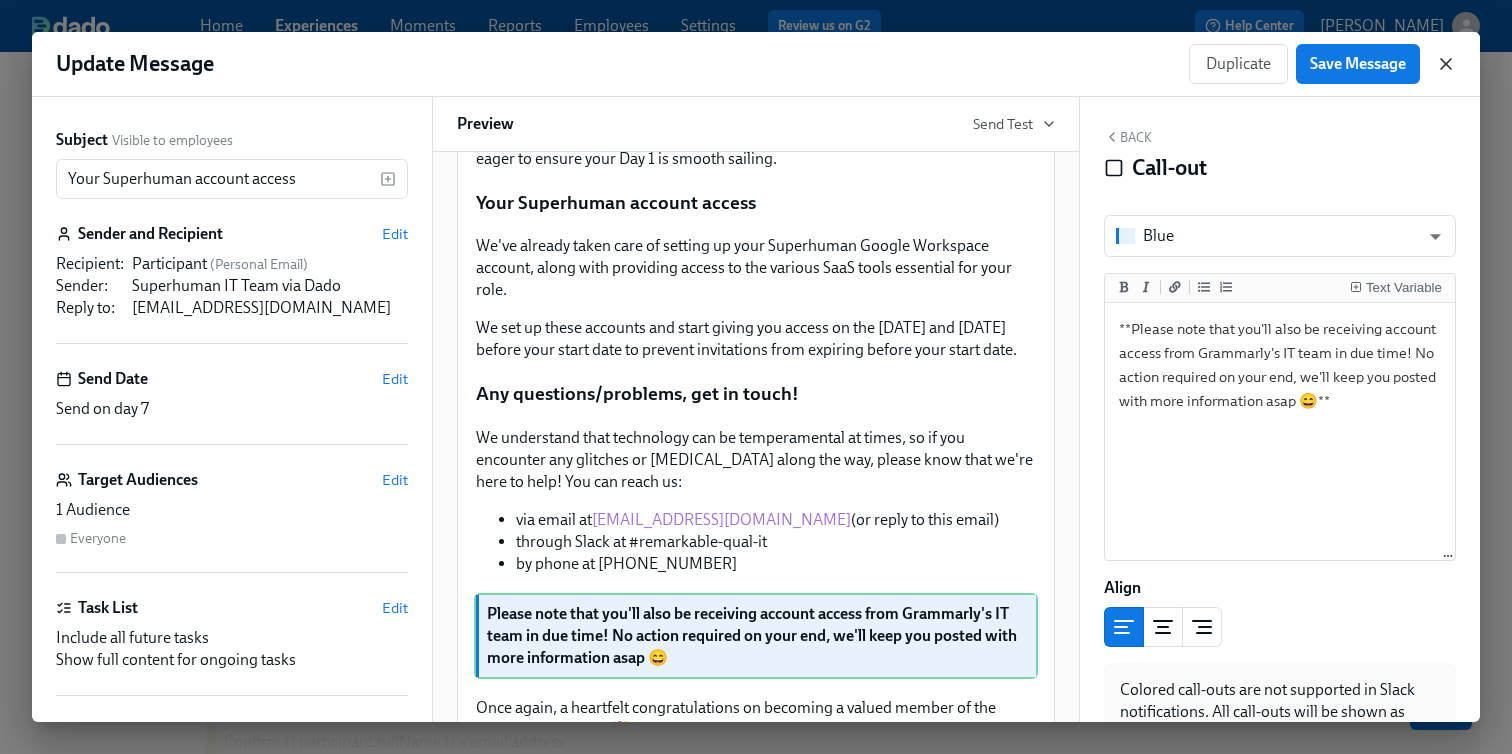 click 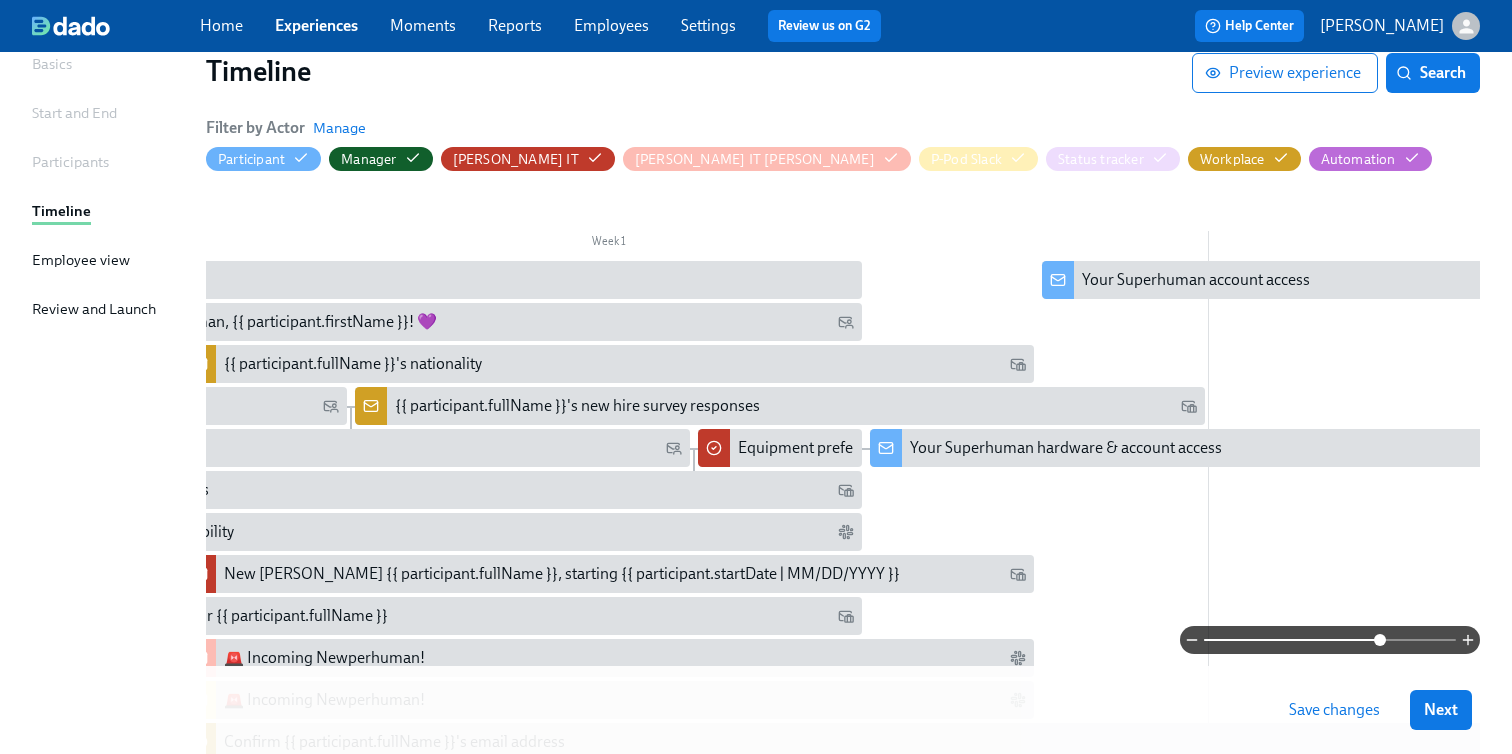 click on "Save changes" at bounding box center [1334, 710] 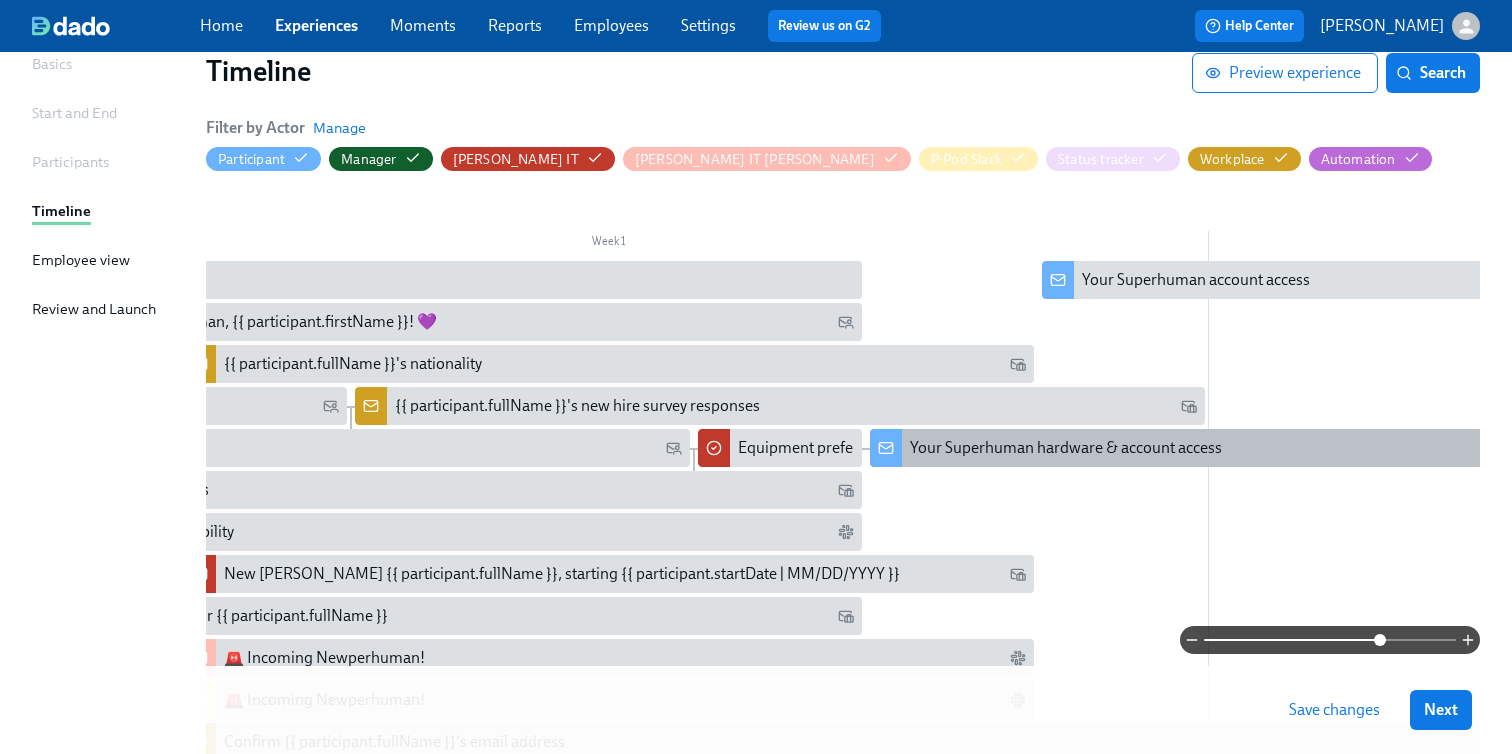 click on "Your Superhuman hardware & account access" at bounding box center [1066, 448] 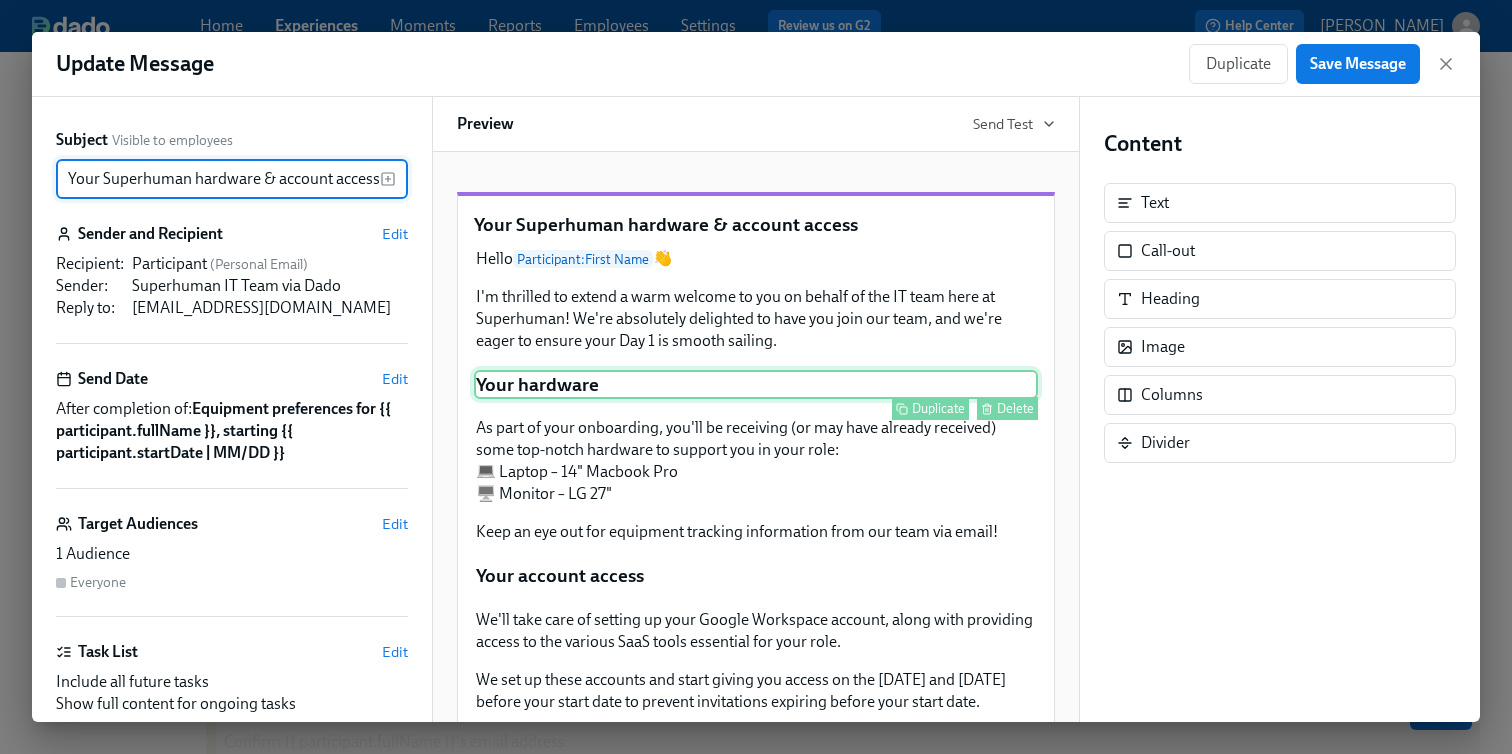 click on "Your hardware   Duplicate   Delete" at bounding box center [756, 385] 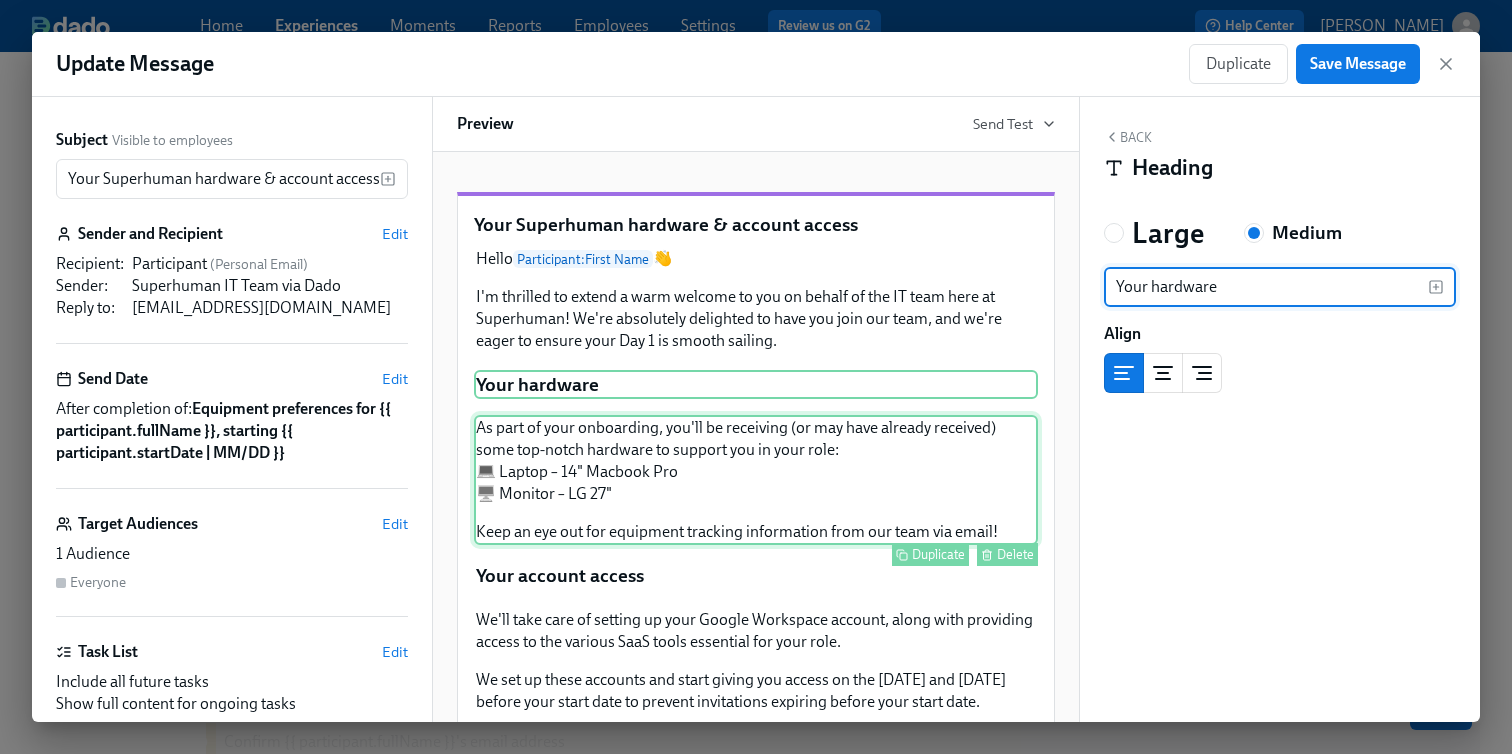 click on "As part of your onboarding, you'll be receiving (or may have already received) some top-notch hardware to support you in your role:
💻 Laptop – 14" Macbook Pro
🖥️ Monitor – LG 27"
Keep an eye out for equipment tracking information from our team via email!   Duplicate   Delete" at bounding box center (756, 480) 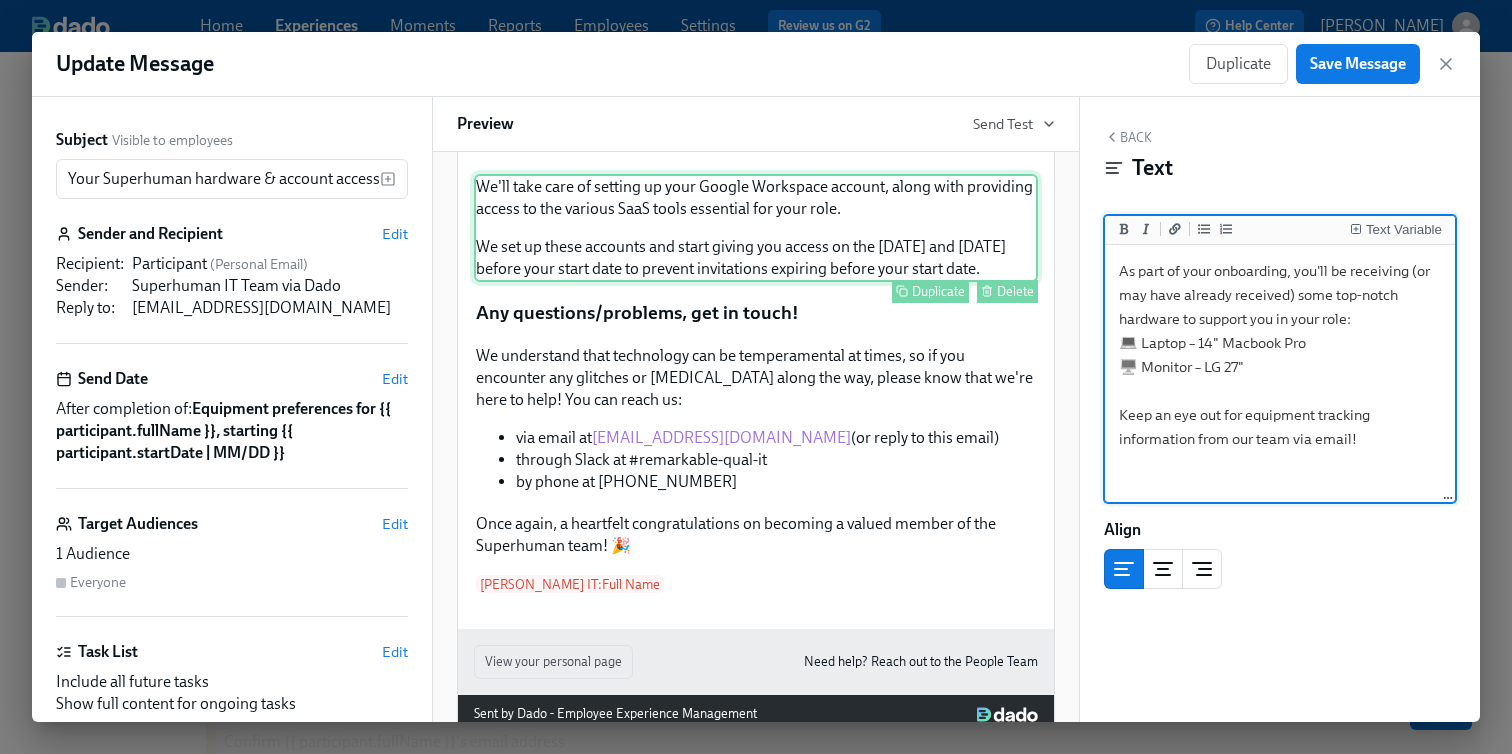 scroll, scrollTop: 495, scrollLeft: 0, axis: vertical 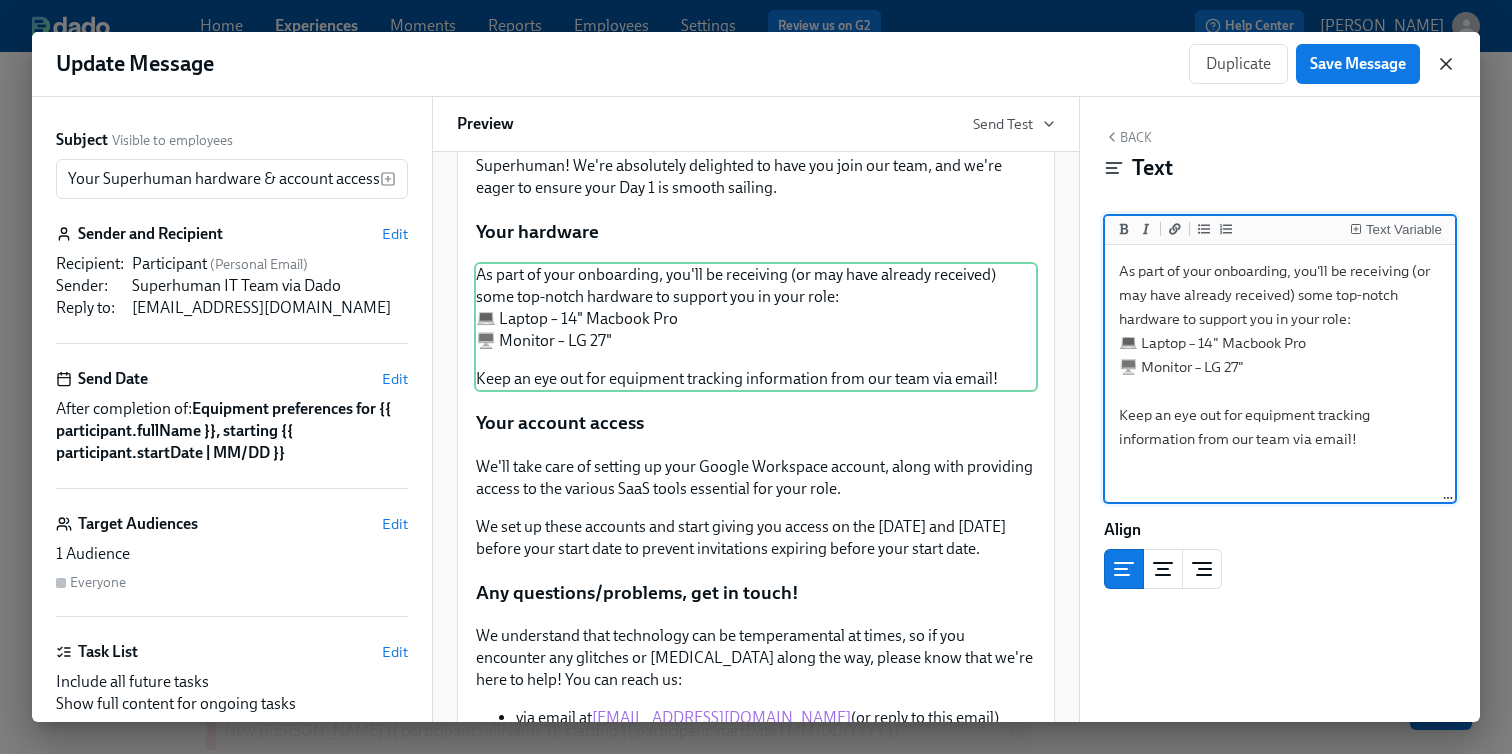 click 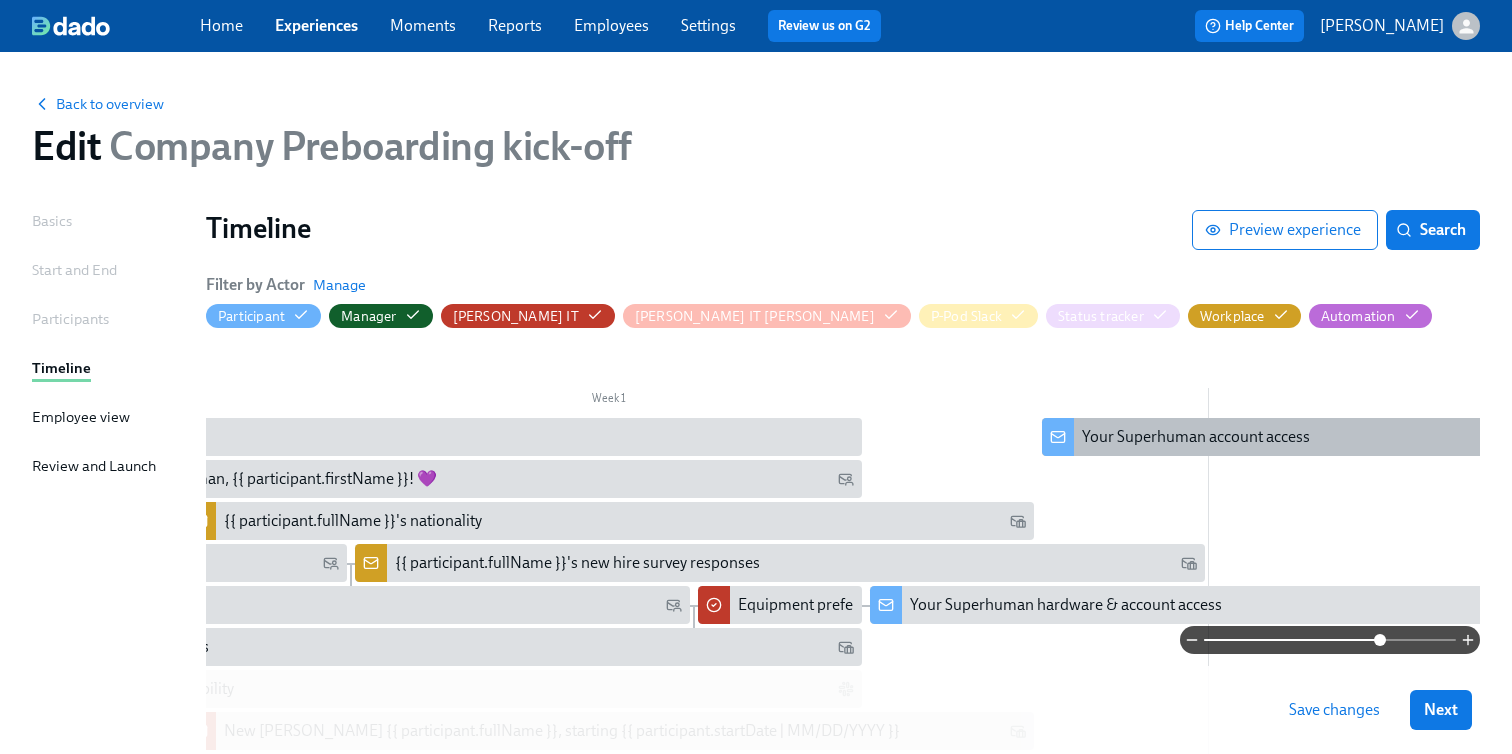 click on "Your Superhuman account access" at bounding box center [1196, 437] 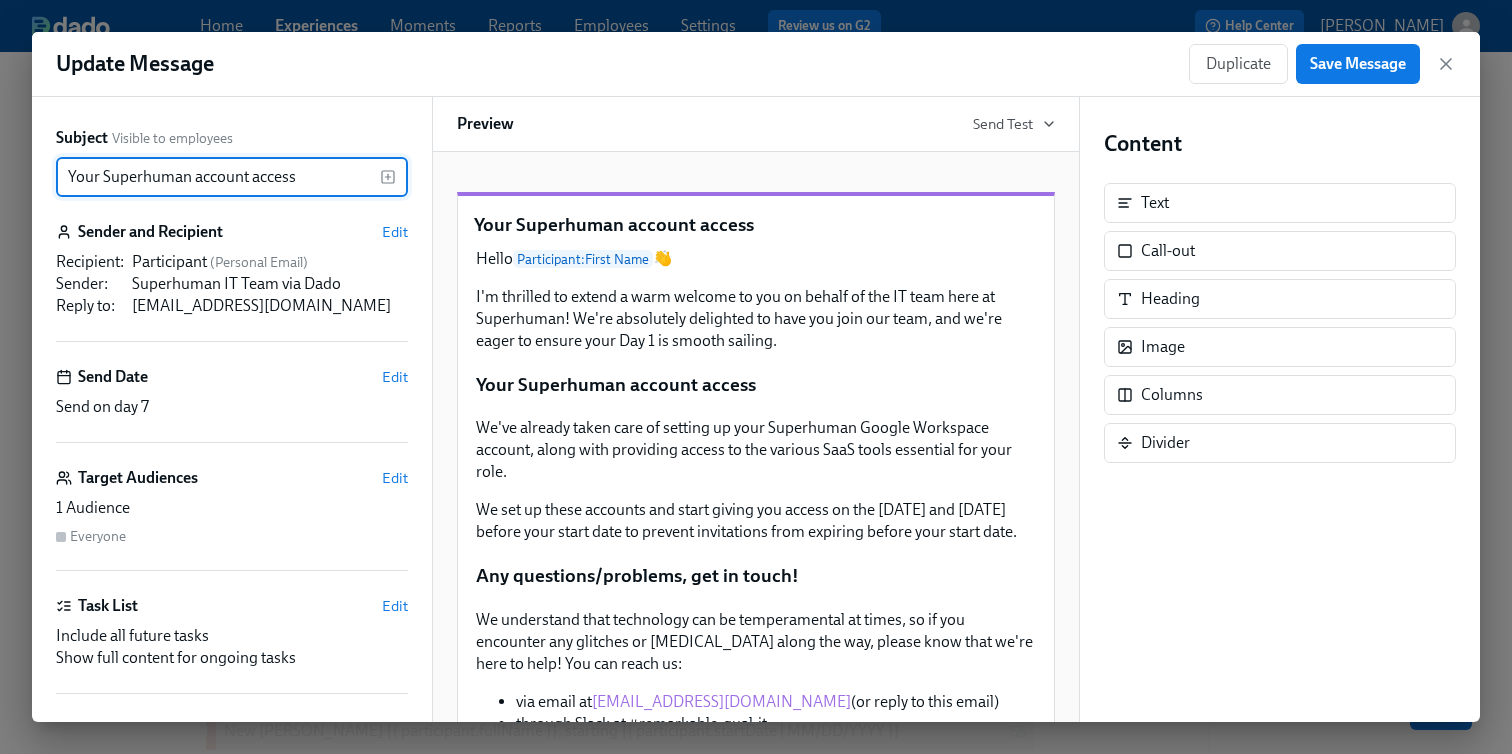 scroll, scrollTop: 0, scrollLeft: 0, axis: both 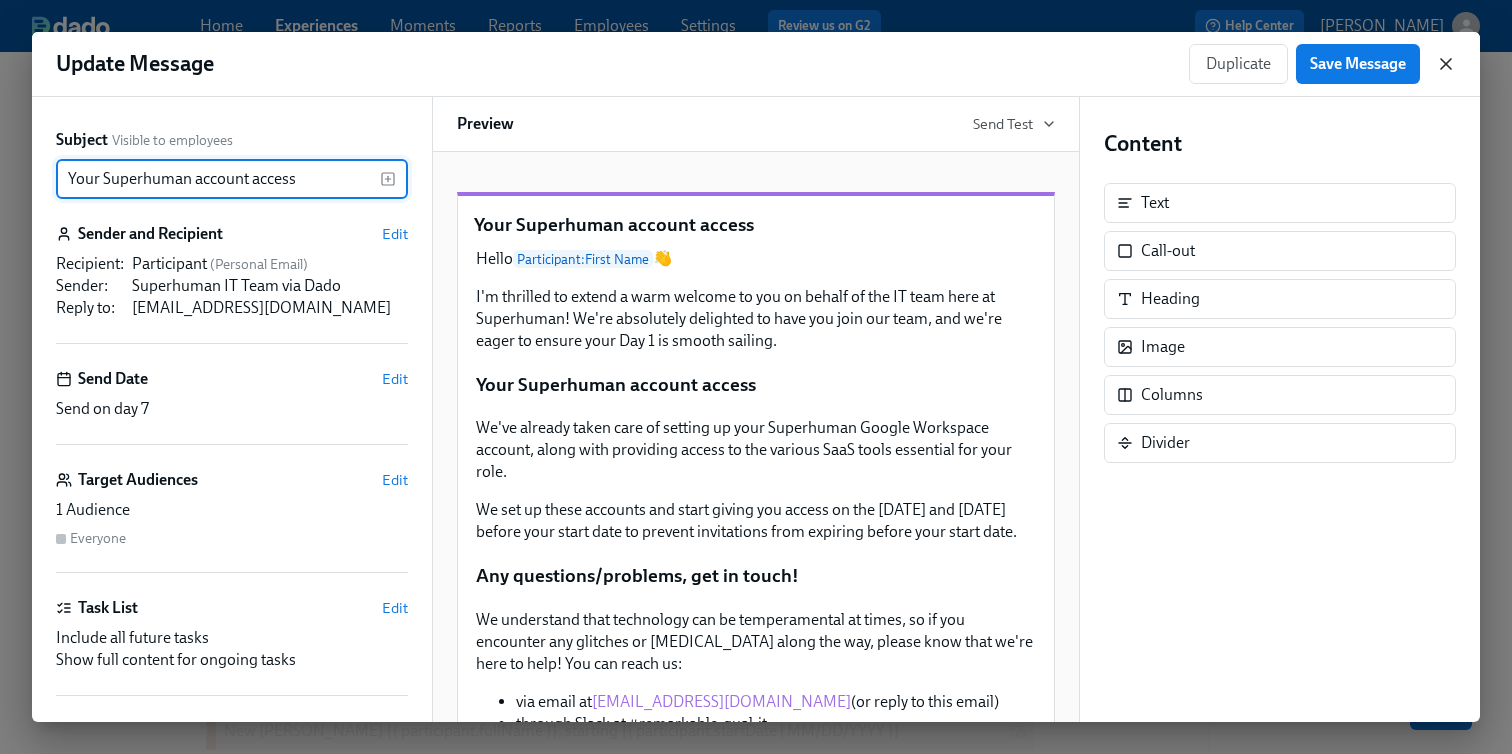 click 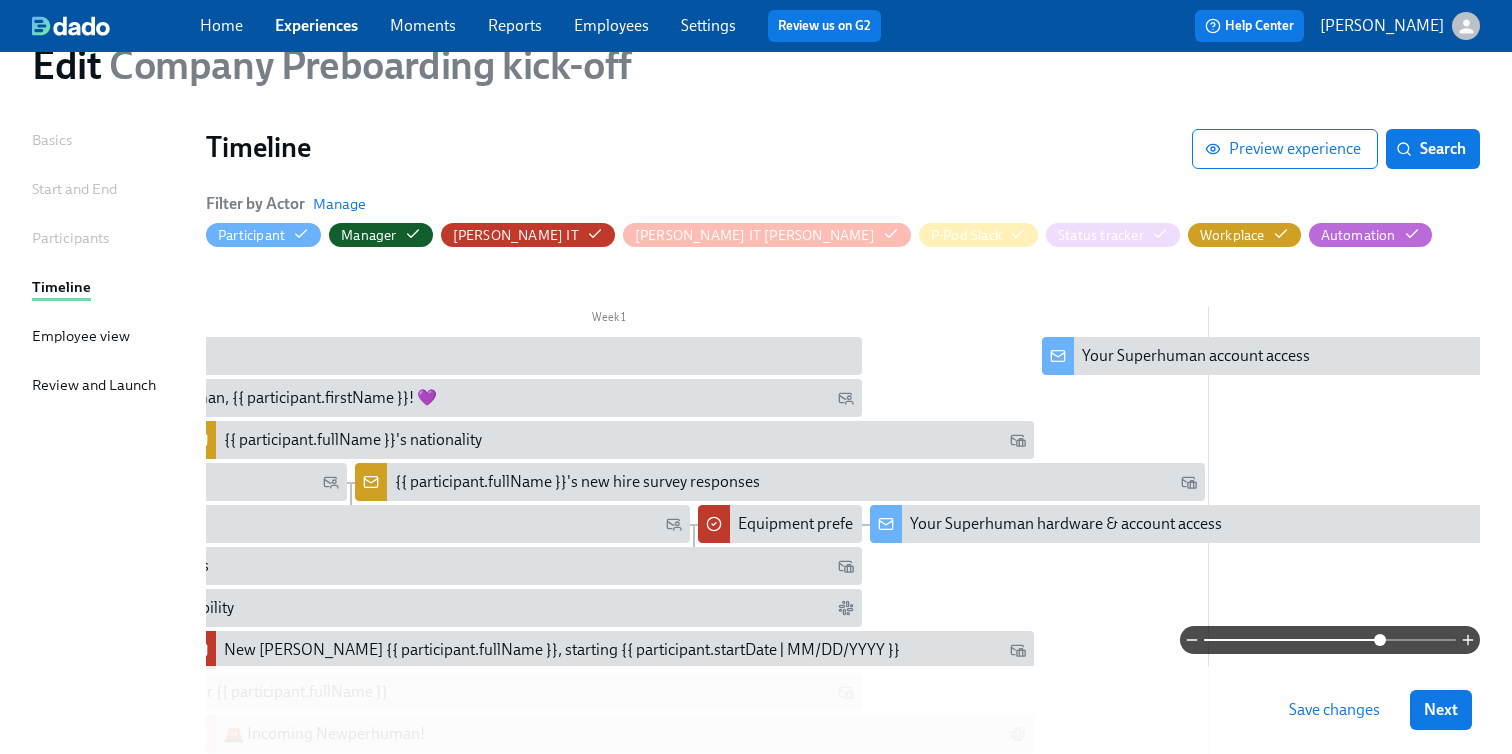 scroll, scrollTop: 83, scrollLeft: 0, axis: vertical 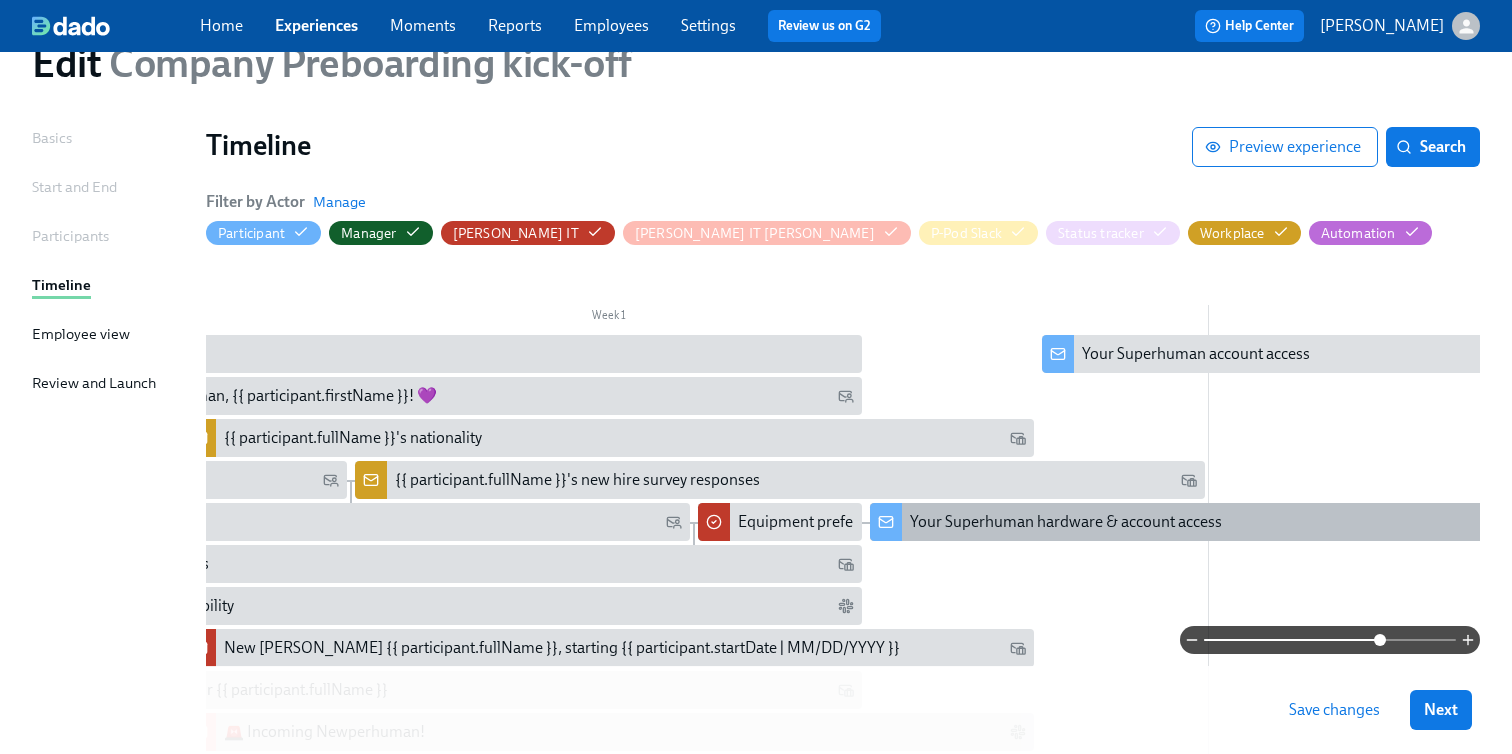 click on "Your Superhuman hardware & account access" at bounding box center [1066, 522] 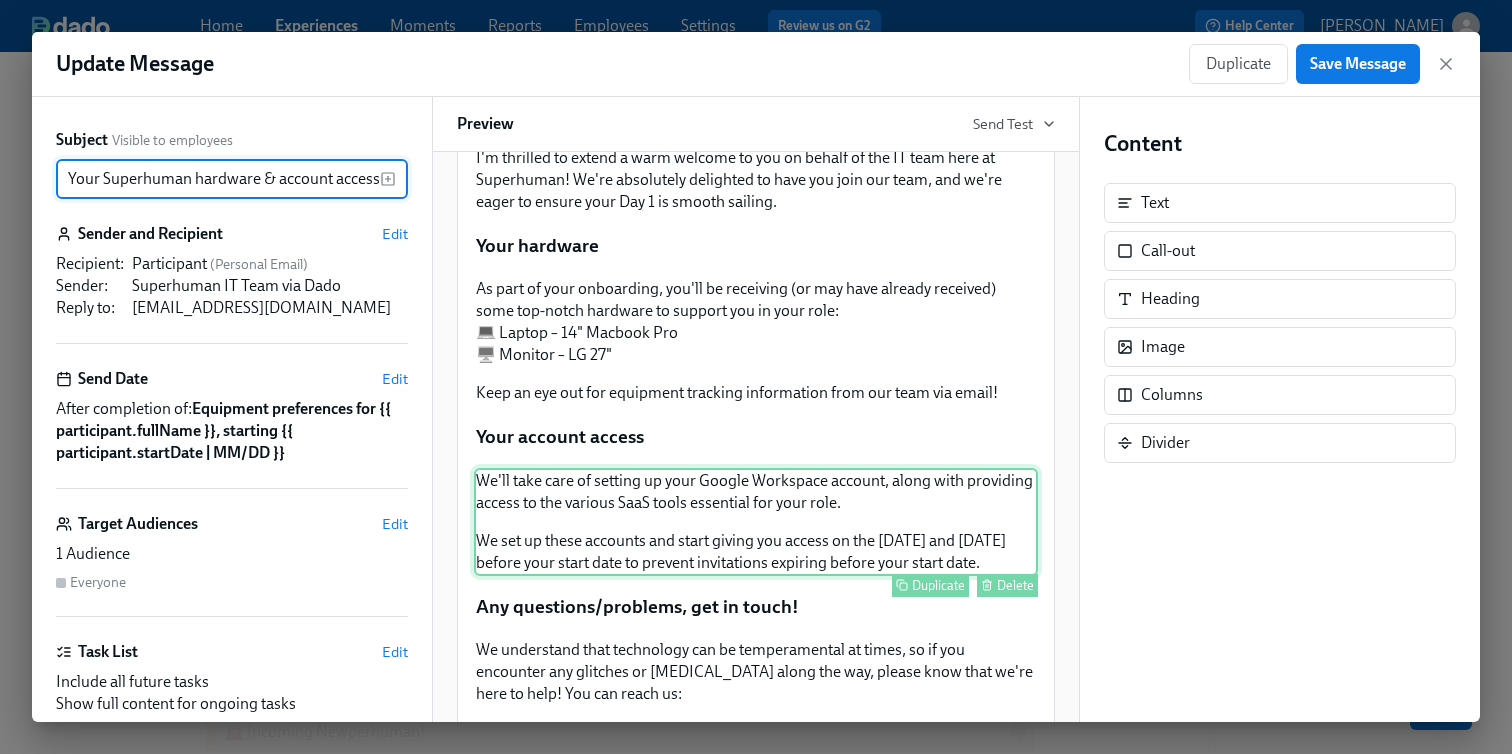 scroll, scrollTop: 141, scrollLeft: 0, axis: vertical 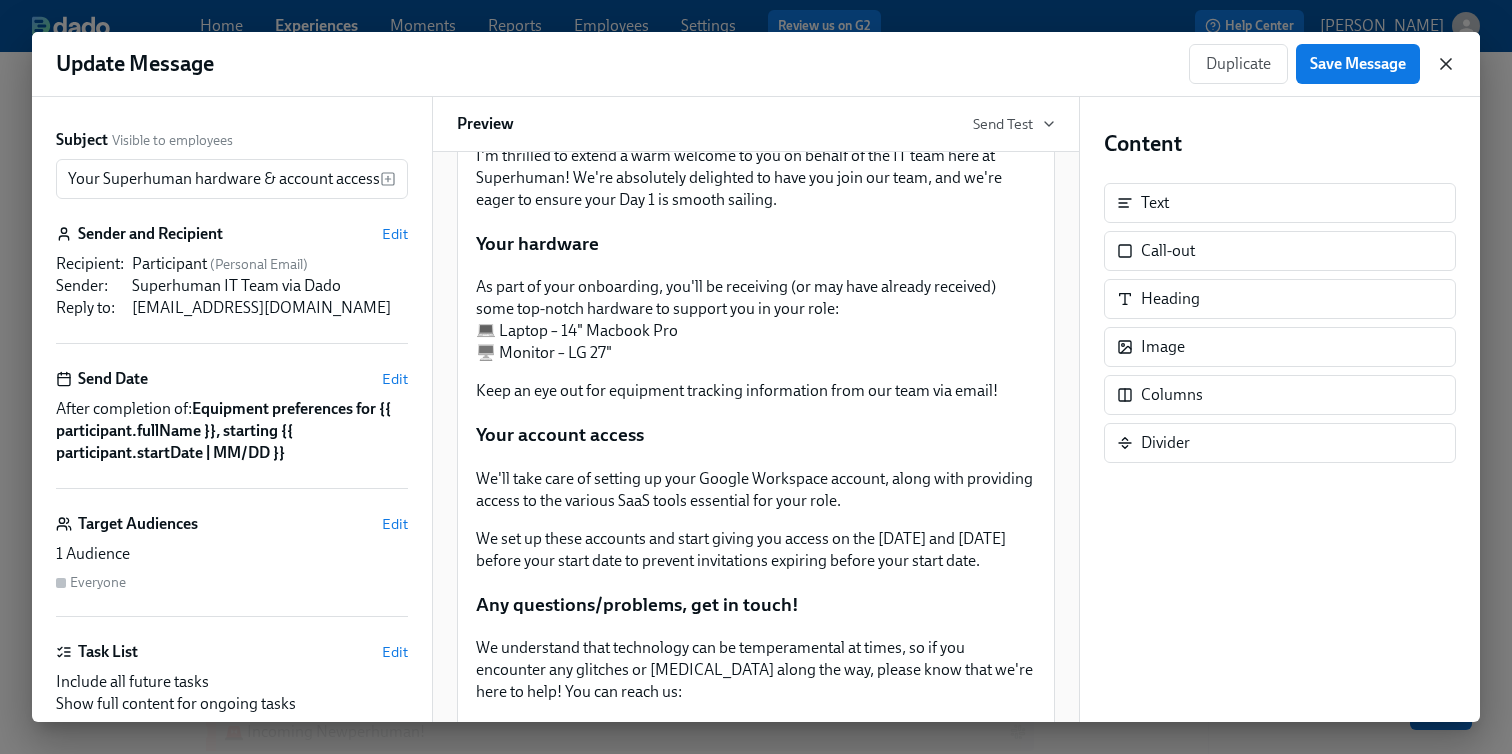 click 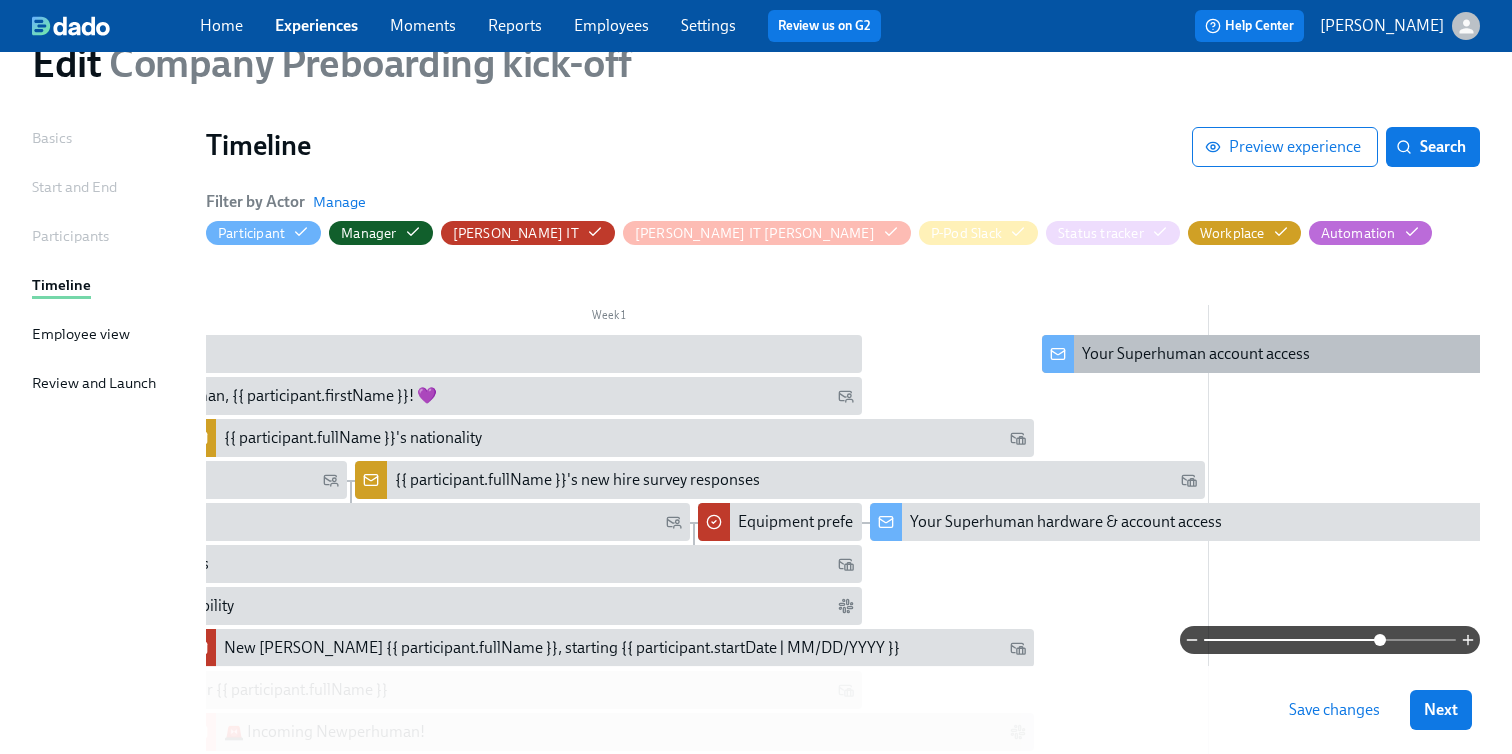 click on "Your Superhuman account access" at bounding box center (1467, 354) 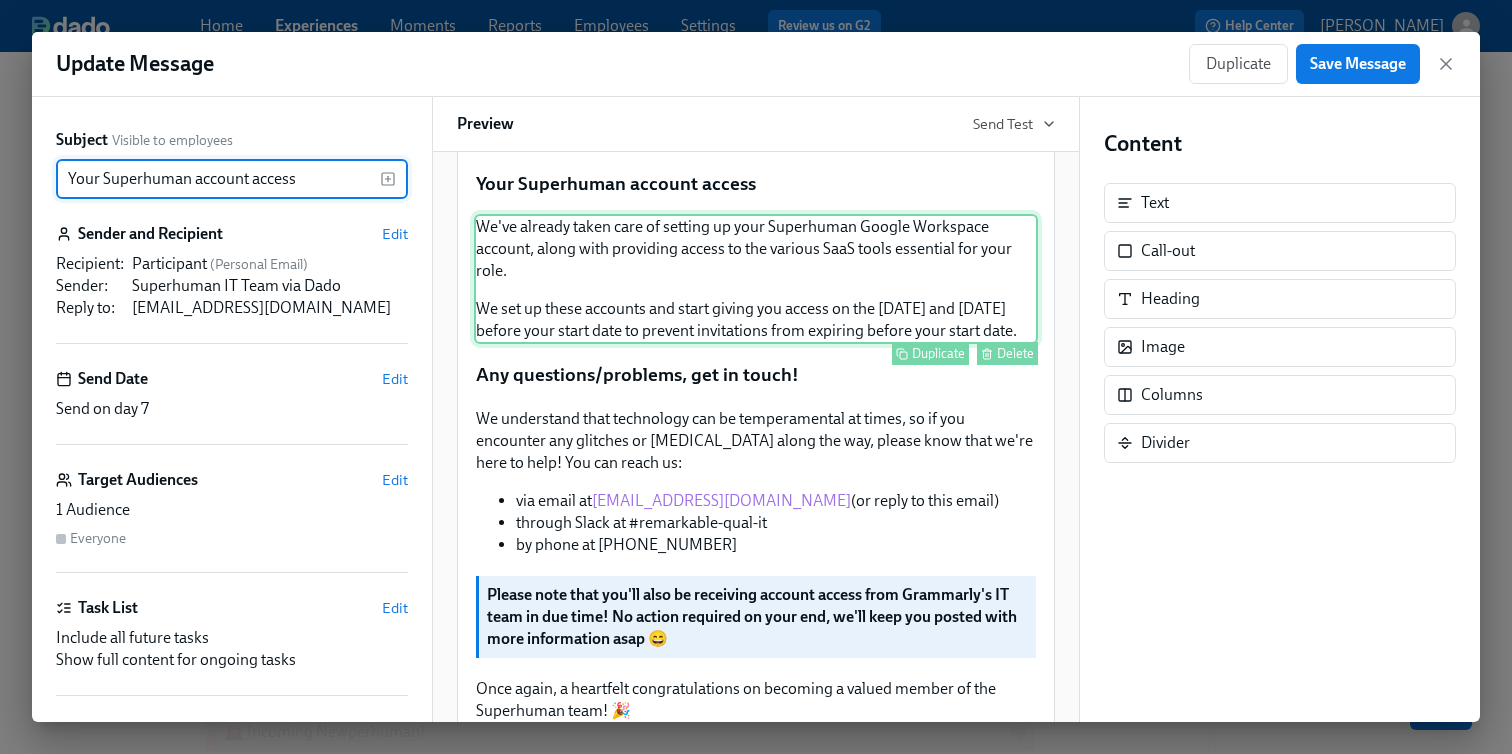 scroll, scrollTop: 270, scrollLeft: 0, axis: vertical 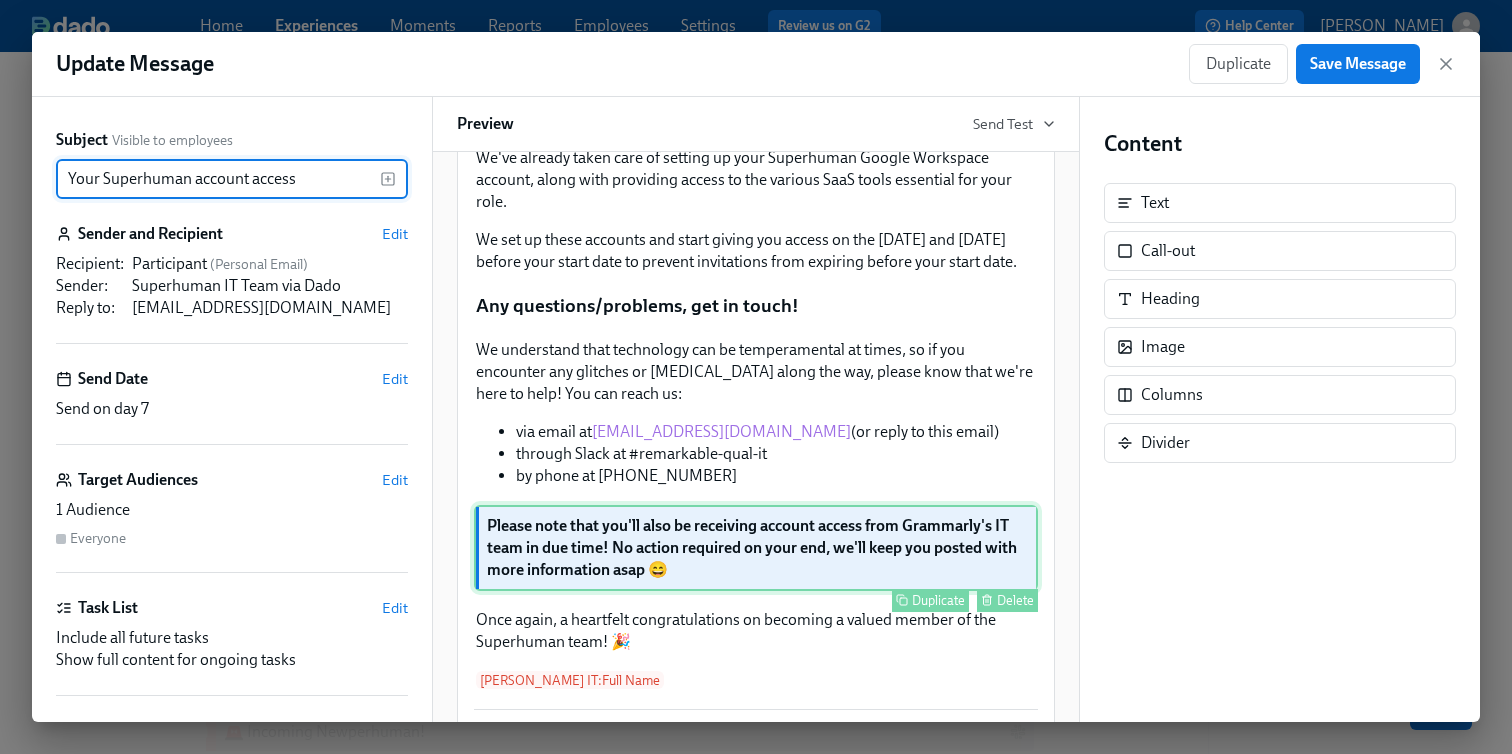 click on "Please note that you'll also be receiving account access from Grammarly's IT team in due time! No action required on your end, we'll keep you posted with more information asap 😄   Duplicate   Delete" at bounding box center [756, 548] 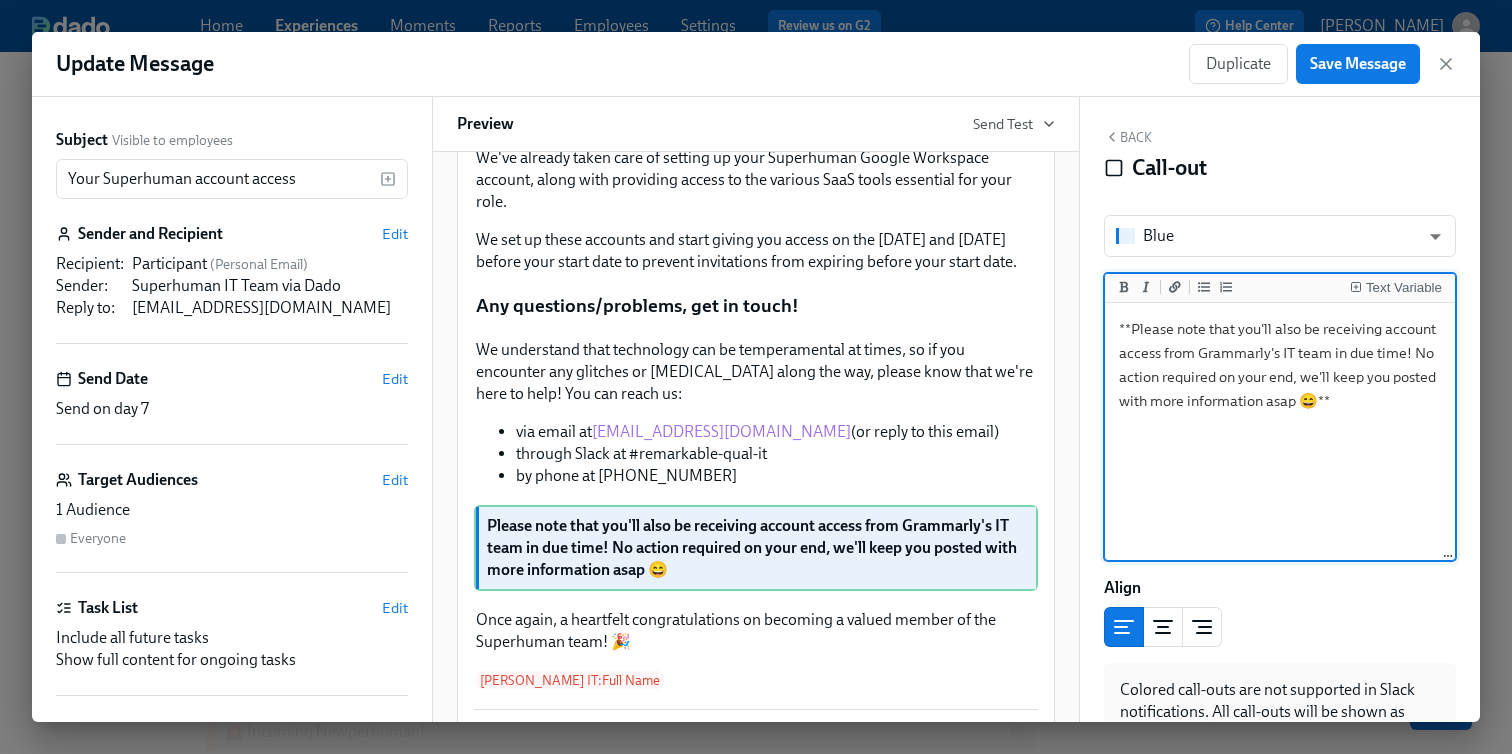 drag, startPoint x: 1329, startPoint y: 404, endPoint x: 1116, endPoint y: 337, distance: 223.28905 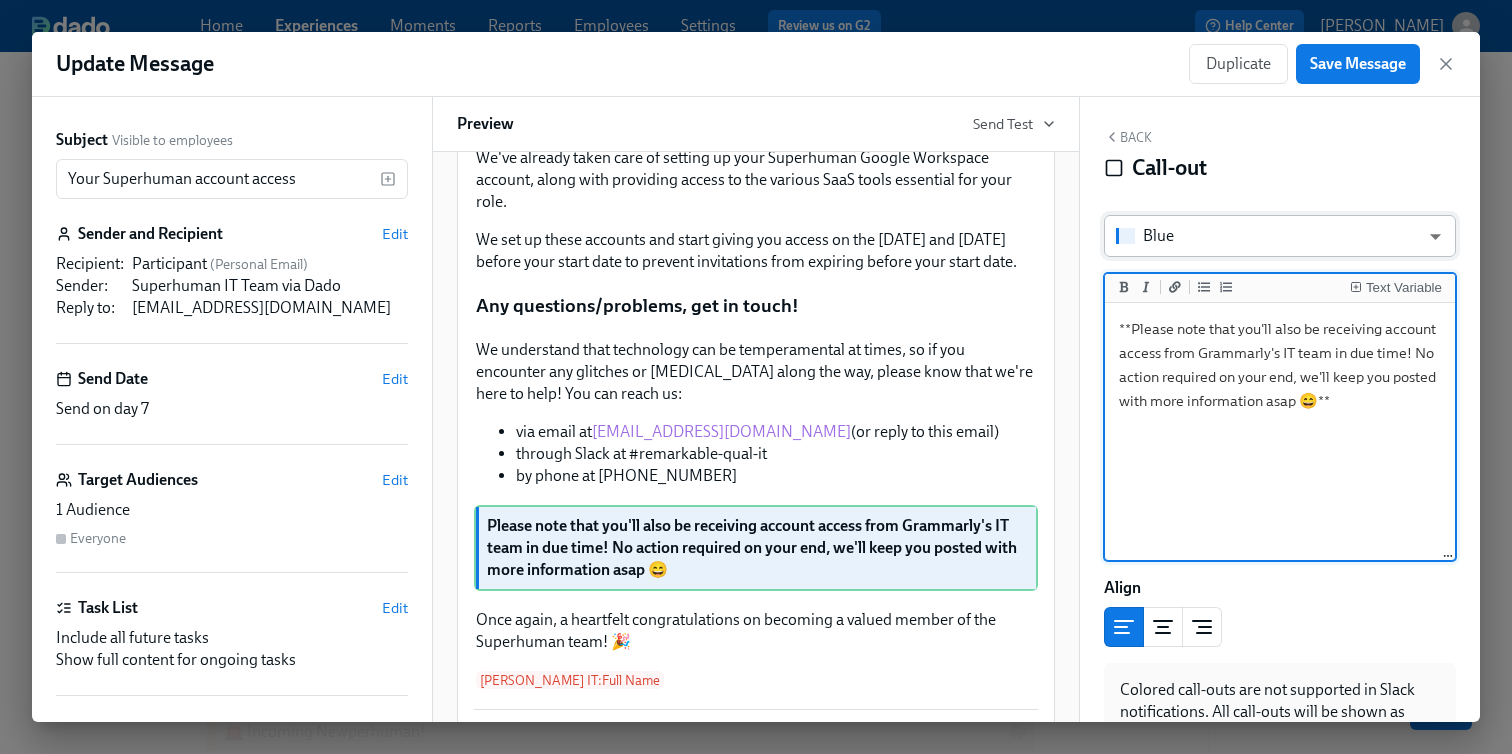 click on "Home Experiences Moments Reports Employees Settings Review us on G2 Help Center Vrinda Gupta Back to overview Edit   Company Preboarding kick-off Basics Start and End Participants Timeline Employee view Review and Launch Timeline Preview experience Search Filter by Actor Manage Participant Manager Jones IT Jones IT Slack P-Pod Slack Status tracker Workplace Automation Week 1 Week 2 Week 3 Week 4 Week 5 Experience start Experience end Enroll in Onboarding Welcome to Superhuman, {{ participant.firstName }}! 💜 Confirm your nationality Tell us more about you Select your equipment Add Direct Deposit & Withholding info Your Superhuman account access Check Google Licenses Google License Availability Triggers when Preferred Name is provided Onboarding kick-off for {{ participant.fullName }} Equipment preferences for {{ participant.fullName }}, starting {{ participant.startDate | MM/DD }} {{ participant.firstName }} {{ participant.lastName }} laptop & equipment ready to order! 🚨 Incoming Newperhuman!" at bounding box center (756, 514) 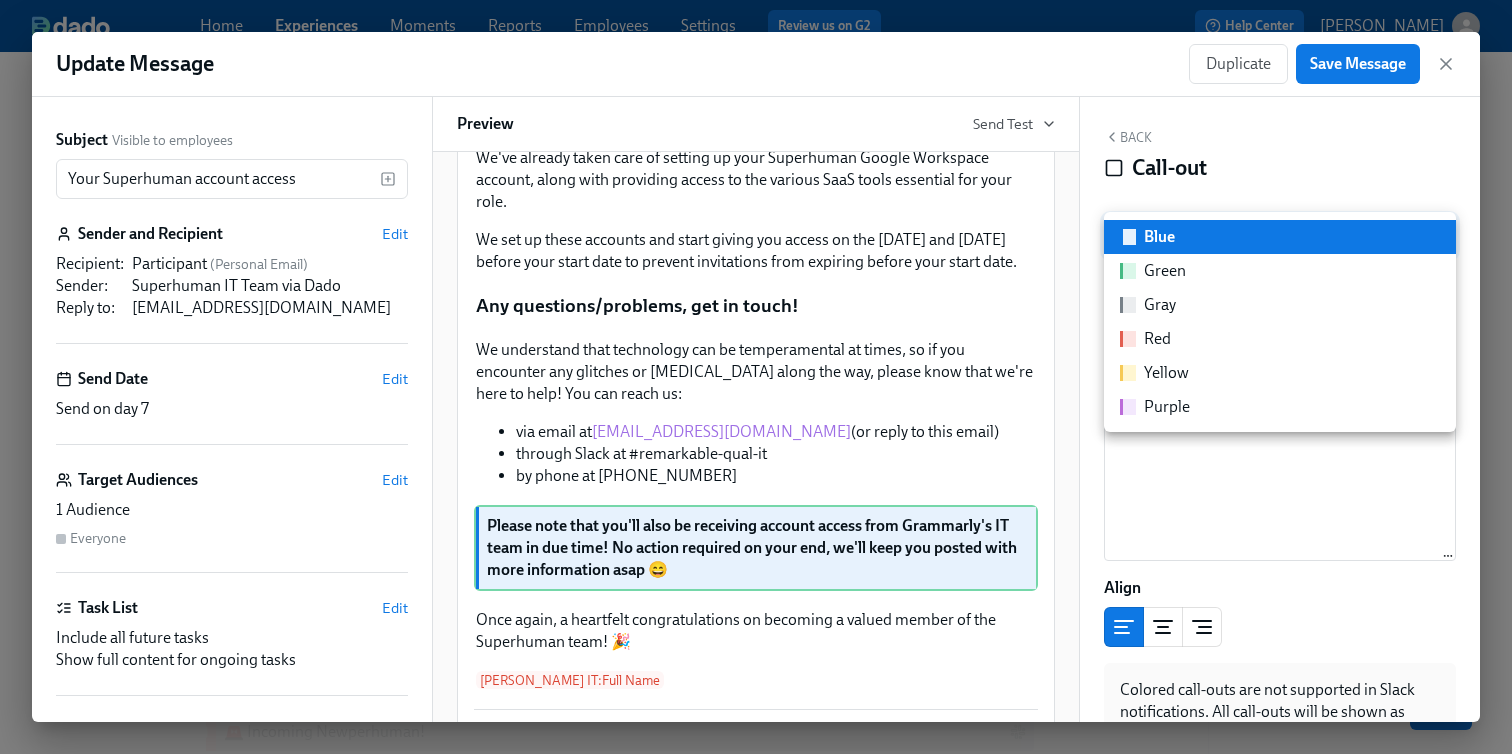 click on "Green" at bounding box center [1165, 271] 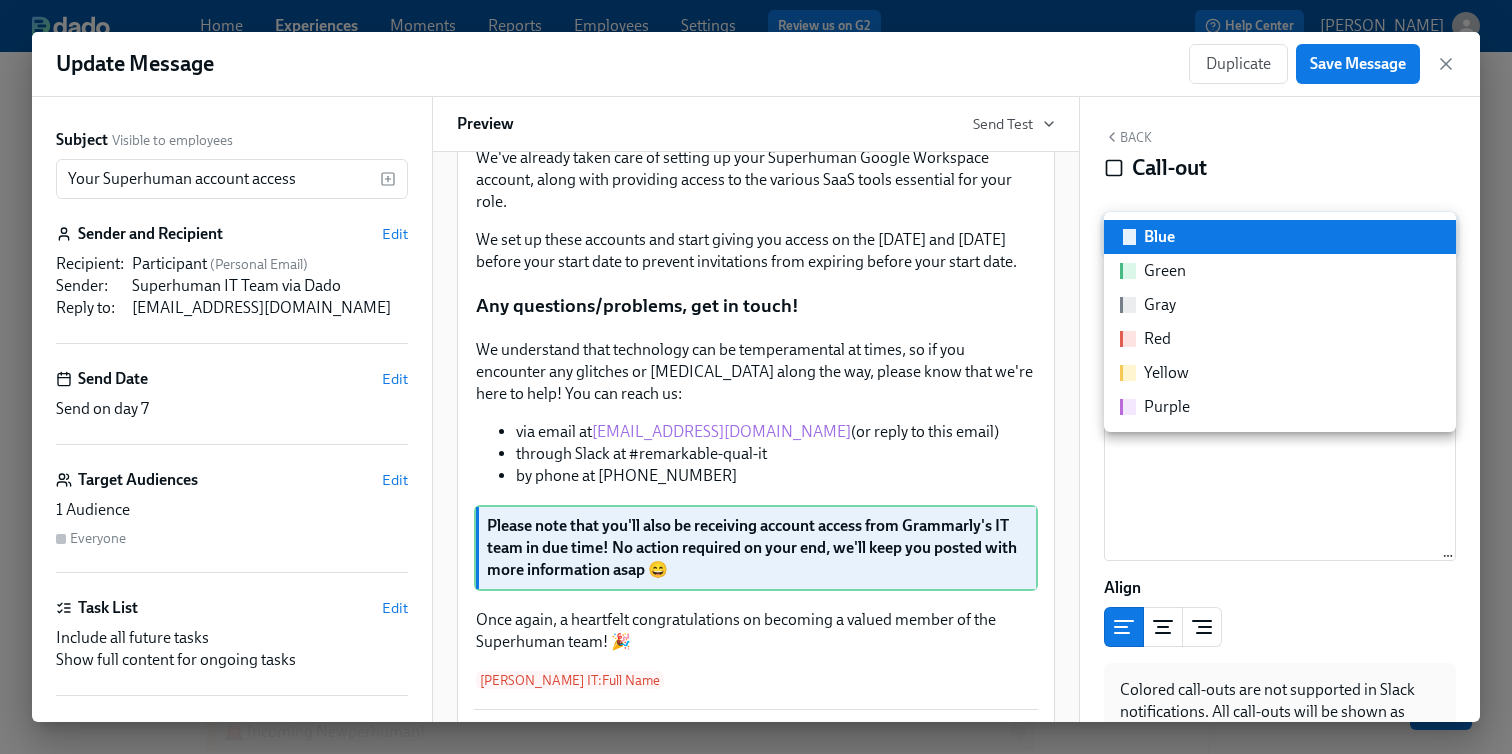 type on "green" 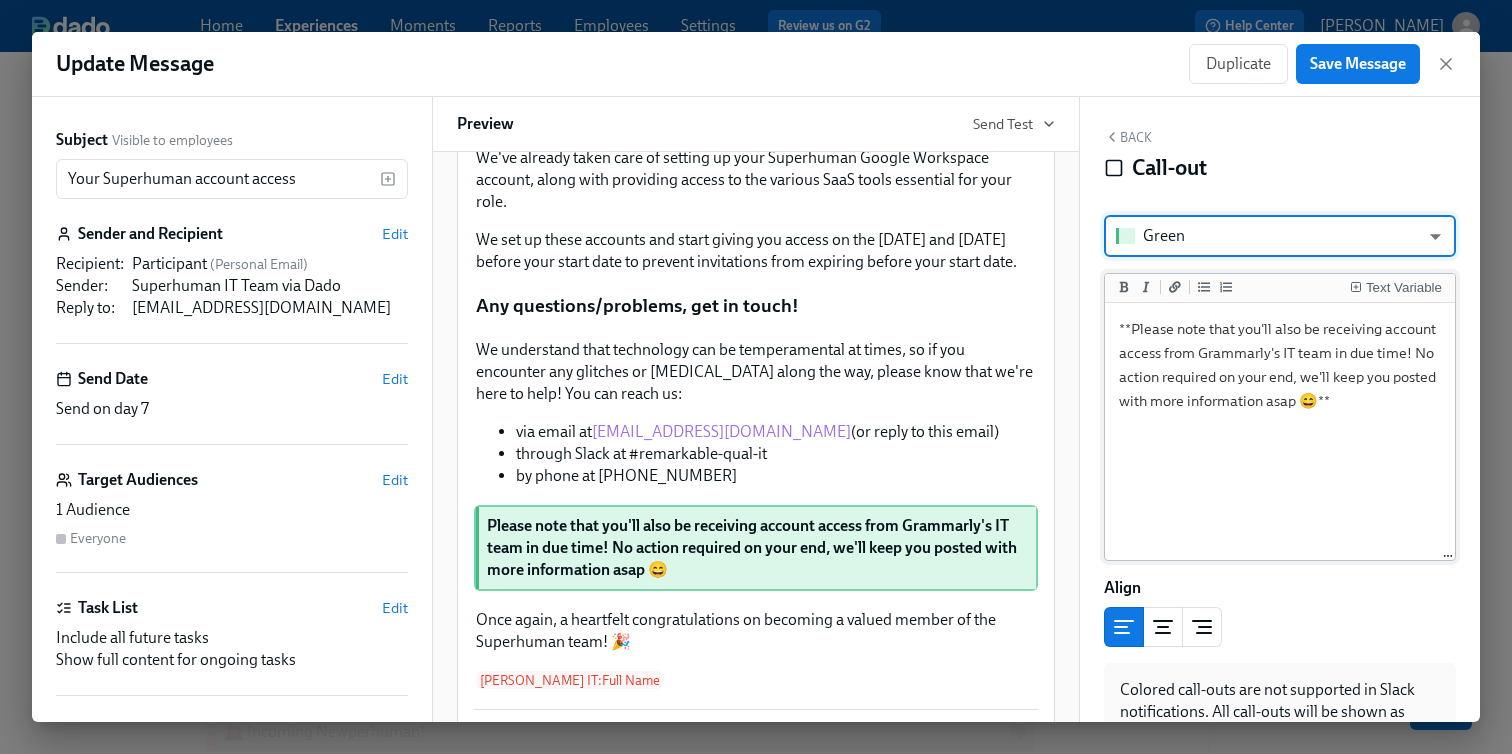 click on "**Please note that you'll also be receiving account access from Grammarly's IT team in due time! No action required on your end, we'll keep you posted with more information asap 😄**" at bounding box center [1280, 432] 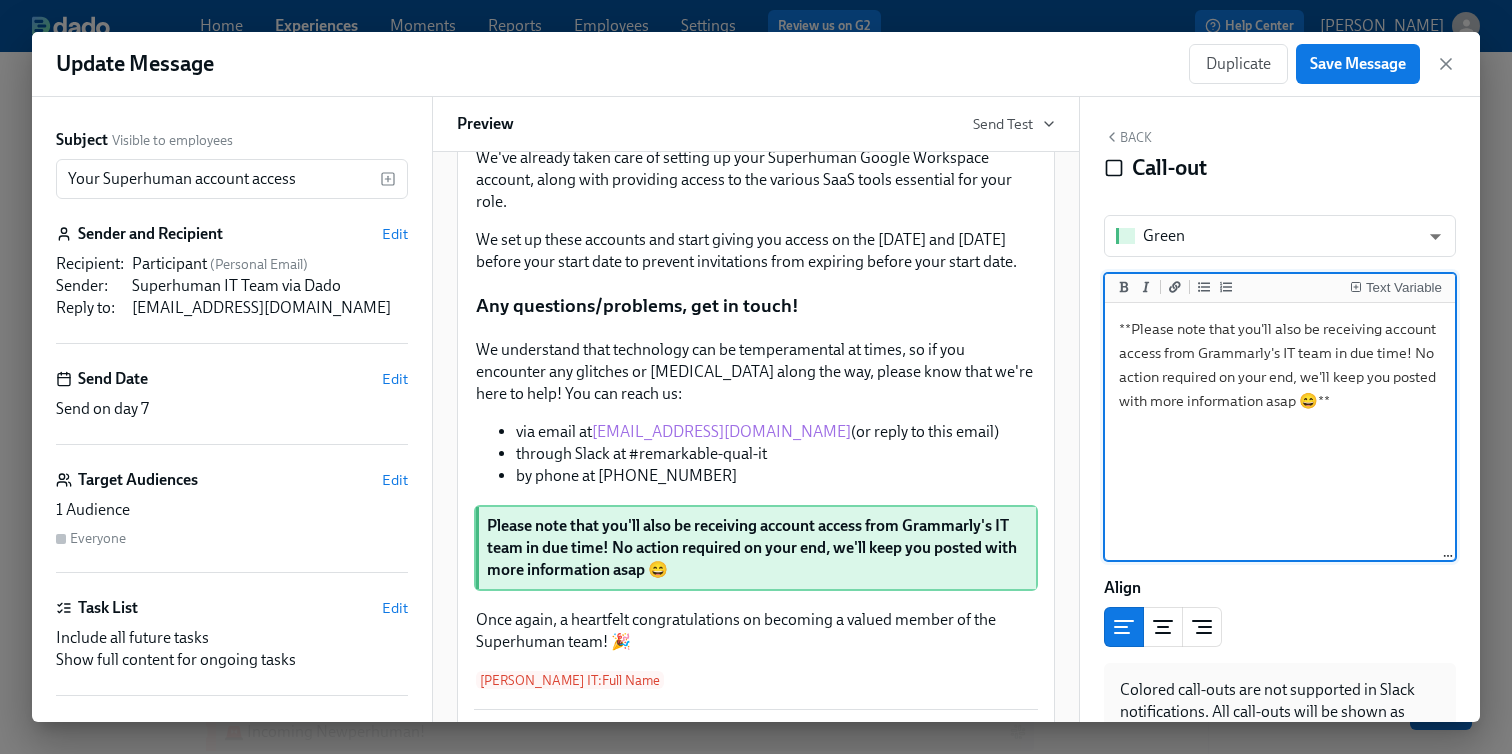drag, startPoint x: 1329, startPoint y: 414, endPoint x: 1121, endPoint y: 343, distance: 219.78398 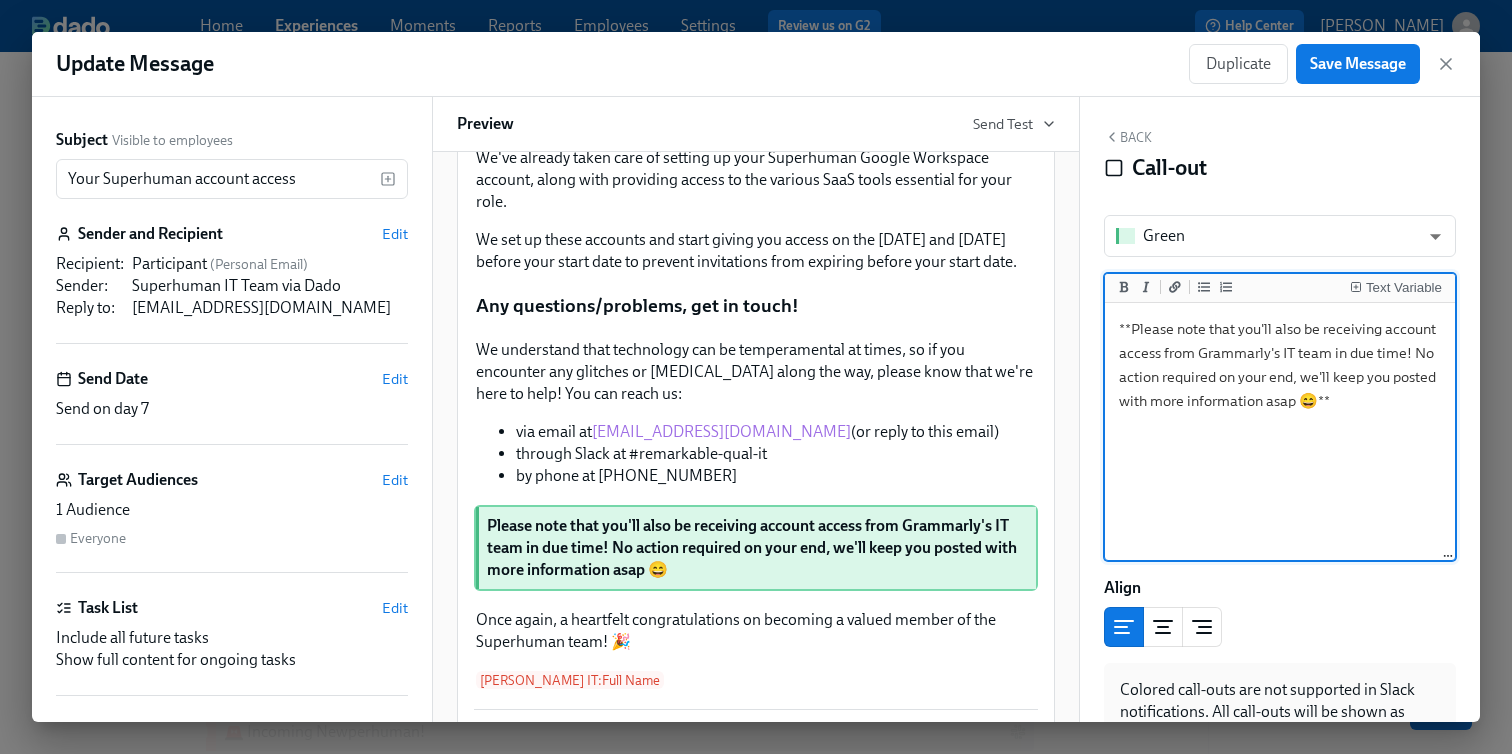 drag, startPoint x: 1333, startPoint y: 393, endPoint x: 1118, endPoint y: 313, distance: 229.4014 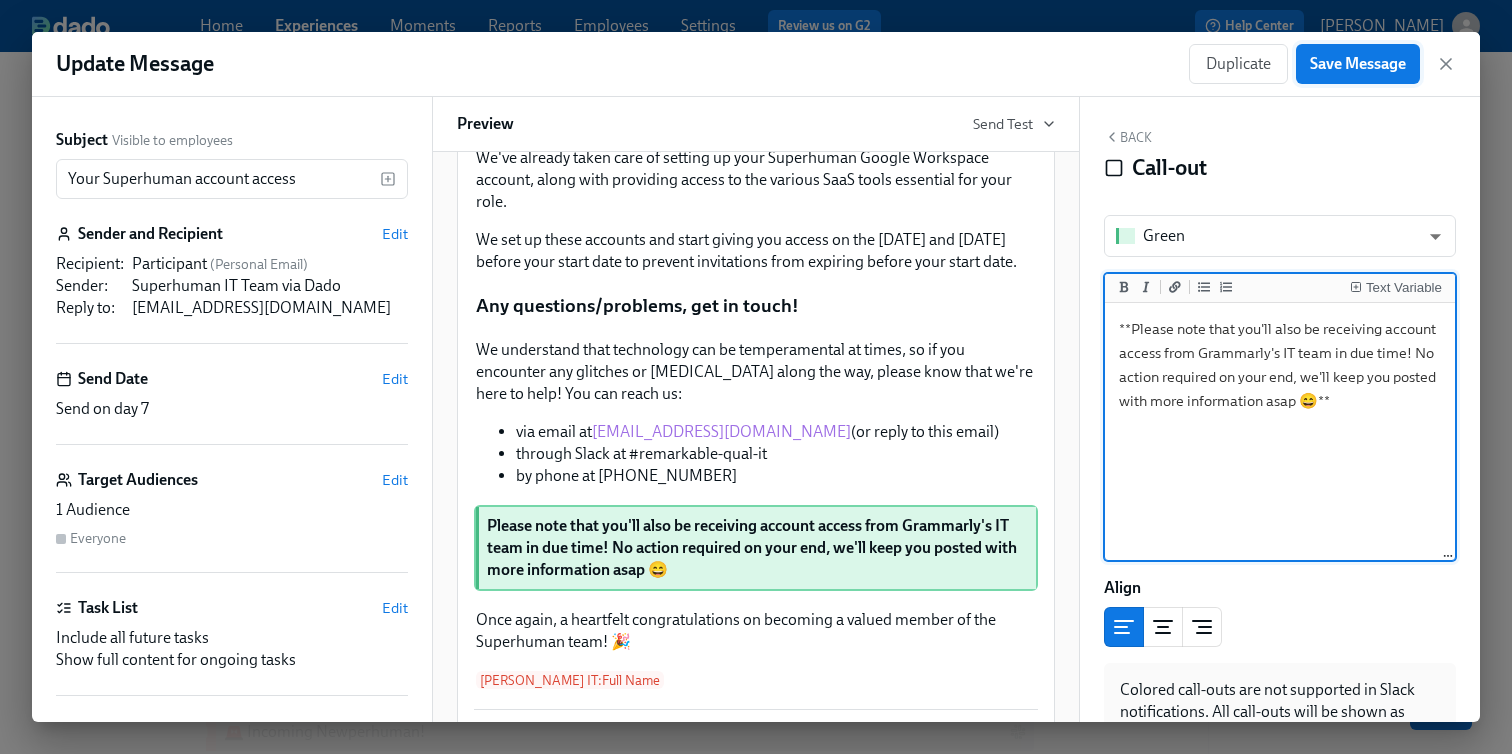 click on "Save Message" at bounding box center (1358, 64) 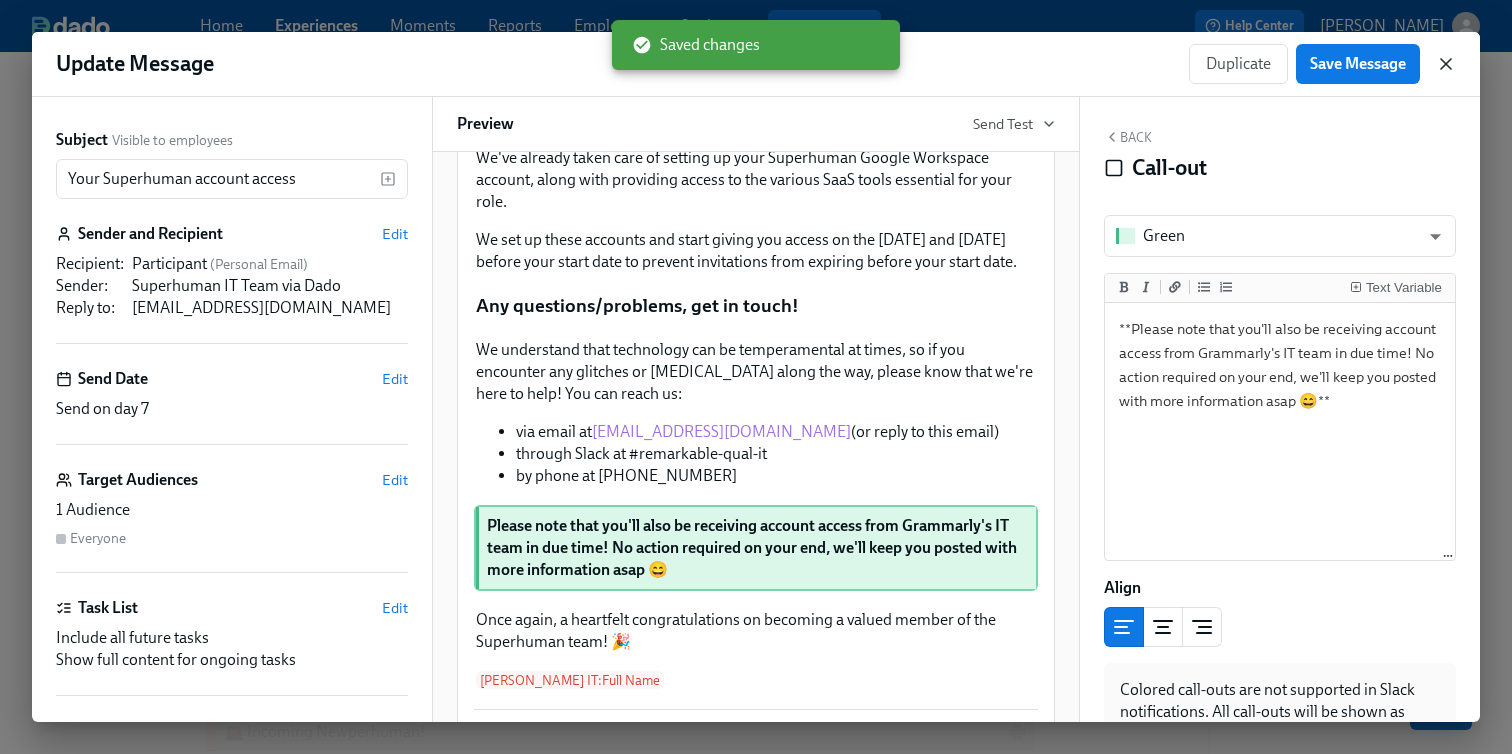 click 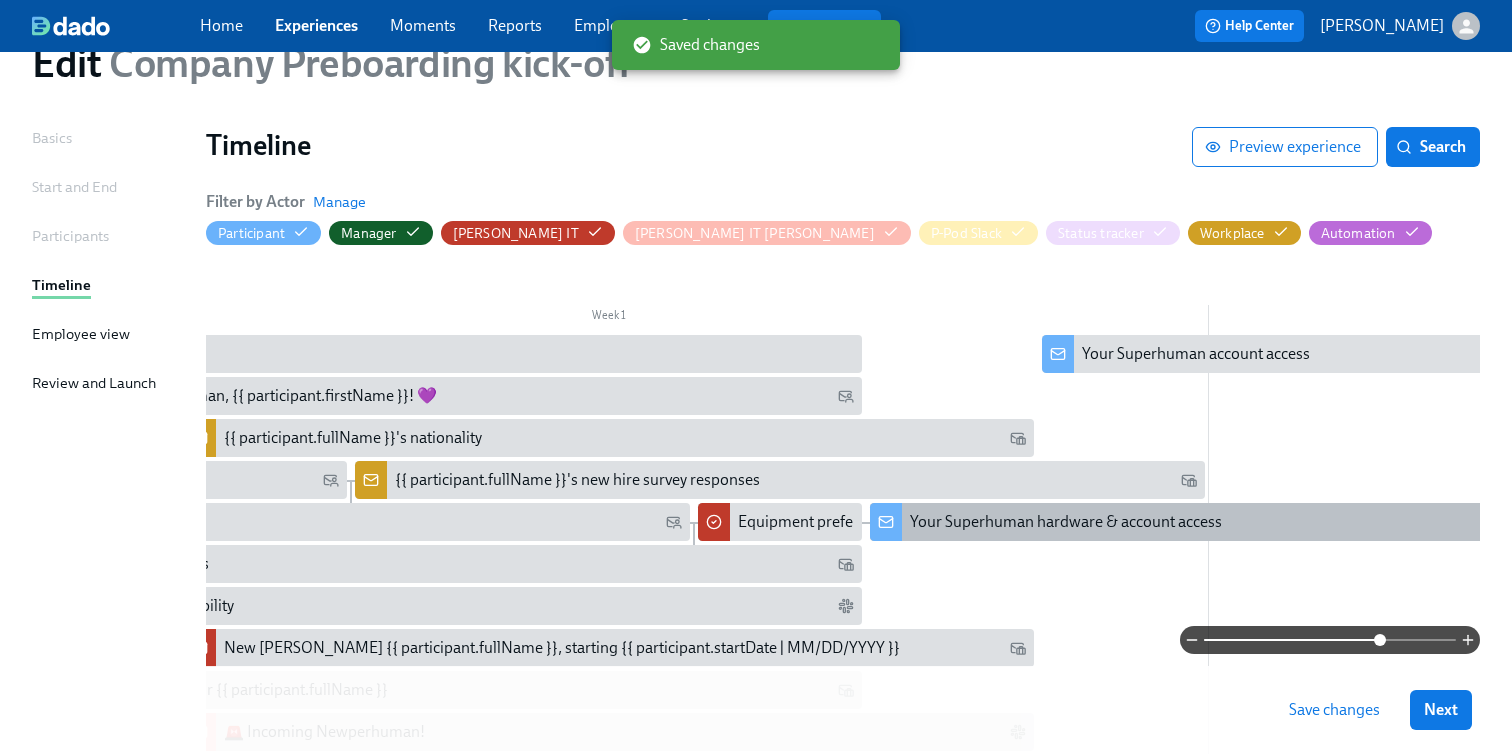 click on "Your Superhuman hardware & account access" at bounding box center (1066, 522) 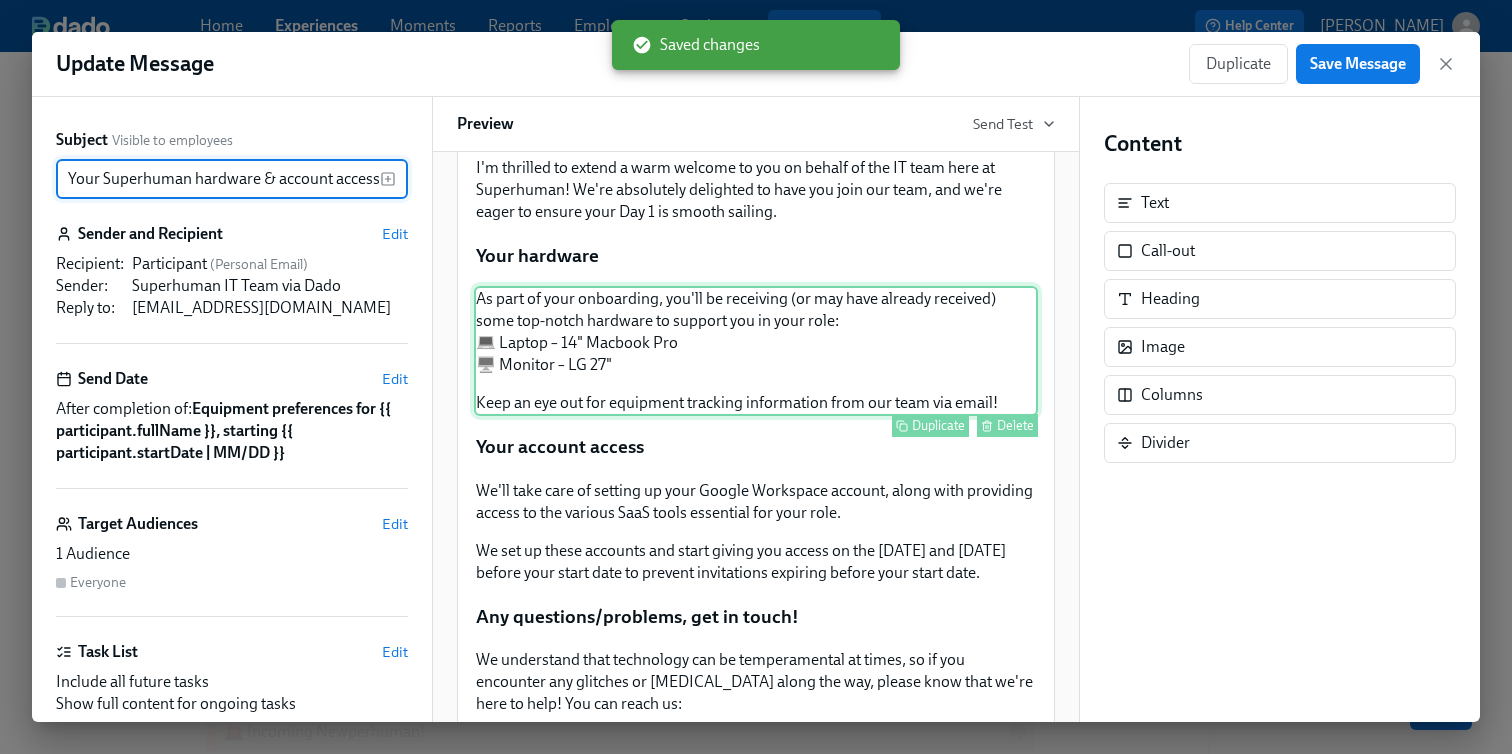 scroll, scrollTop: 262, scrollLeft: 0, axis: vertical 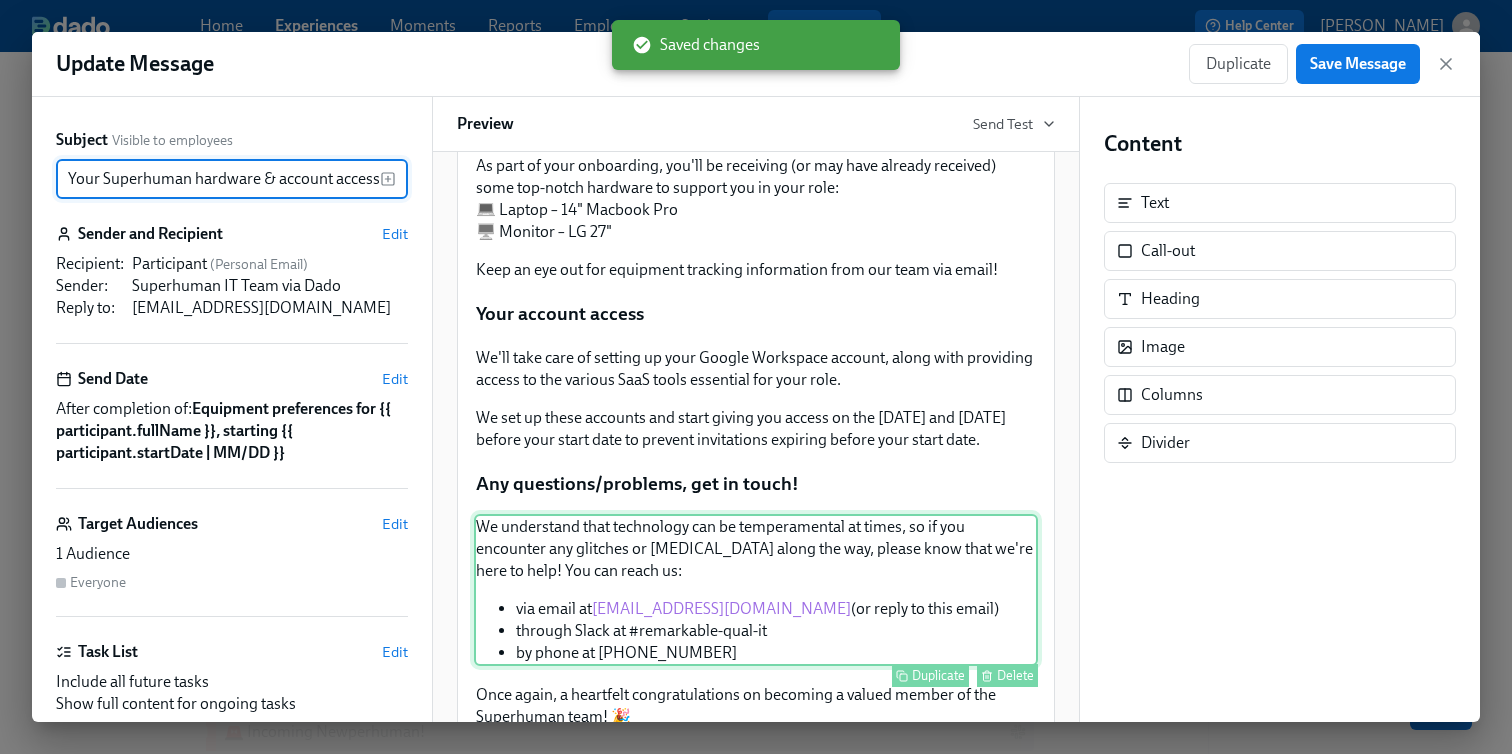 click on "We understand that technology can be temperamental at times, so if you encounter any glitches or hiccups along the way, please know that we're here to help! You can reach us:
via email at  it@superhuman.com  (or reply to this email)
through Slack at #remarkable-qual-it
by phone at 415-960-3933
Duplicate   Delete" at bounding box center [756, 590] 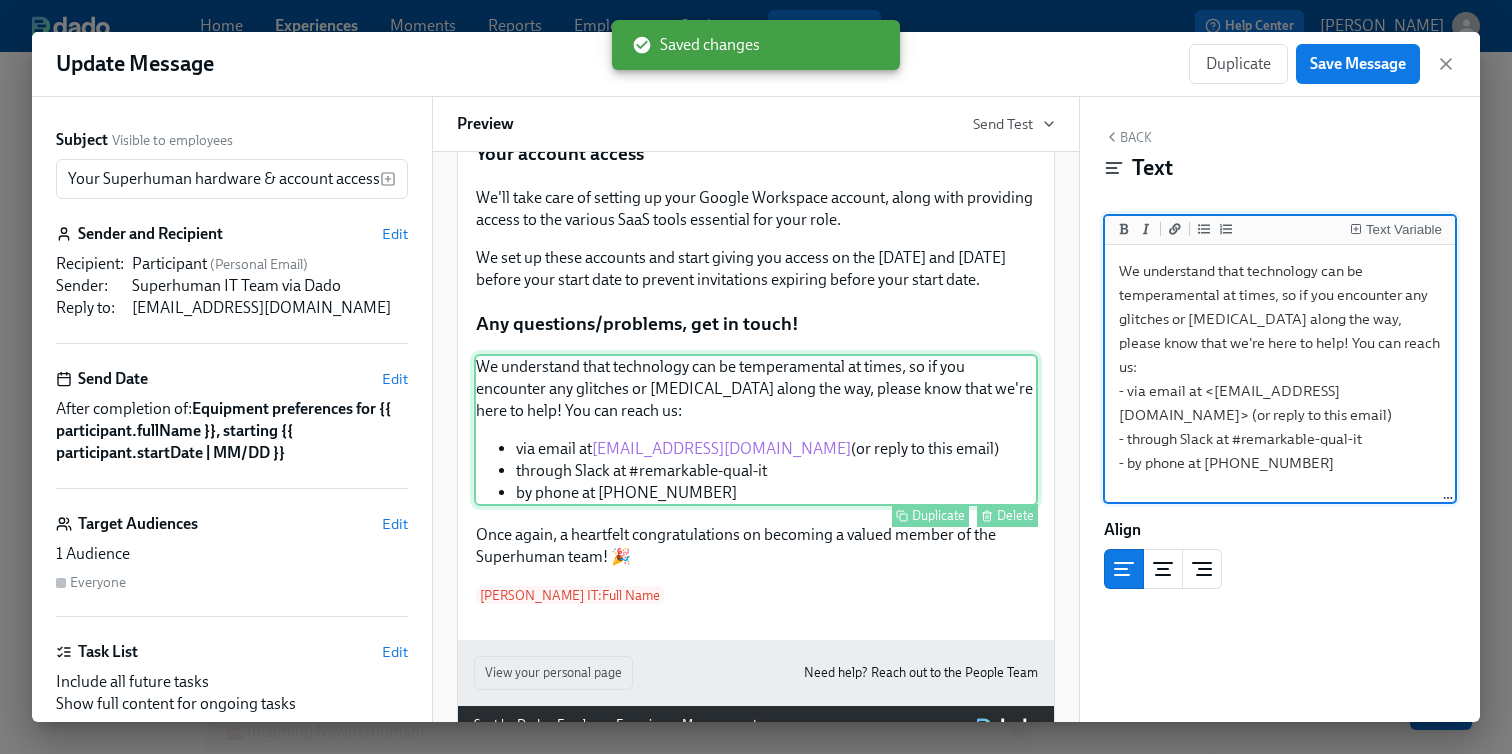 scroll, scrollTop: 495, scrollLeft: 0, axis: vertical 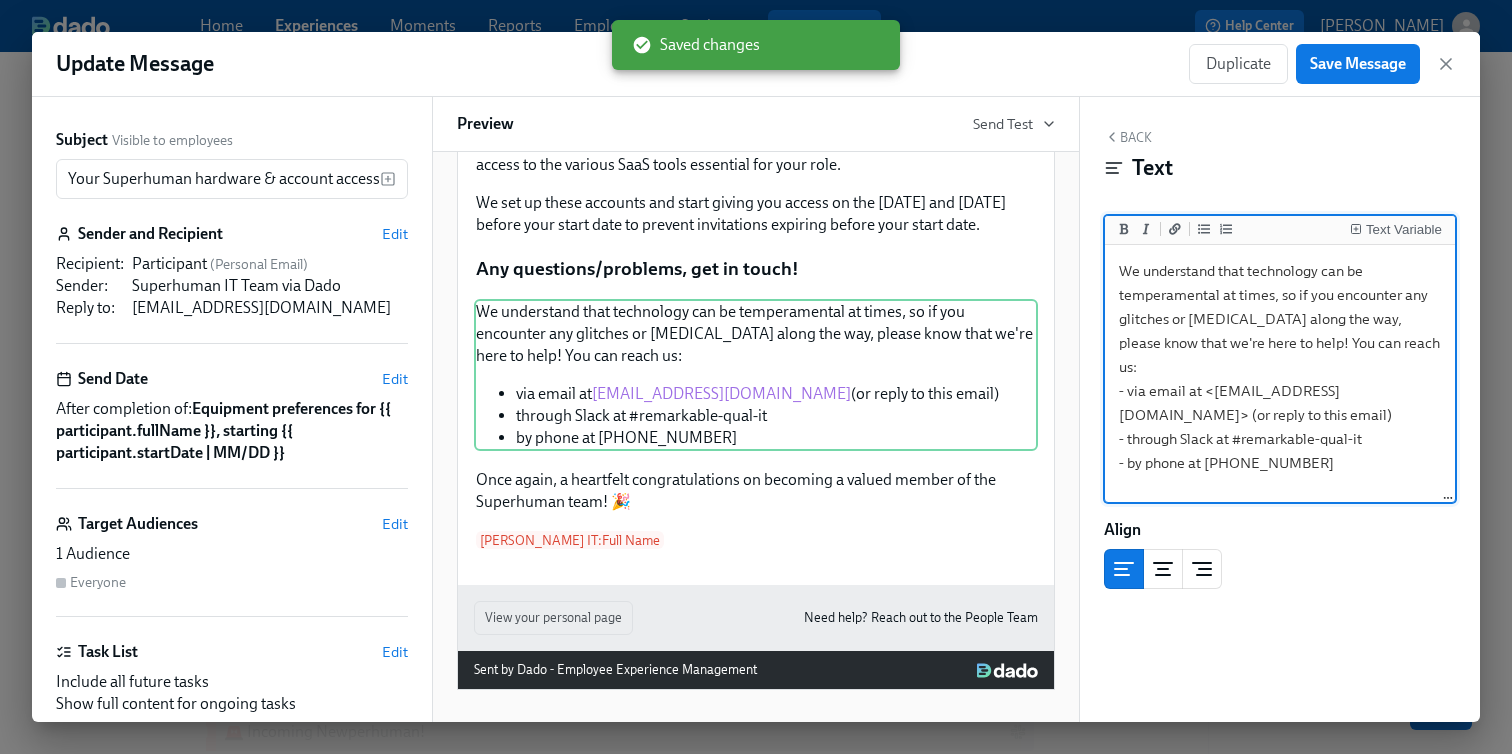 click on "Back" at bounding box center [1128, 137] 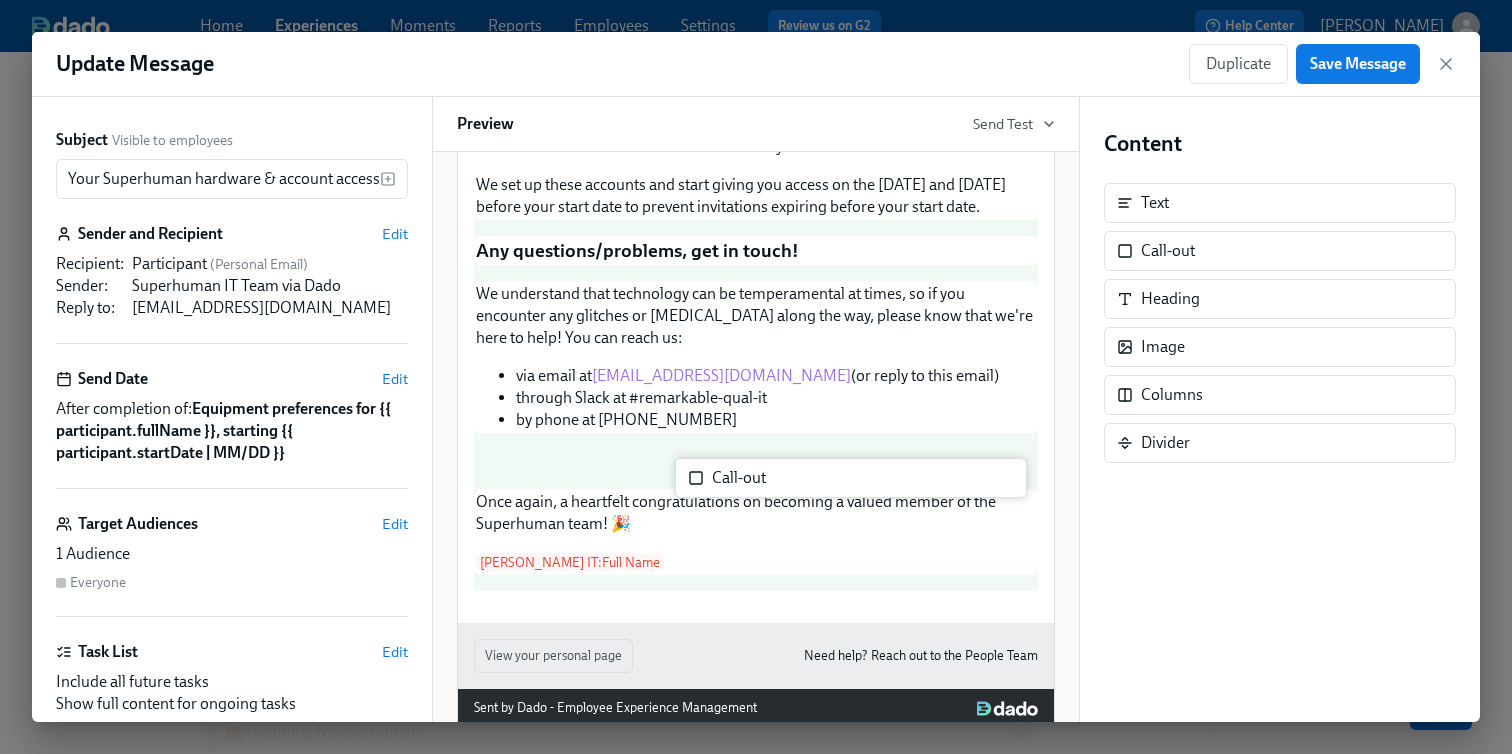 drag, startPoint x: 1182, startPoint y: 265, endPoint x: 740, endPoint y: 494, distance: 497.80017 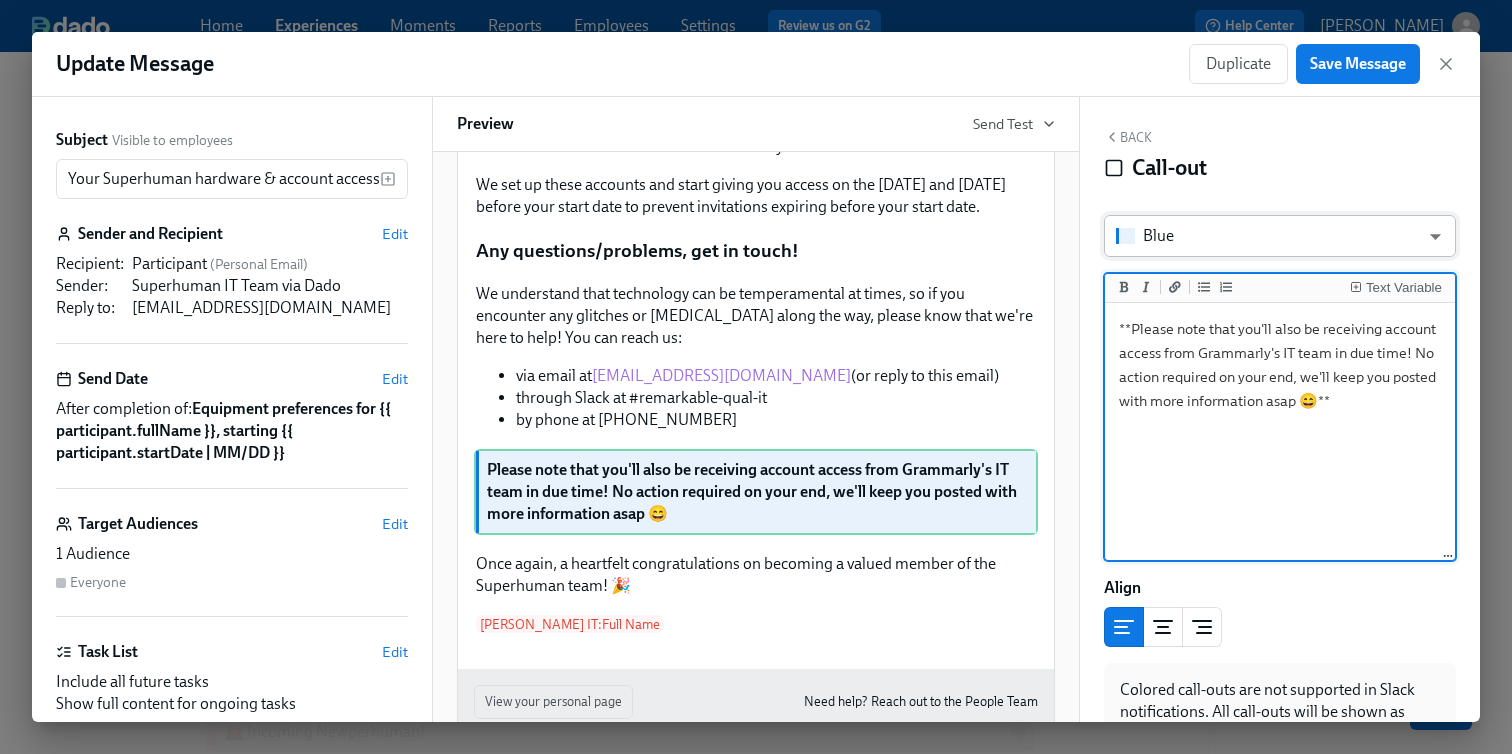 type on "**Please note that you'll also be receiving account access from Grammarly's IT team in due time! No action required on your end, we'll keep you posted with more information asap 😄**" 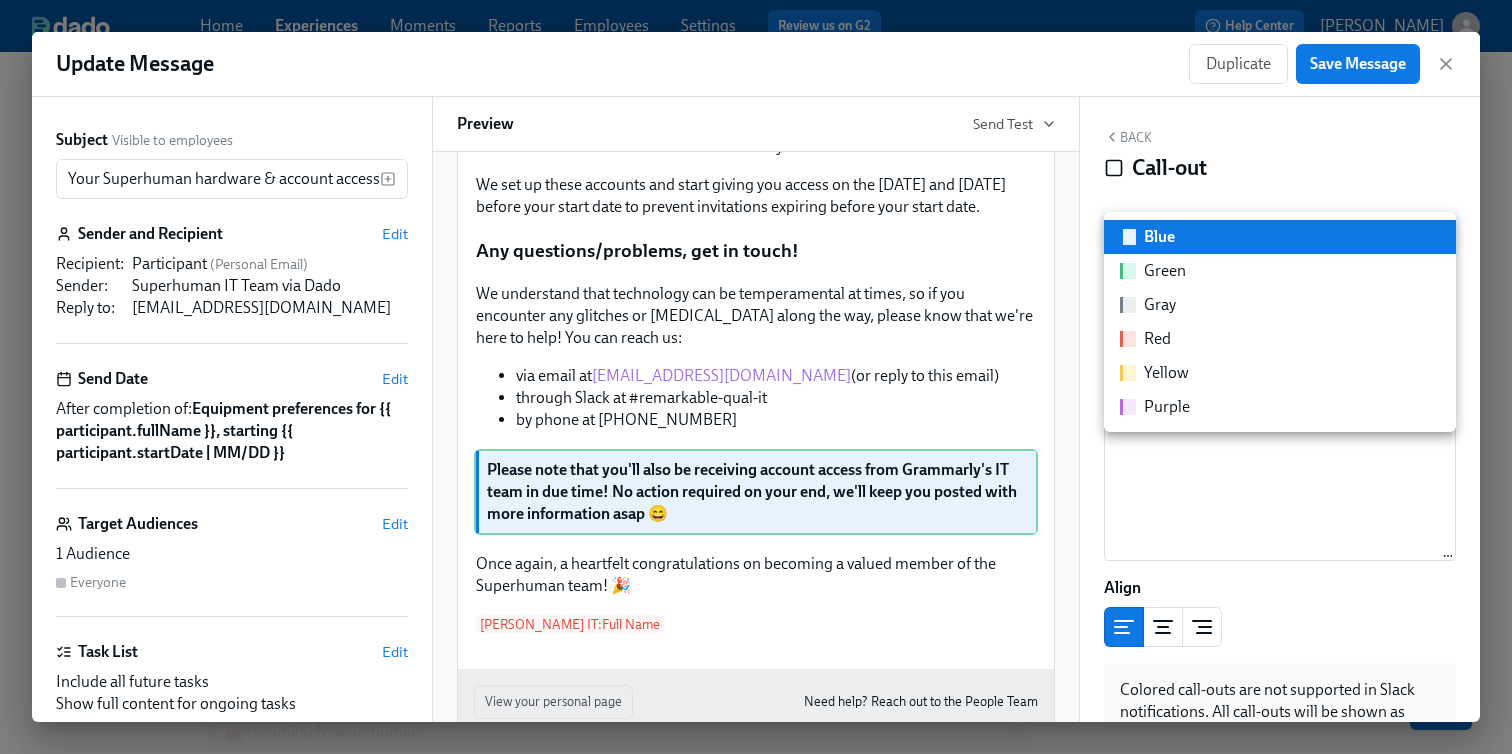 click on "Green" at bounding box center (1280, 271) 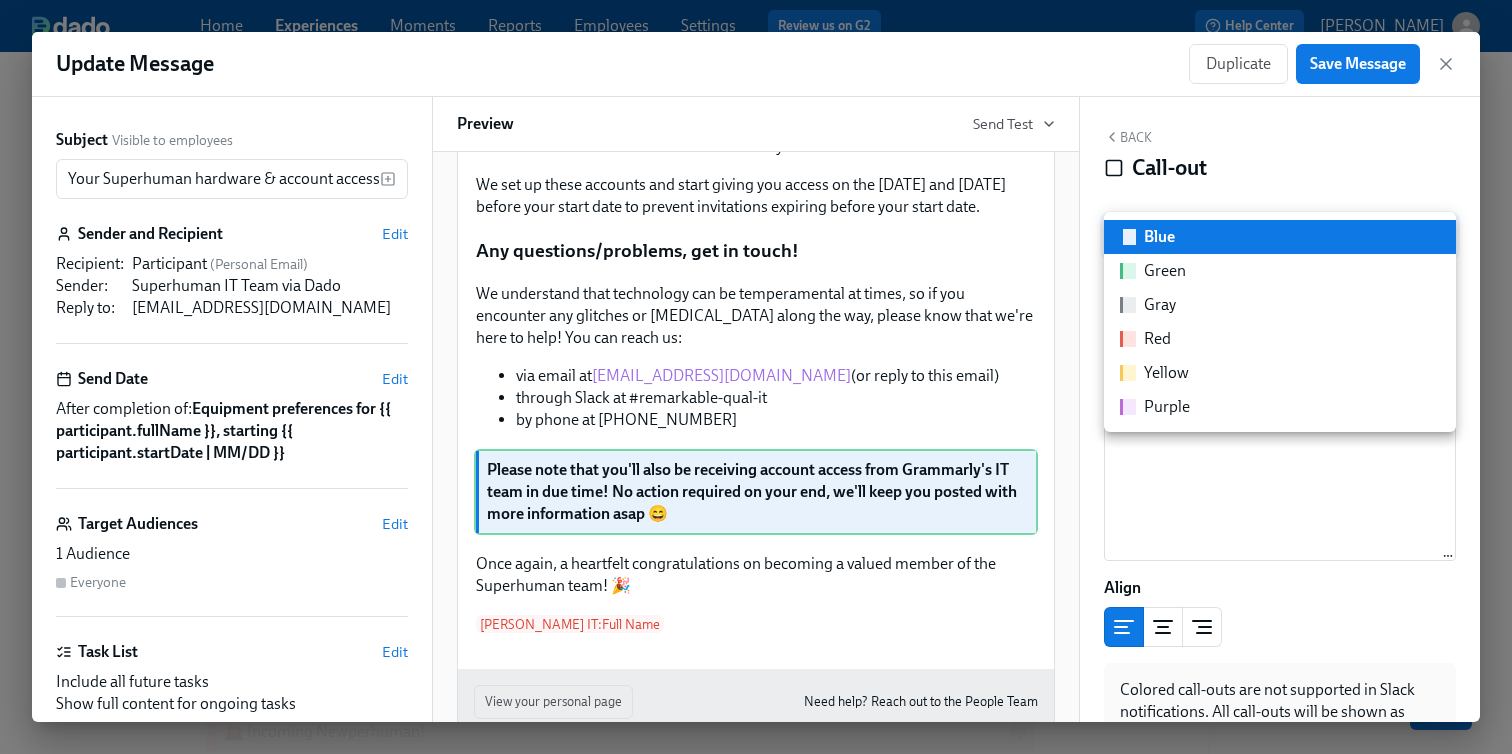type on "green" 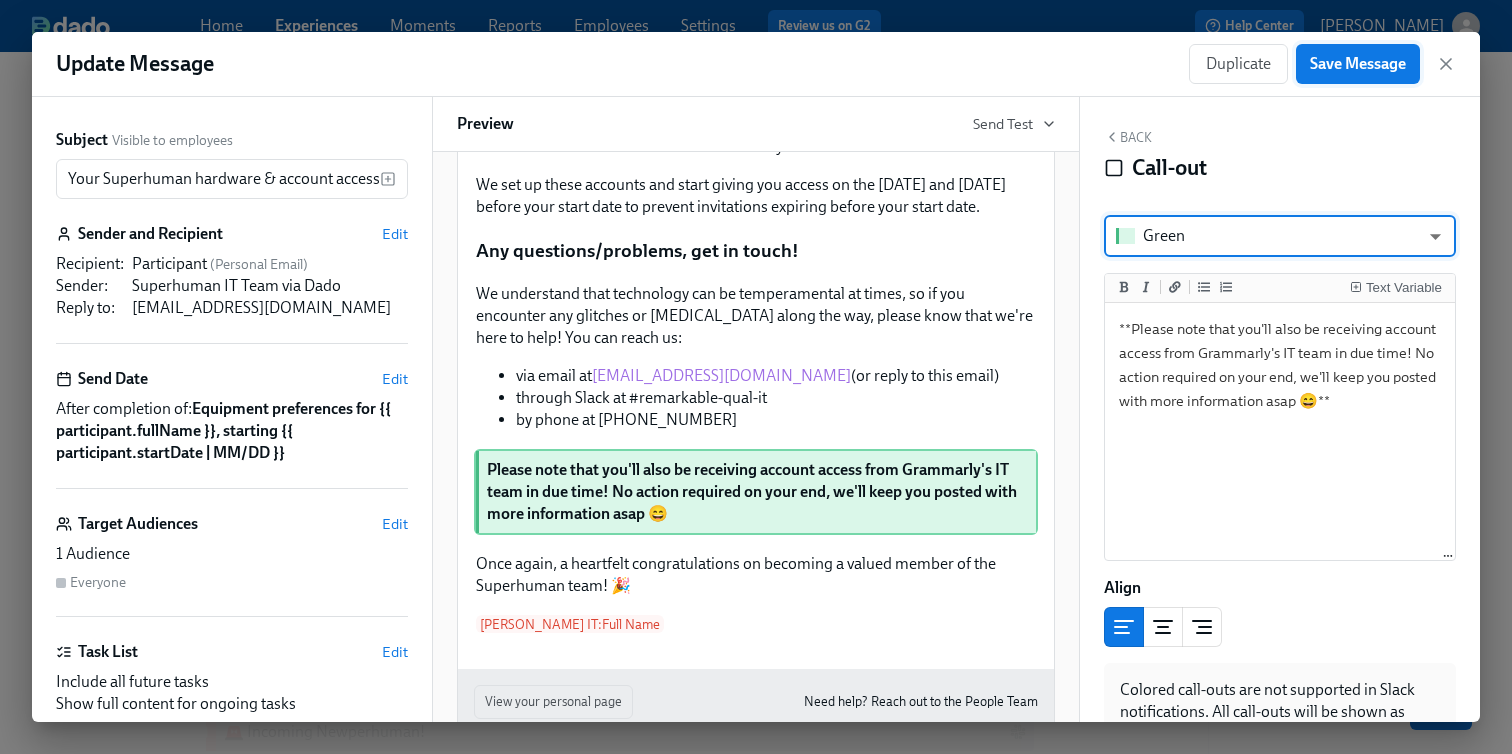 click on "Save Message" at bounding box center (1358, 64) 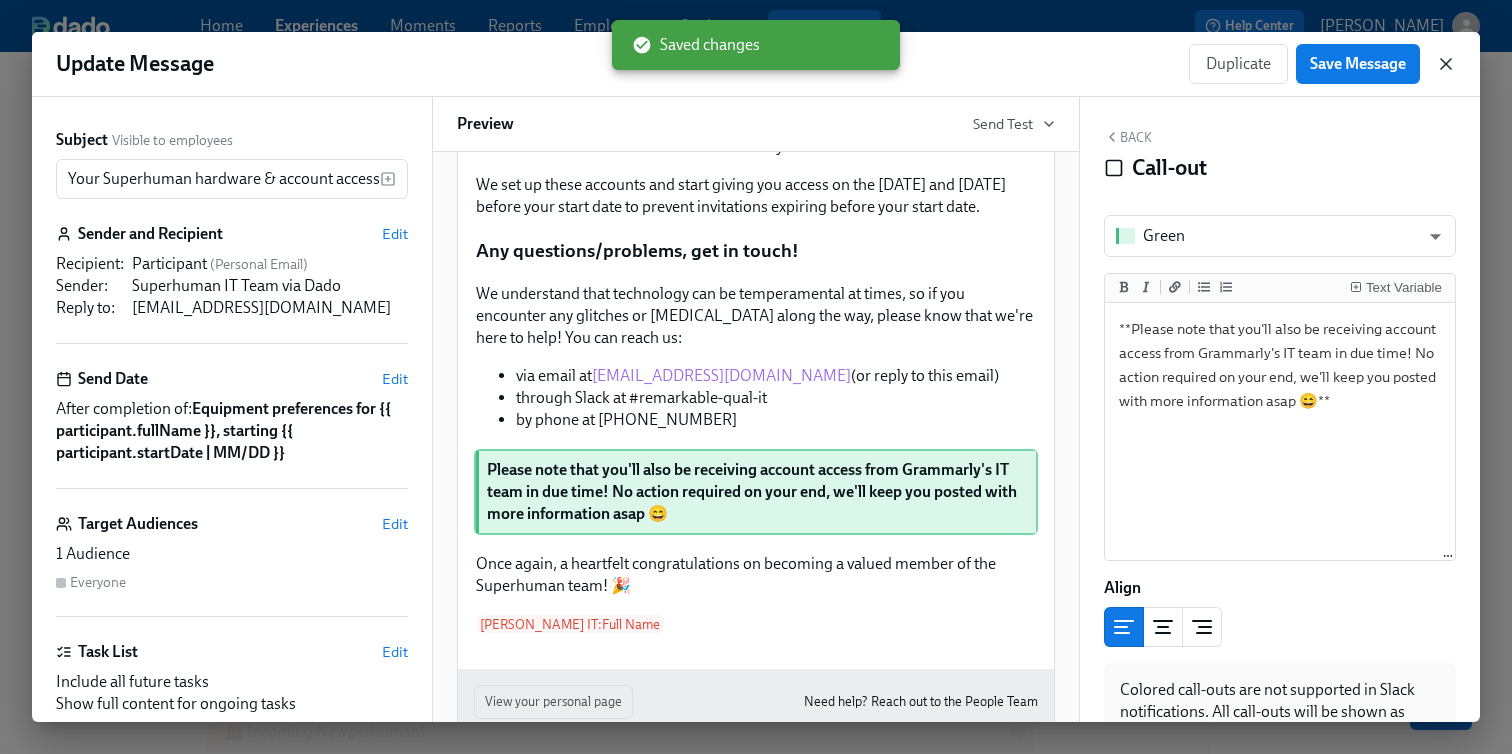 click 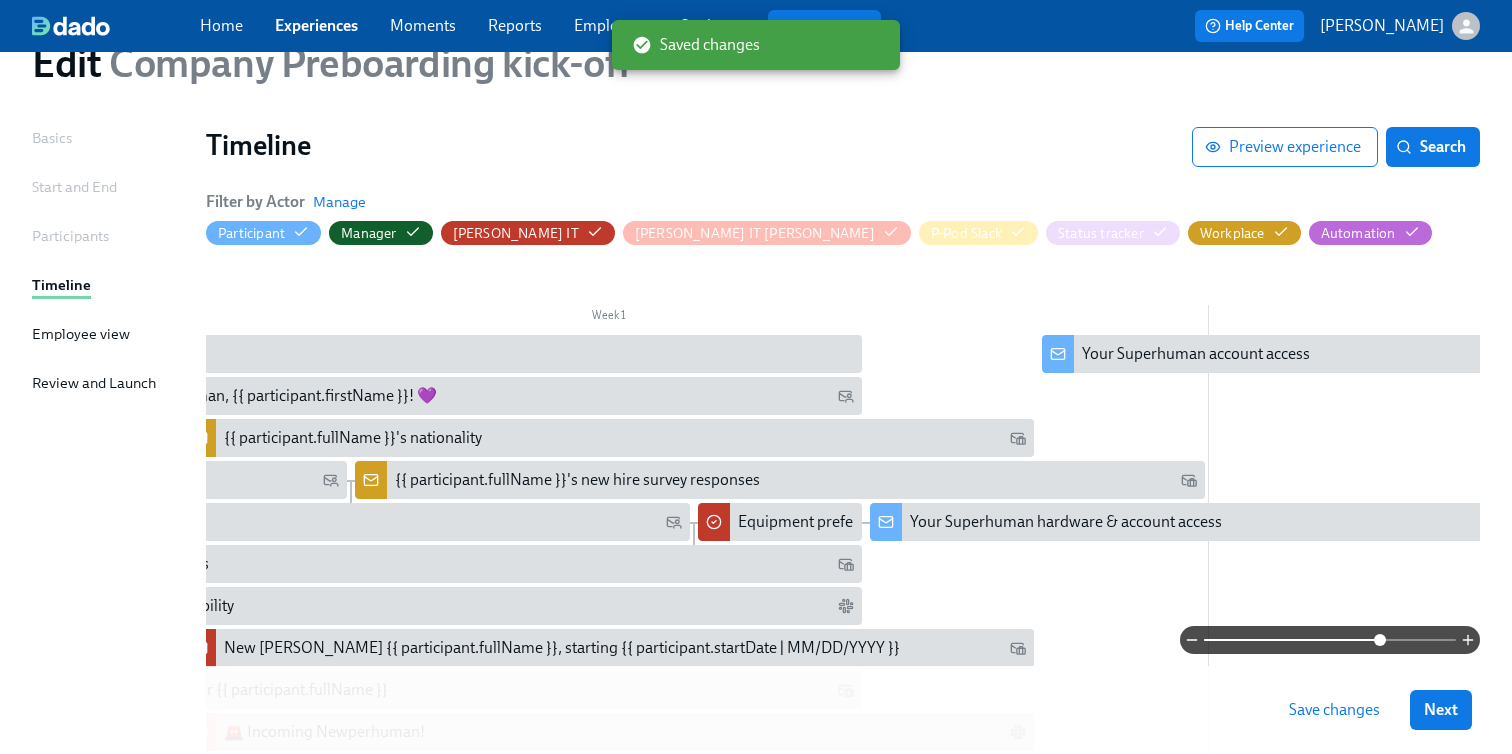 click on "Save changes" at bounding box center [1334, 710] 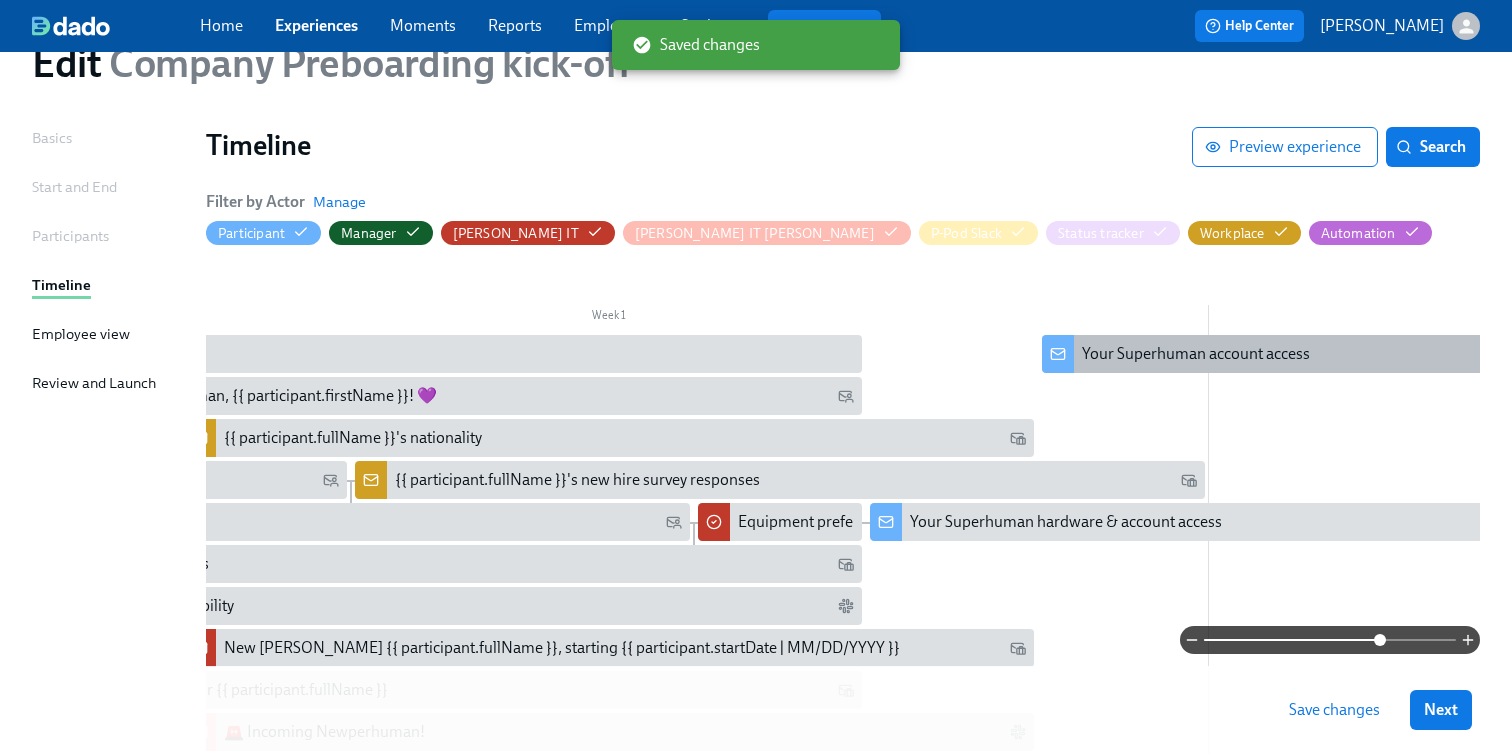 click on "Your Superhuman account access" at bounding box center (1196, 354) 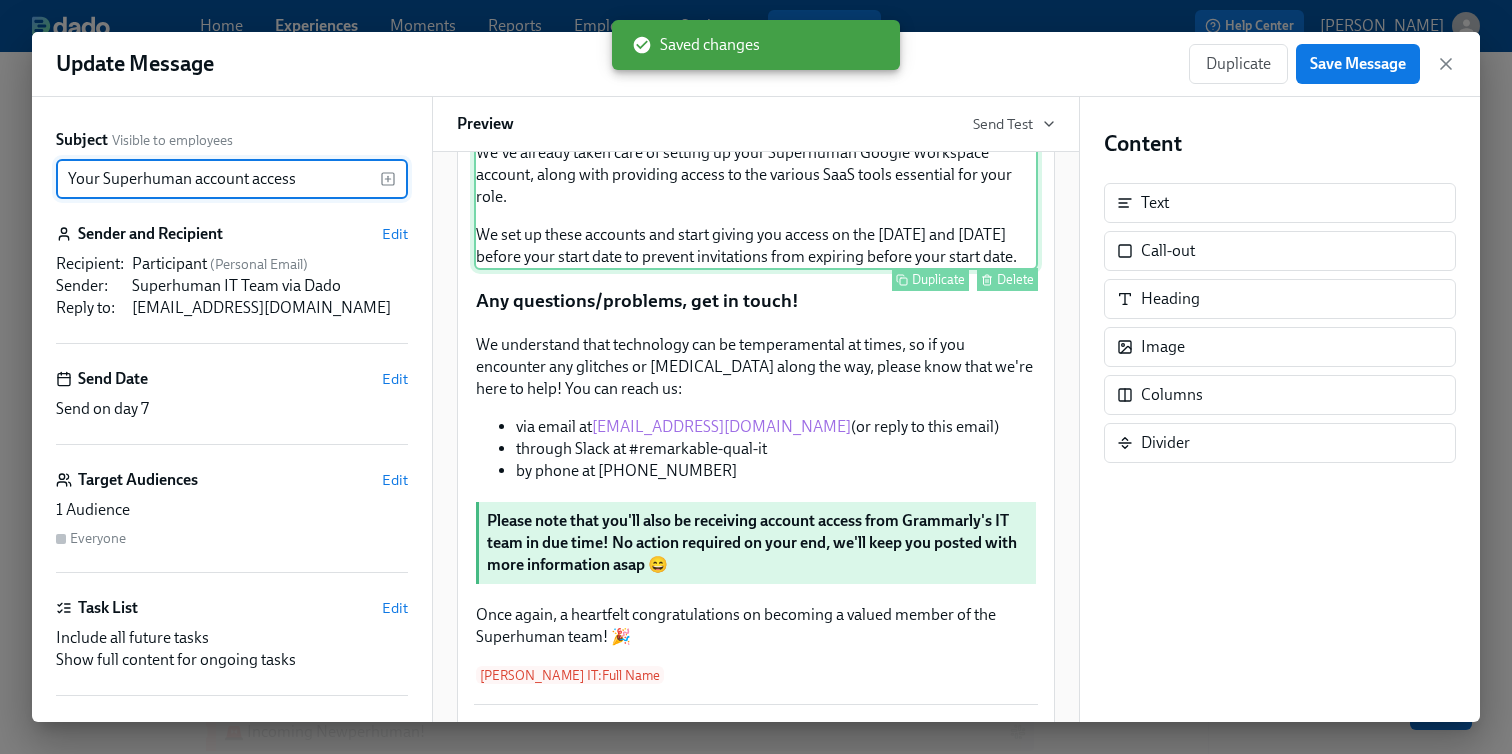 scroll, scrollTop: 463, scrollLeft: 0, axis: vertical 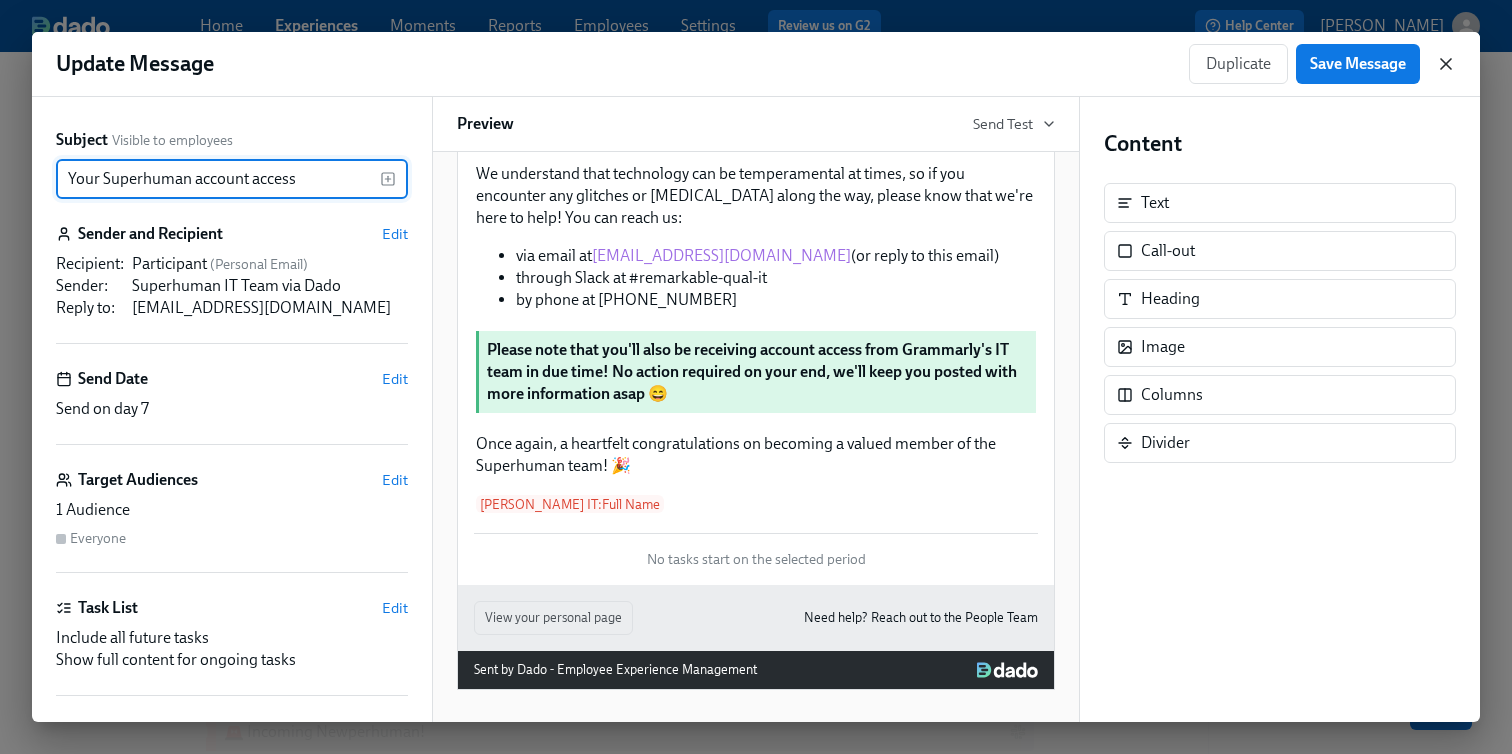 click 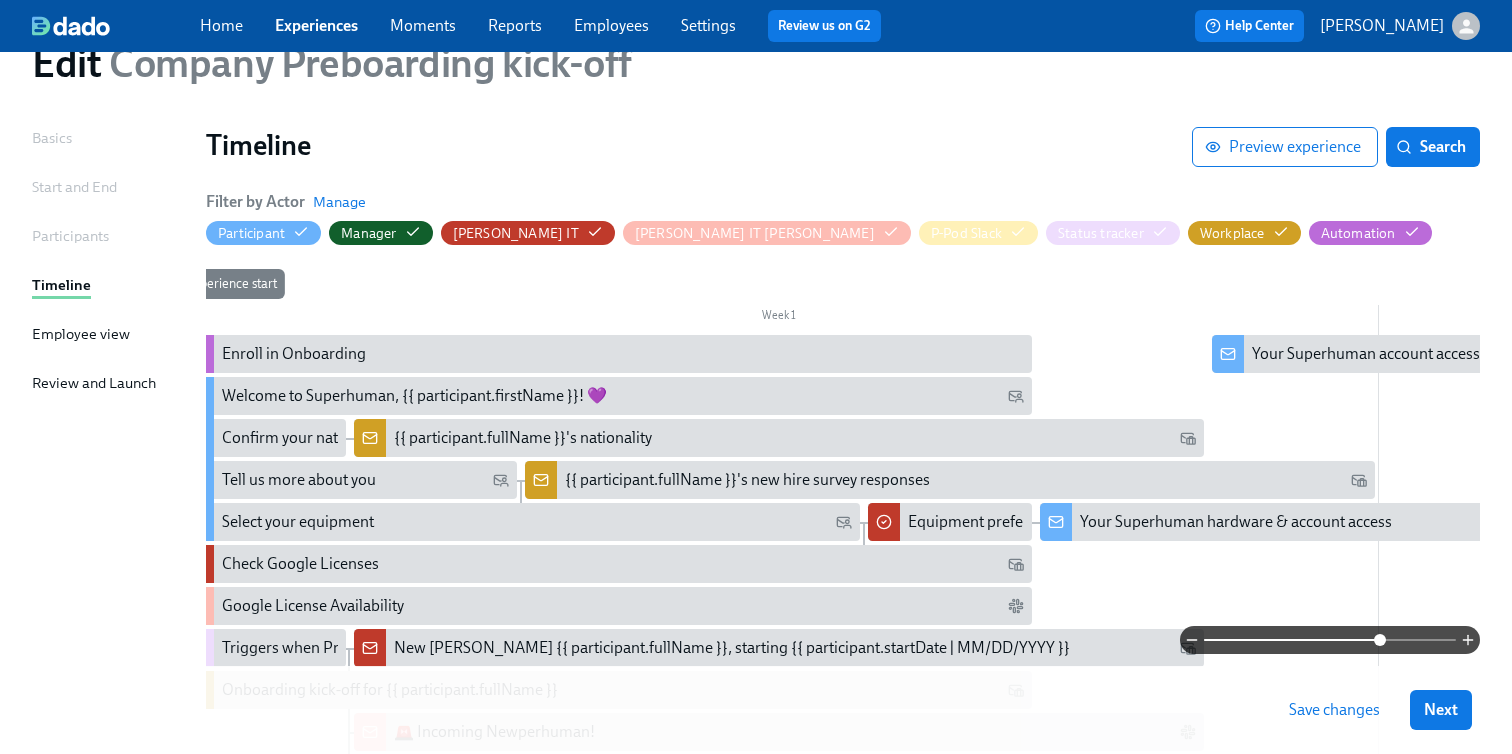 scroll, scrollTop: 0, scrollLeft: 0, axis: both 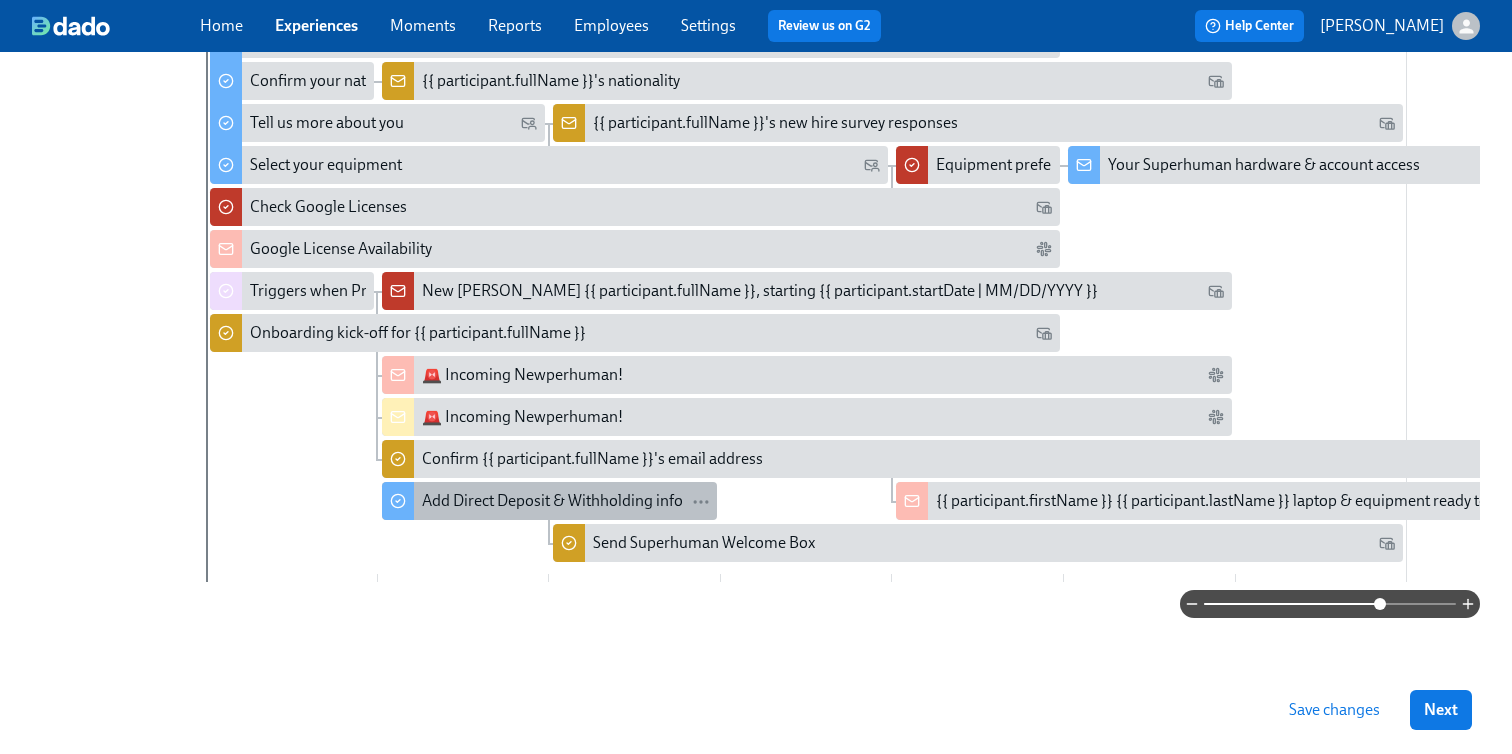 click on "Add Direct Deposit & Withholding info" at bounding box center [552, 501] 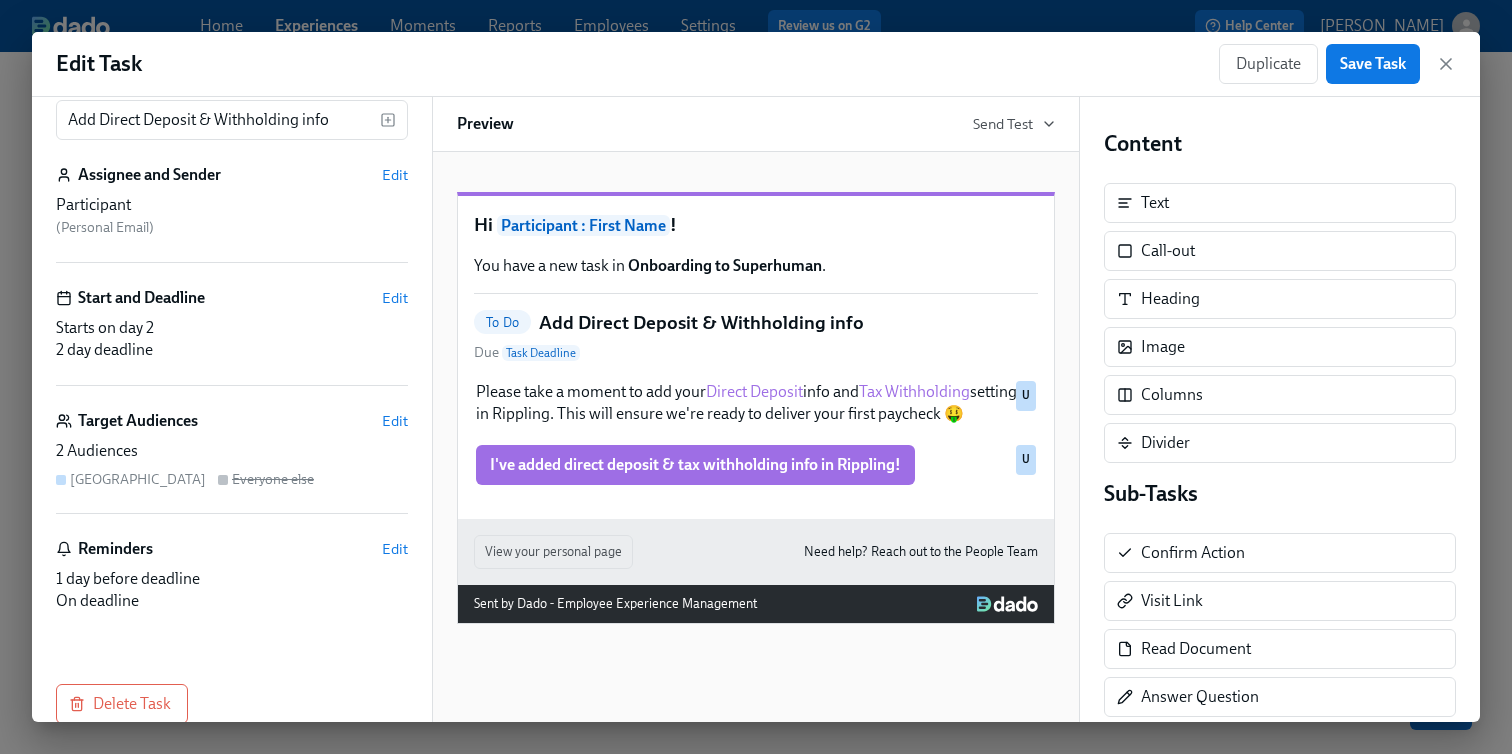 scroll, scrollTop: 93, scrollLeft: 0, axis: vertical 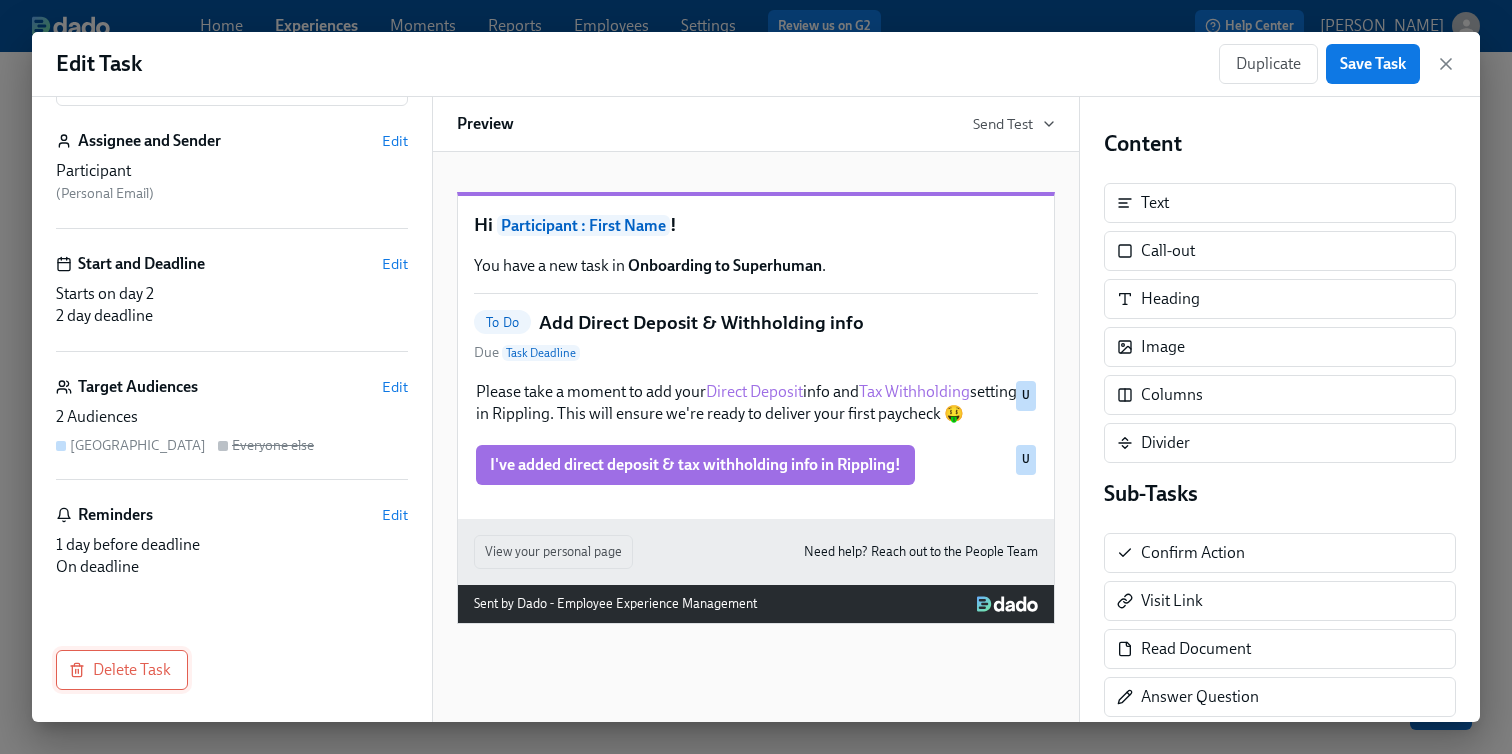 click on "Delete Task" at bounding box center [122, 670] 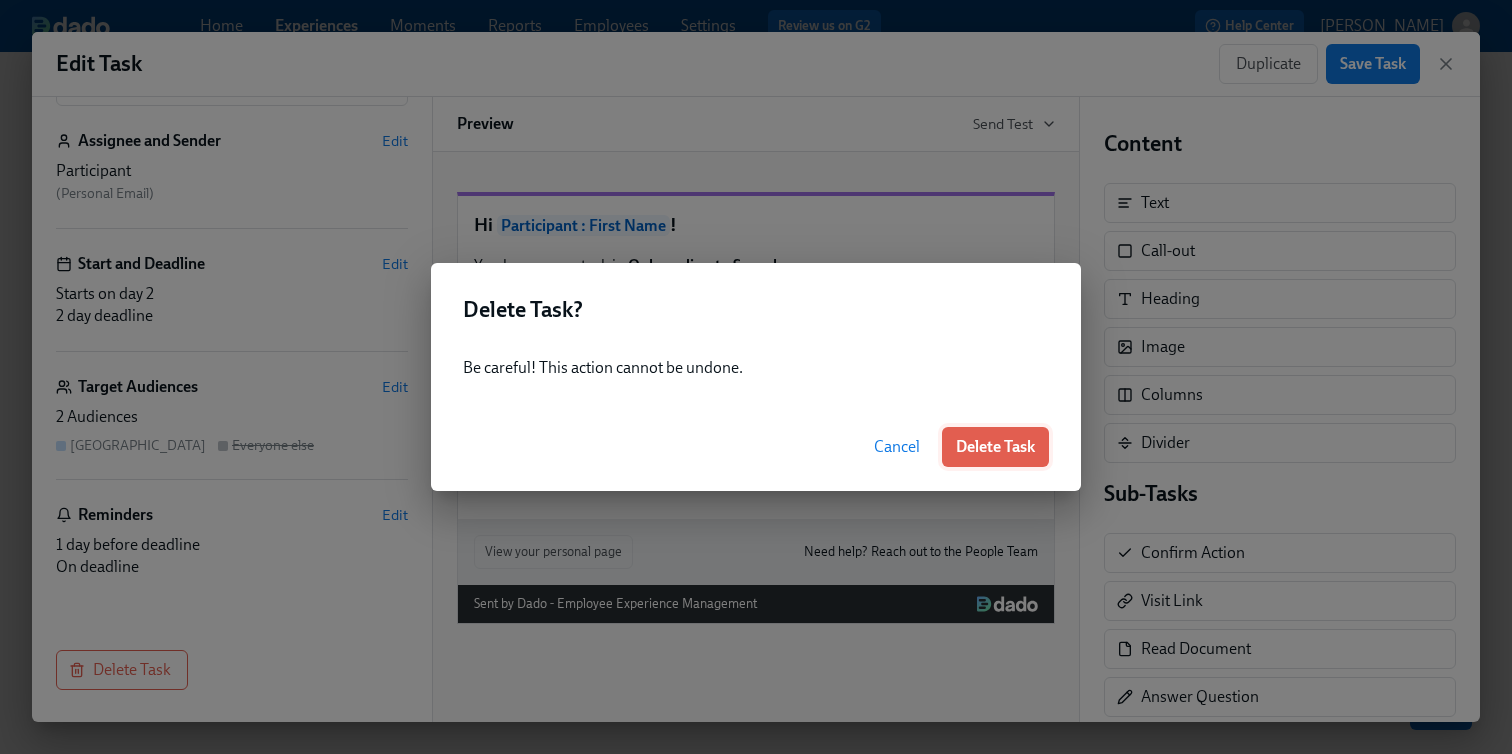 click on "Delete Task" at bounding box center (995, 447) 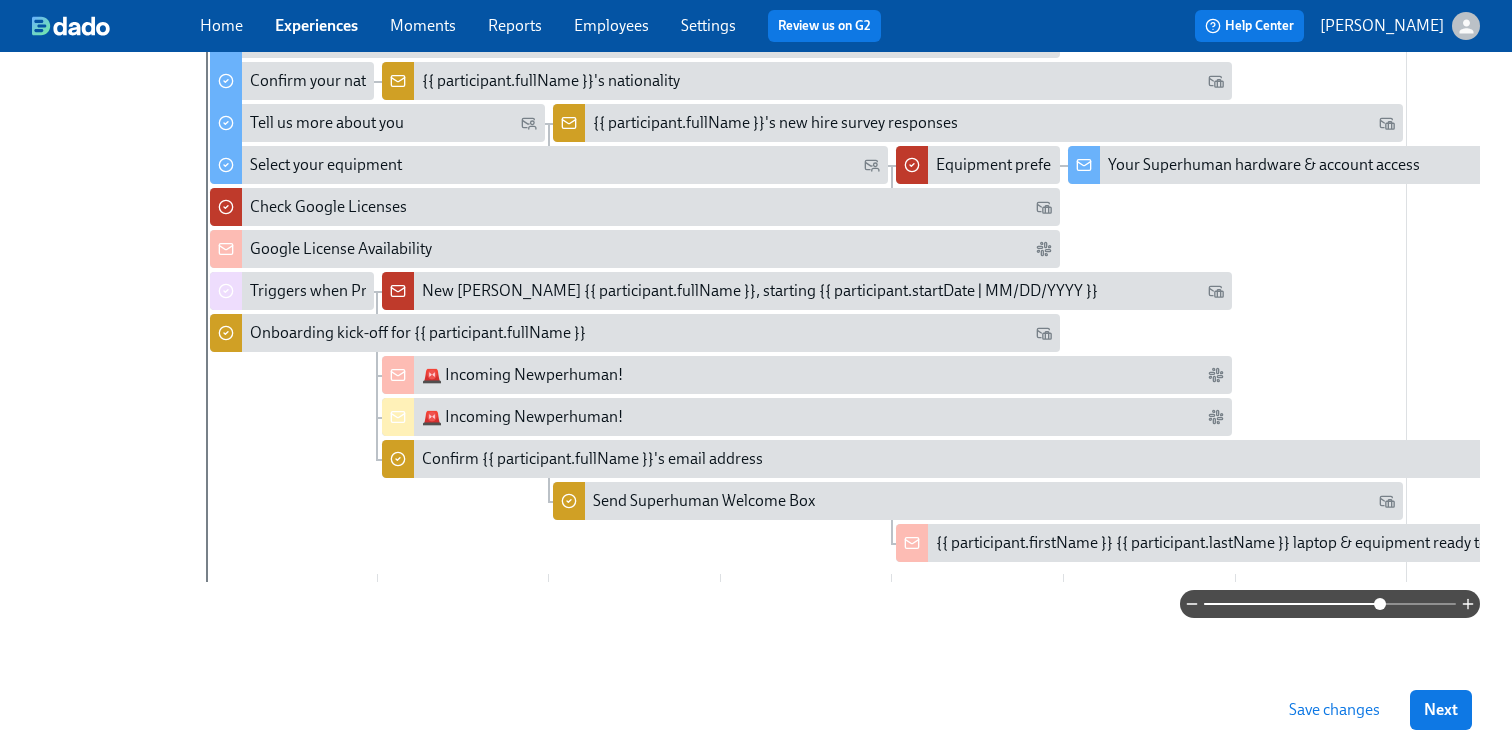 click on "Save changes" at bounding box center (1334, 710) 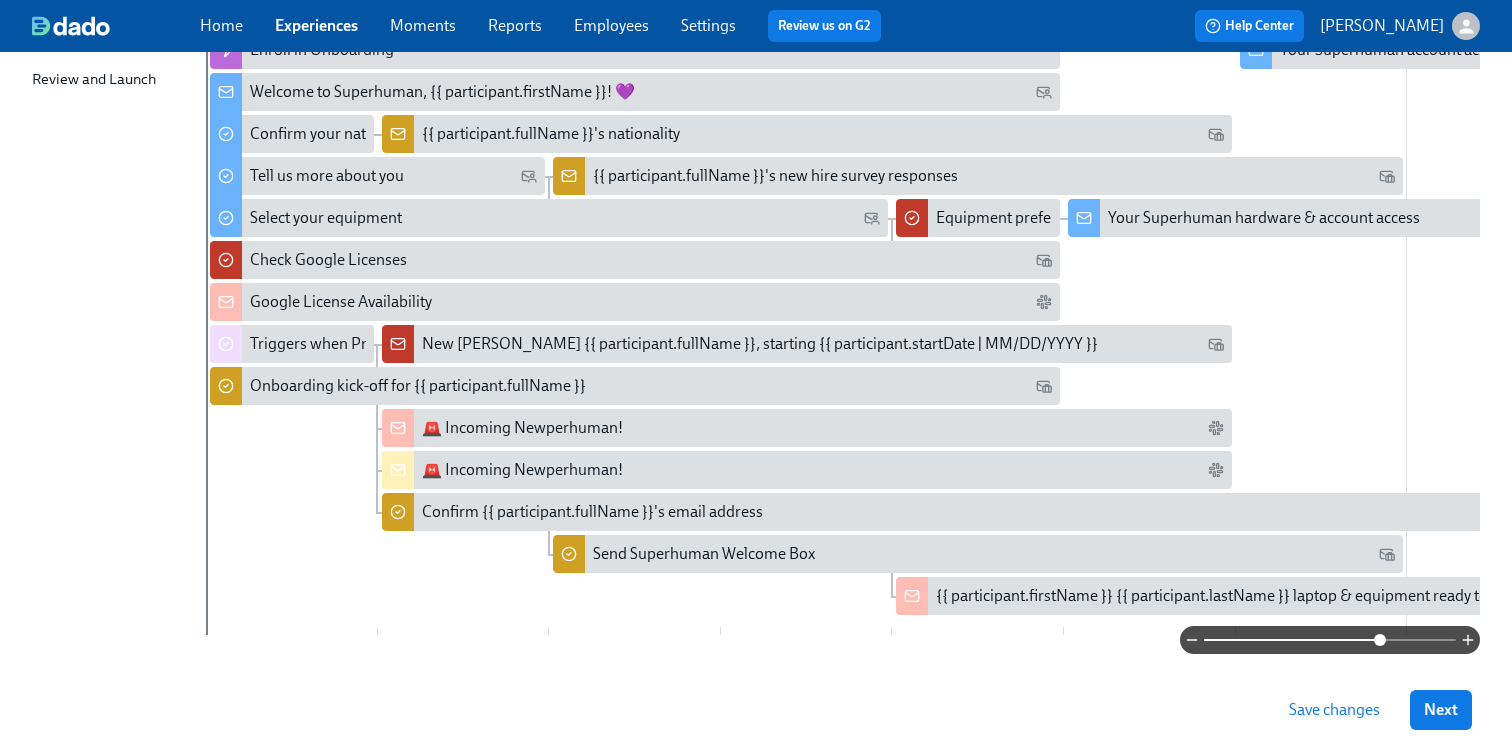 scroll, scrollTop: 374, scrollLeft: 0, axis: vertical 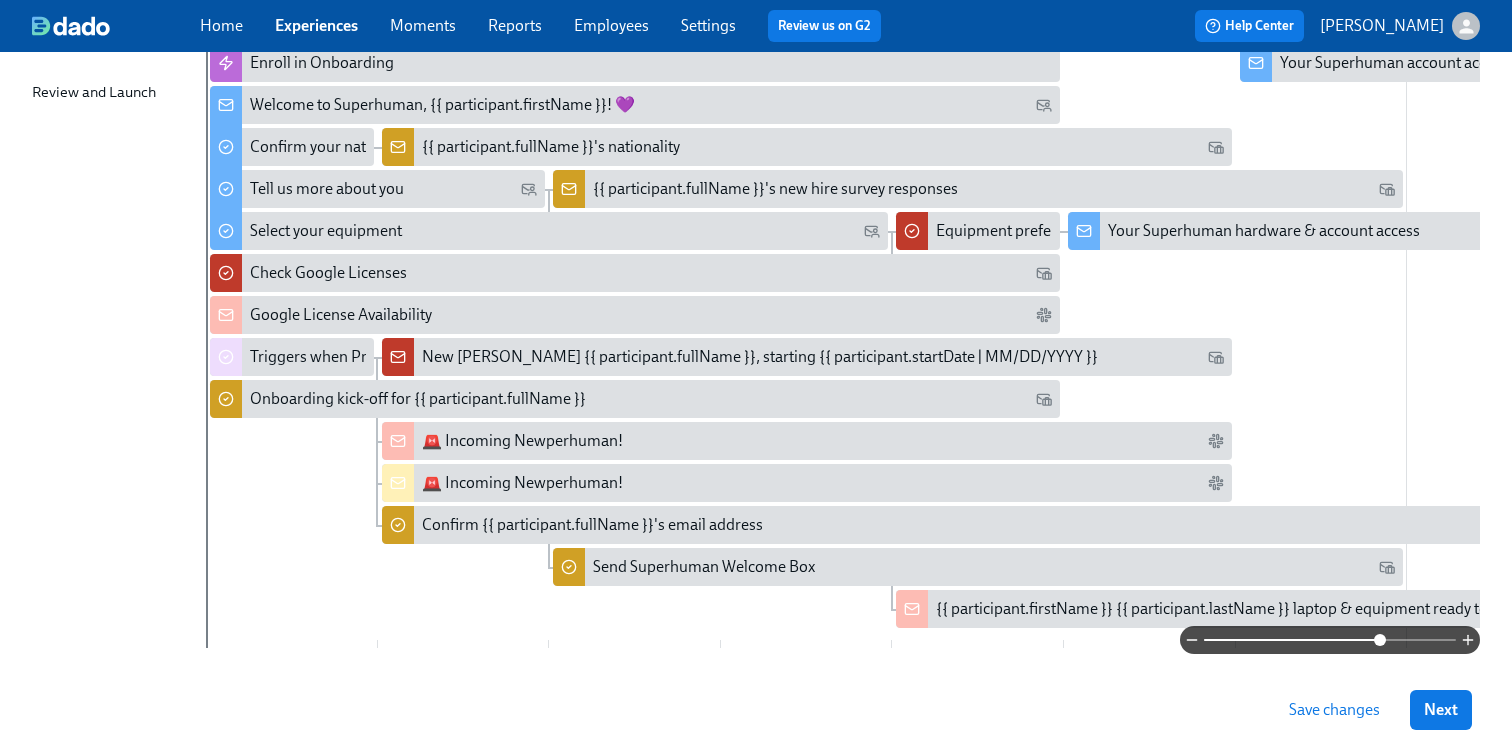 click on "Save changes" at bounding box center (1334, 710) 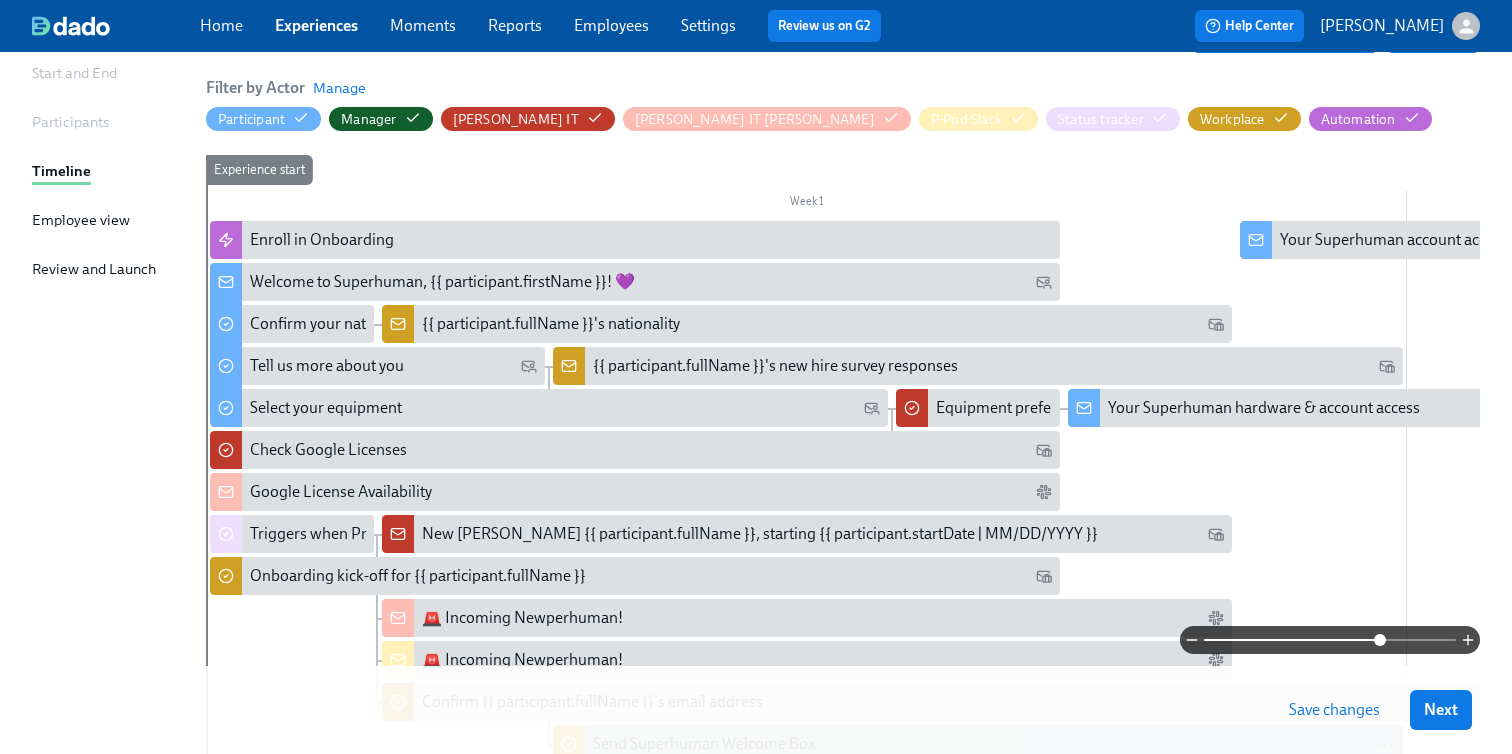 scroll, scrollTop: 0, scrollLeft: 0, axis: both 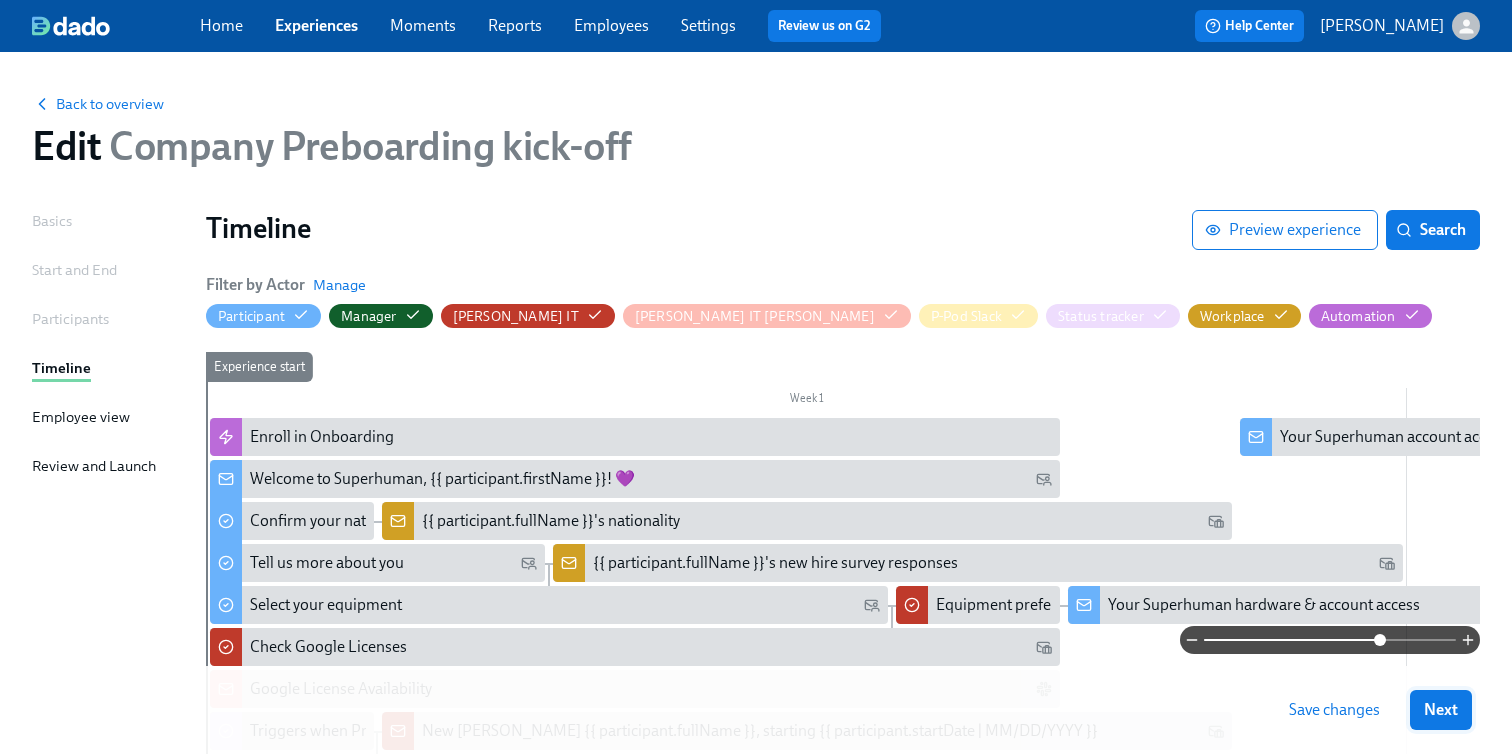 click on "Next" at bounding box center (1441, 710) 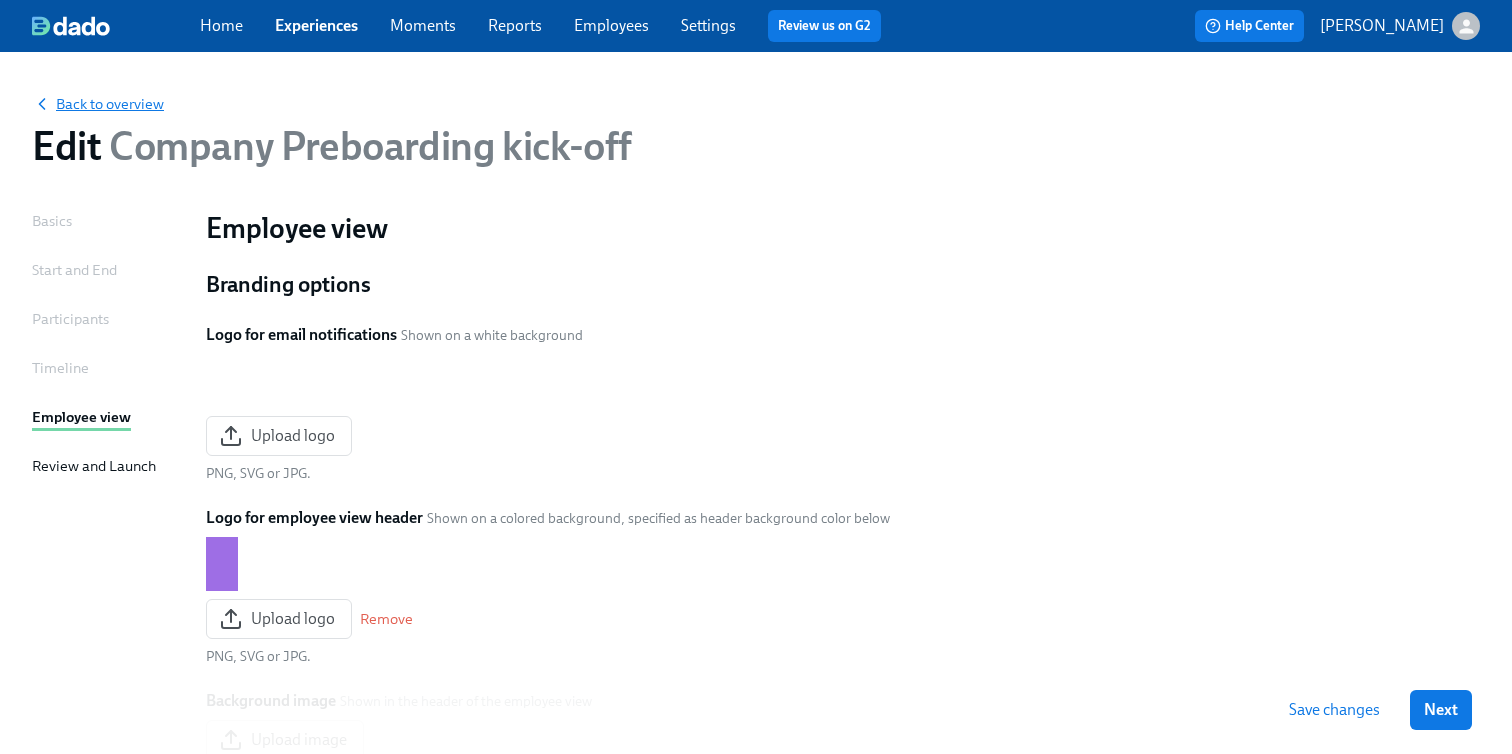 click on "Back to overview" at bounding box center (98, 104) 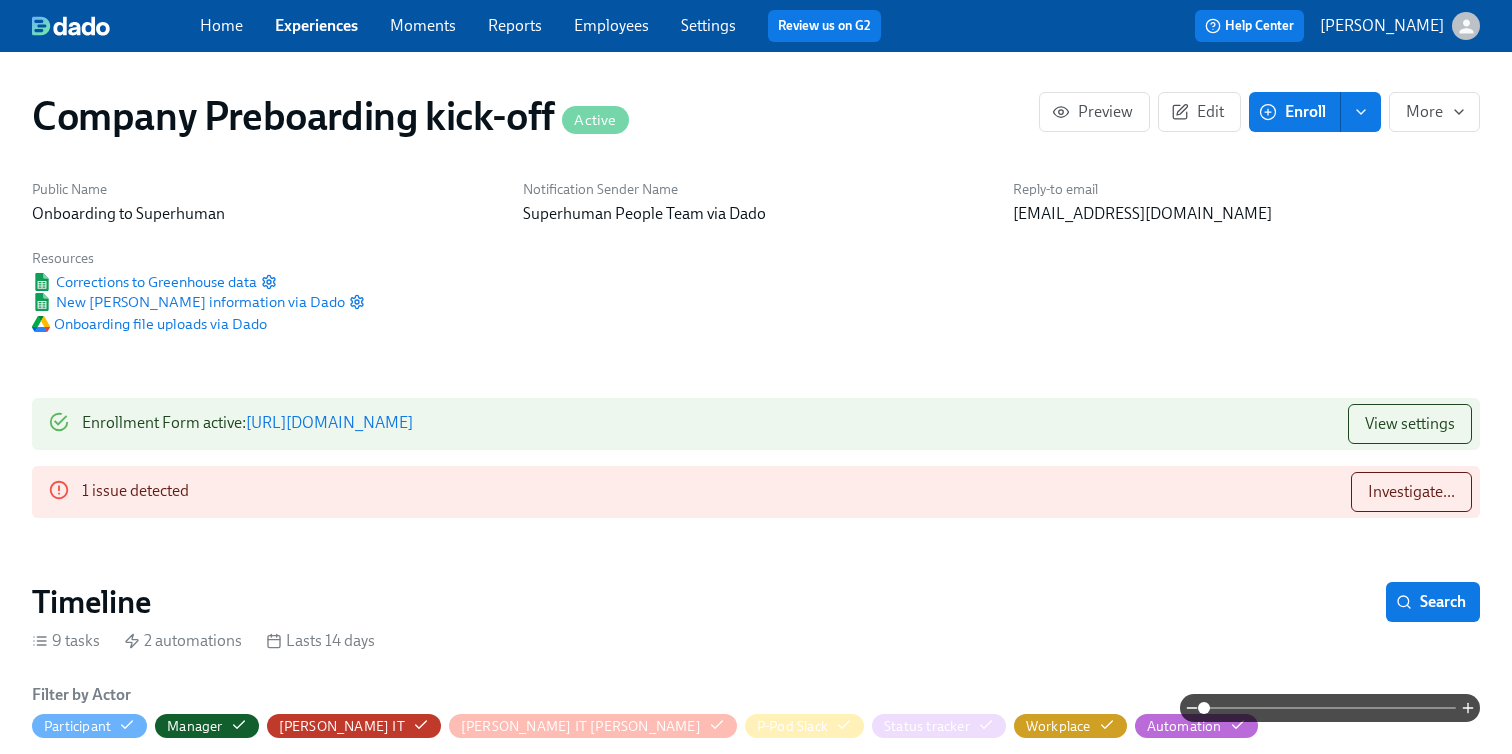 scroll, scrollTop: 0, scrollLeft: 3592, axis: horizontal 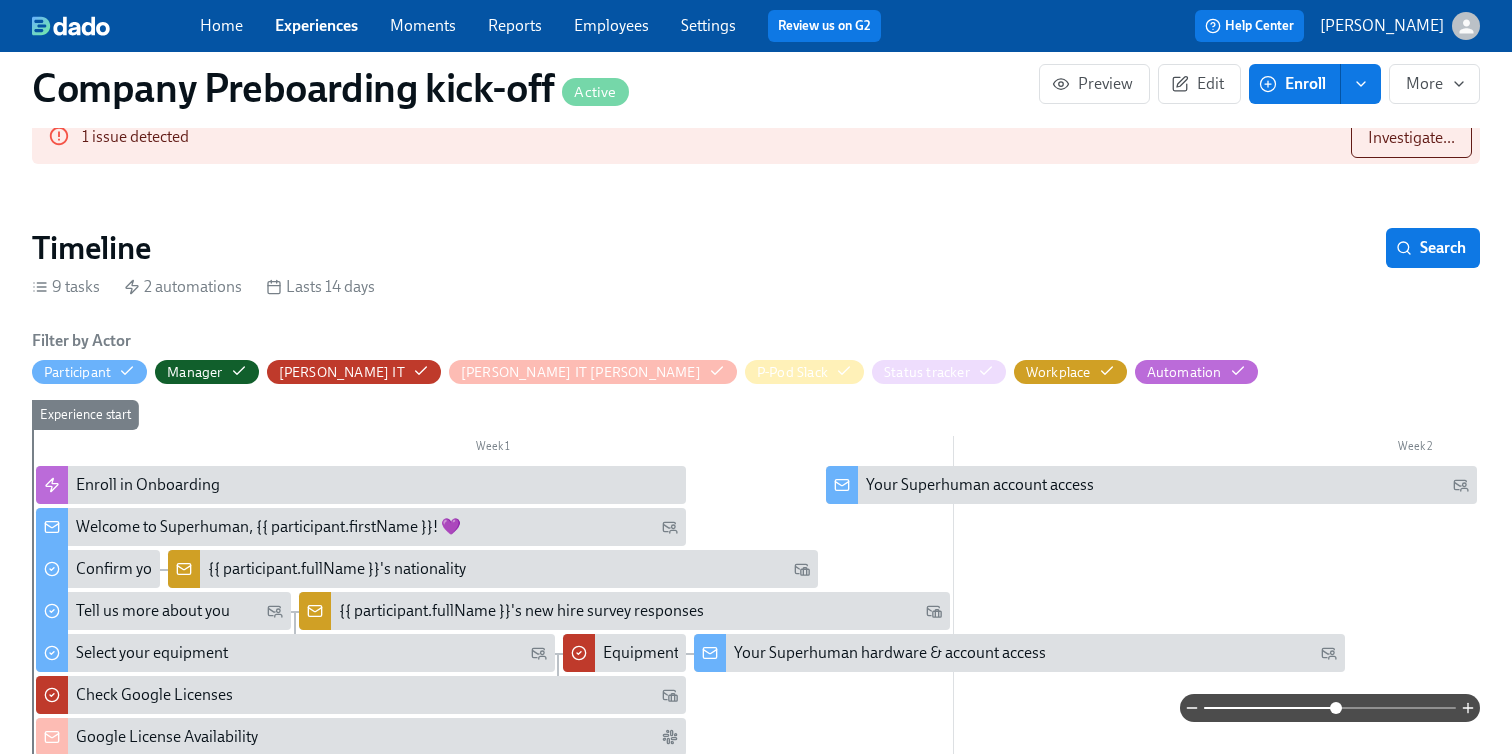 drag, startPoint x: 1201, startPoint y: 709, endPoint x: 1345, endPoint y: 712, distance: 144.03125 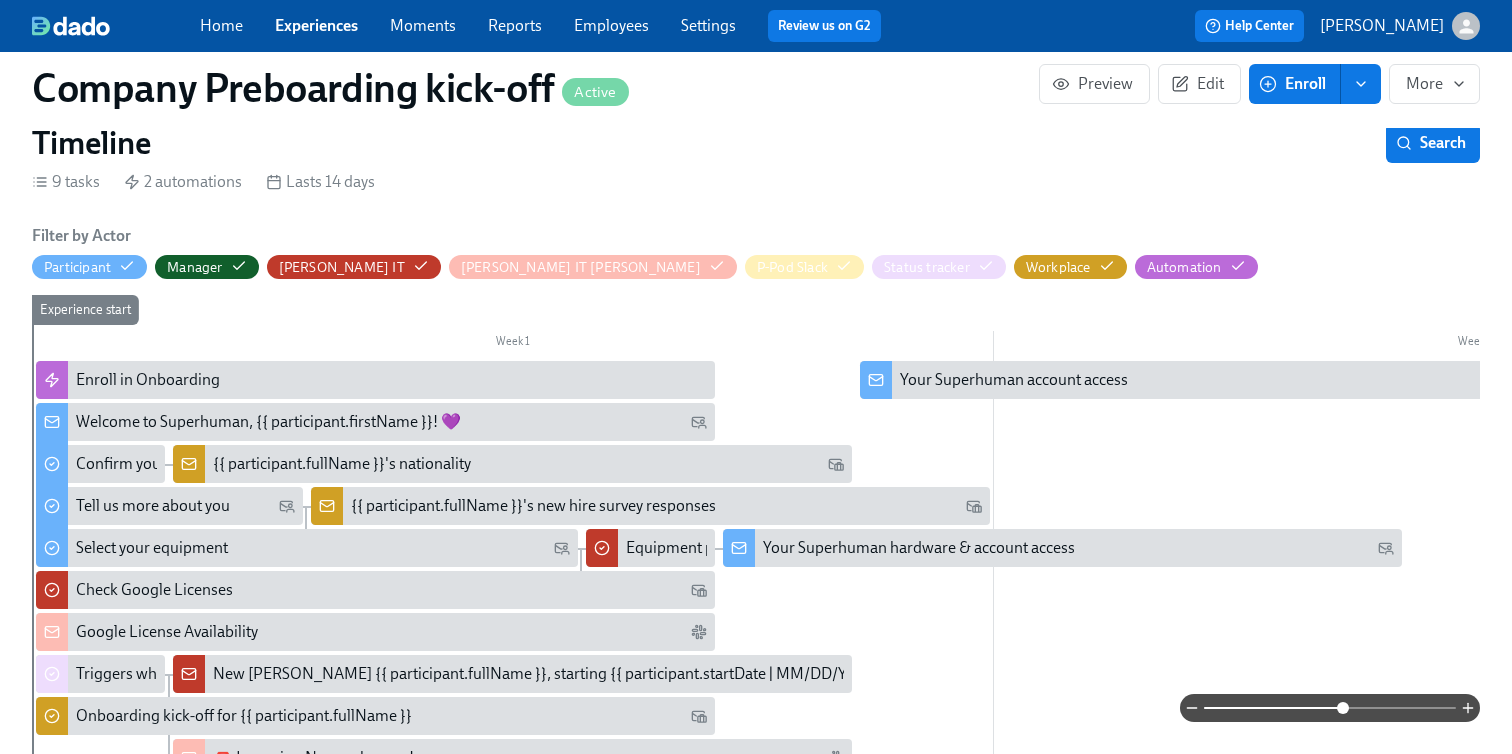scroll, scrollTop: 461, scrollLeft: 0, axis: vertical 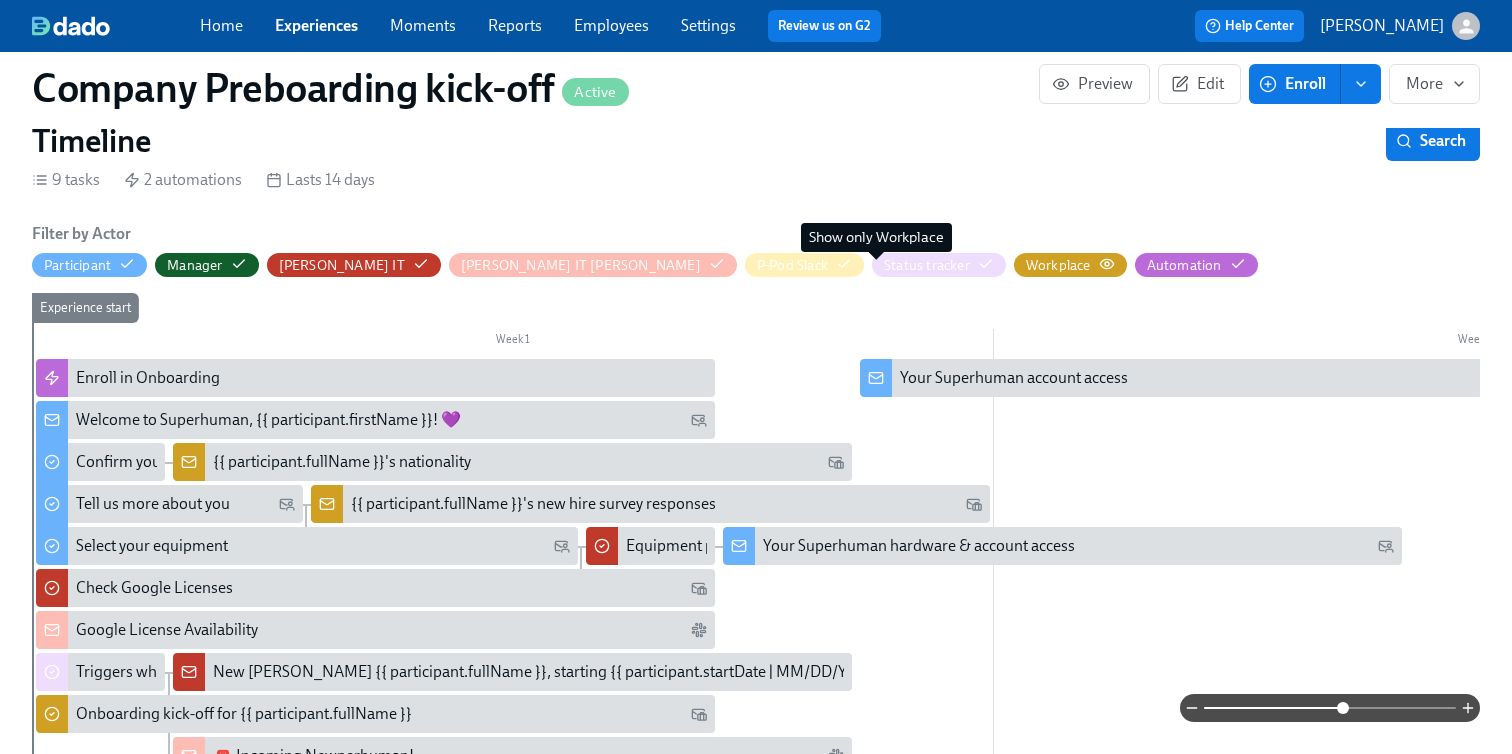 click 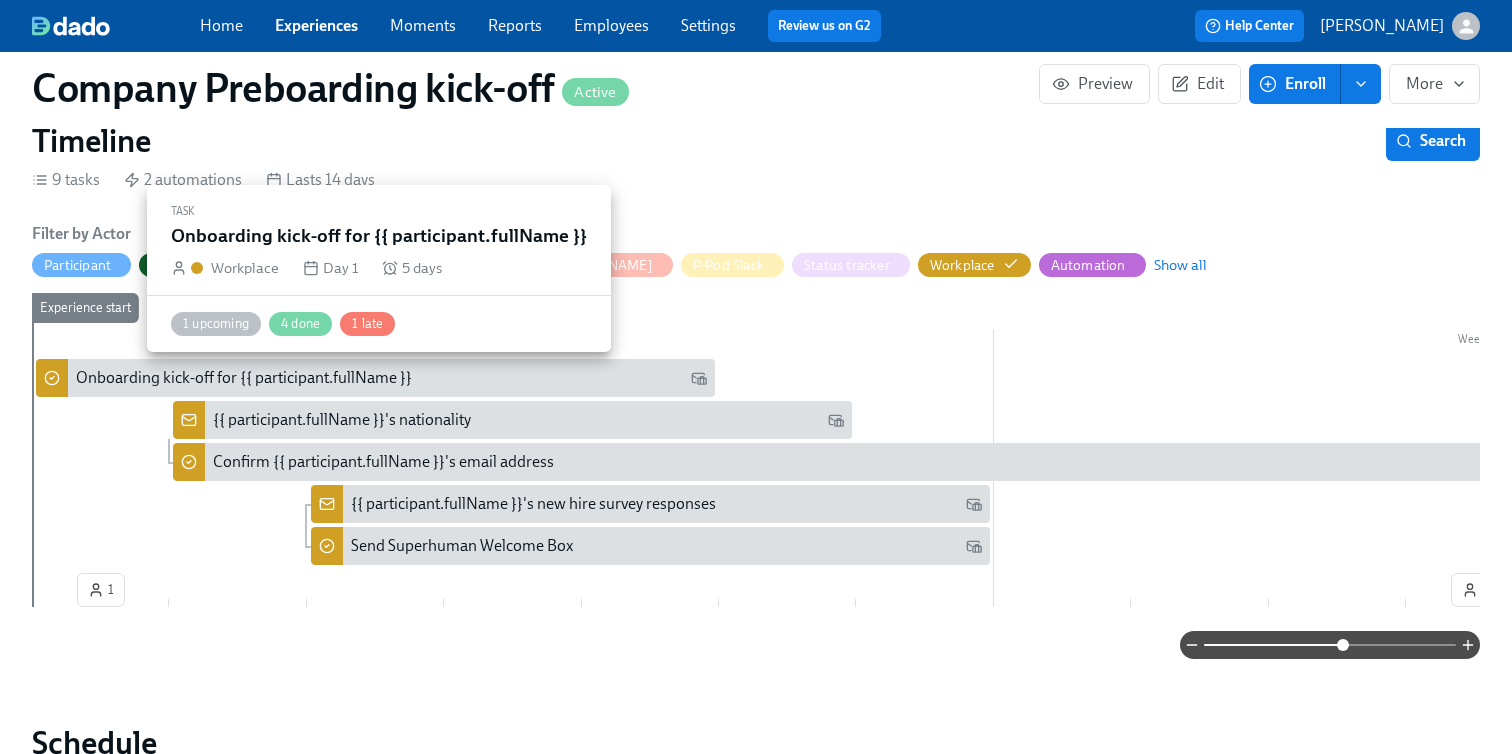 click on "Onboarding kick-off for {{ participant.fullName }}" at bounding box center [244, 378] 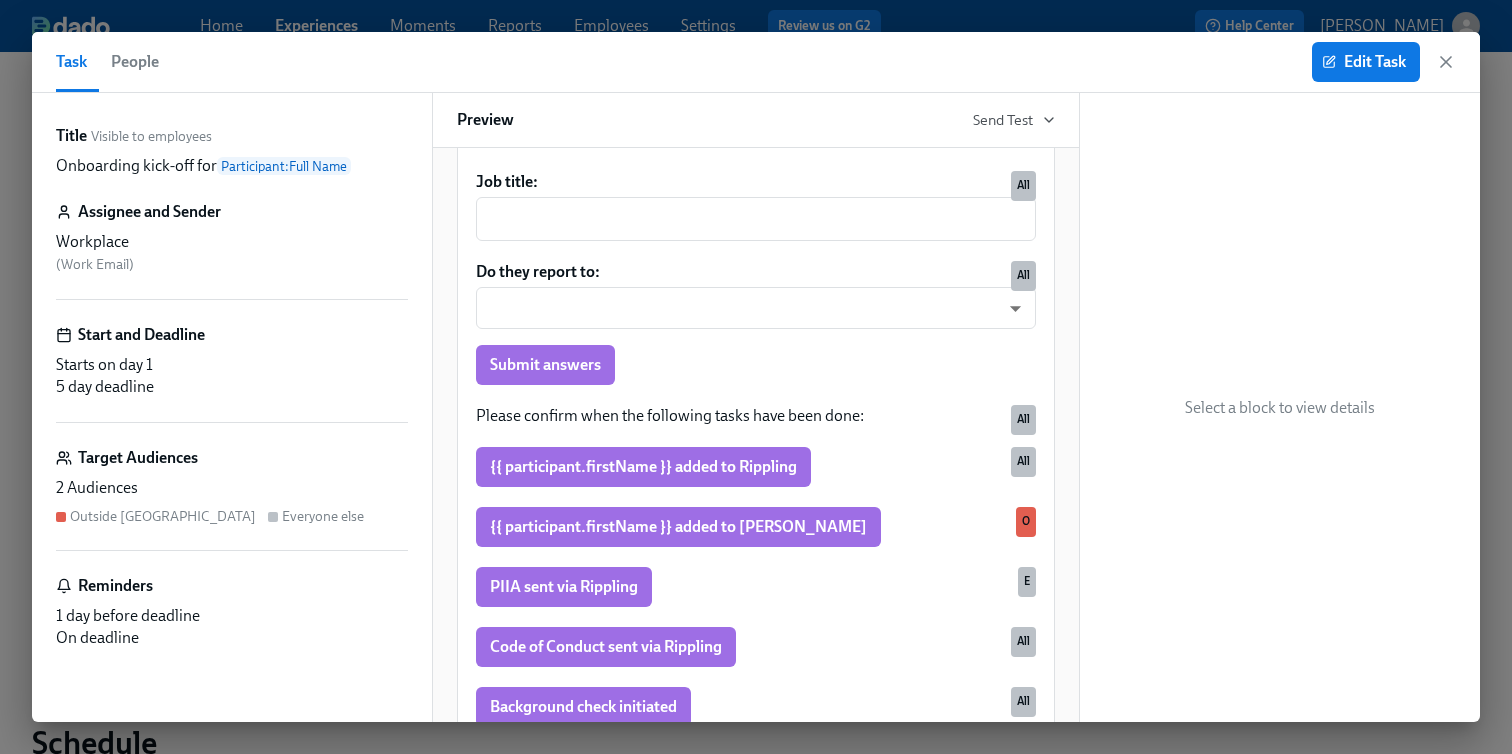 scroll, scrollTop: 272, scrollLeft: 0, axis: vertical 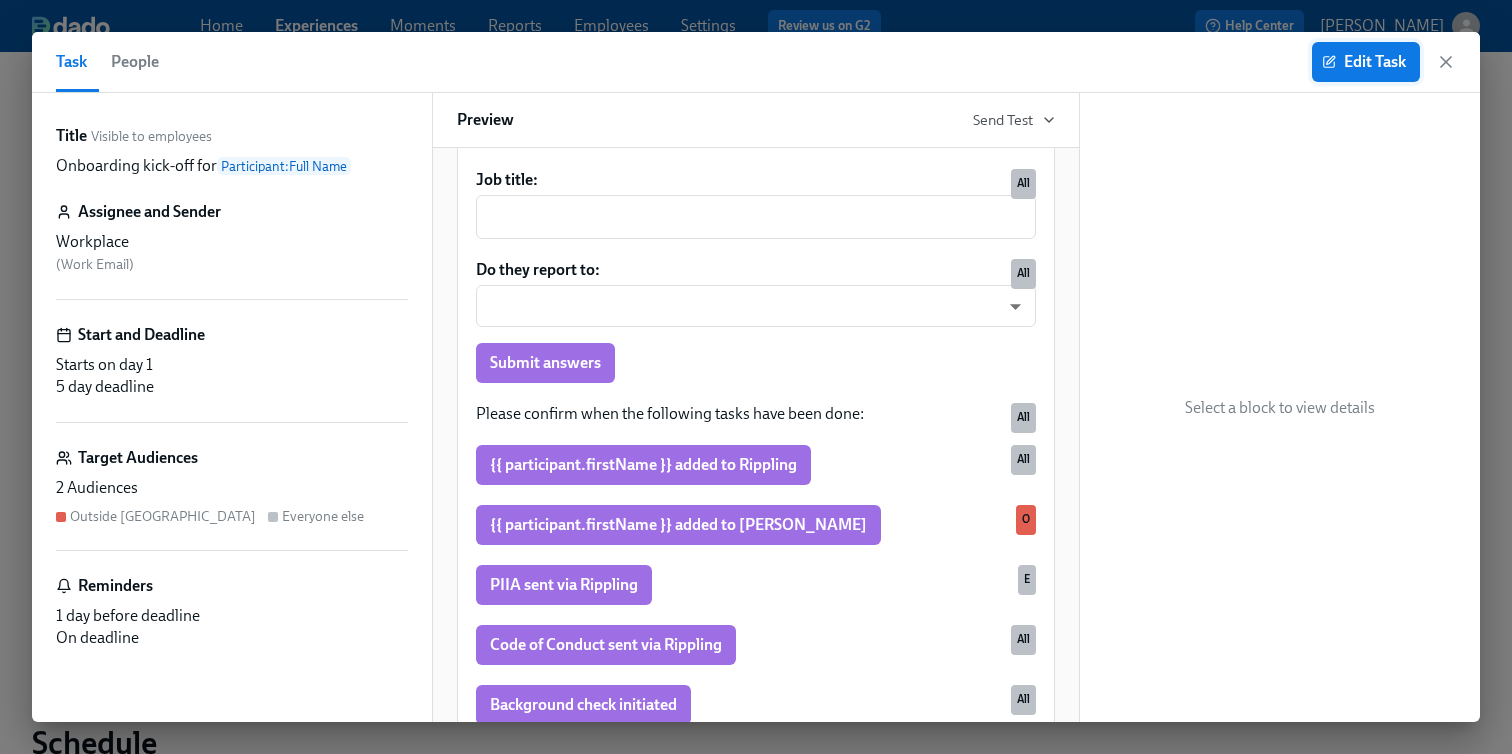 click on "Edit Task" at bounding box center (1366, 62) 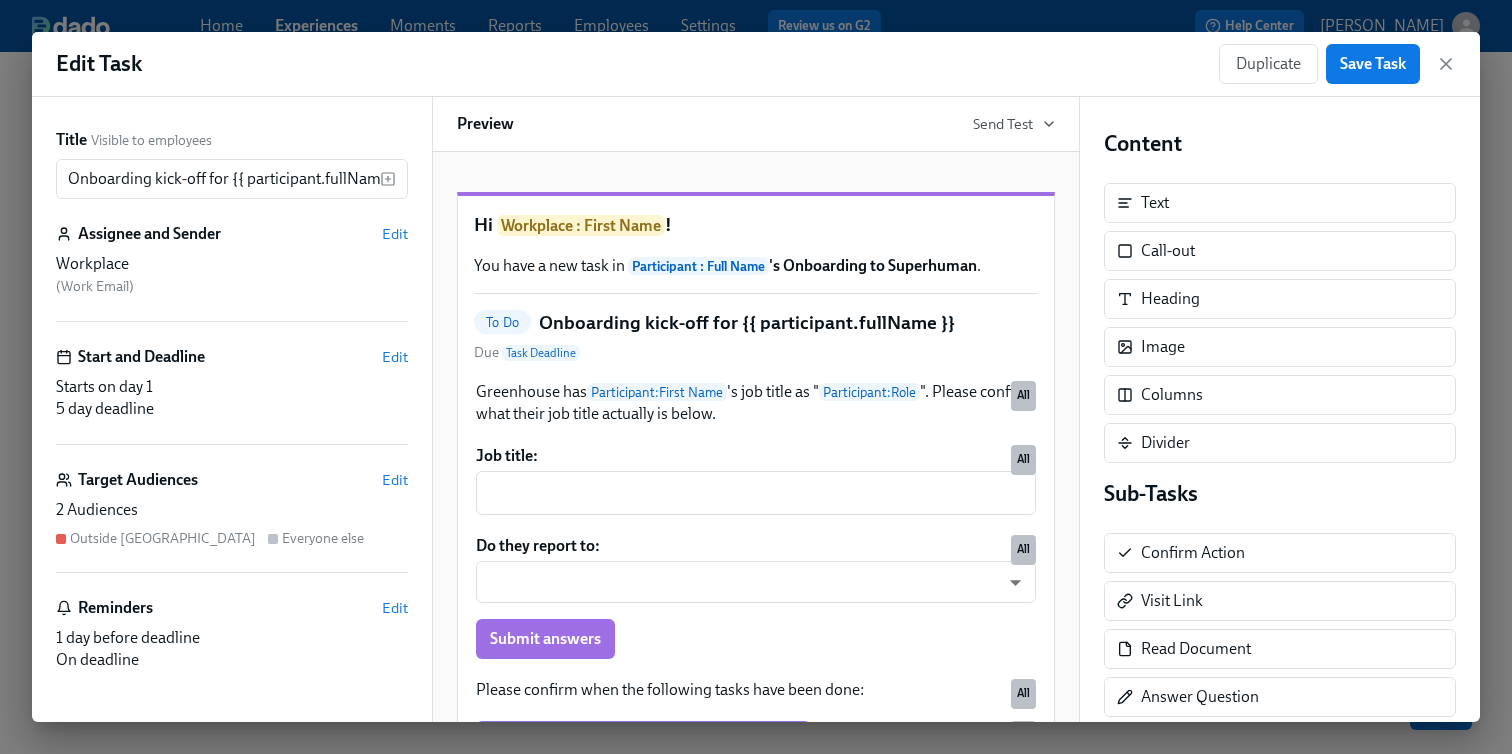 scroll, scrollTop: 0, scrollLeft: 0, axis: both 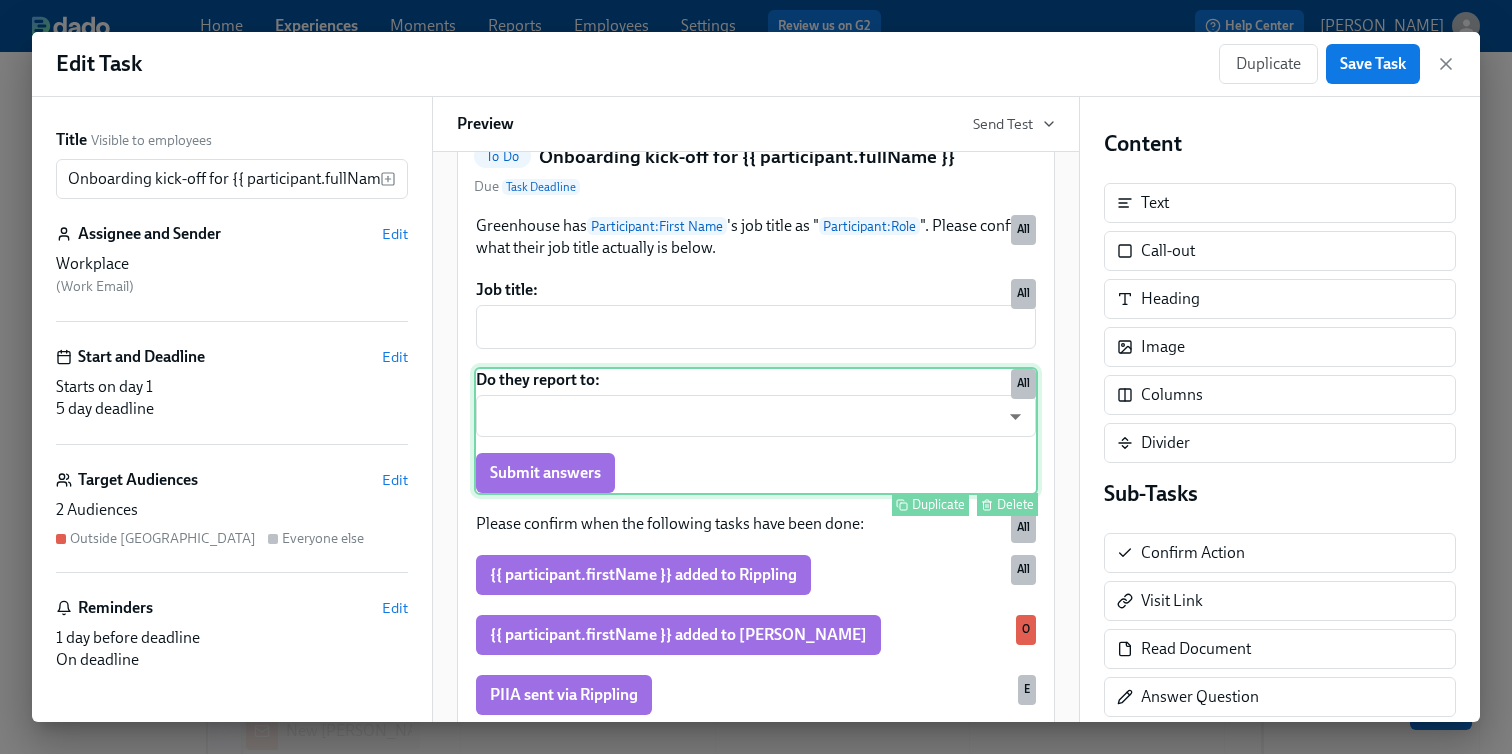 click on "Do they report to: ​ ​ Submit answers   Duplicate   Delete All" at bounding box center [756, 431] 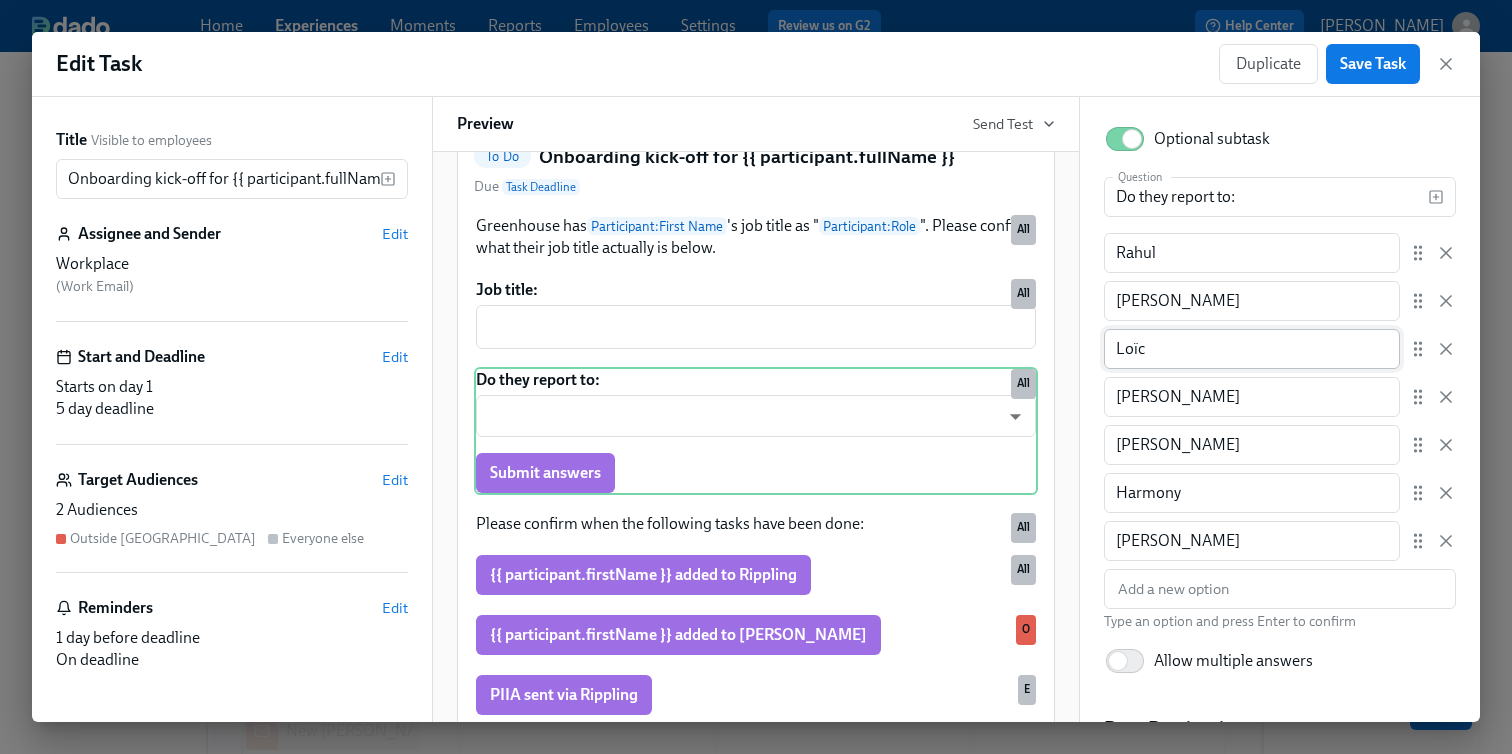 scroll, scrollTop: 157, scrollLeft: 0, axis: vertical 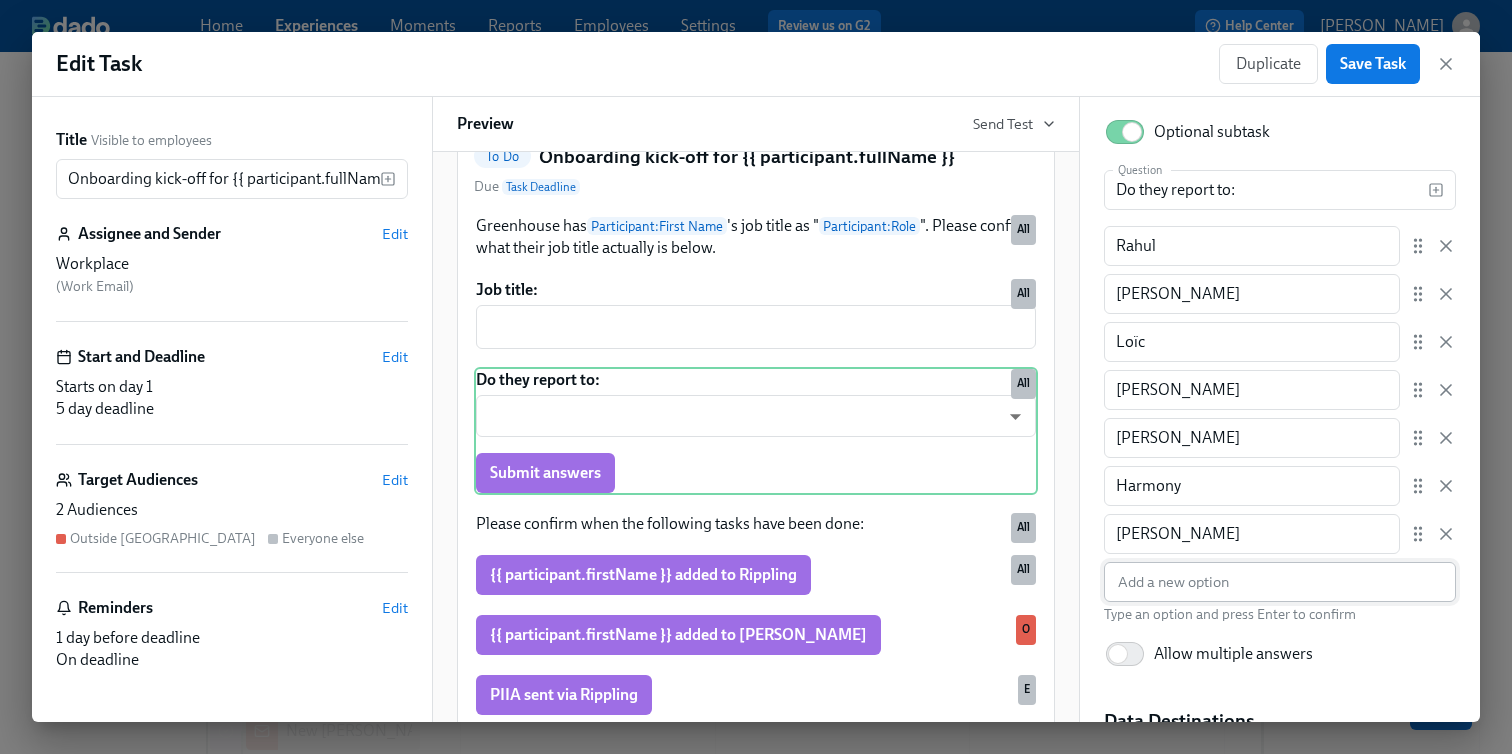 click at bounding box center (1280, 582) 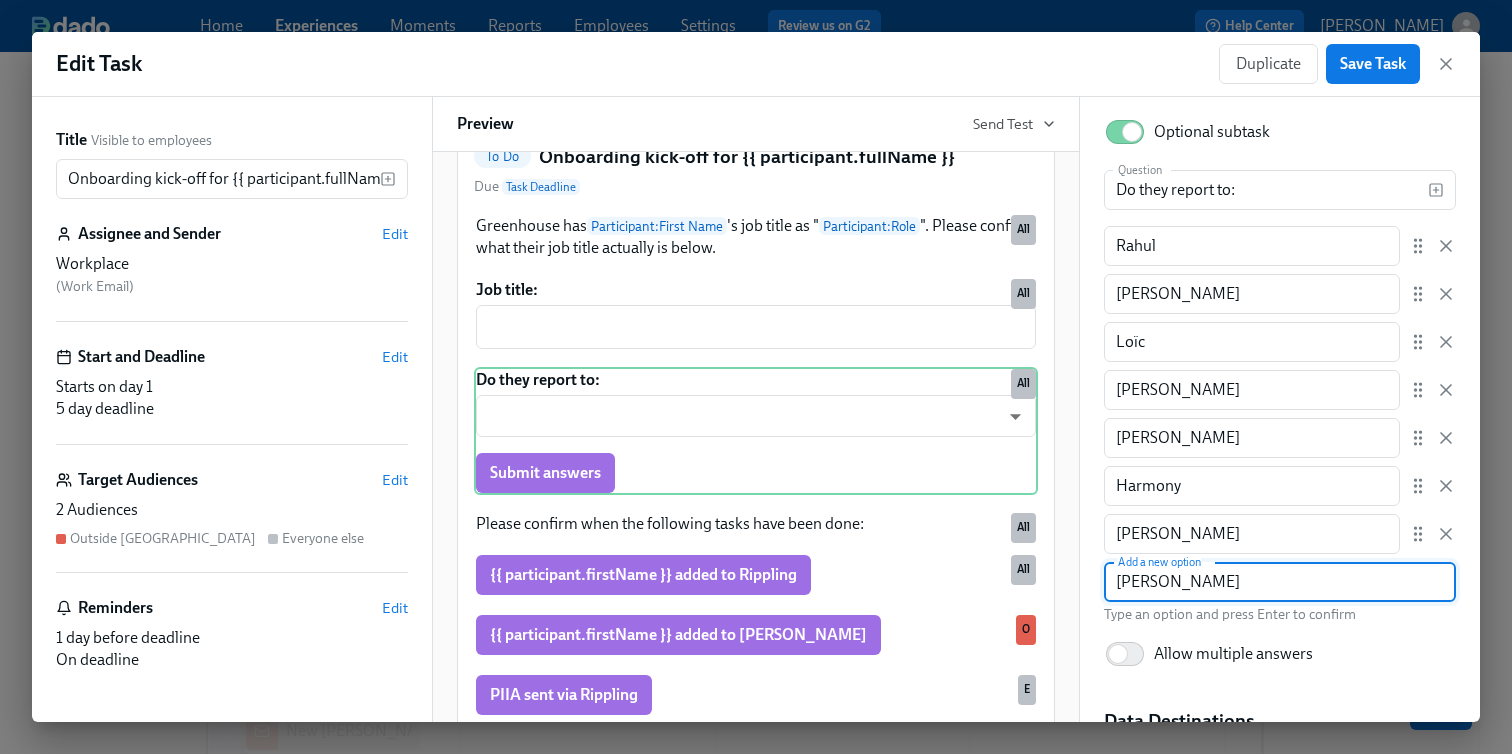 type on "[PERSON_NAME]" 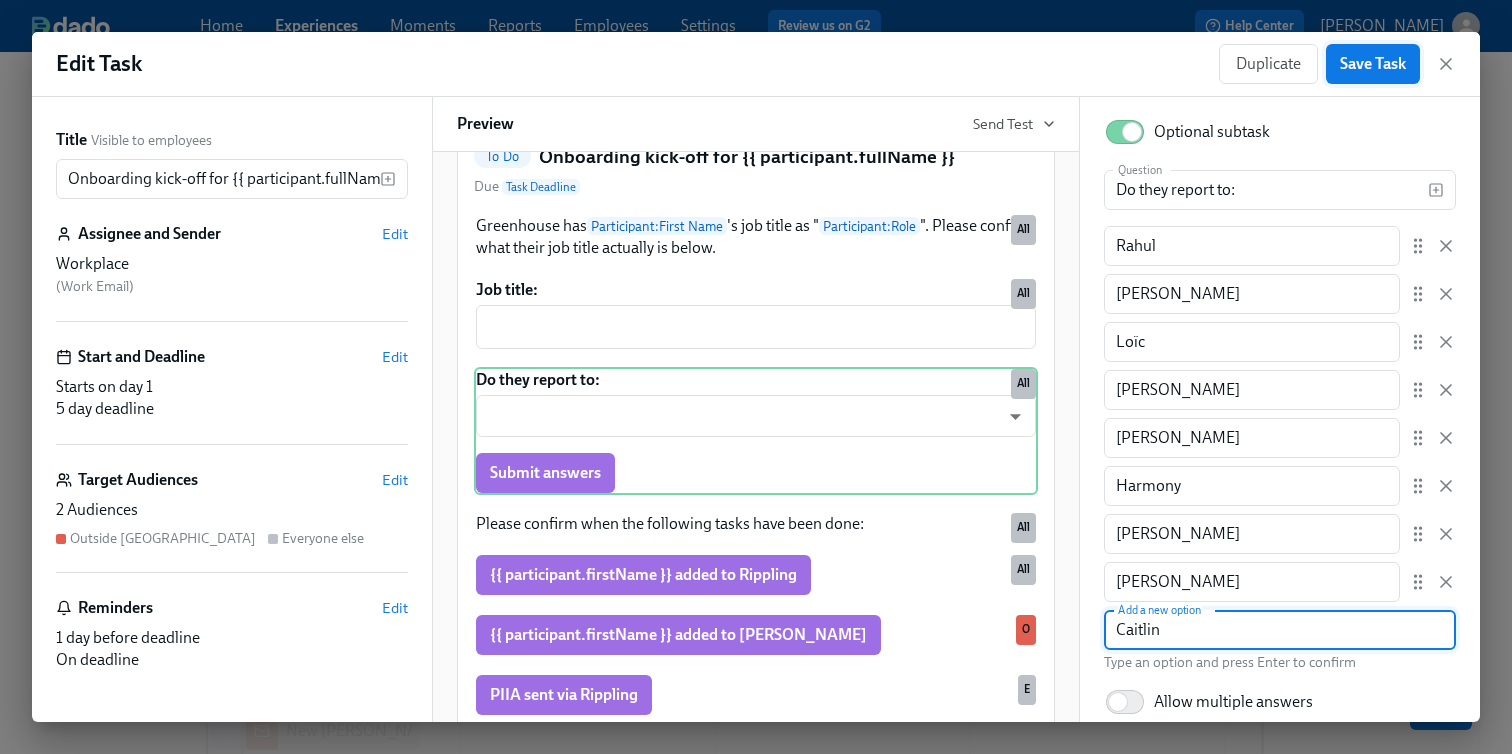 type on "Caitlin" 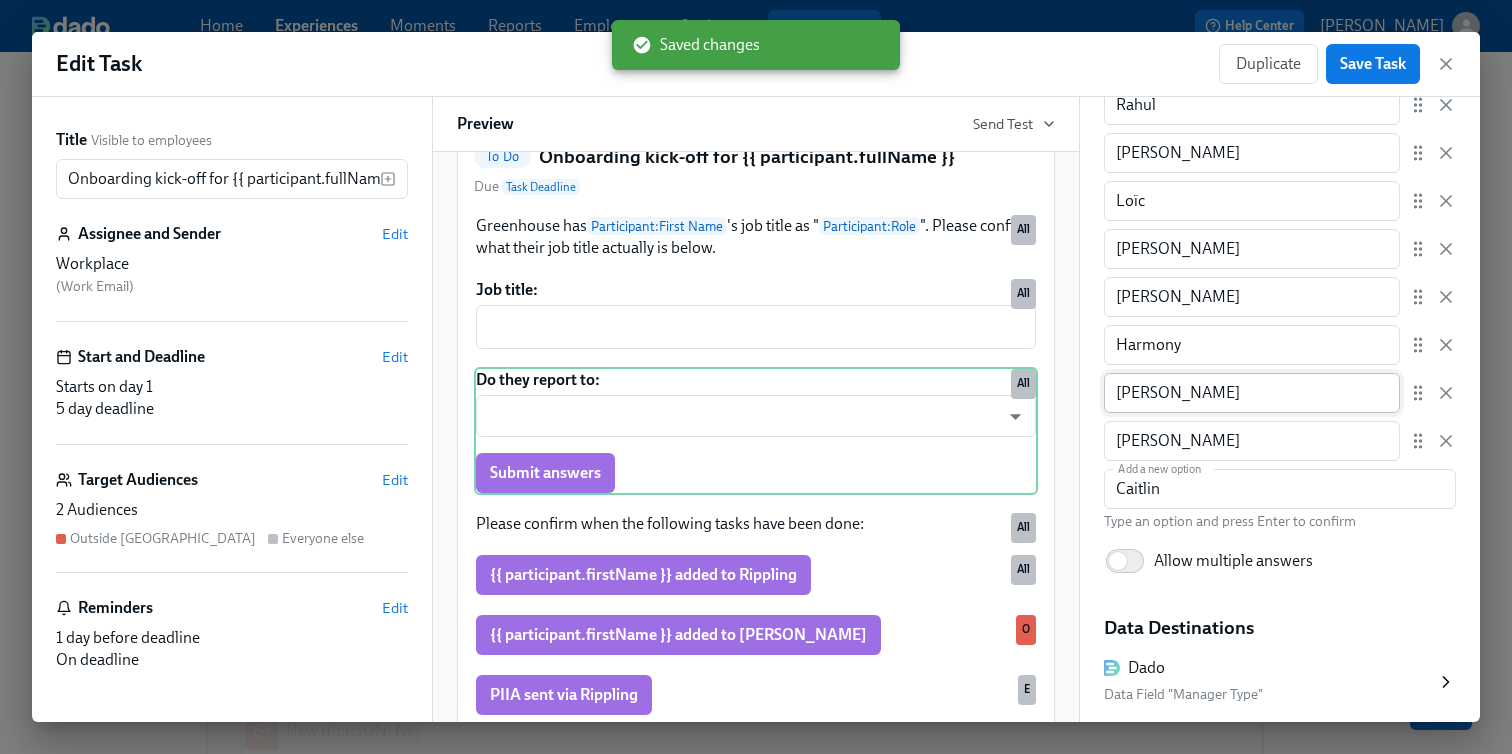 scroll, scrollTop: 325, scrollLeft: 0, axis: vertical 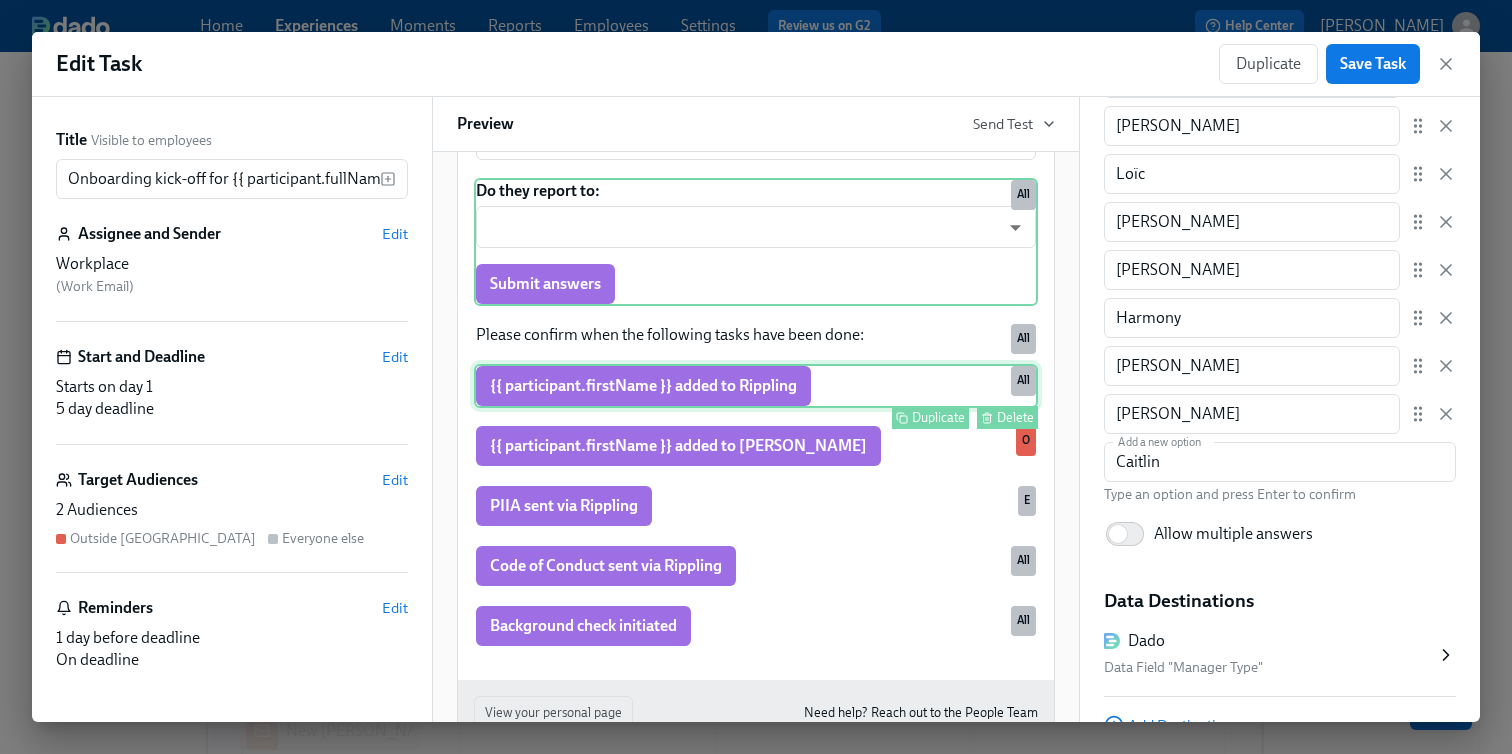 click on "Delete" at bounding box center (1007, 417) 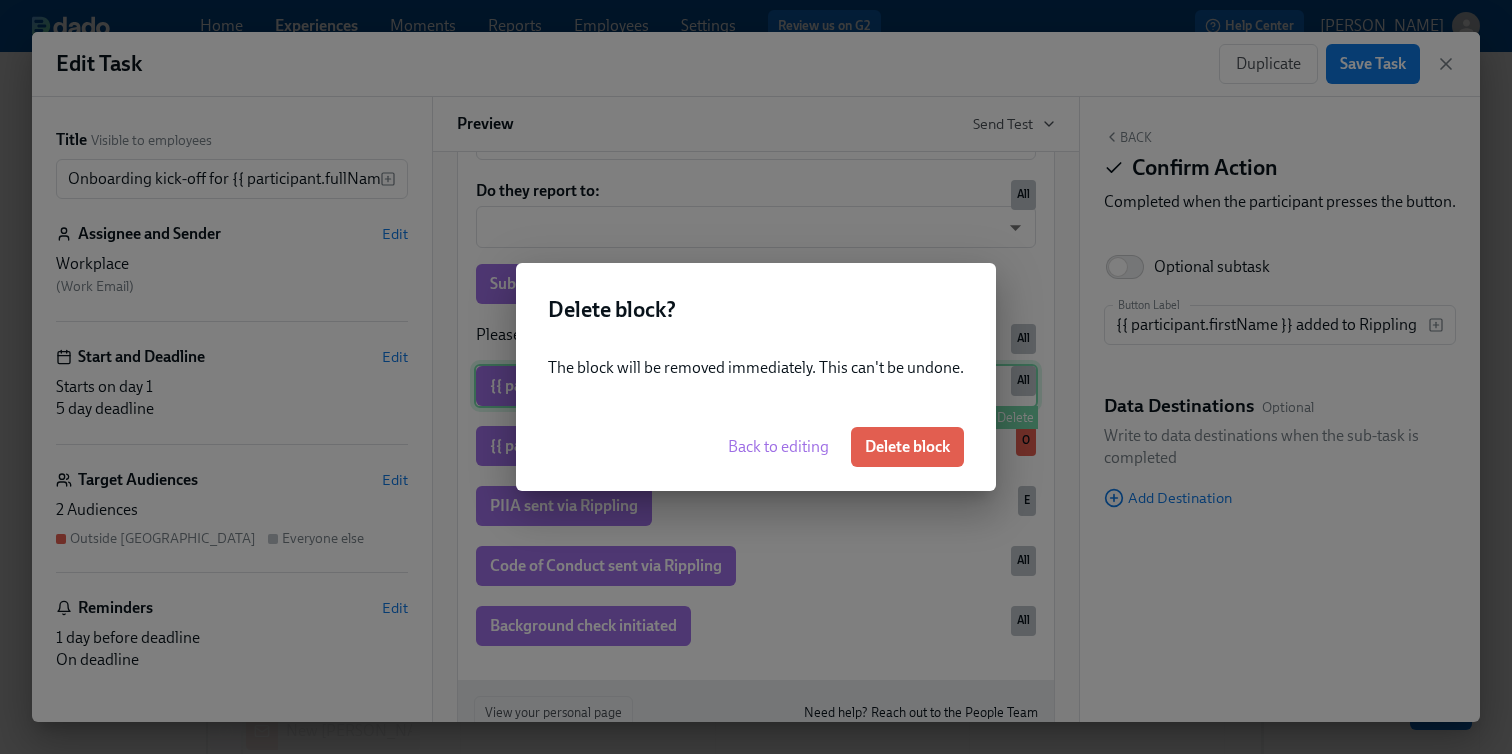 scroll, scrollTop: 0, scrollLeft: 0, axis: both 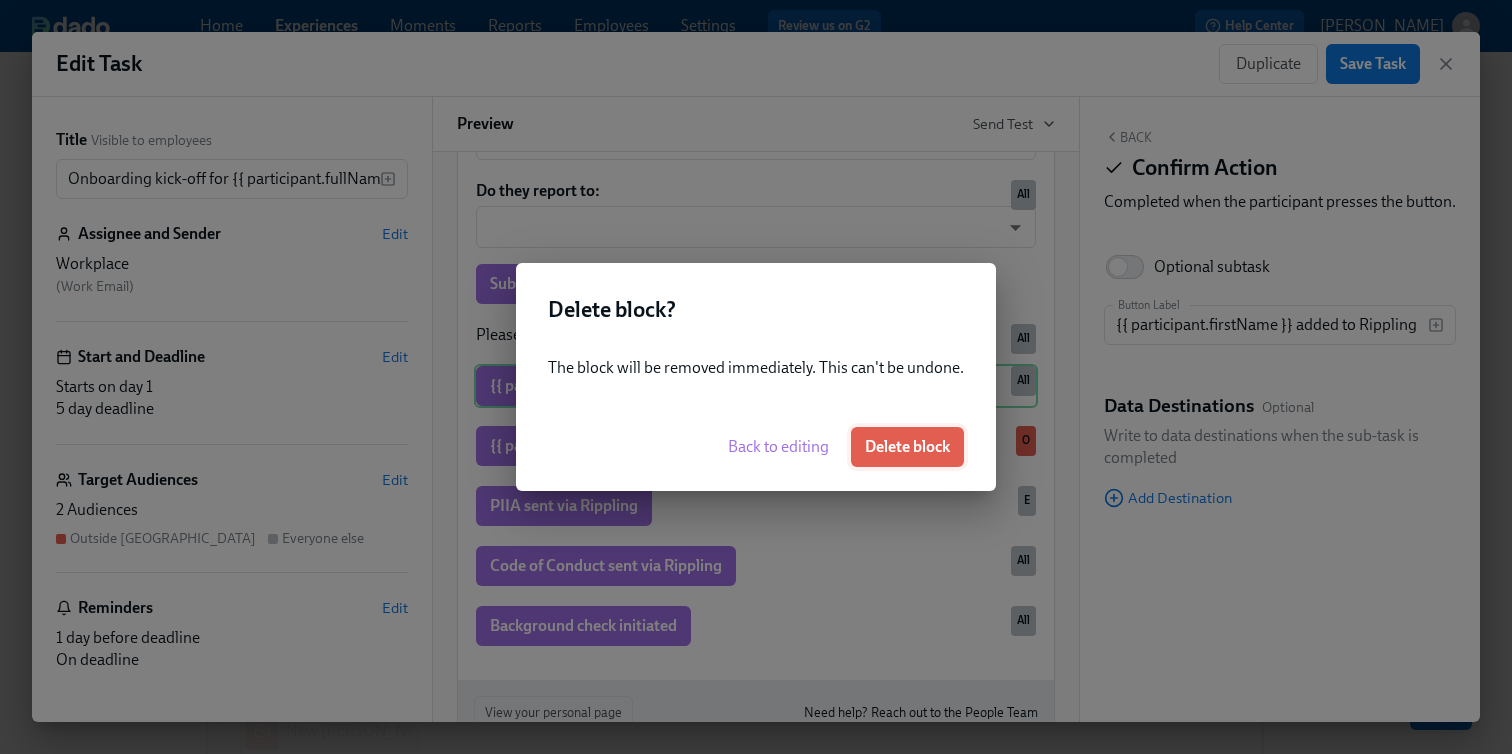 click on "Delete block" at bounding box center (907, 447) 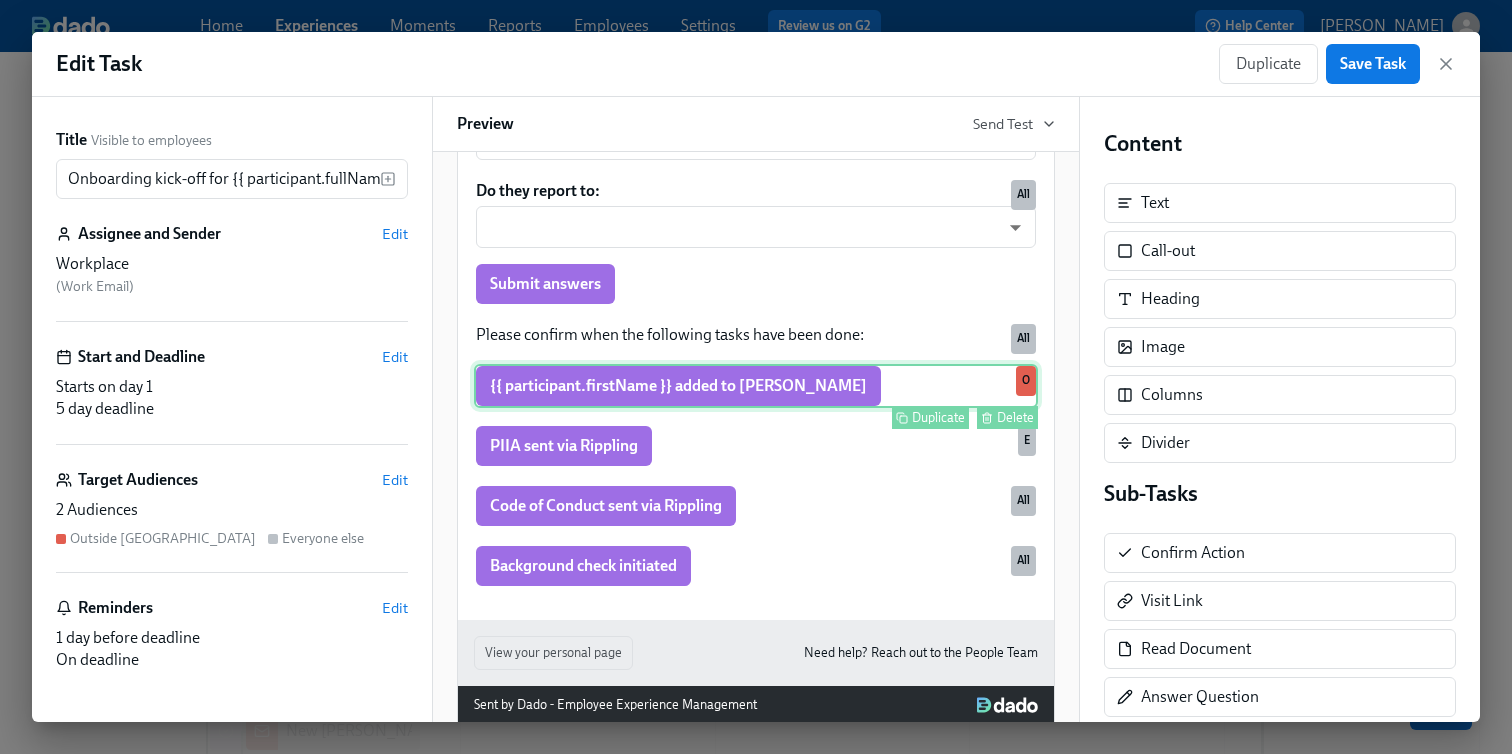 click 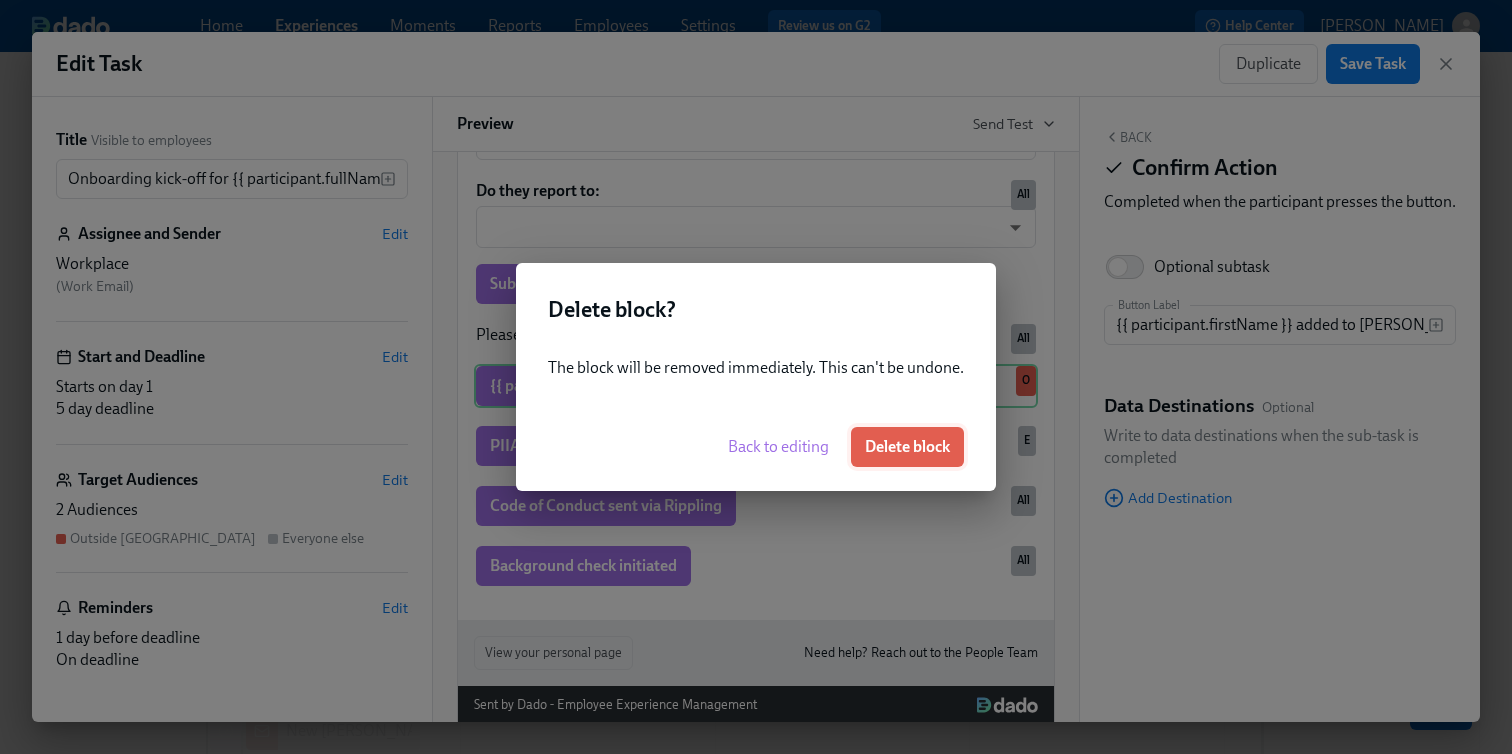 click on "Delete block" at bounding box center [907, 447] 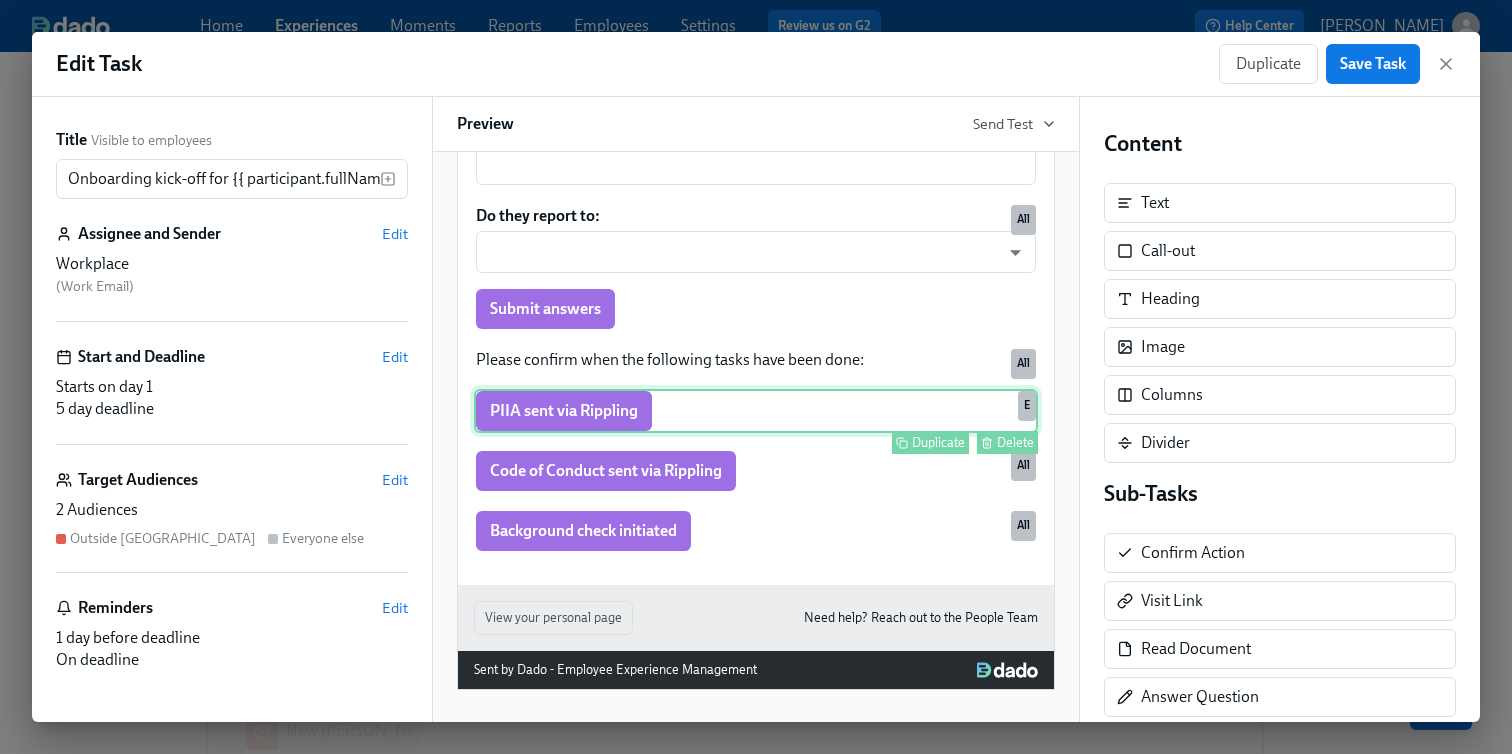 click on "PIIA sent via Rippling   Duplicate   Delete E" at bounding box center (756, 411) 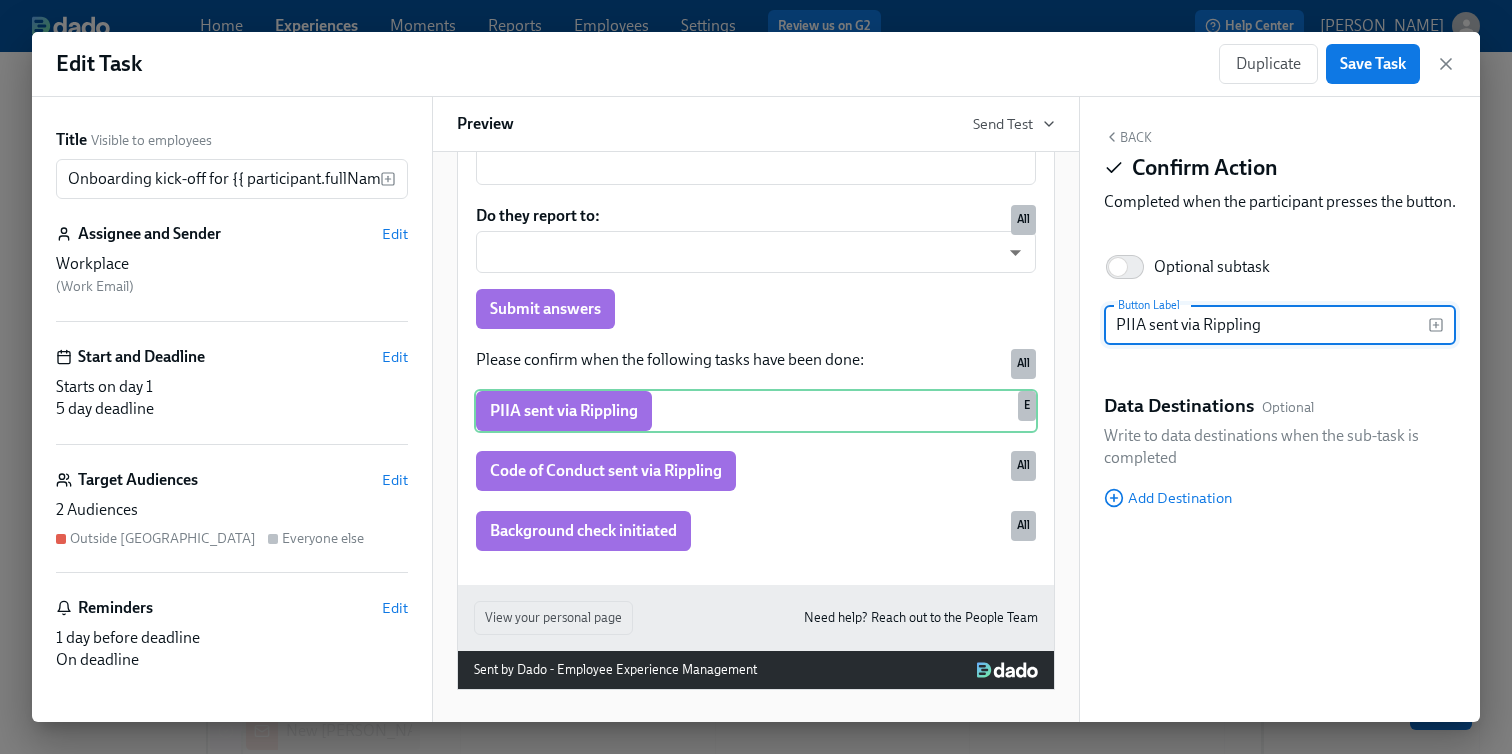 drag, startPoint x: 1262, startPoint y: 349, endPoint x: 1202, endPoint y: 349, distance: 60 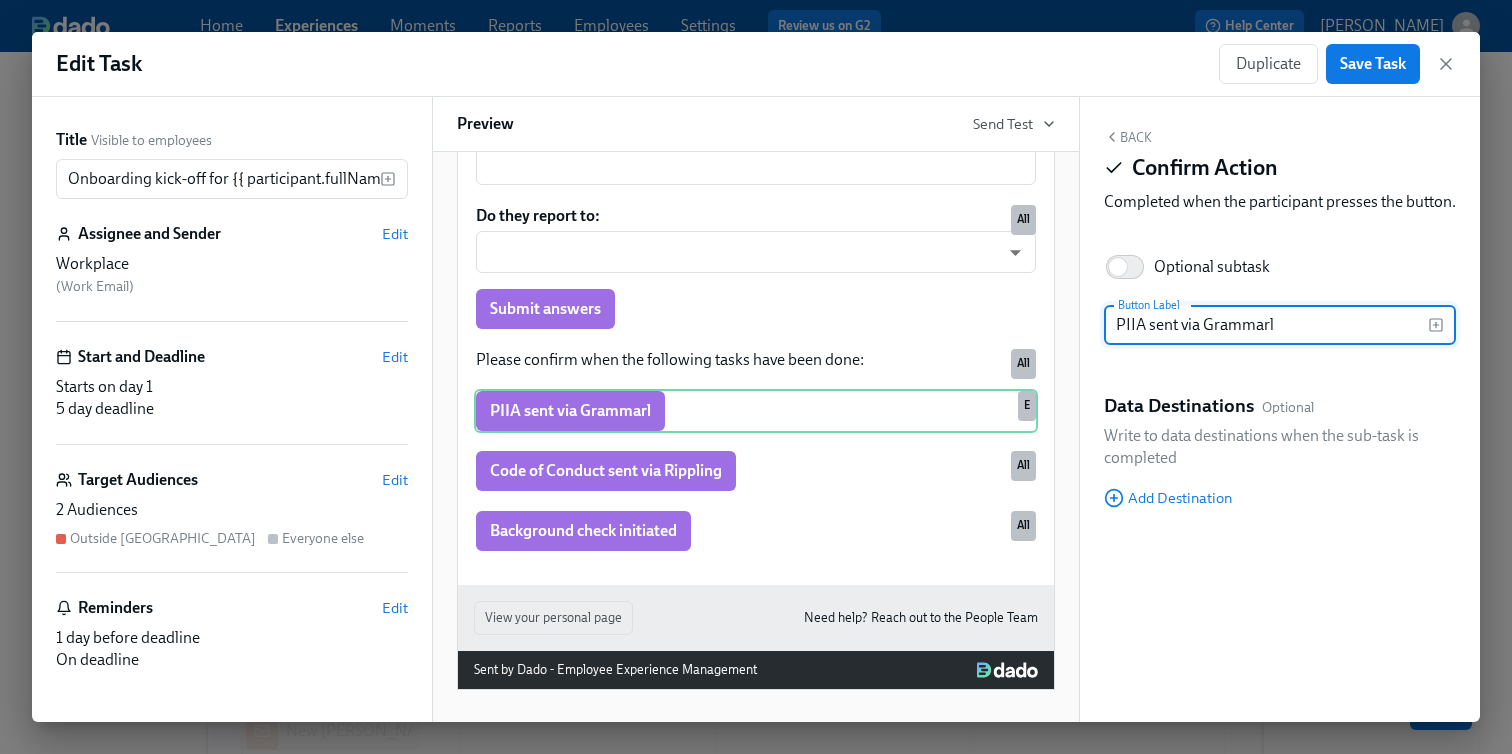 type on "PIIA sent via Grammarly" 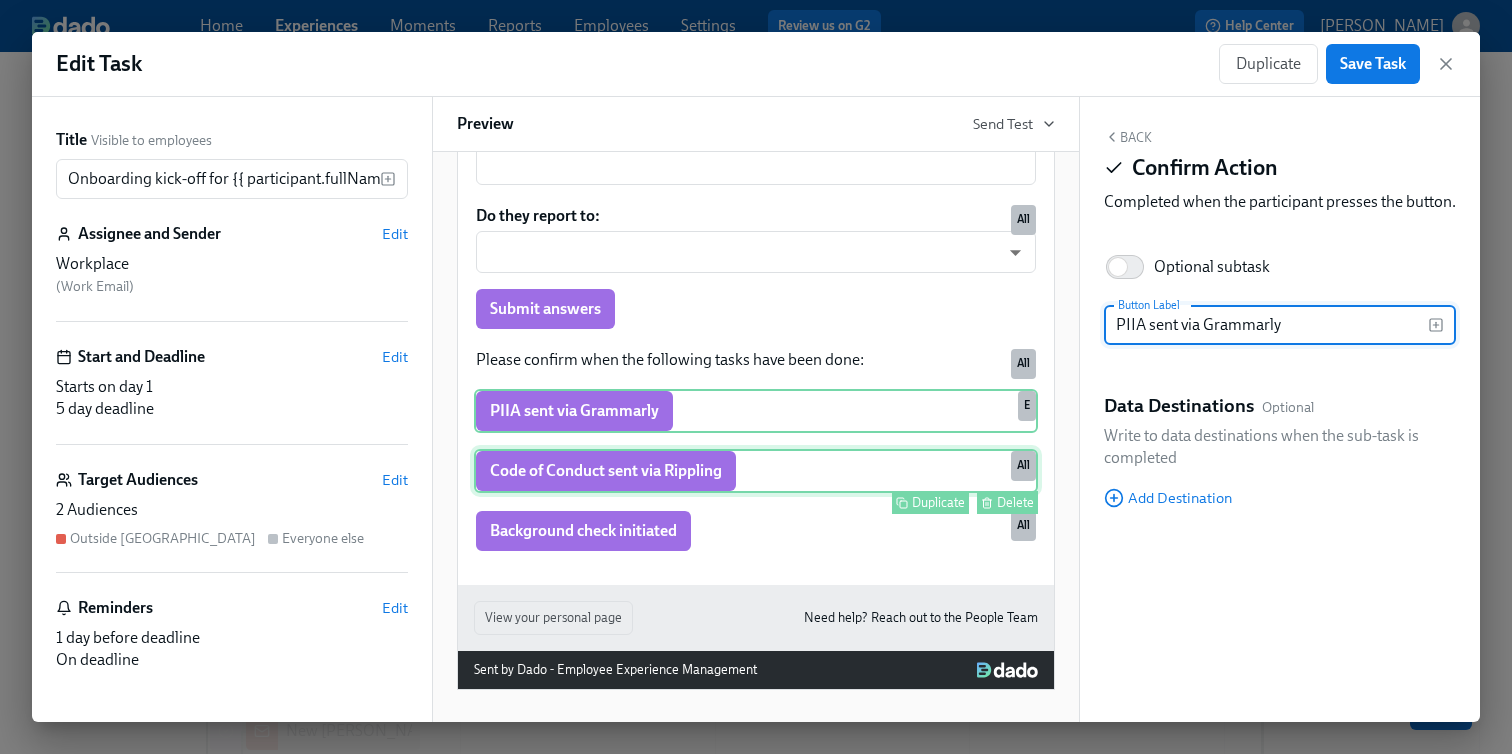 click on "Code of Conduct sent via Rippling   Duplicate   Delete All" at bounding box center [756, 471] 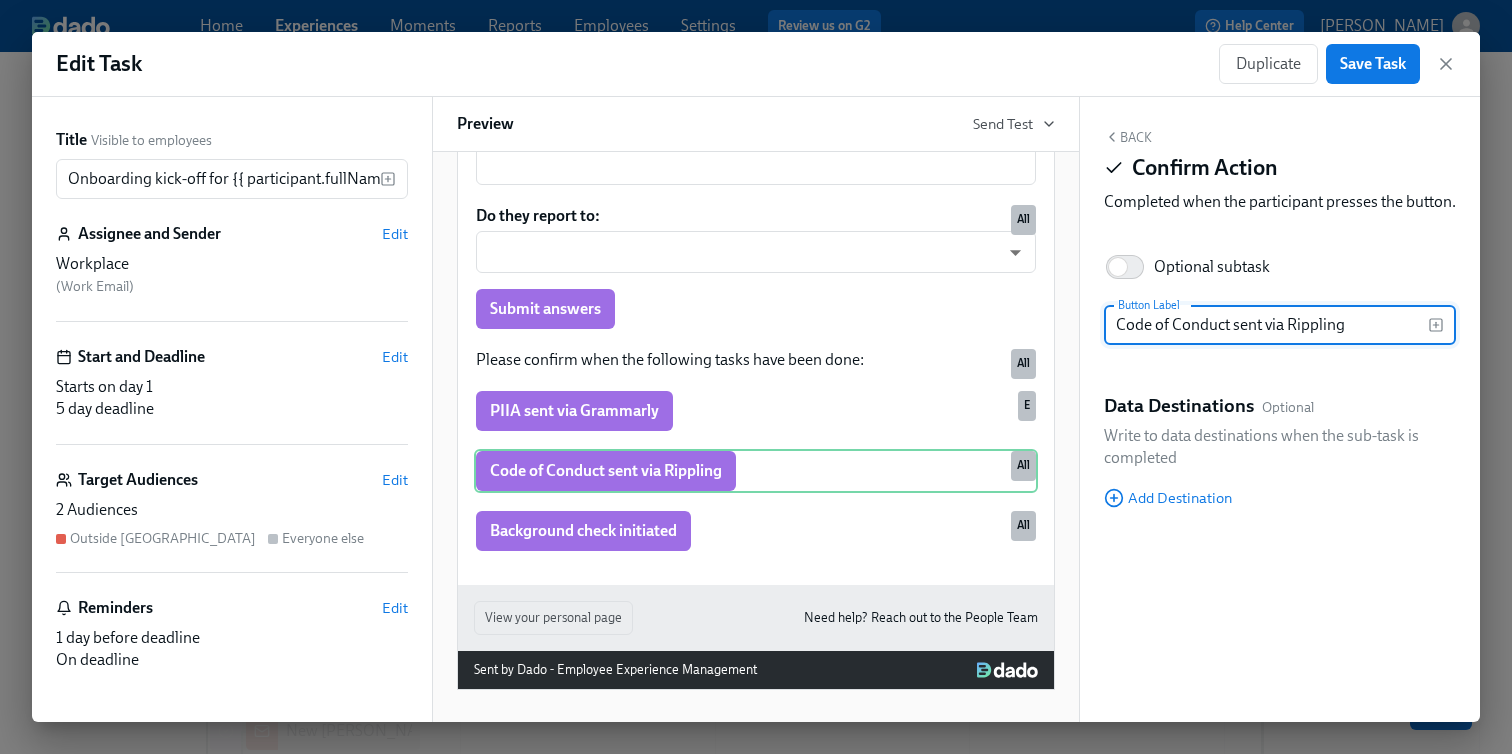 drag, startPoint x: 1346, startPoint y: 349, endPoint x: 1292, endPoint y: 347, distance: 54.037025 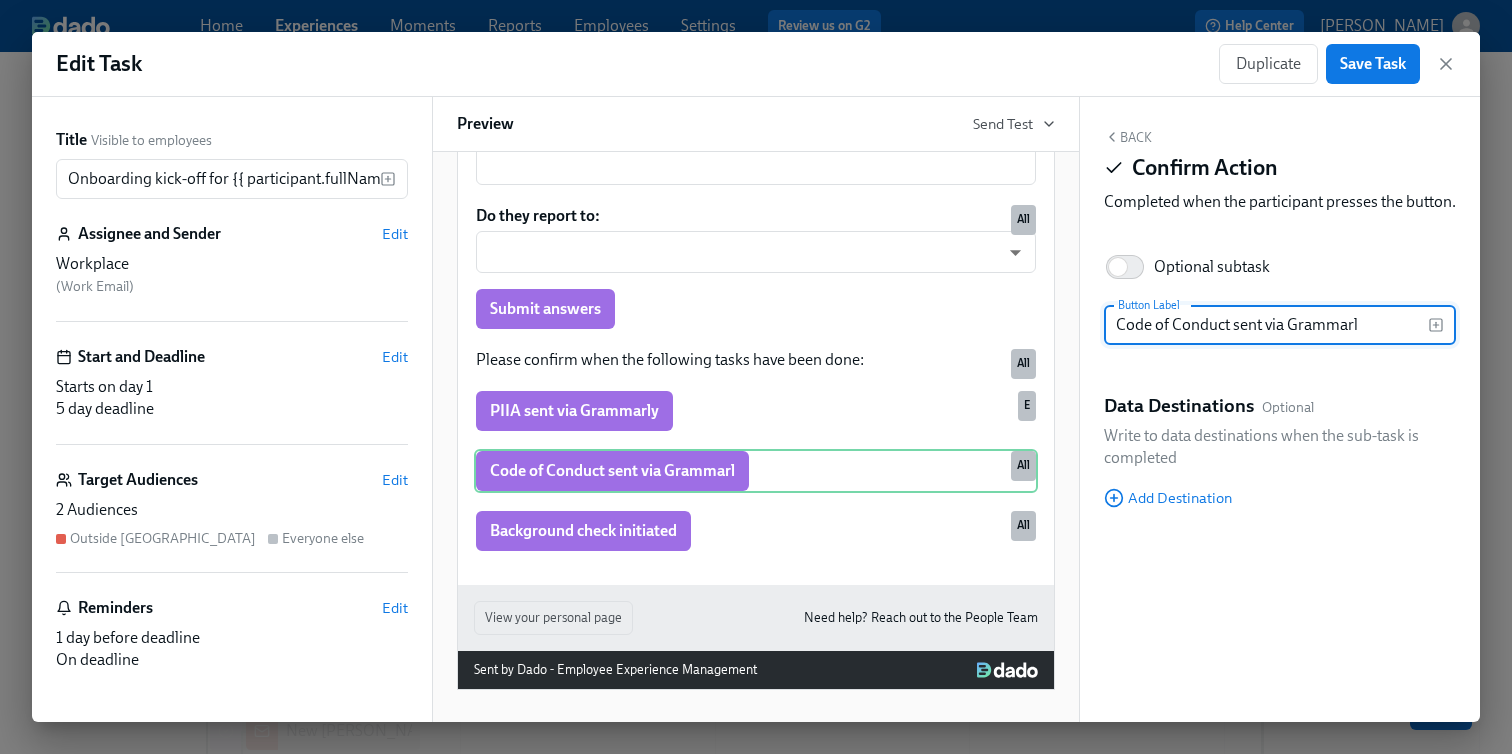 type on "Code of Conduct sent via Grammarly" 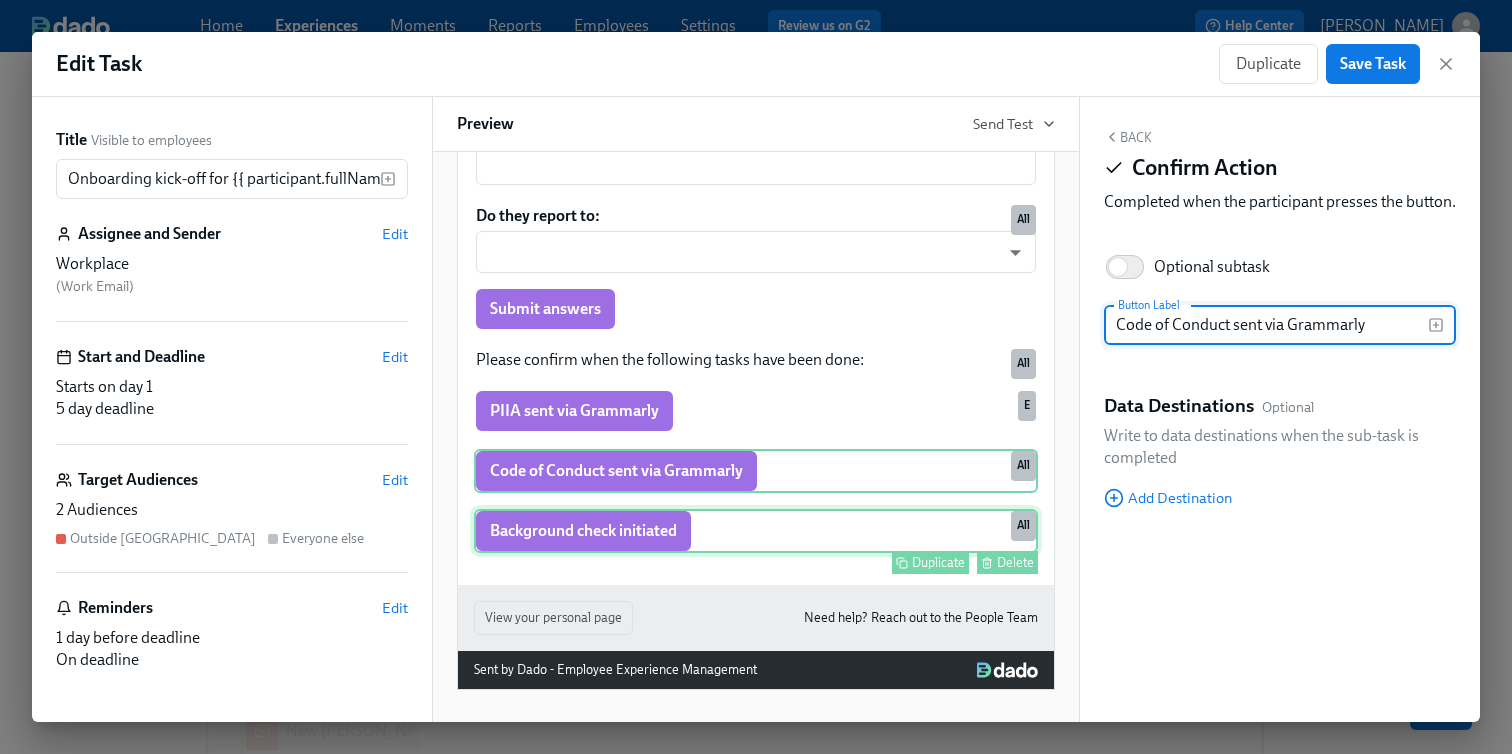 click on "Background check initiated   Duplicate   Delete All" at bounding box center (756, 531) 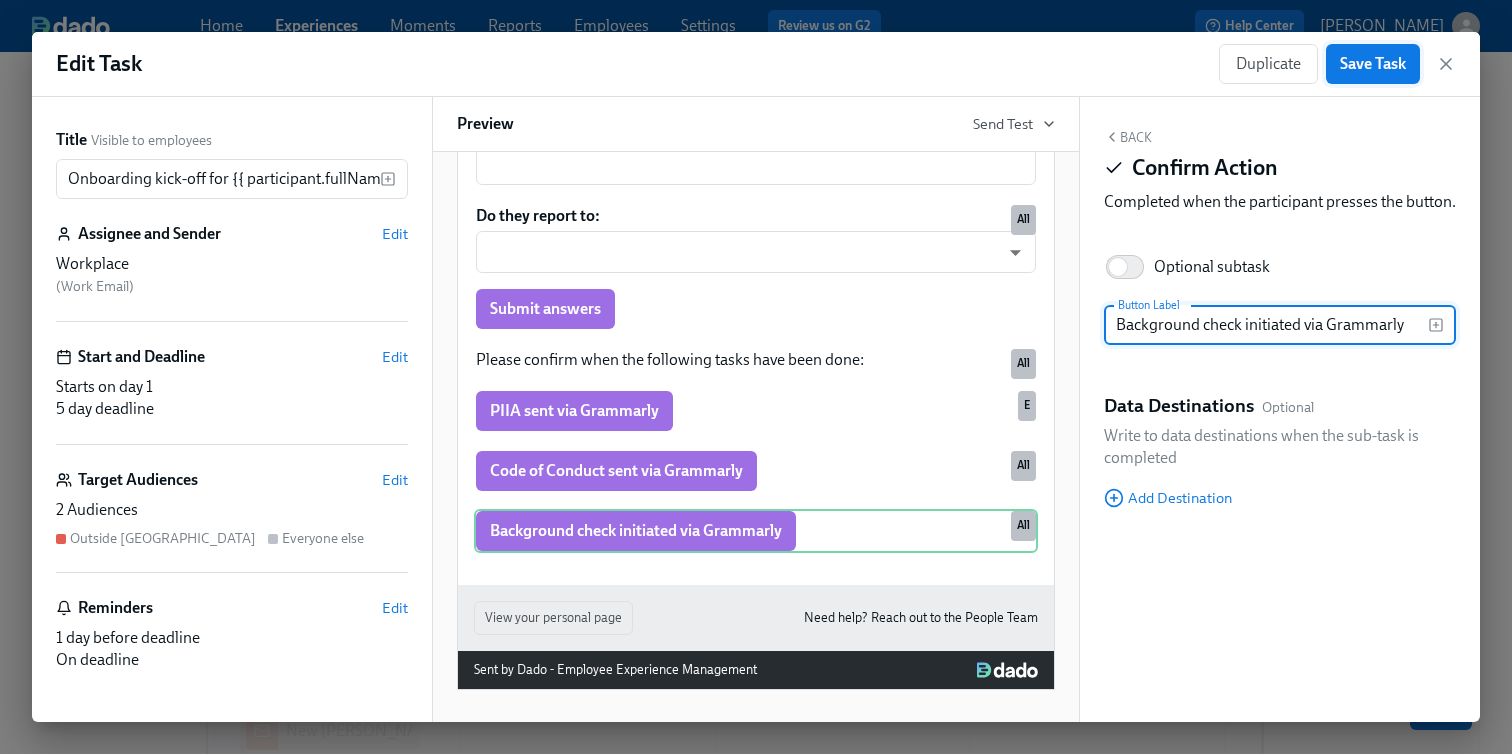 type on "Background check initiated via Grammarly" 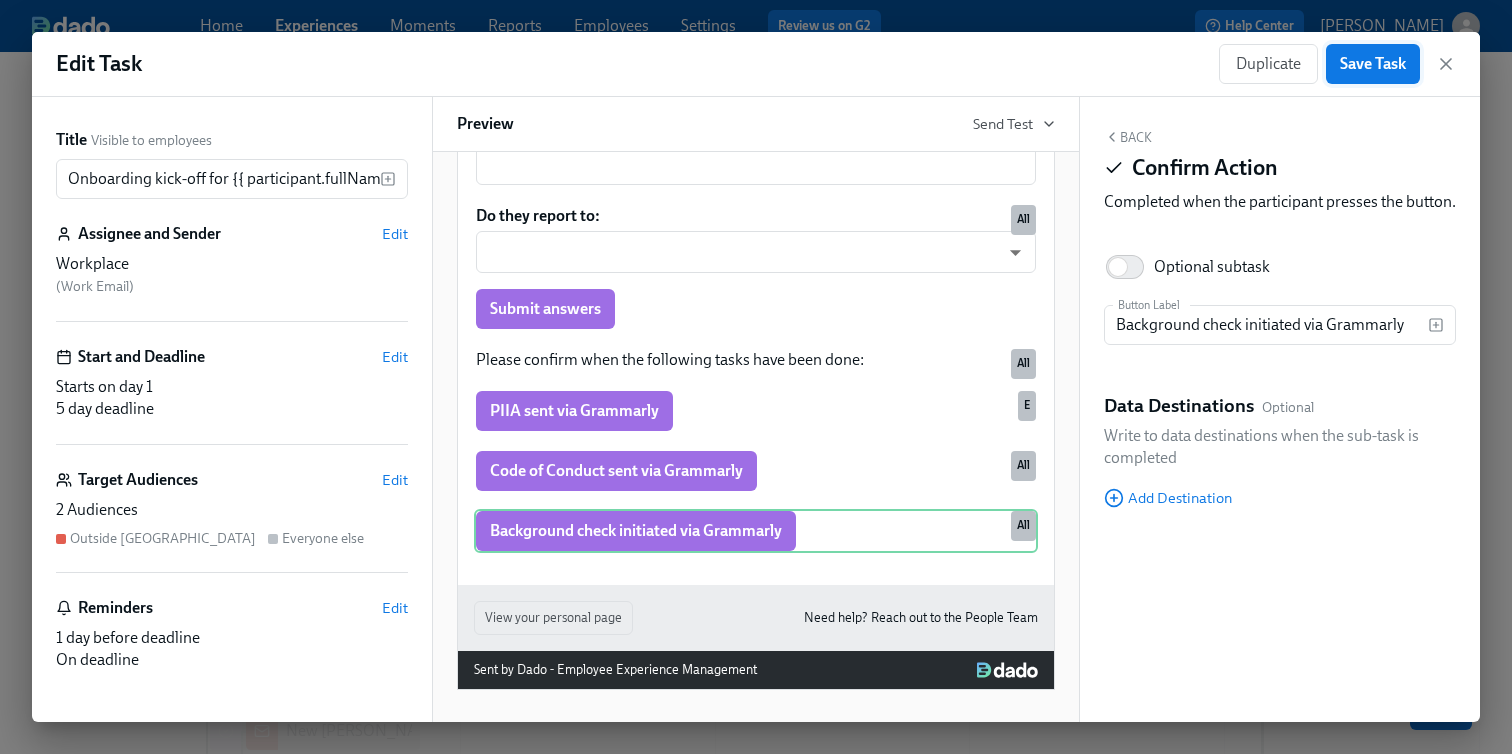 click on "Save Task" at bounding box center [1373, 64] 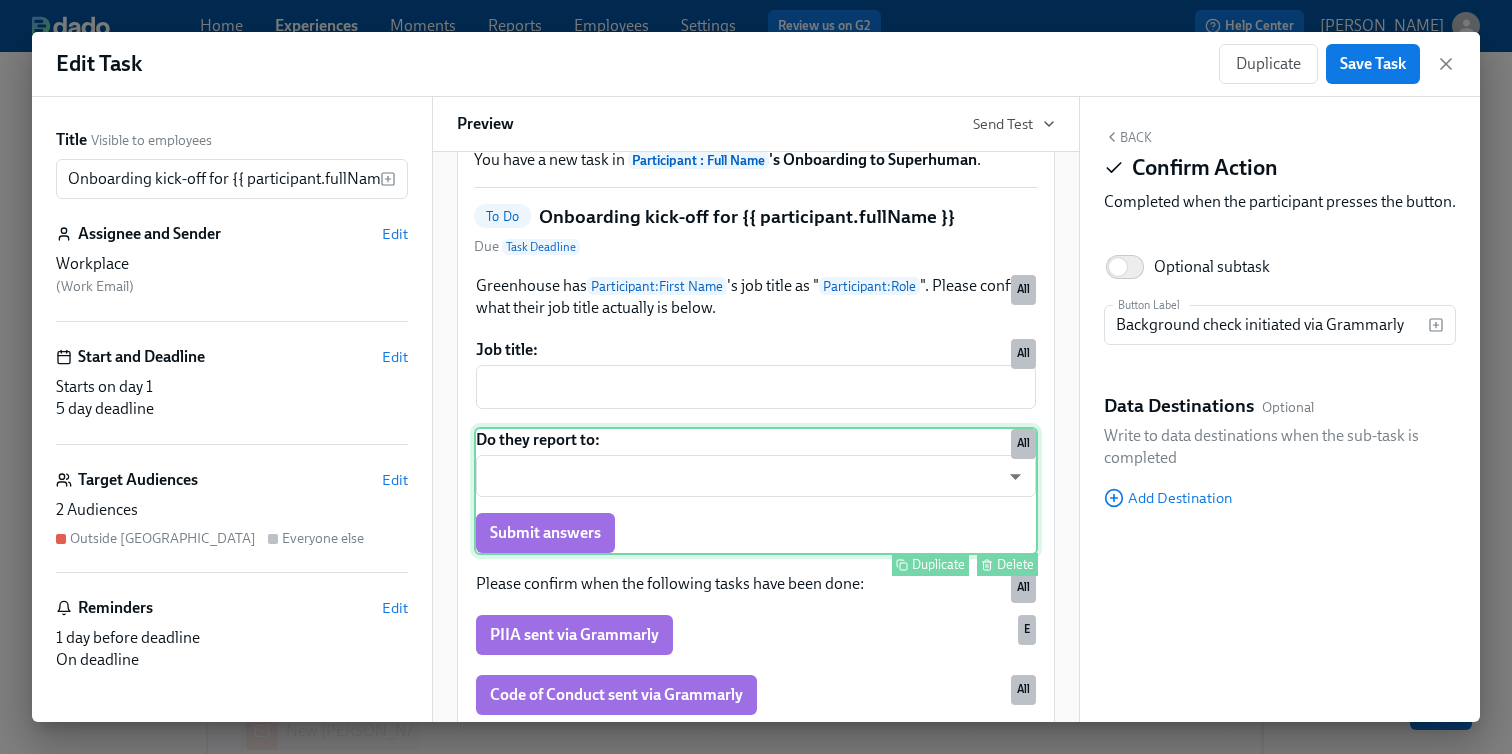 scroll, scrollTop: 107, scrollLeft: 0, axis: vertical 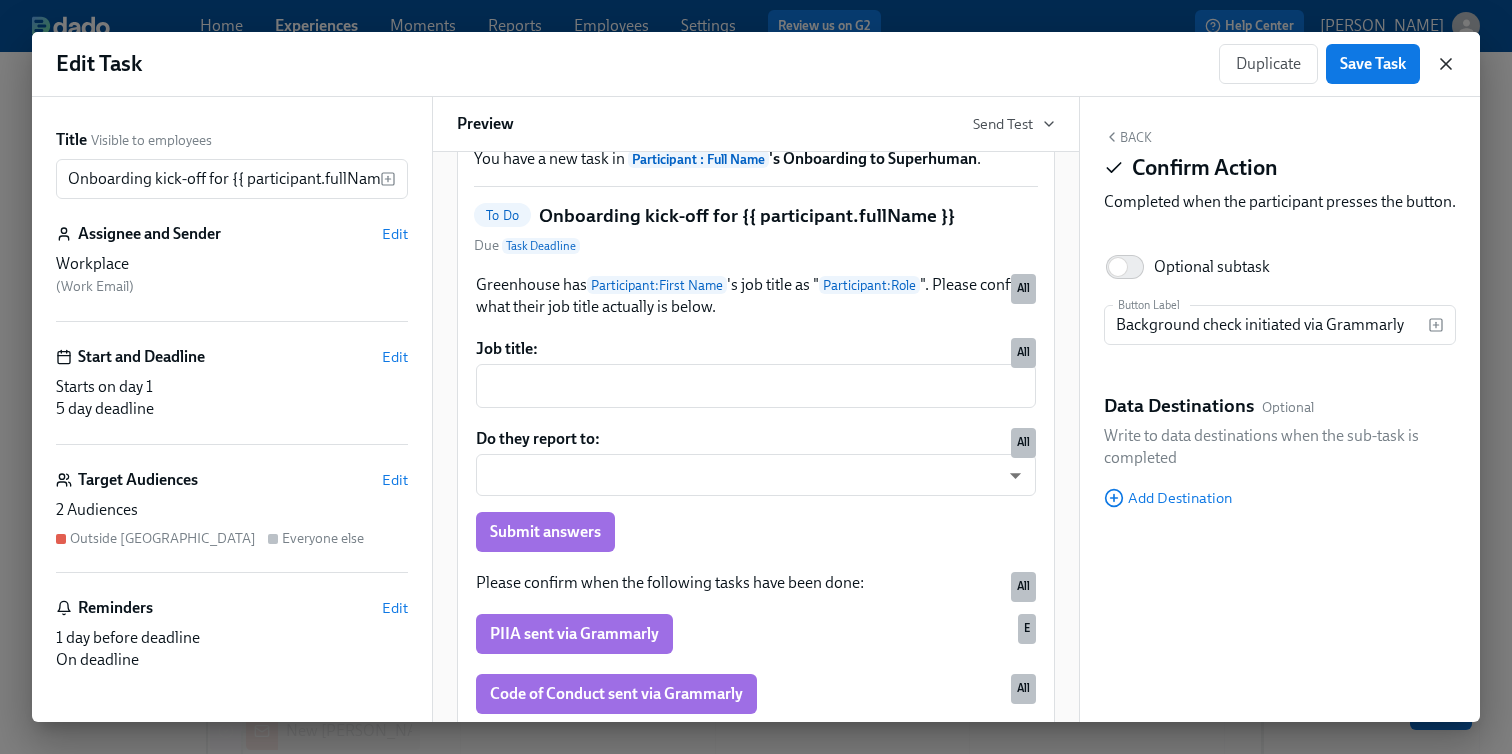 click 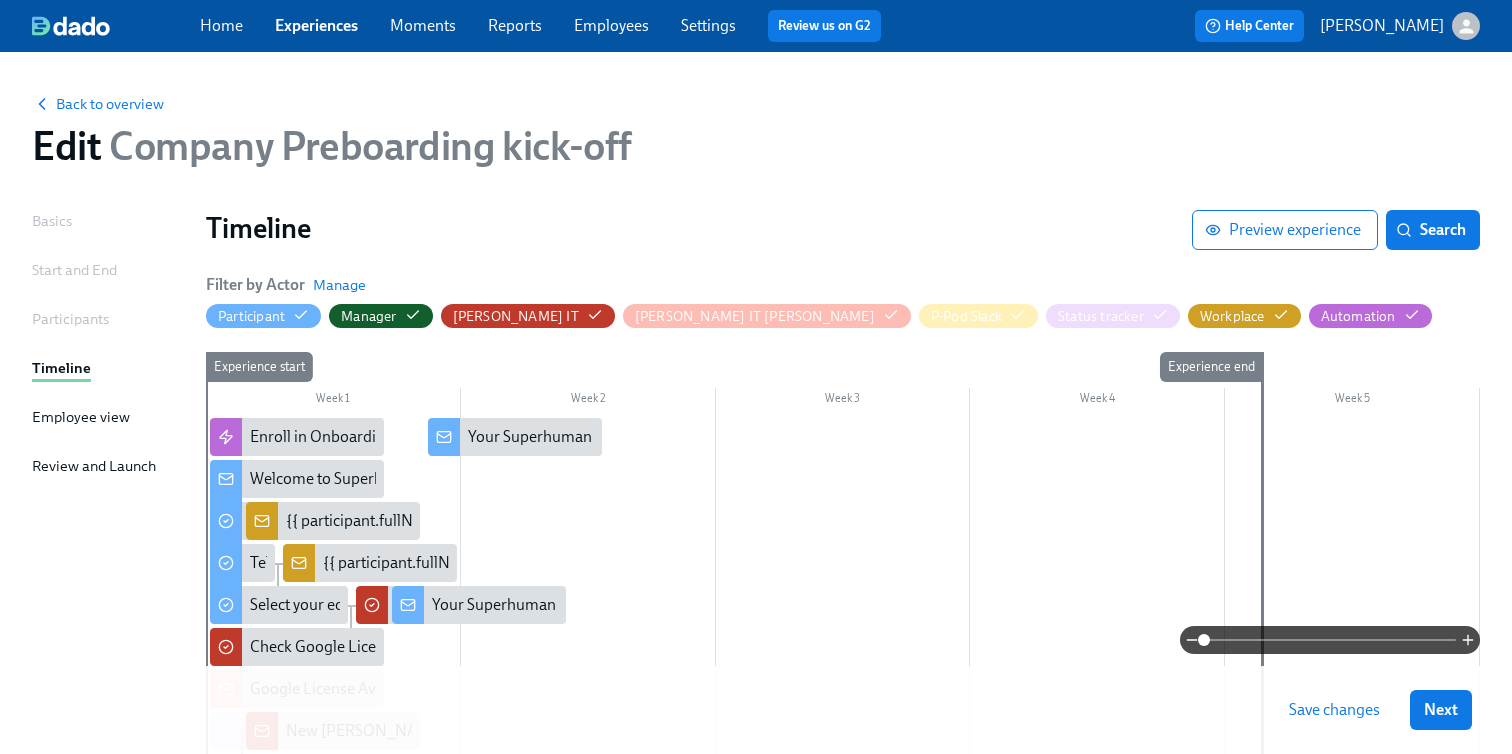 click on "Save changes" at bounding box center (1334, 710) 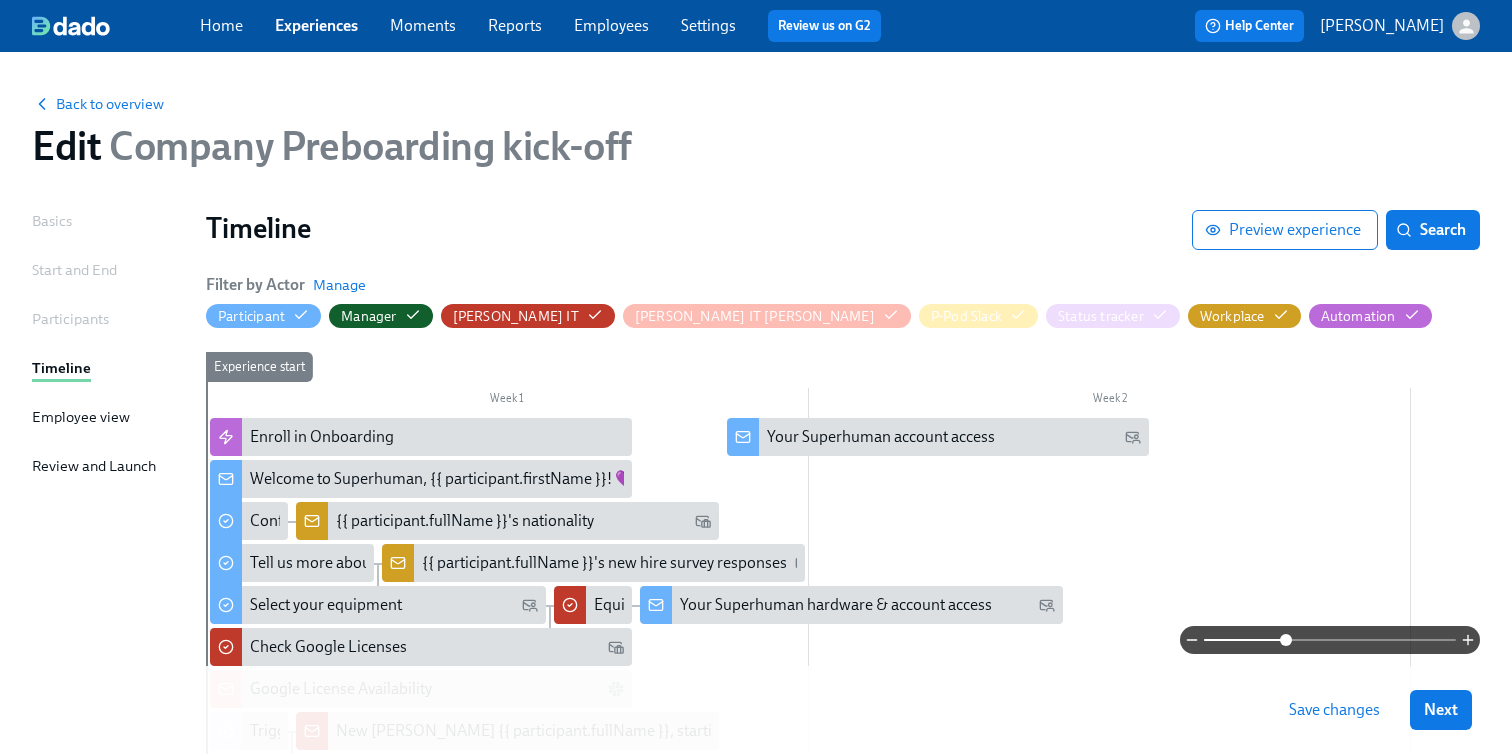 drag, startPoint x: 1202, startPoint y: 634, endPoint x: 1291, endPoint y: 634, distance: 89 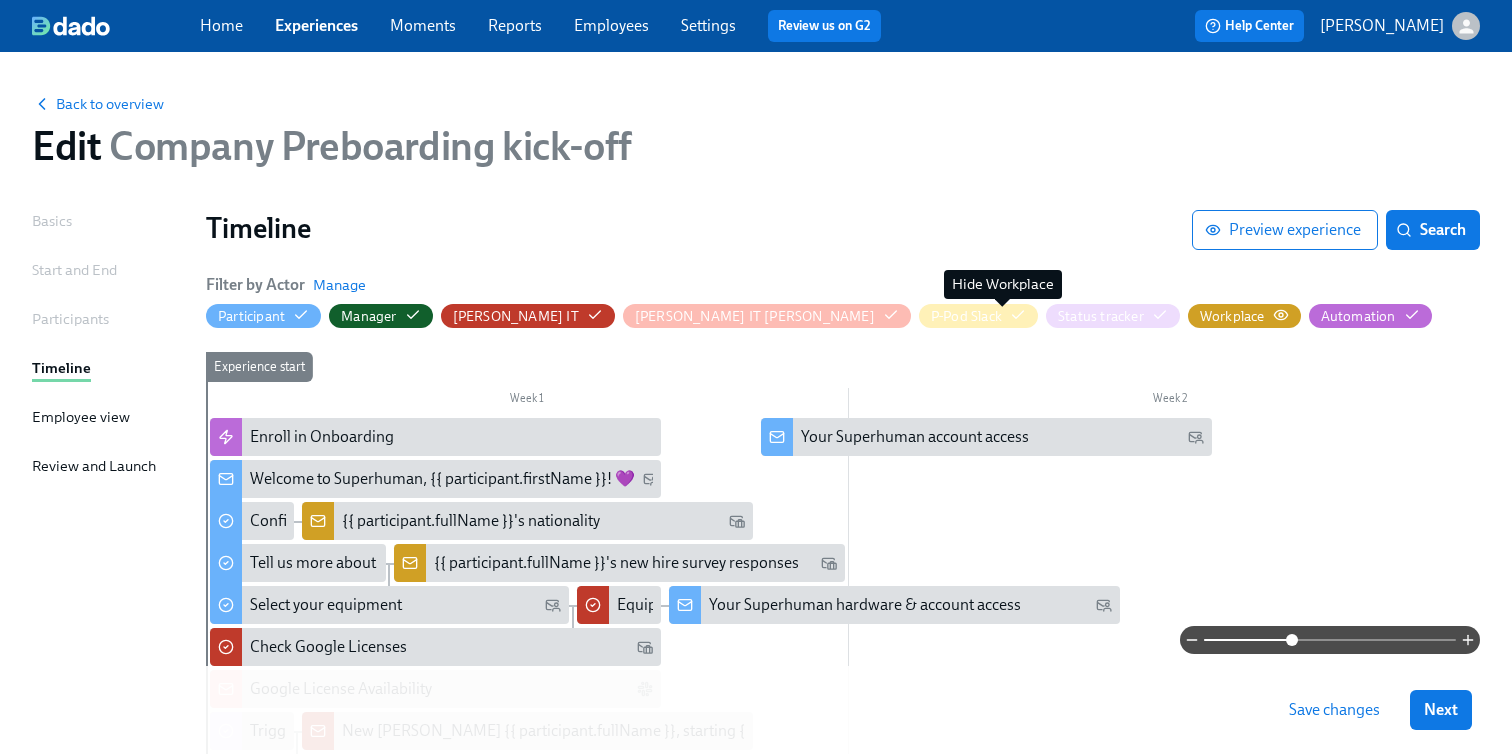 click on "Workplace" at bounding box center [1232, 316] 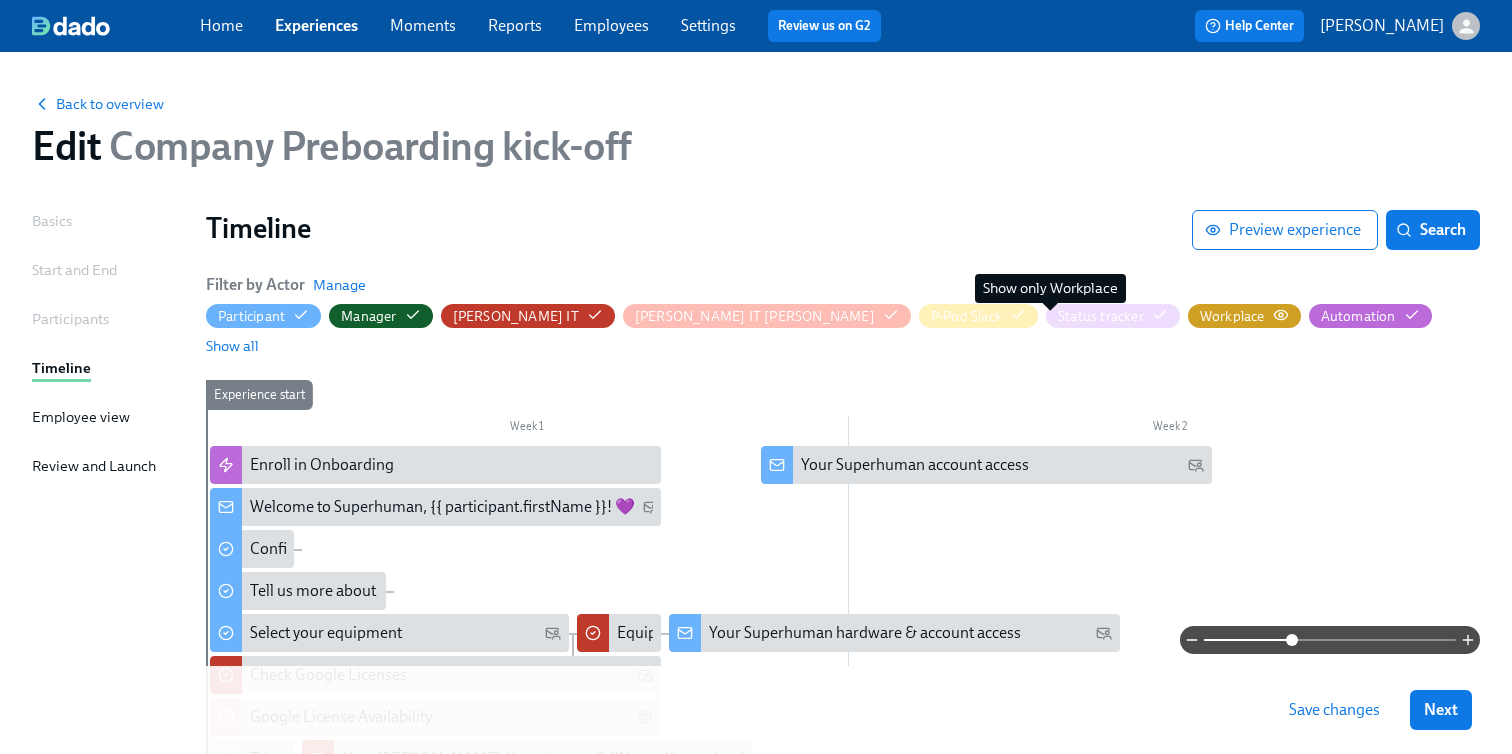 click 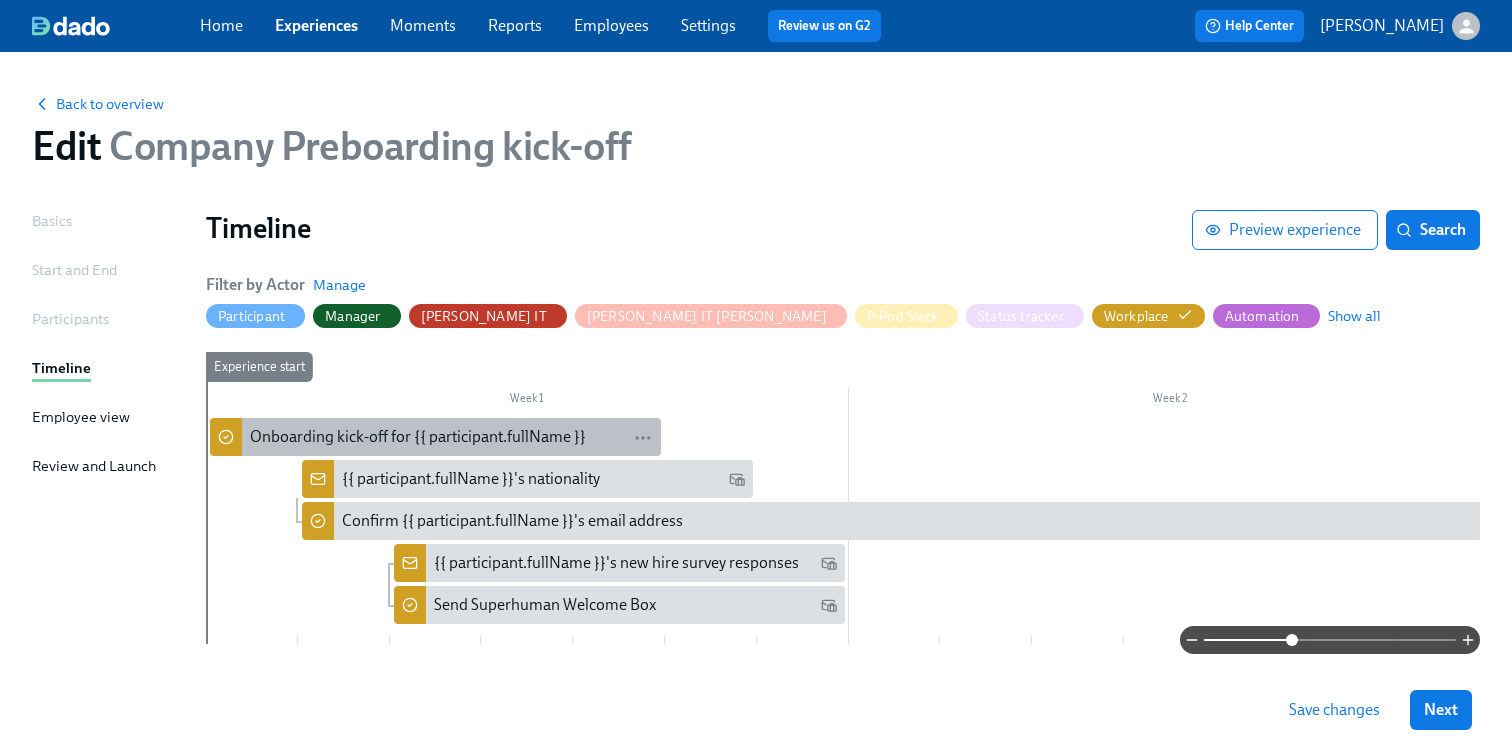click on "Onboarding kick-off for {{ participant.fullName }}" at bounding box center [418, 437] 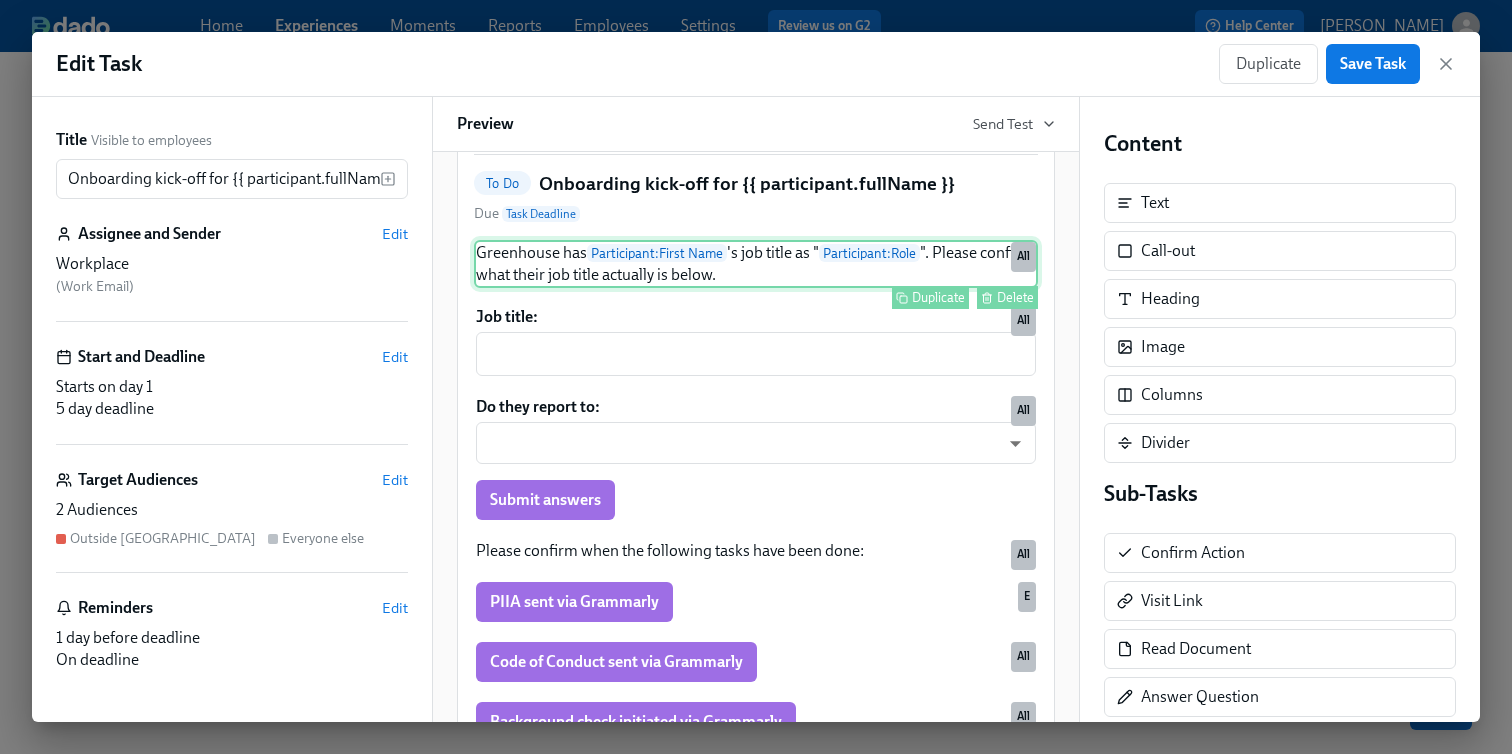 scroll, scrollTop: 279, scrollLeft: 0, axis: vertical 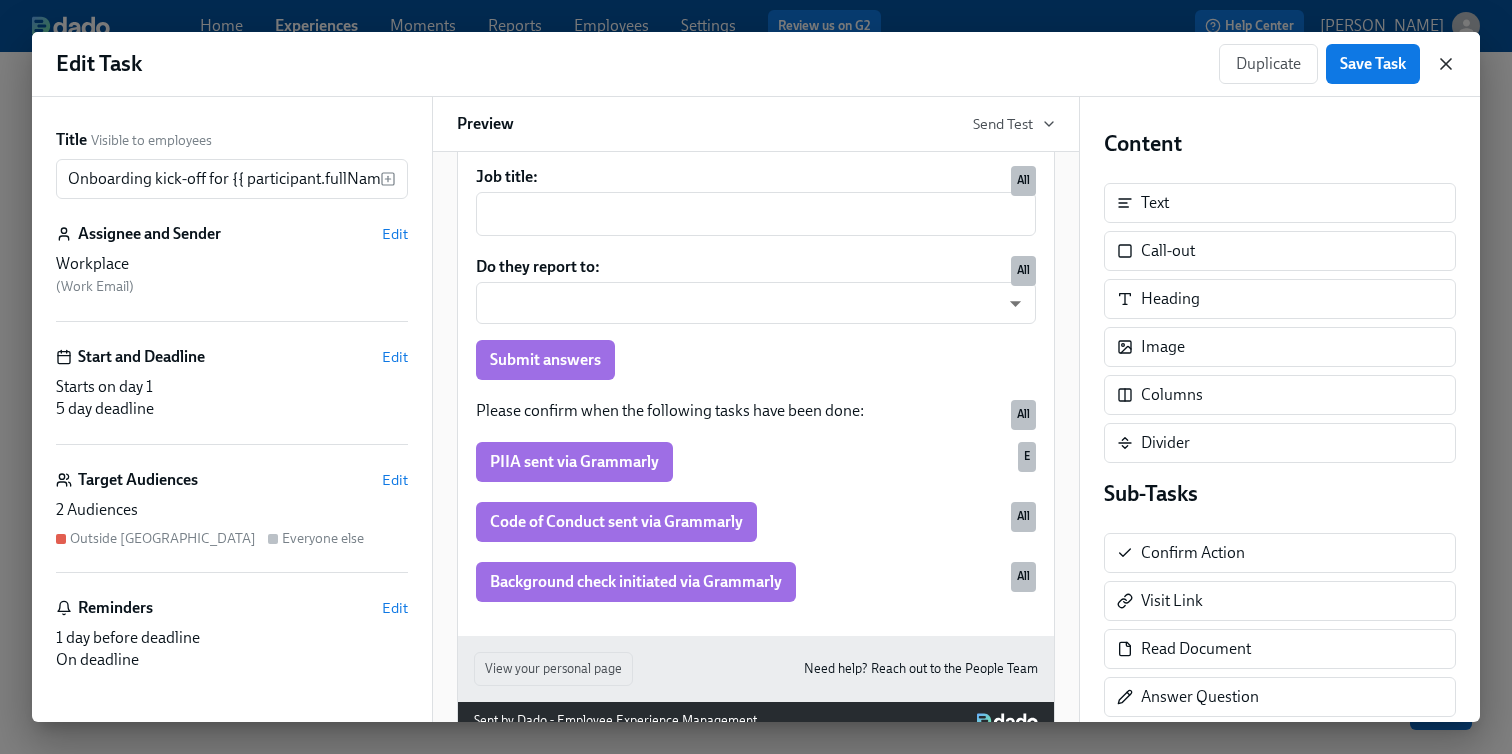 click 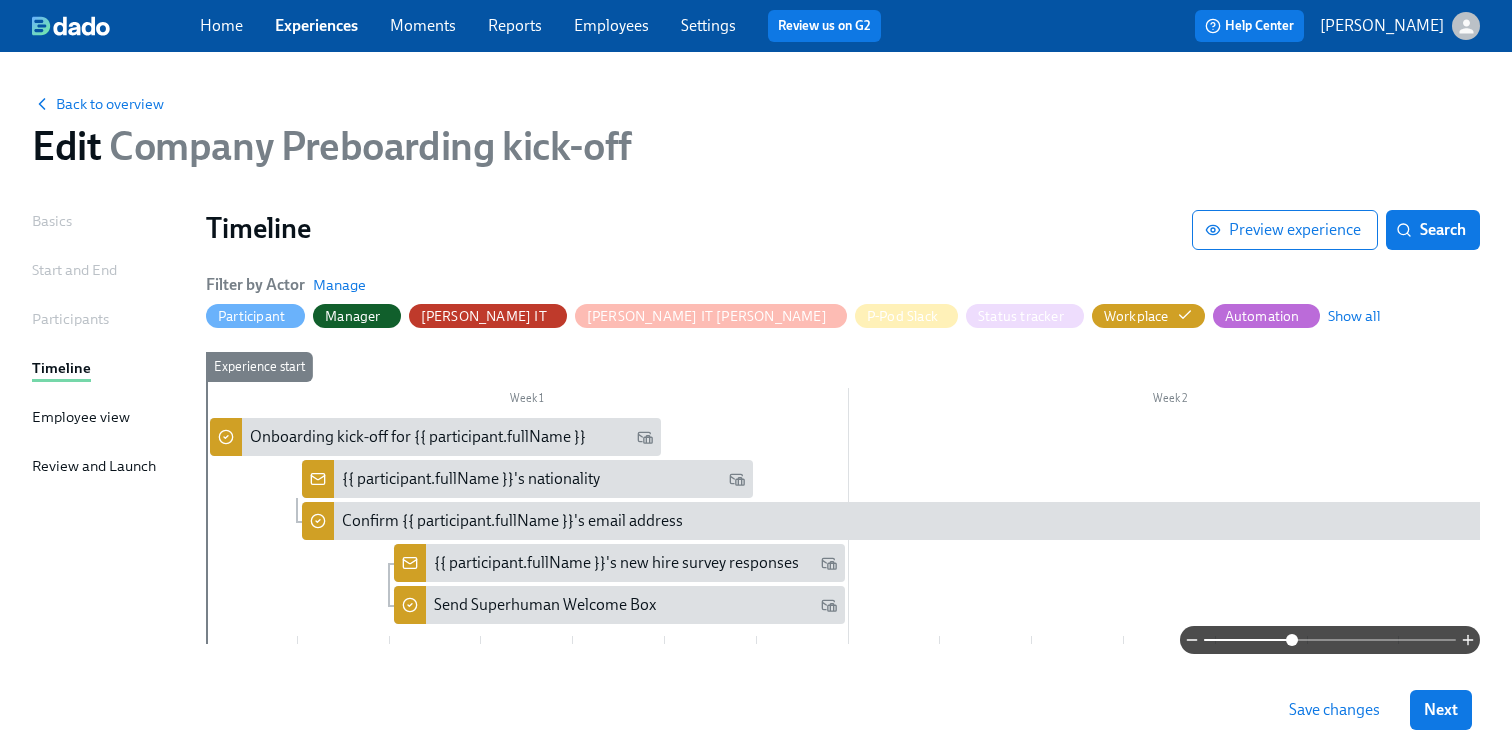 click on "Save changes" at bounding box center [1334, 710] 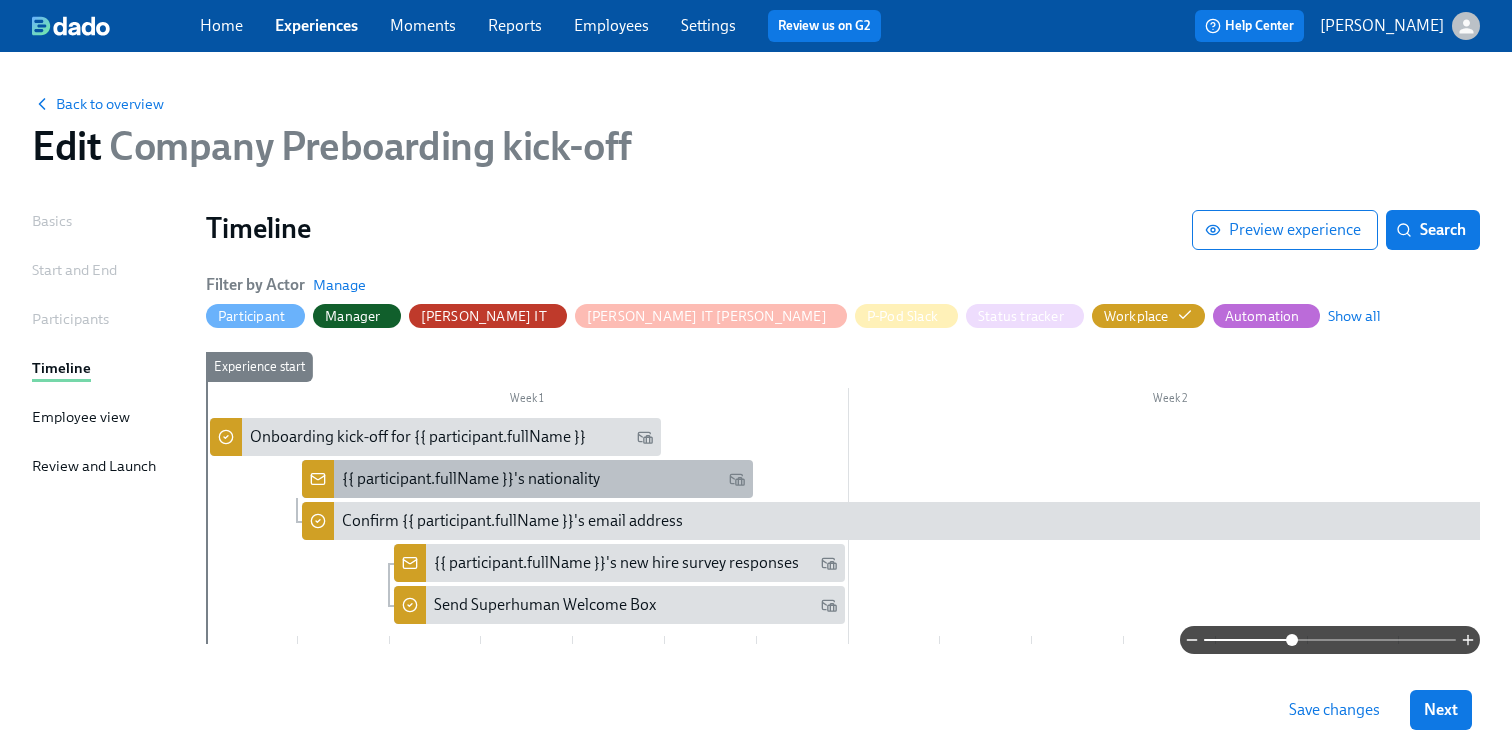 click on "{{ participant.fullName }}'s nationality" at bounding box center [527, 479] 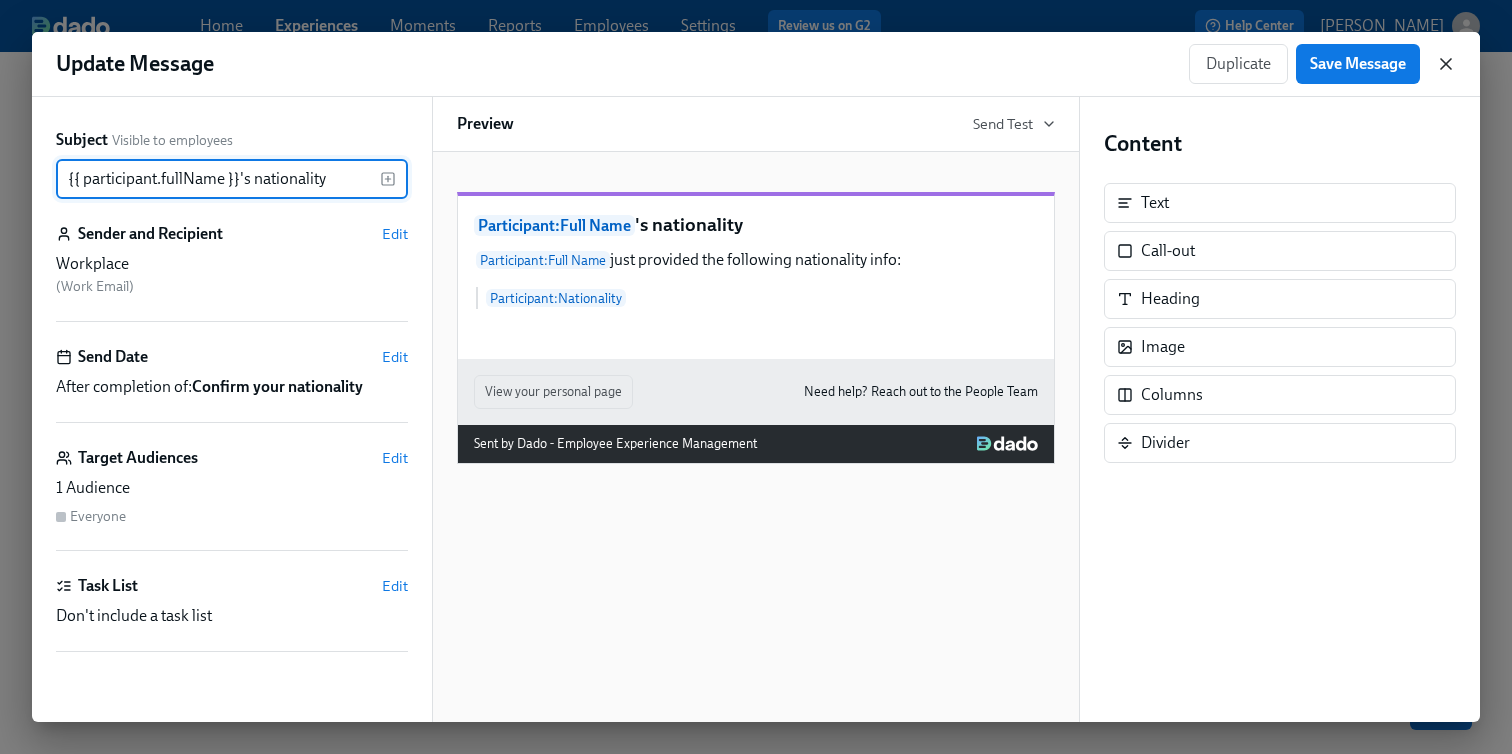 click 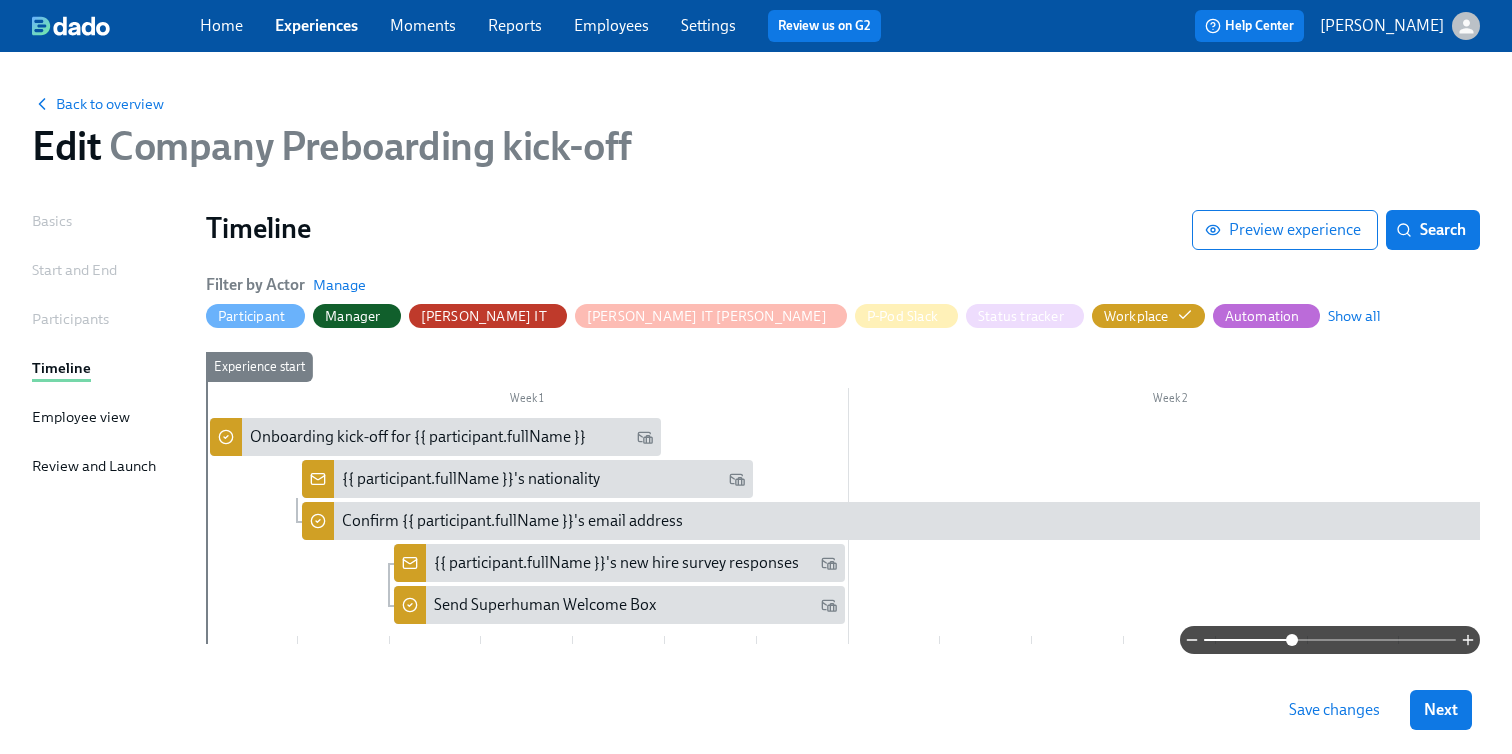 click on "Save changes" at bounding box center (1334, 710) 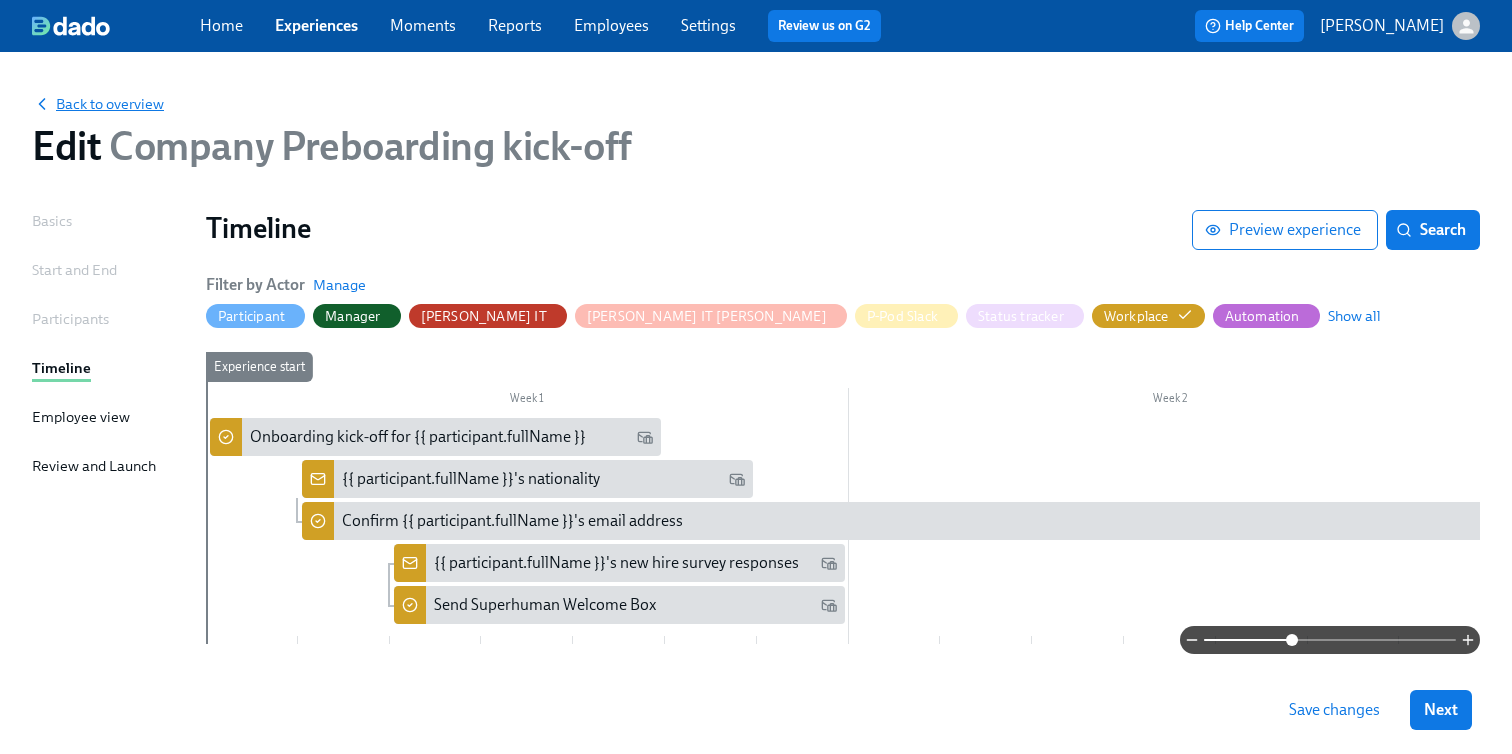 click on "Back to overview" at bounding box center [98, 104] 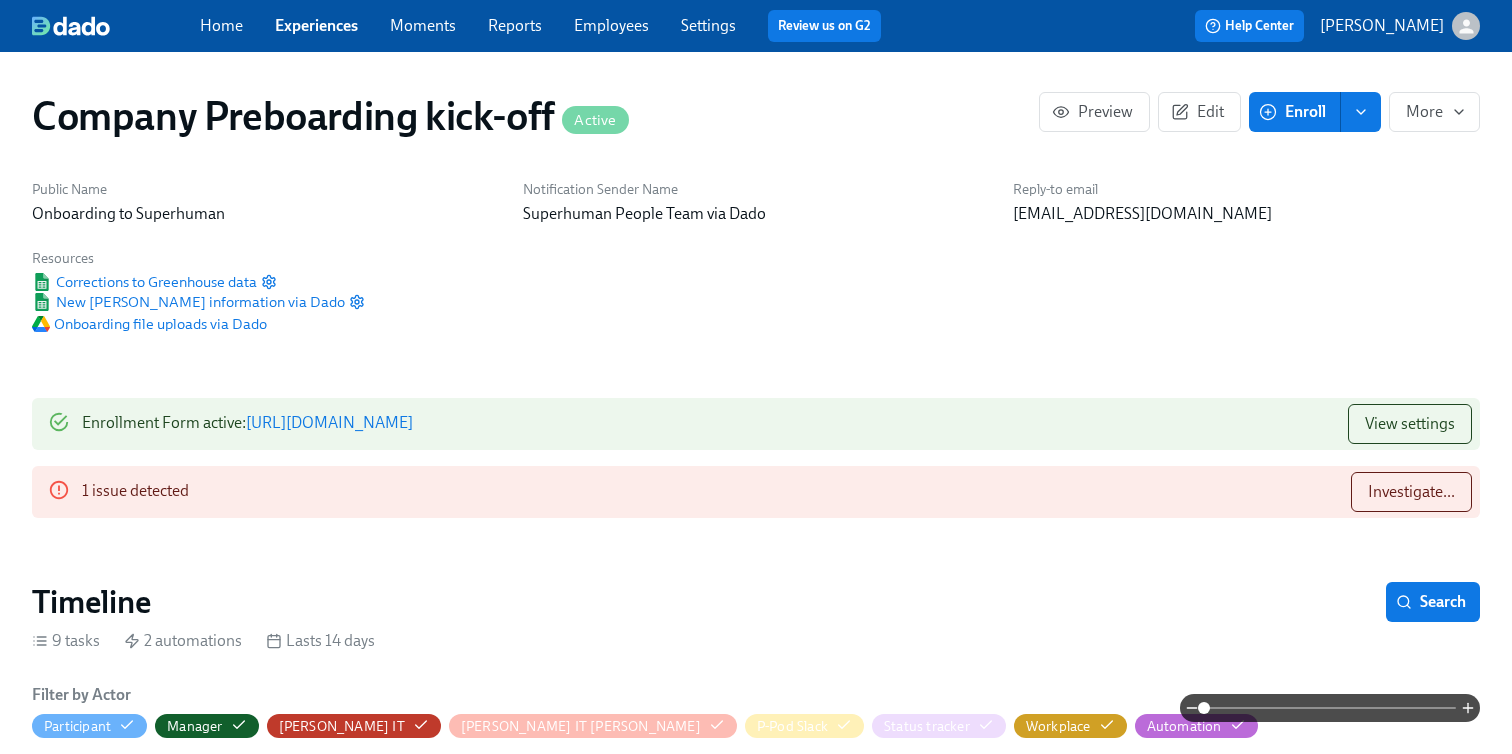 scroll, scrollTop: 0, scrollLeft: 3590, axis: horizontal 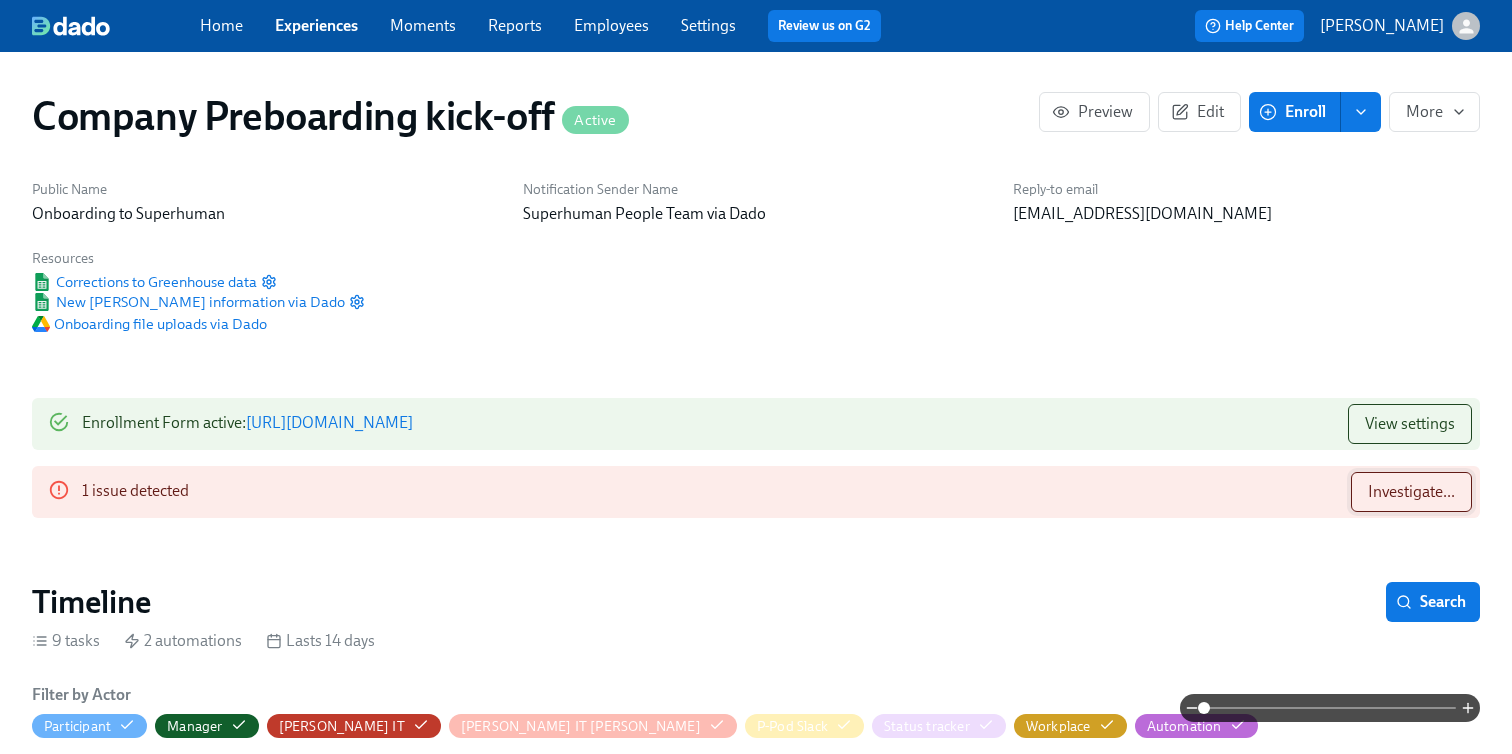click on "Investigate..." at bounding box center [1411, 492] 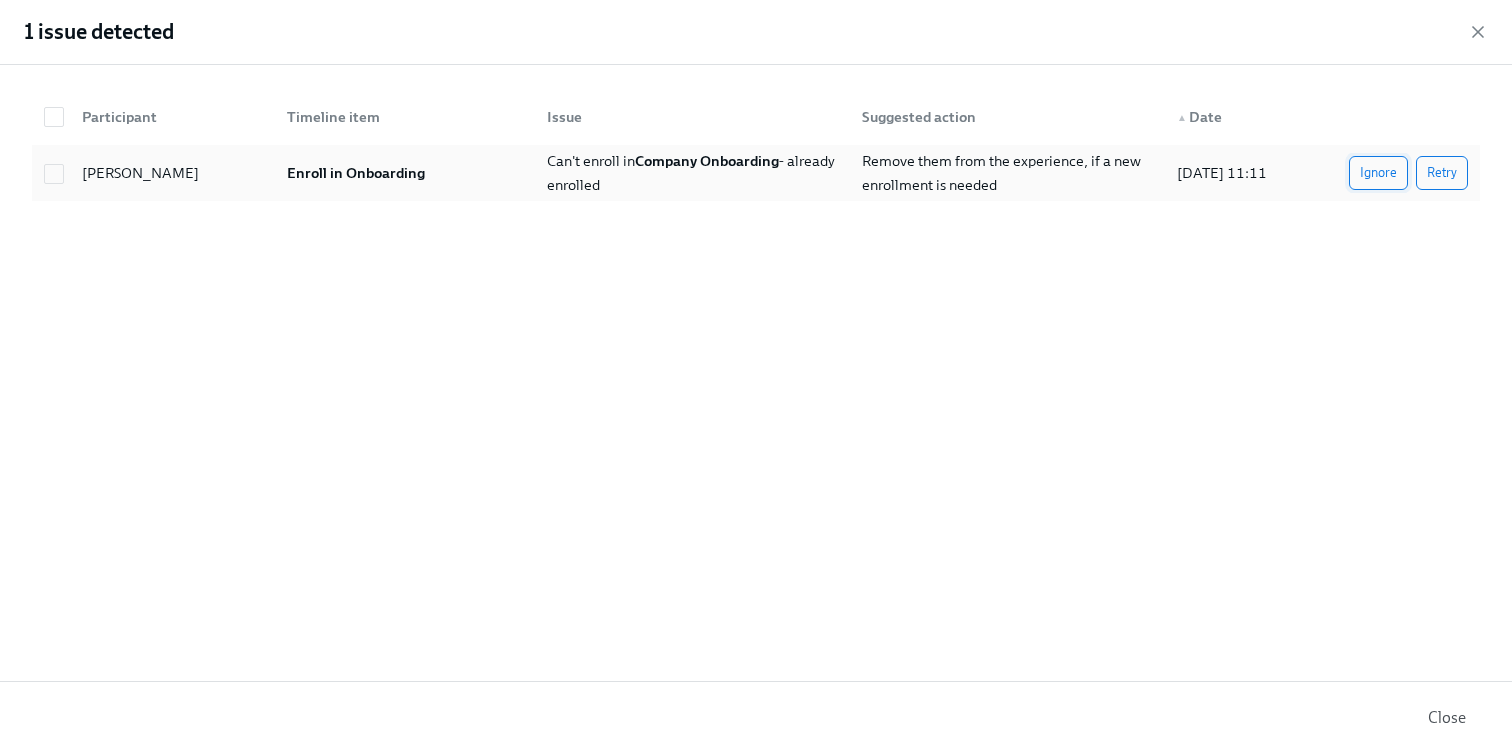click on "Ignore" at bounding box center [1378, 173] 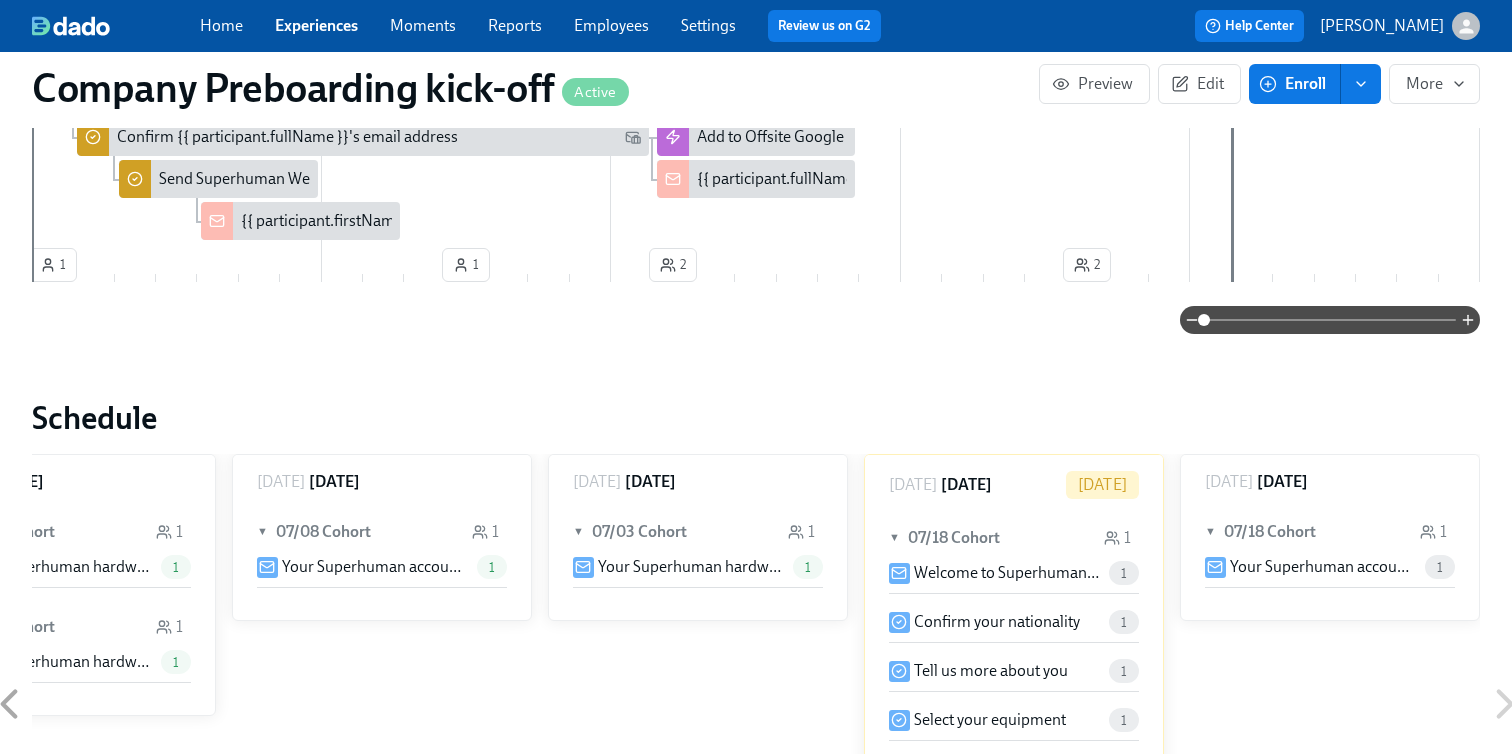 scroll, scrollTop: 1189, scrollLeft: 0, axis: vertical 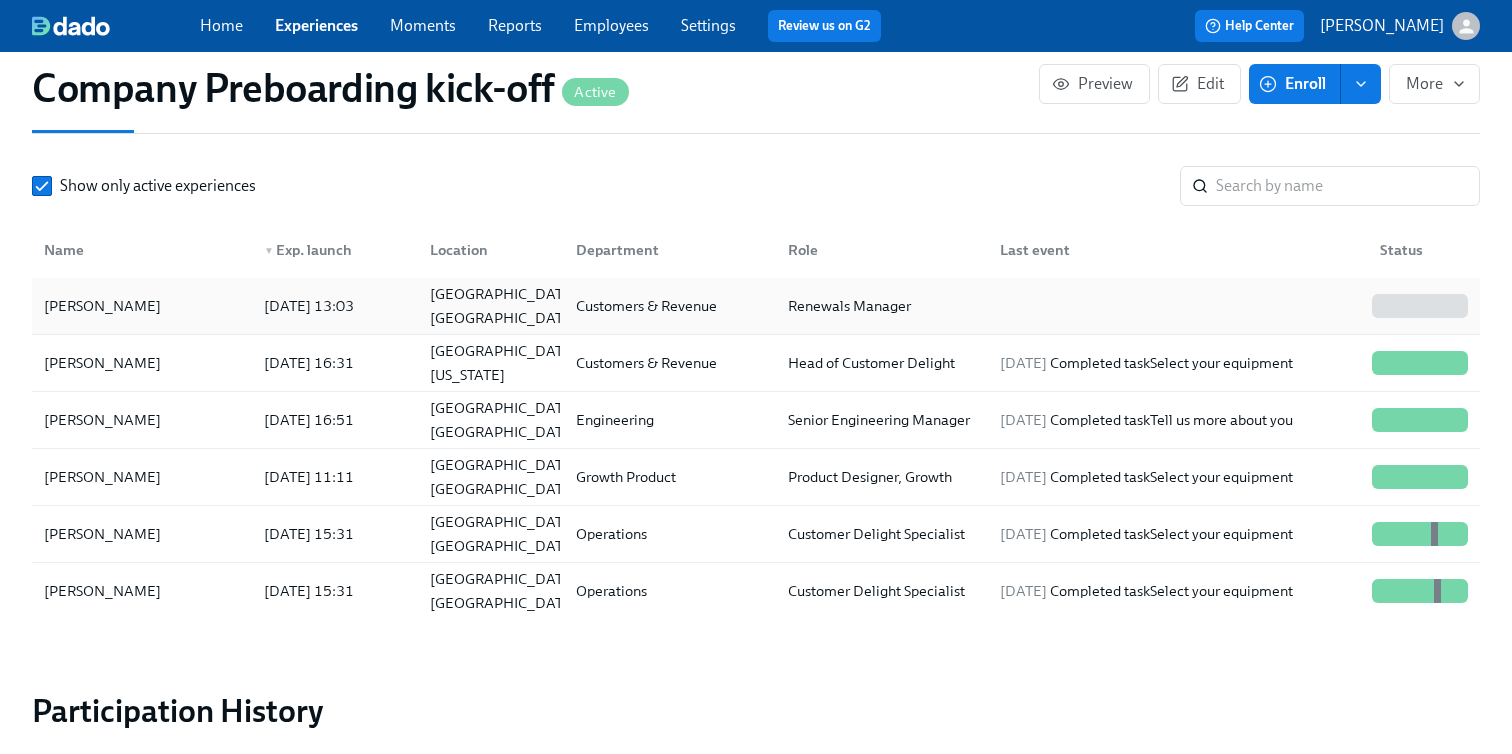 click on "[PERSON_NAME]" at bounding box center (142, 306) 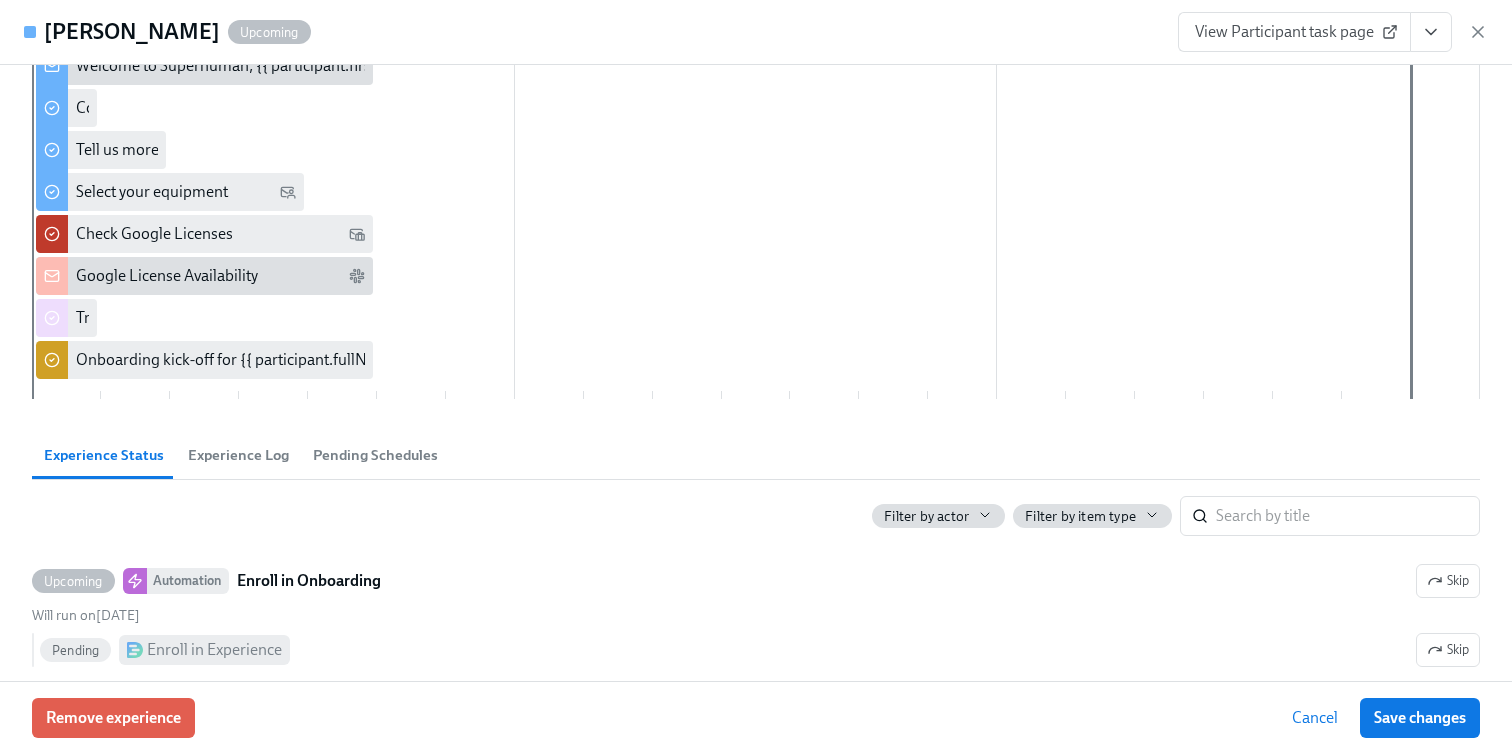 scroll, scrollTop: 0, scrollLeft: 0, axis: both 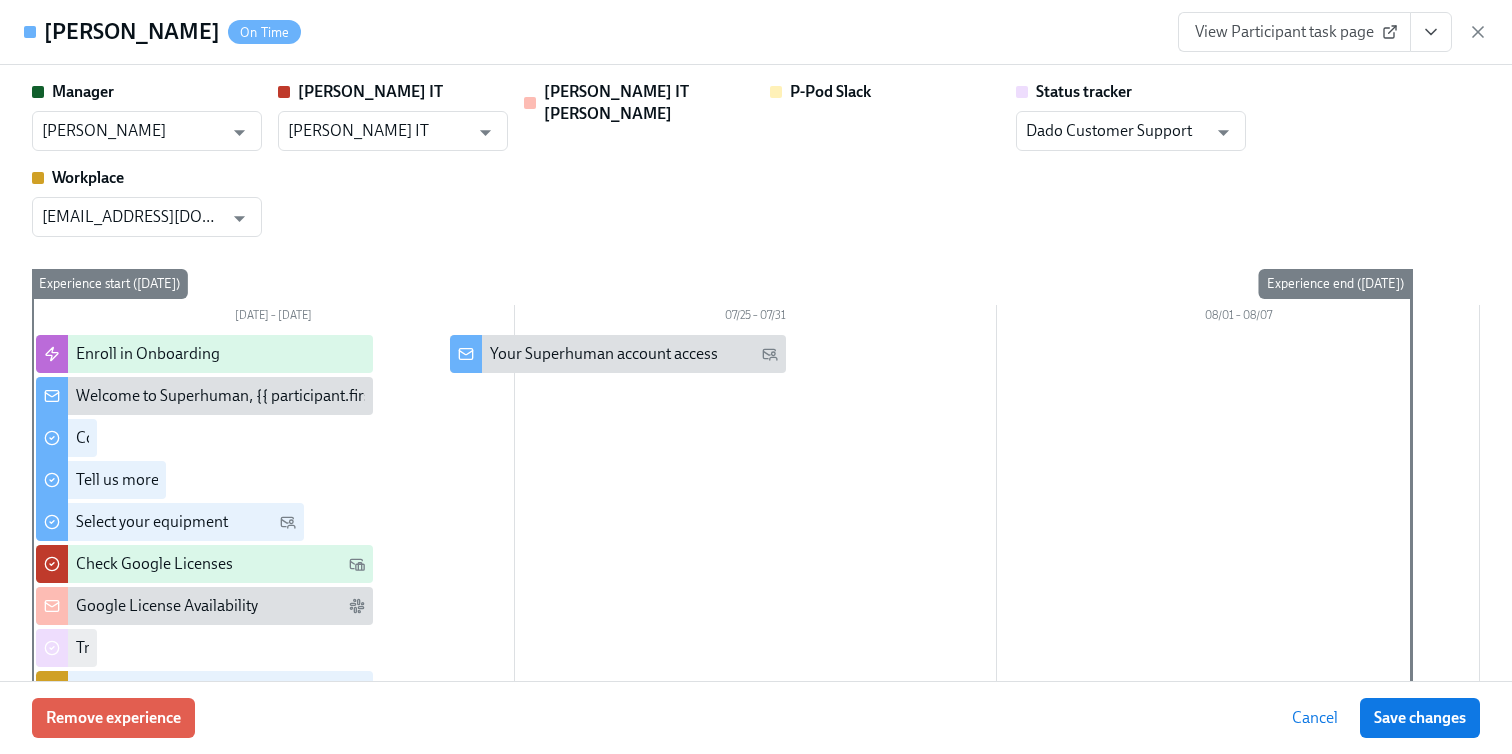 click on "Anna Standley On Time View Participant task page" at bounding box center (756, 32) 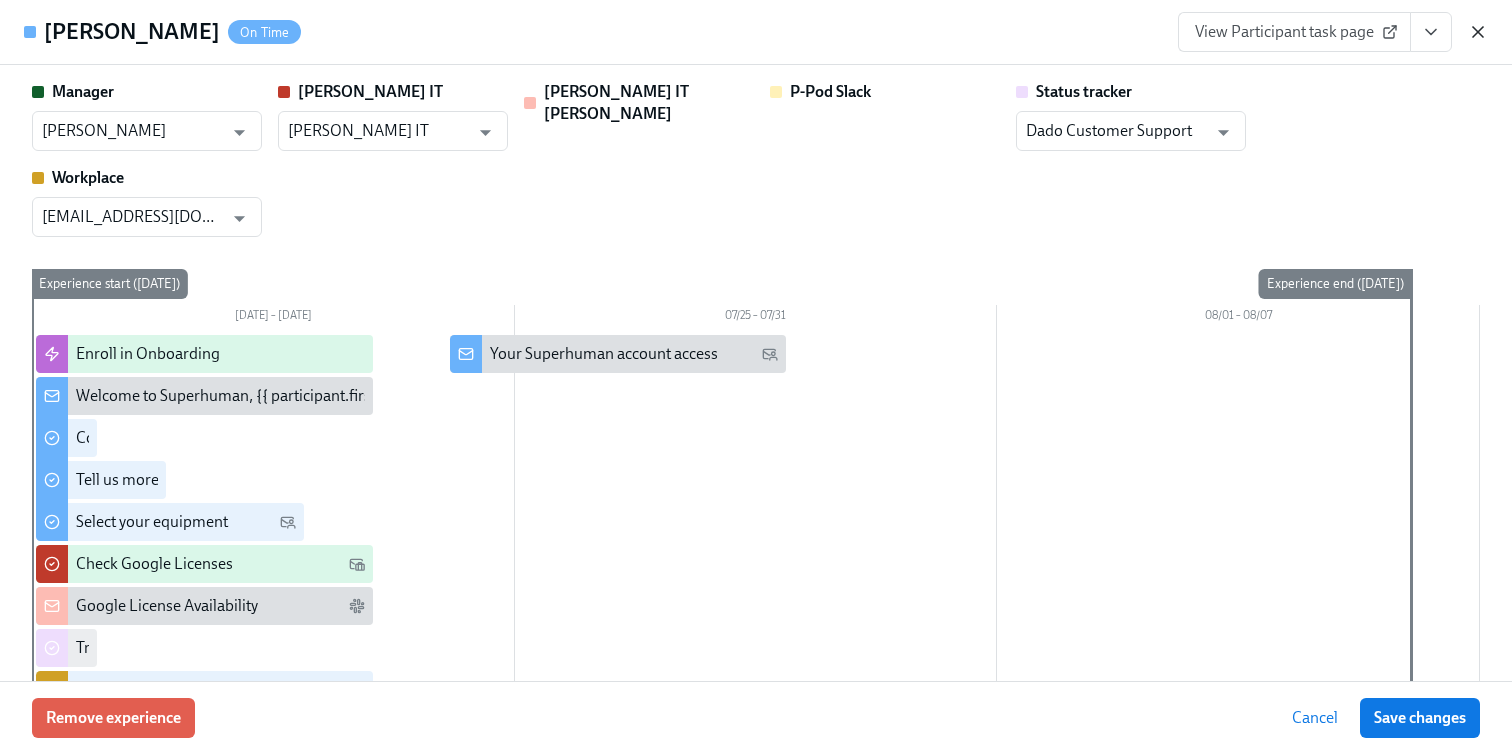 click 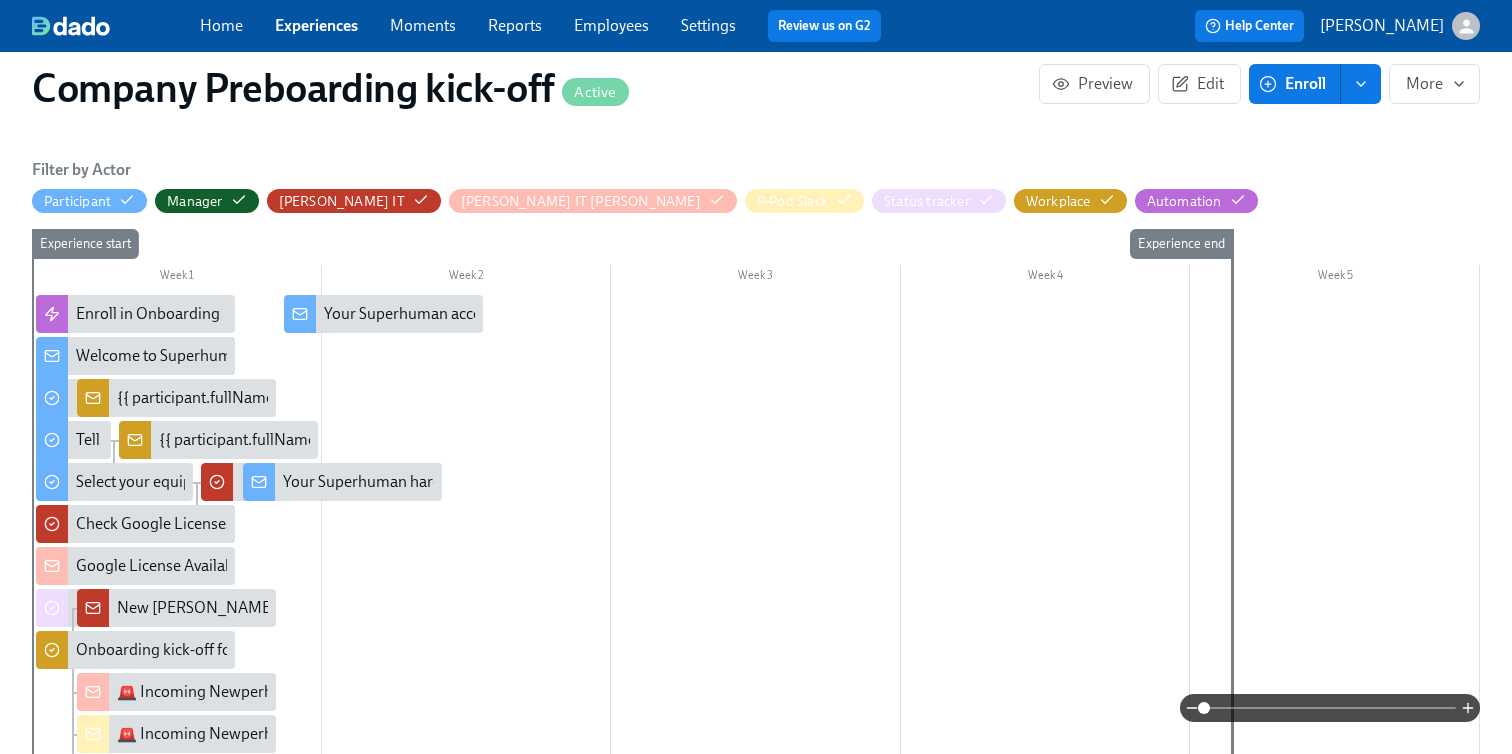 scroll, scrollTop: 97, scrollLeft: 0, axis: vertical 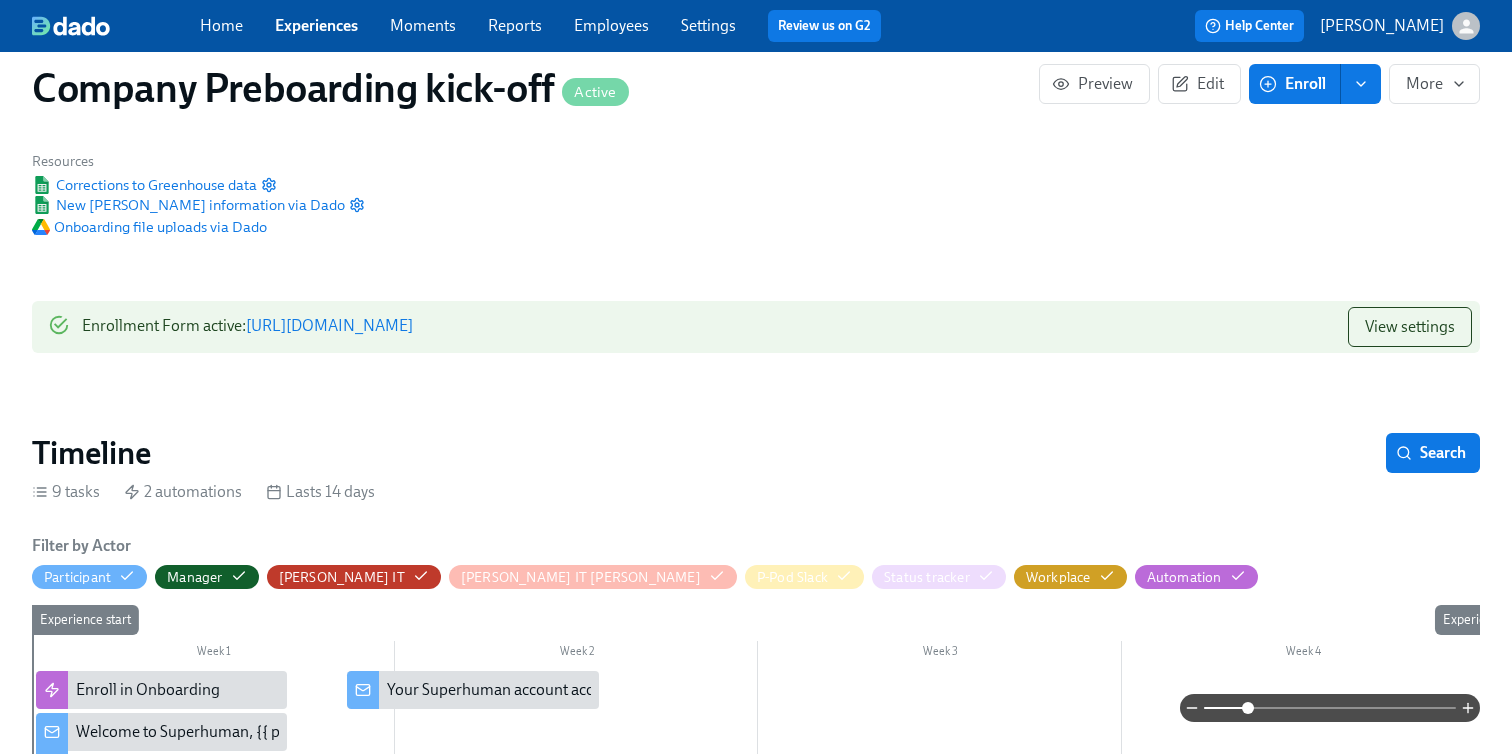 drag, startPoint x: 1213, startPoint y: 708, endPoint x: 1253, endPoint y: 708, distance: 40 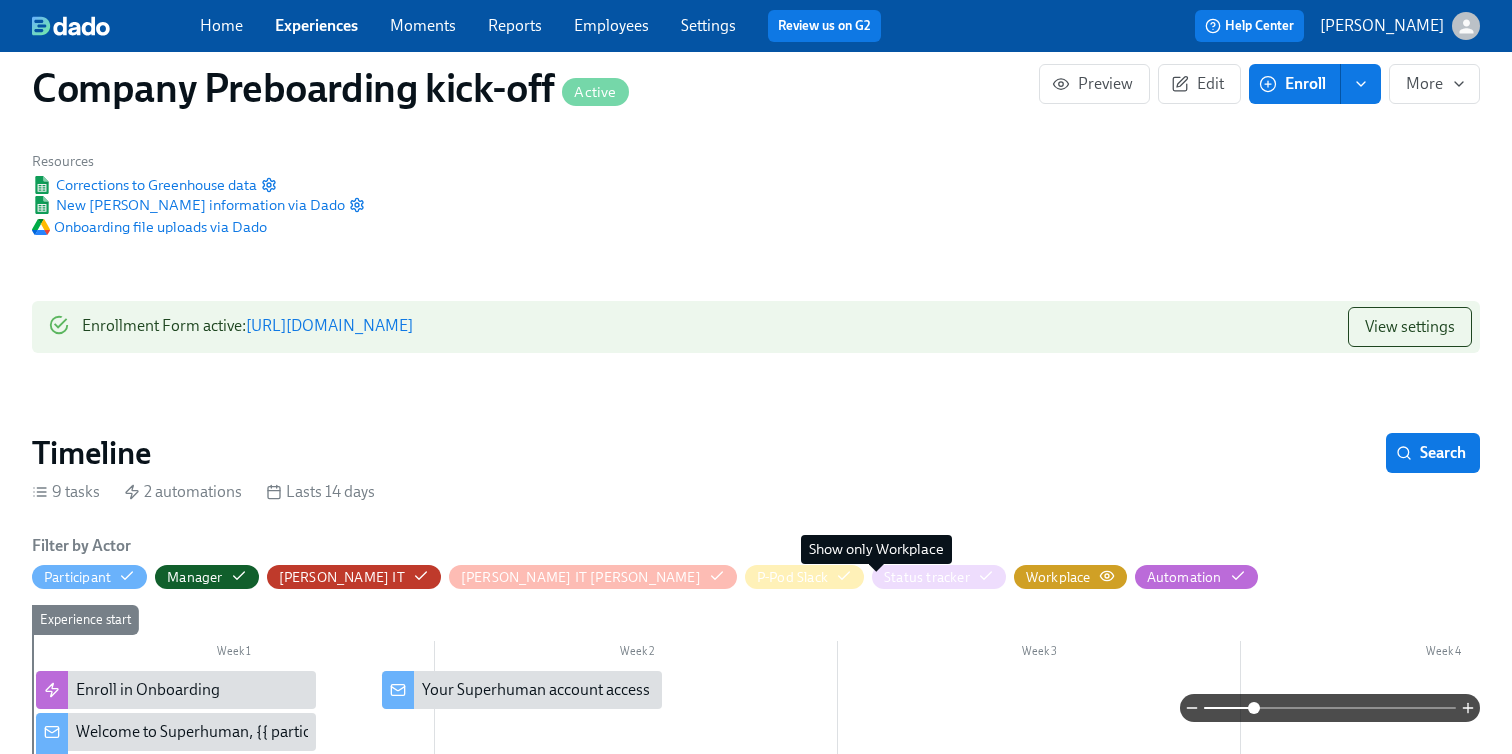 click 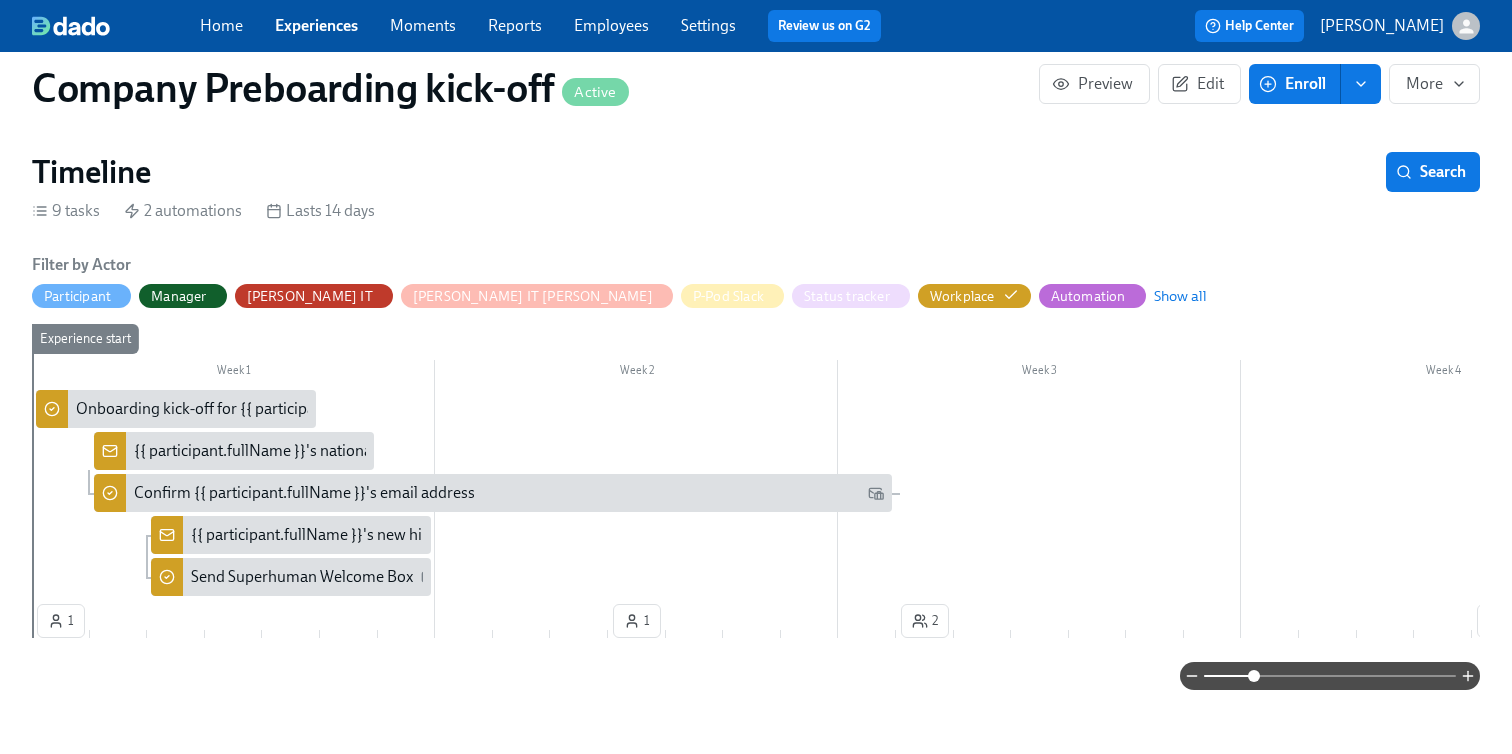 scroll, scrollTop: 570, scrollLeft: 0, axis: vertical 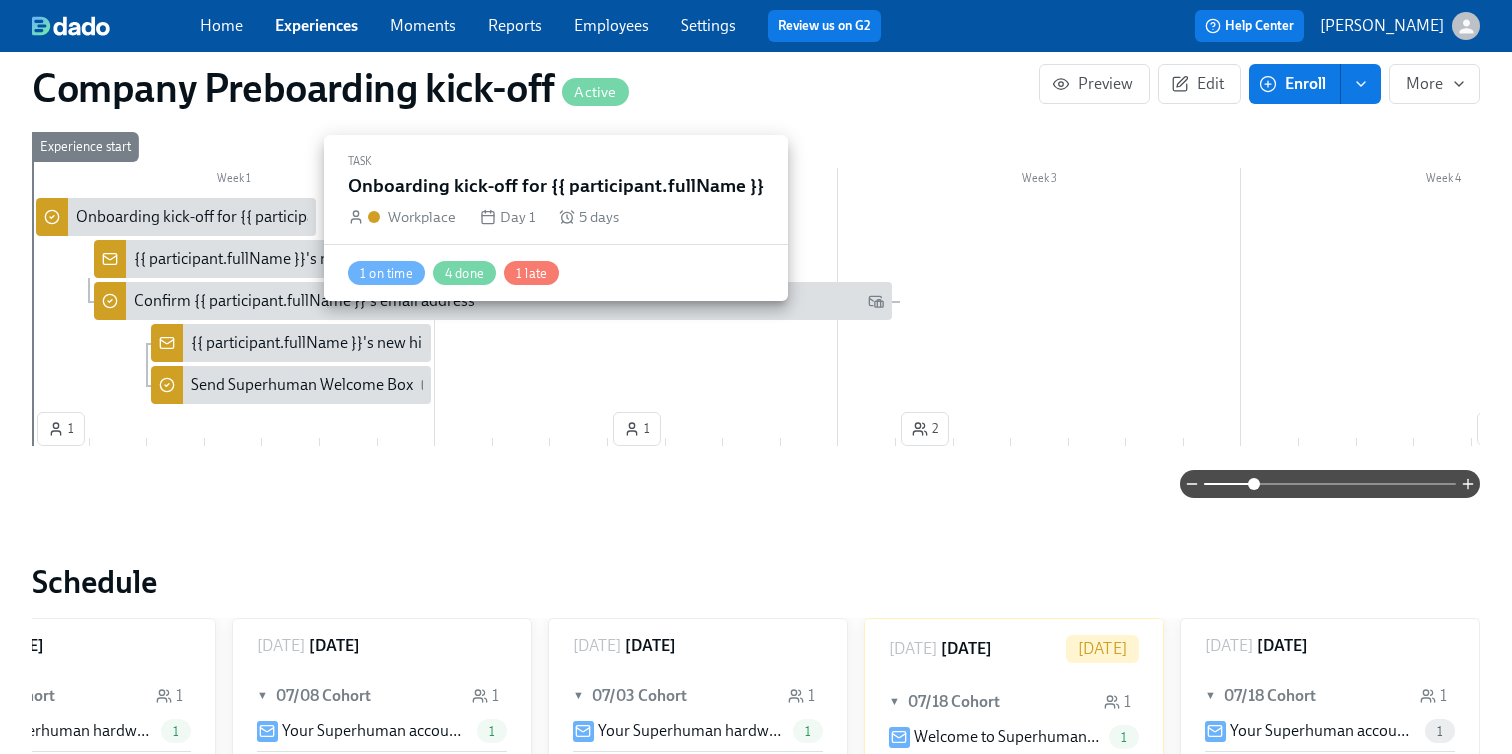click on "Onboarding kick-off for {{ participant.fullName }}" at bounding box center (244, 217) 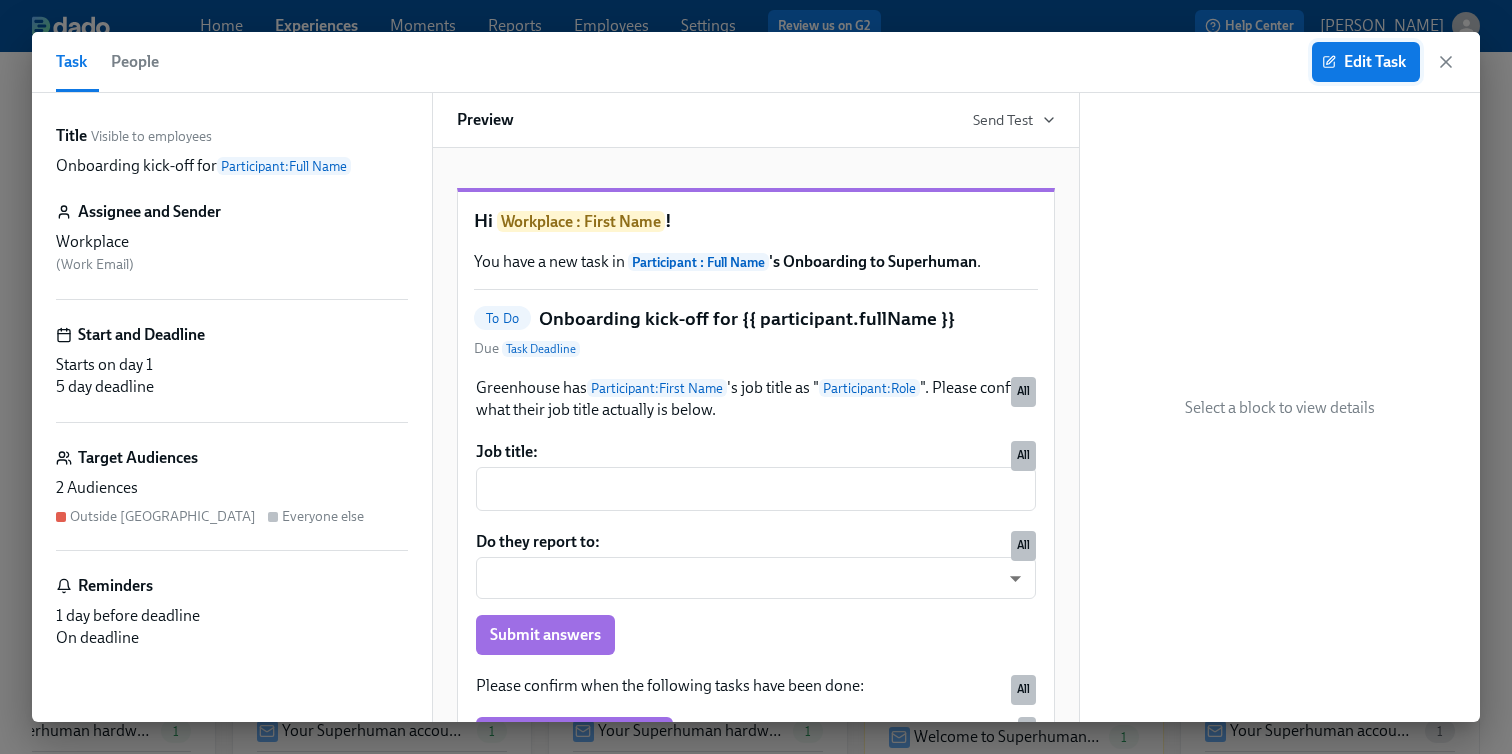 click on "Edit Task" at bounding box center [1366, 62] 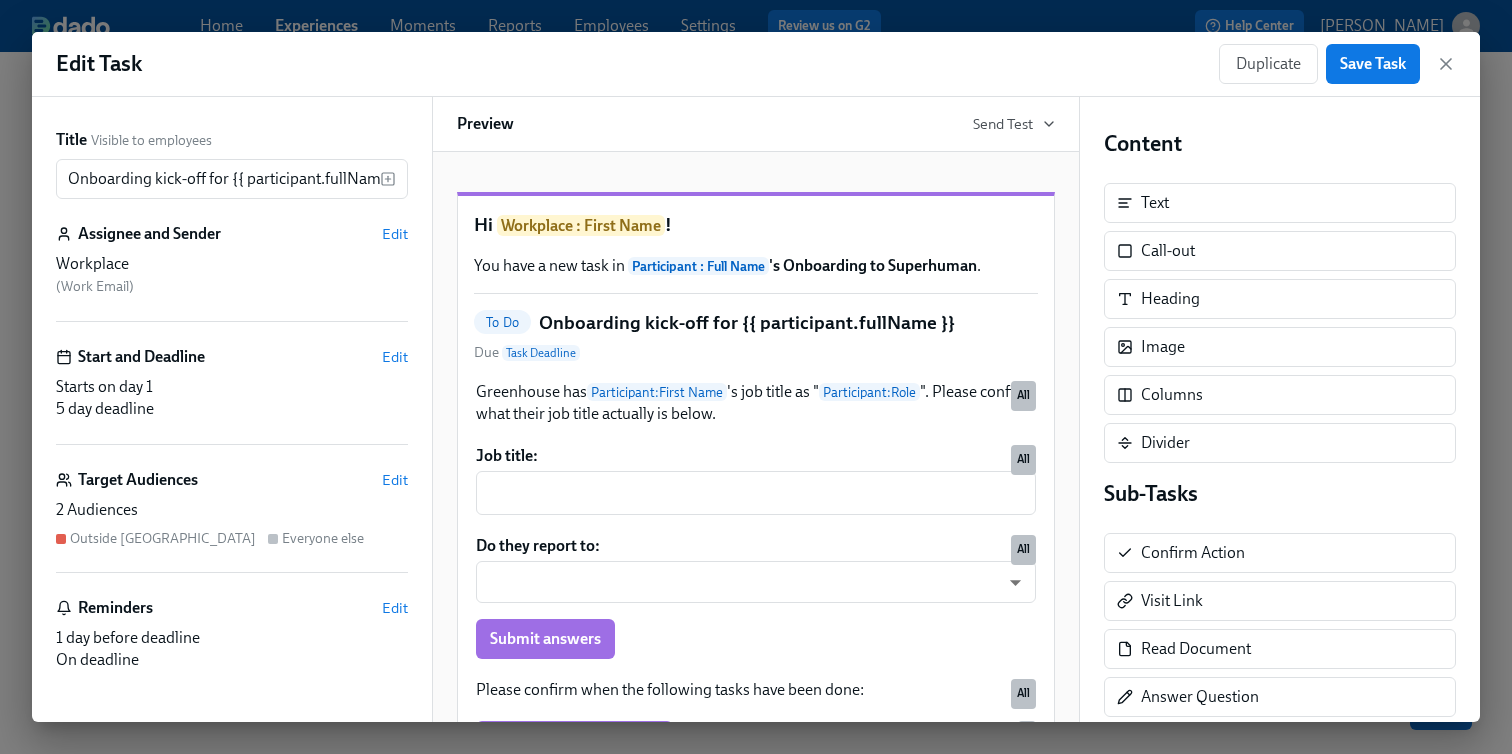 scroll, scrollTop: 0, scrollLeft: 0, axis: both 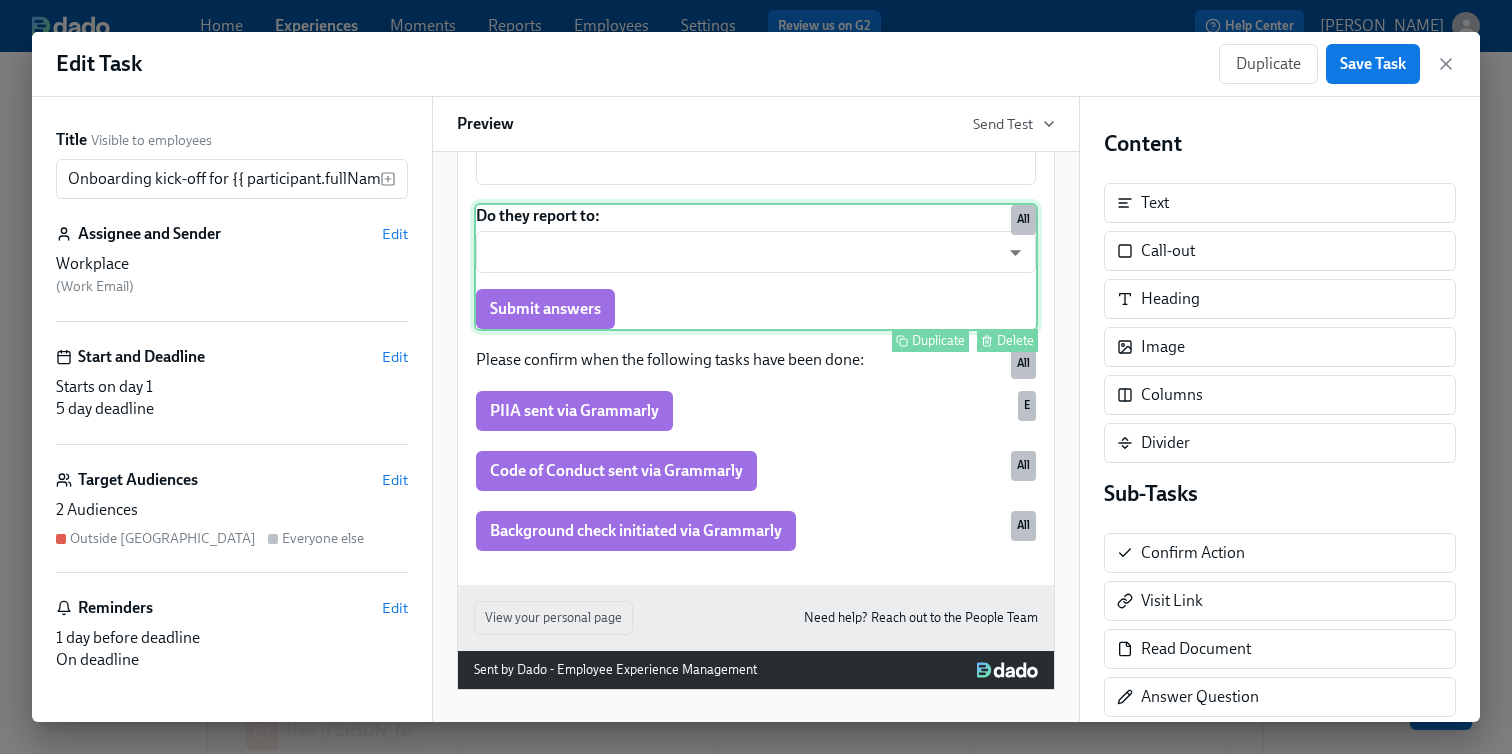 click on "Do they report to: ​ ​ Submit answers   Duplicate   Delete All" at bounding box center [756, 267] 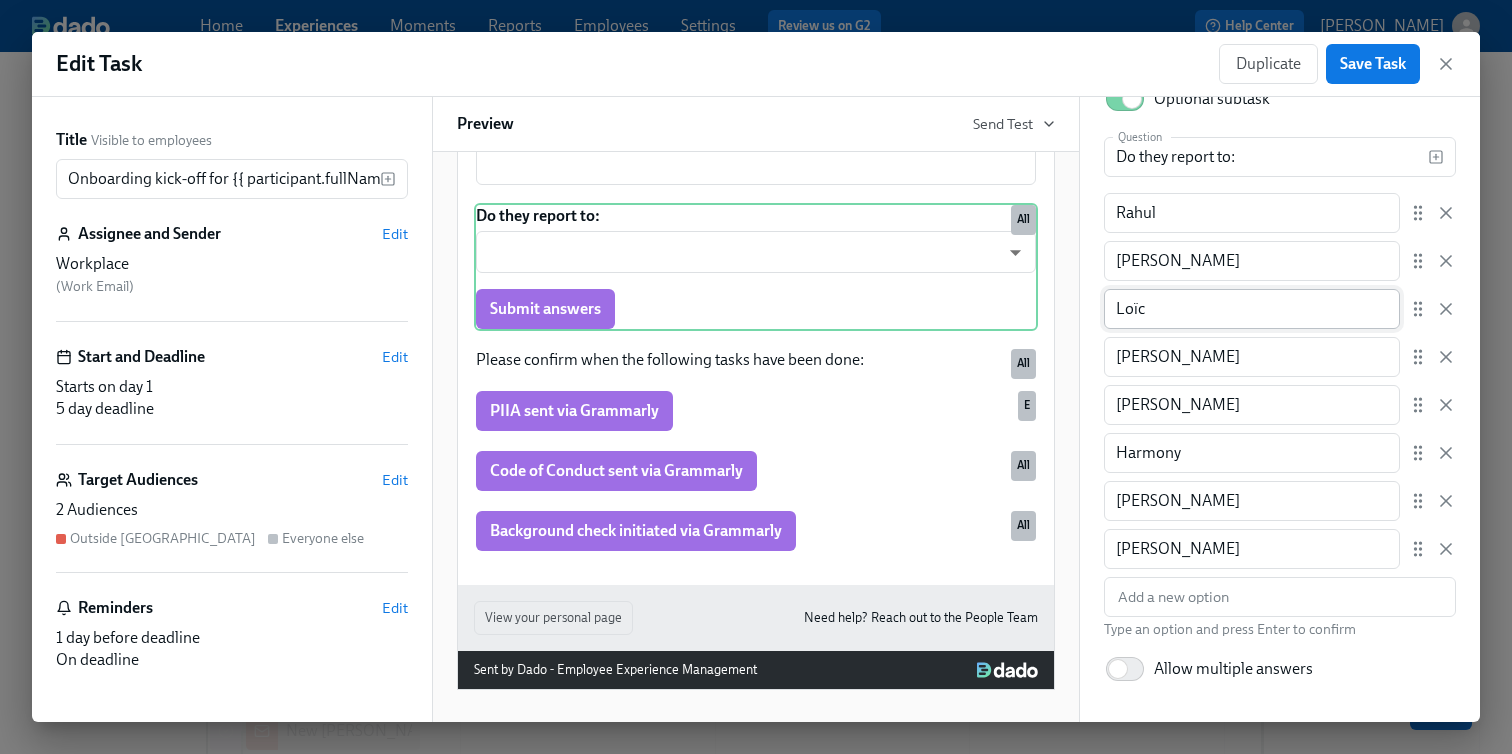 scroll, scrollTop: 352, scrollLeft: 0, axis: vertical 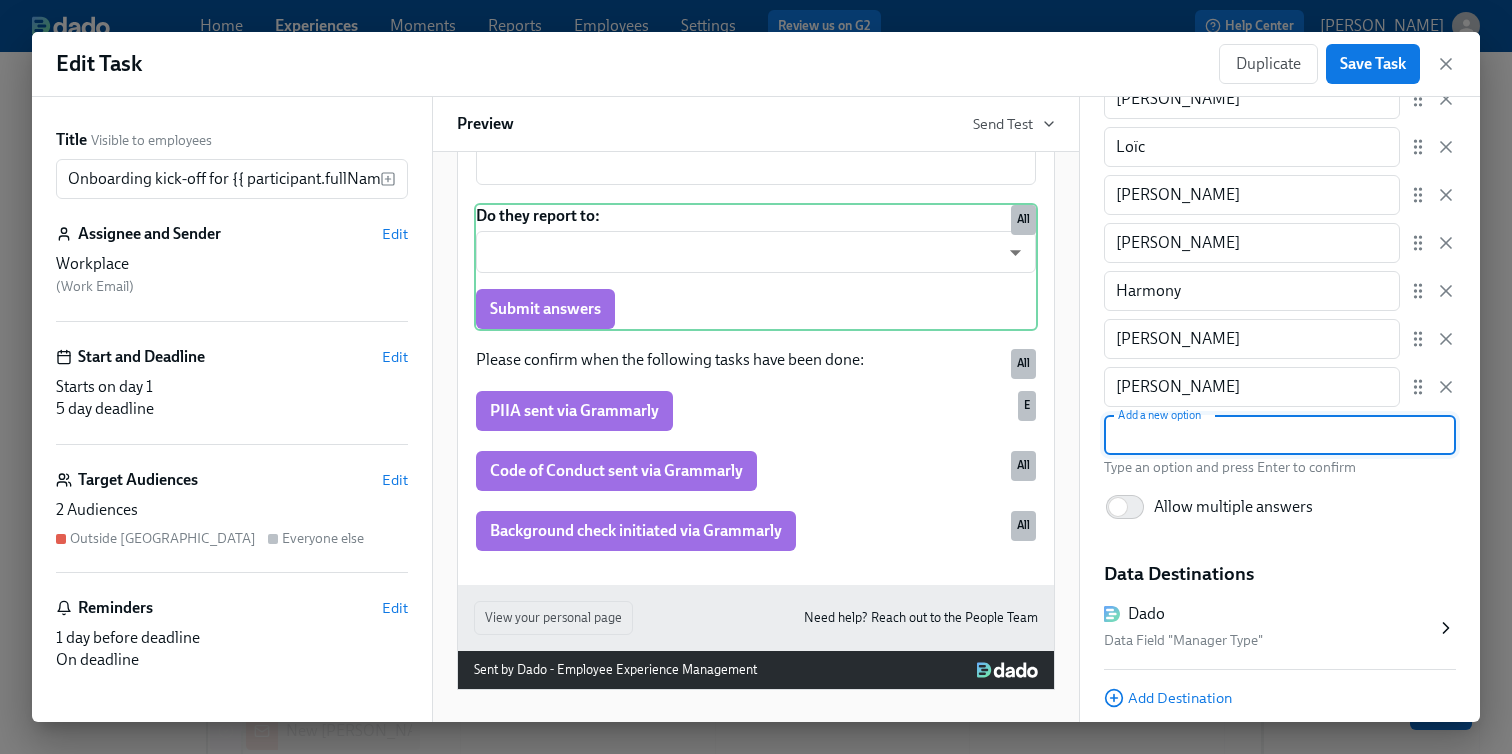 click at bounding box center [1280, 435] 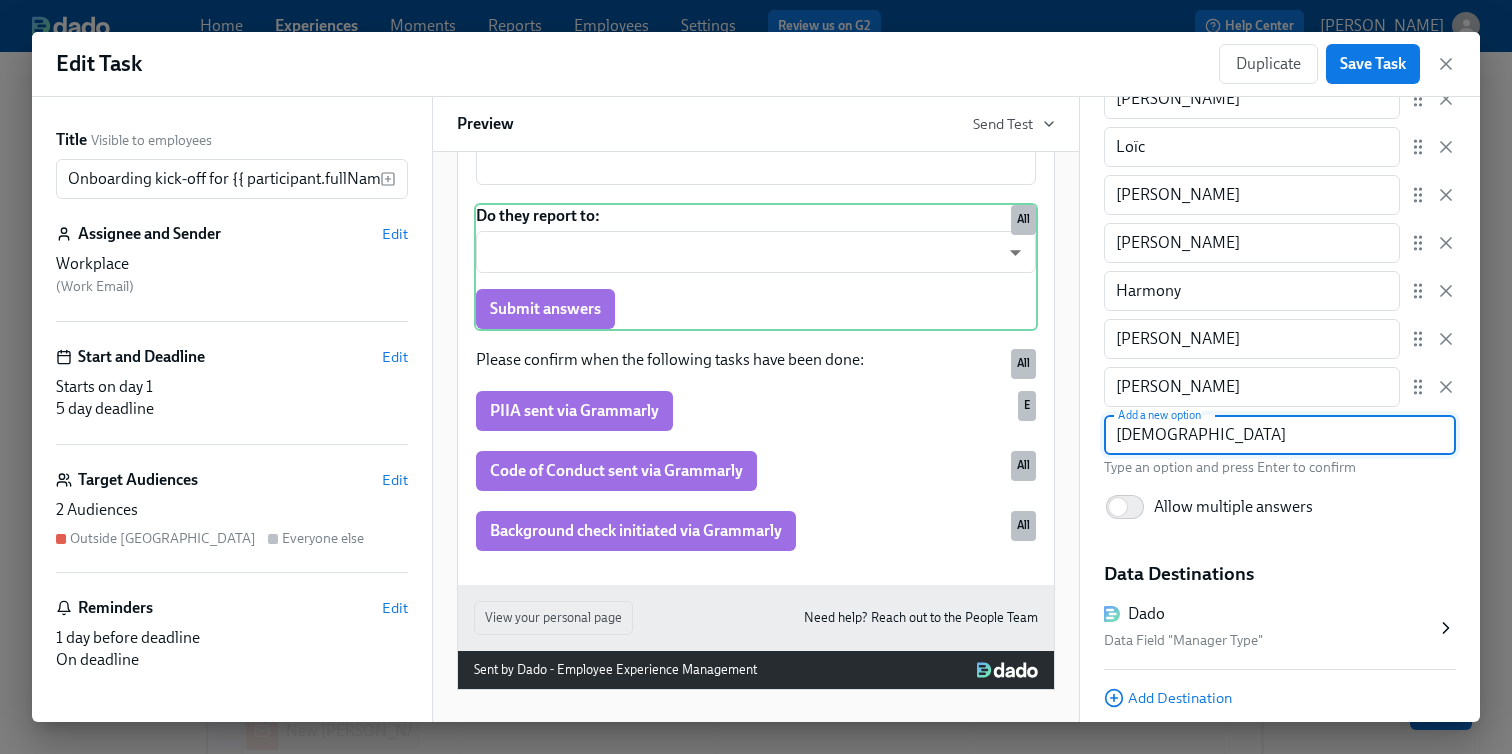type on "Caitlin" 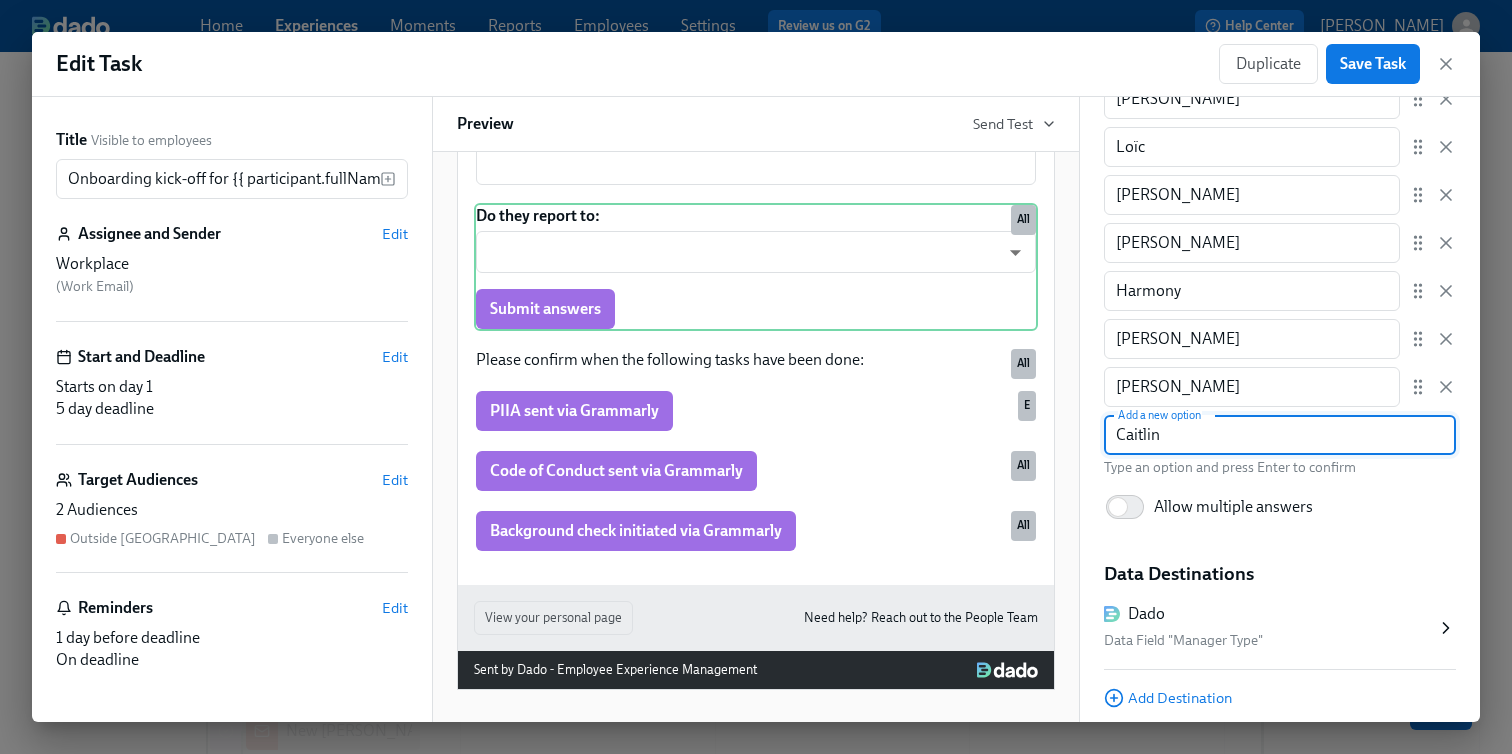 type 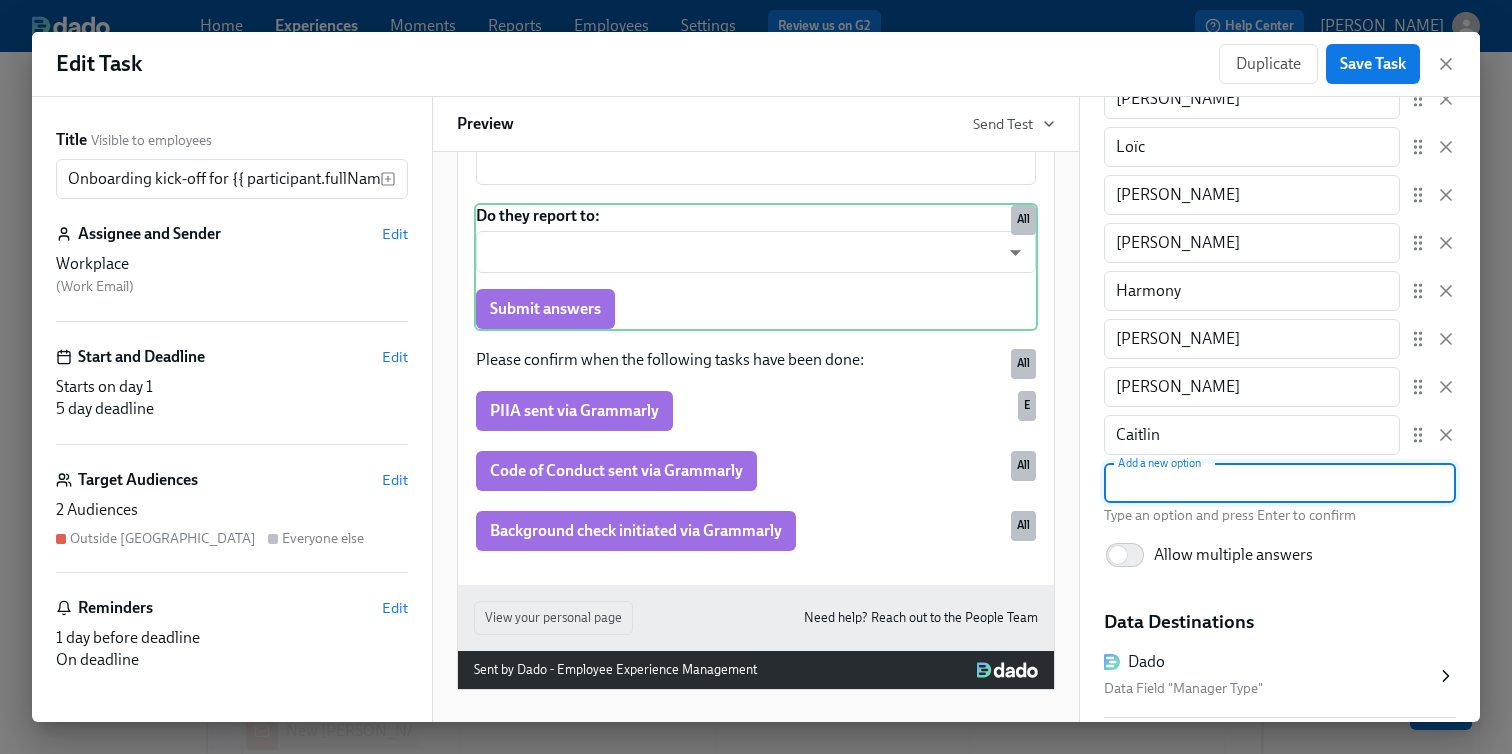 scroll, scrollTop: 400, scrollLeft: 0, axis: vertical 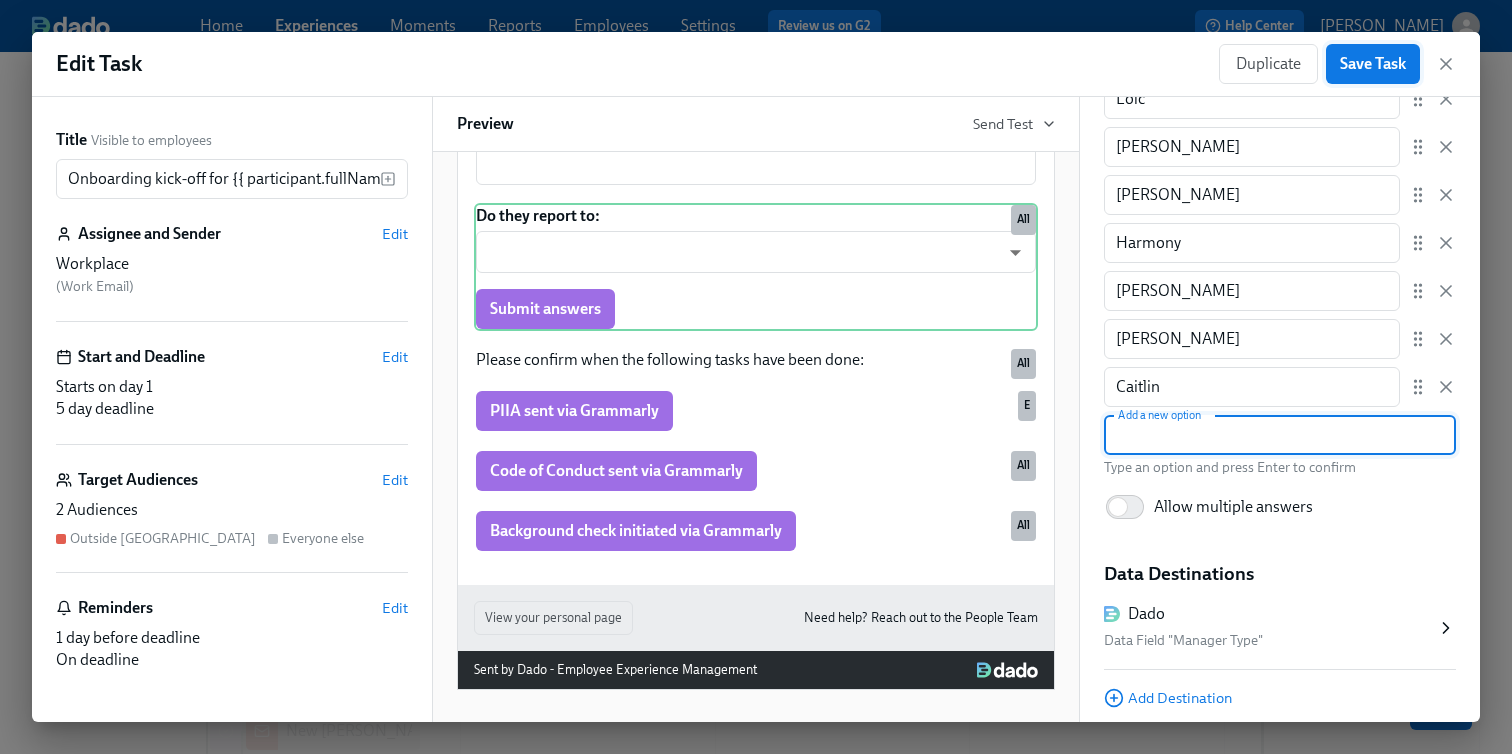 click on "Save Task" at bounding box center [1373, 64] 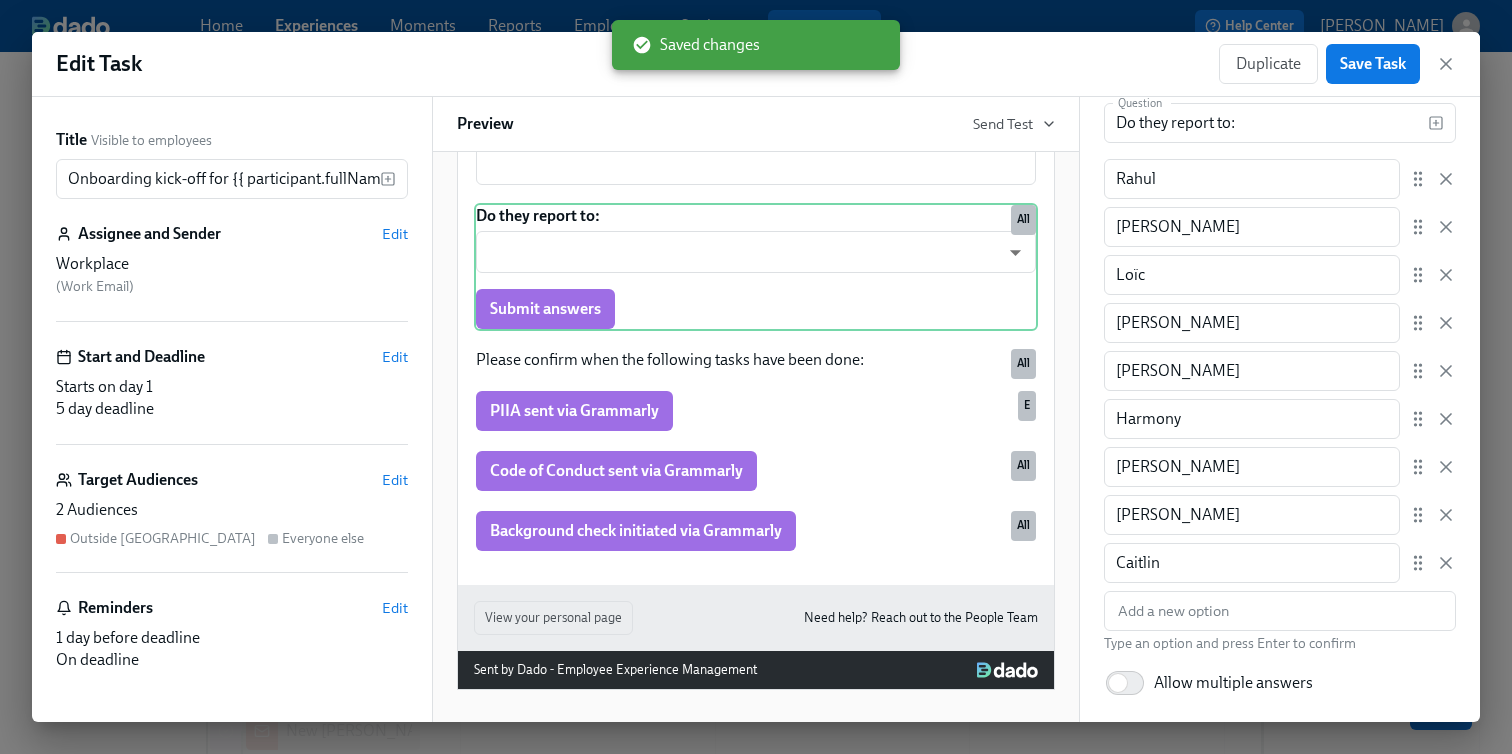 scroll, scrollTop: 207, scrollLeft: 0, axis: vertical 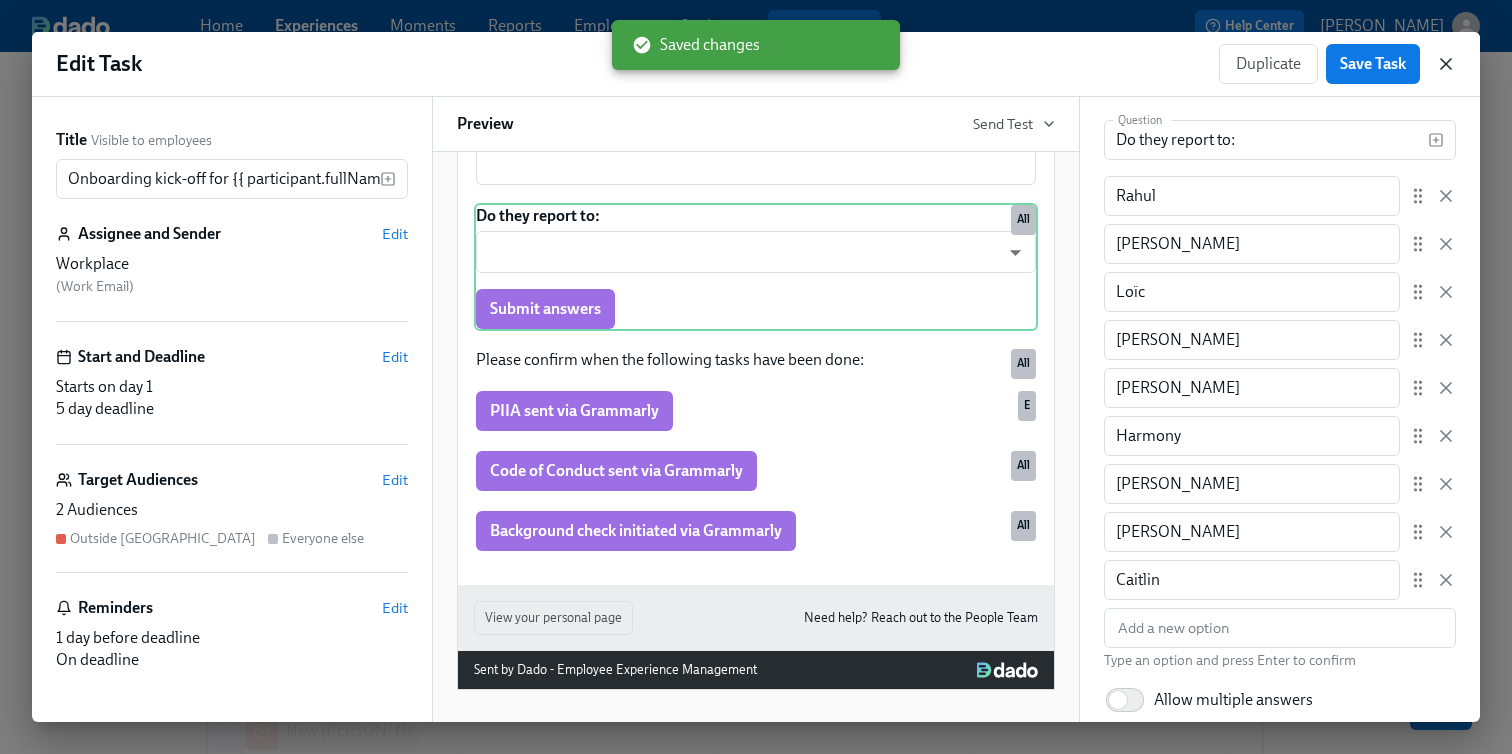 click 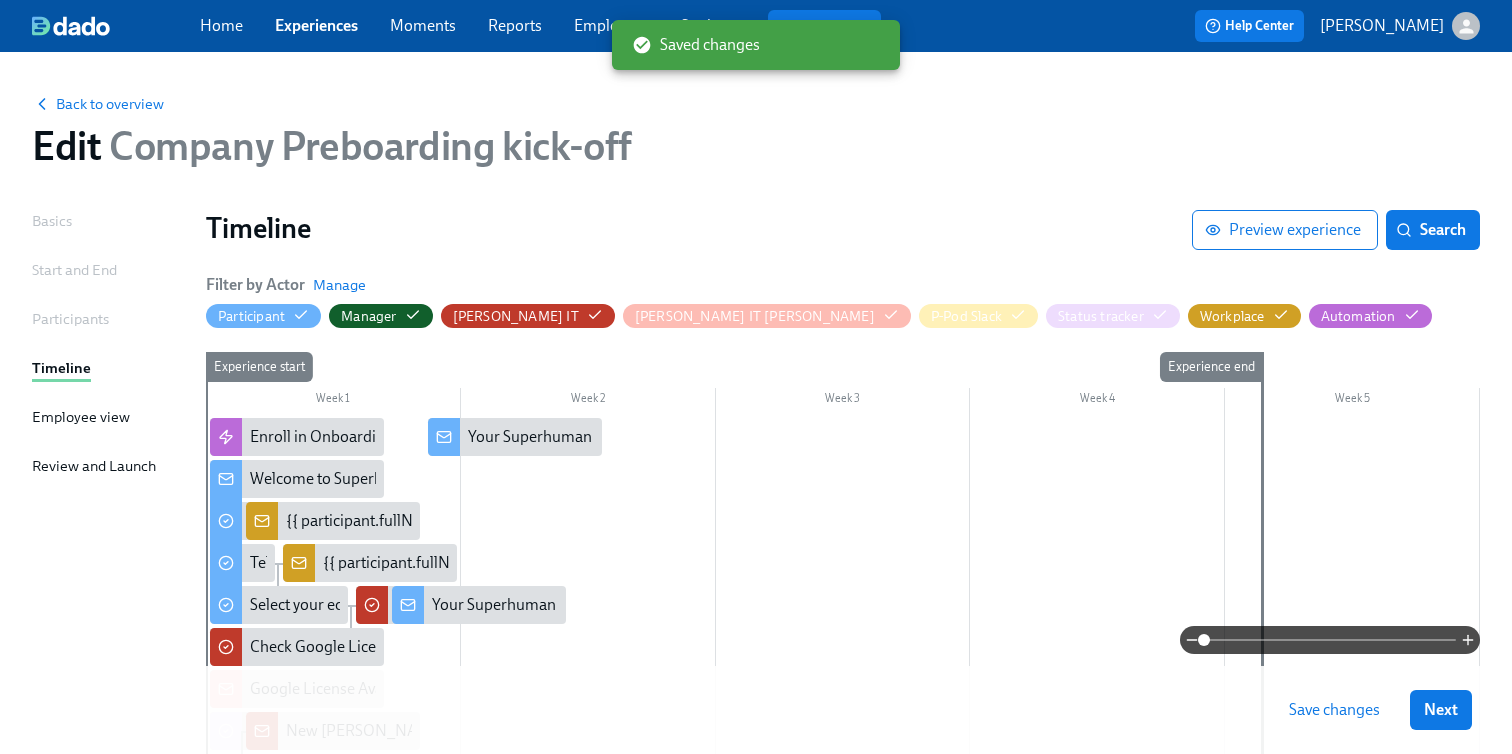 click on "Save changes" at bounding box center [1334, 710] 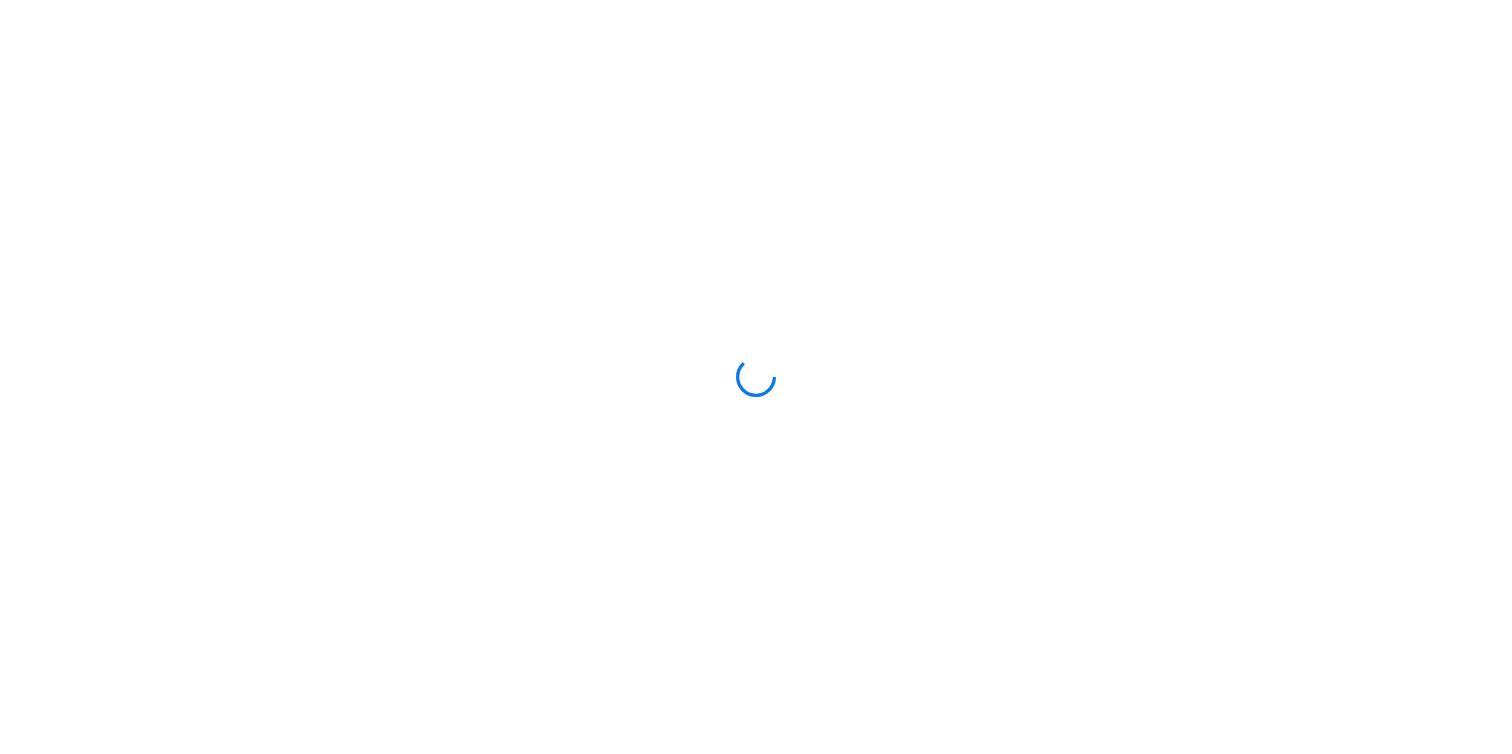 scroll, scrollTop: 0, scrollLeft: 0, axis: both 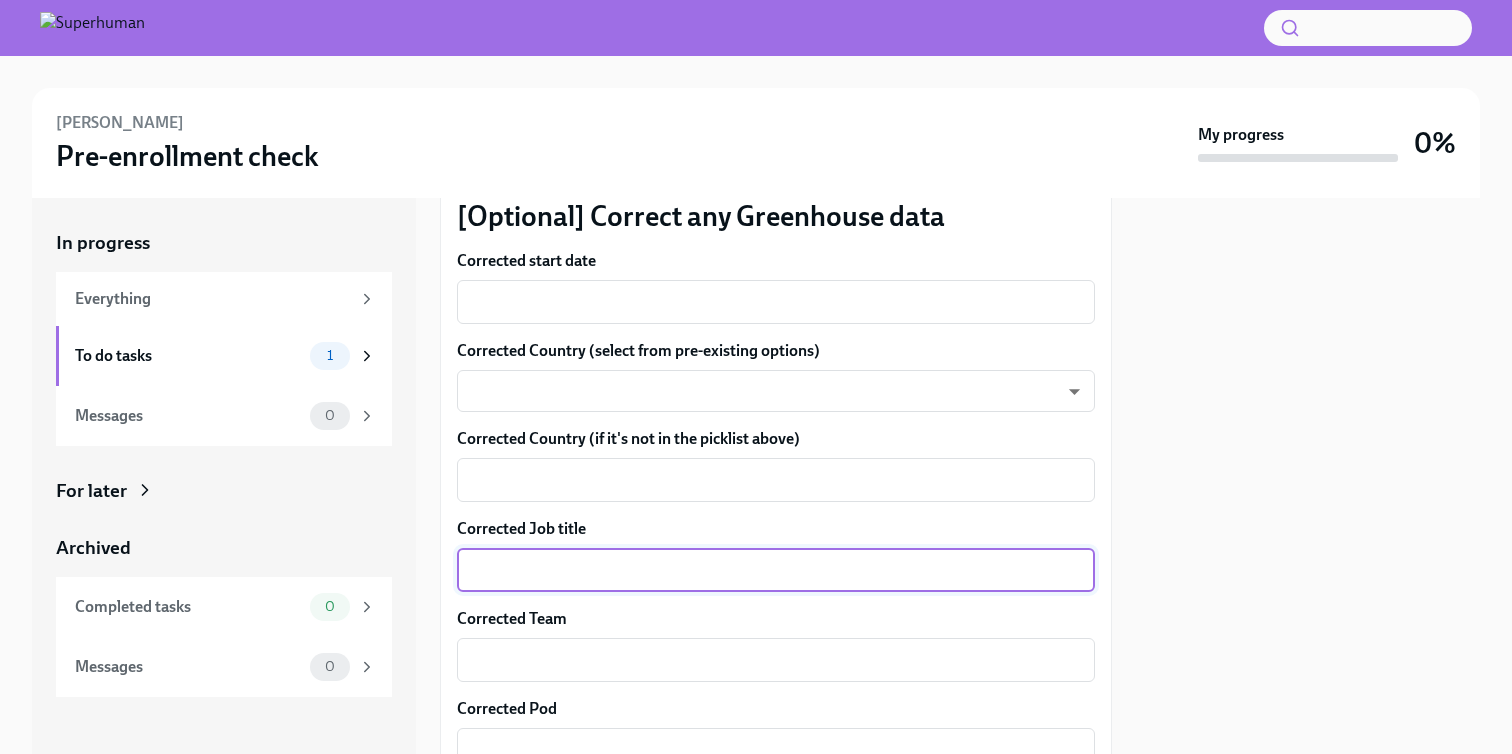 click on "Corrected Job title" at bounding box center (776, 570) 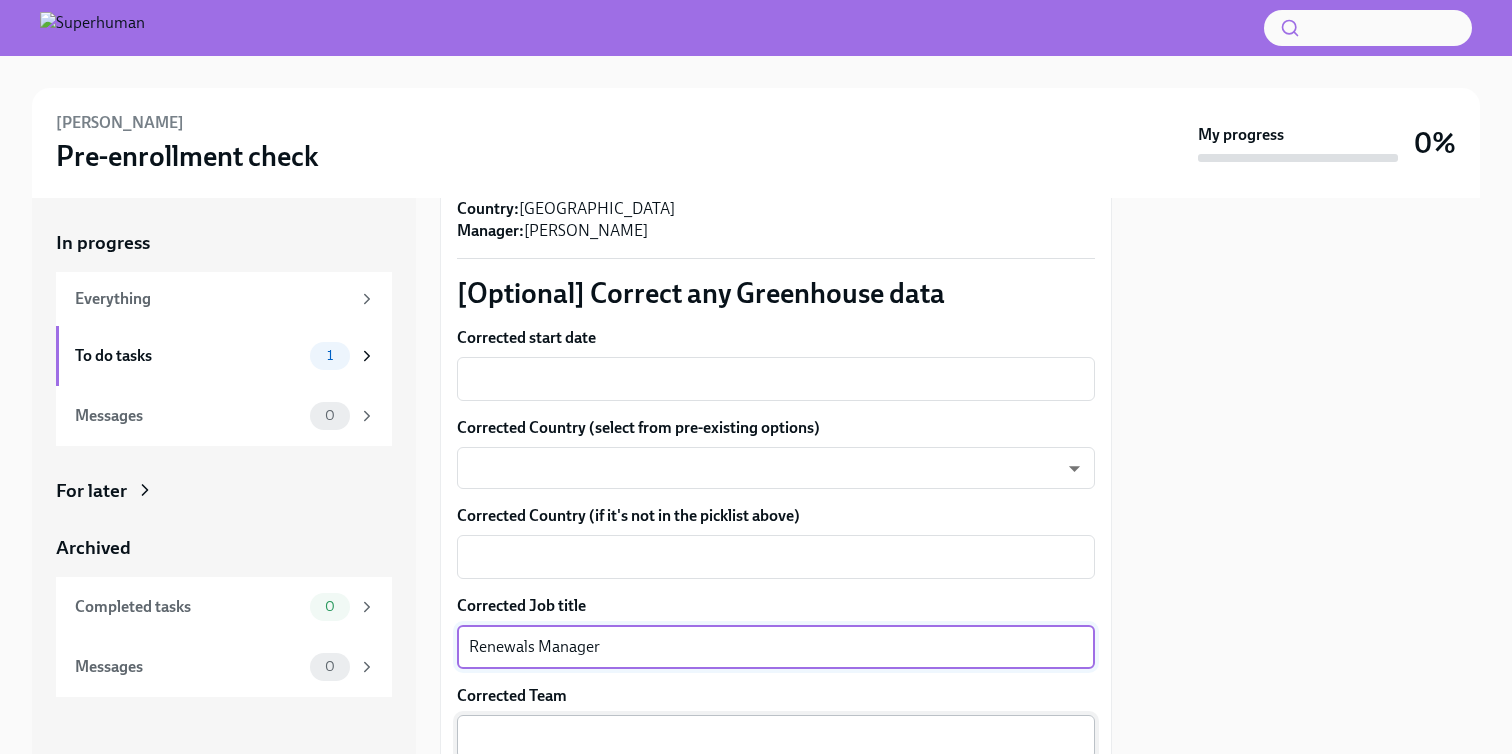 scroll, scrollTop: 312, scrollLeft: 0, axis: vertical 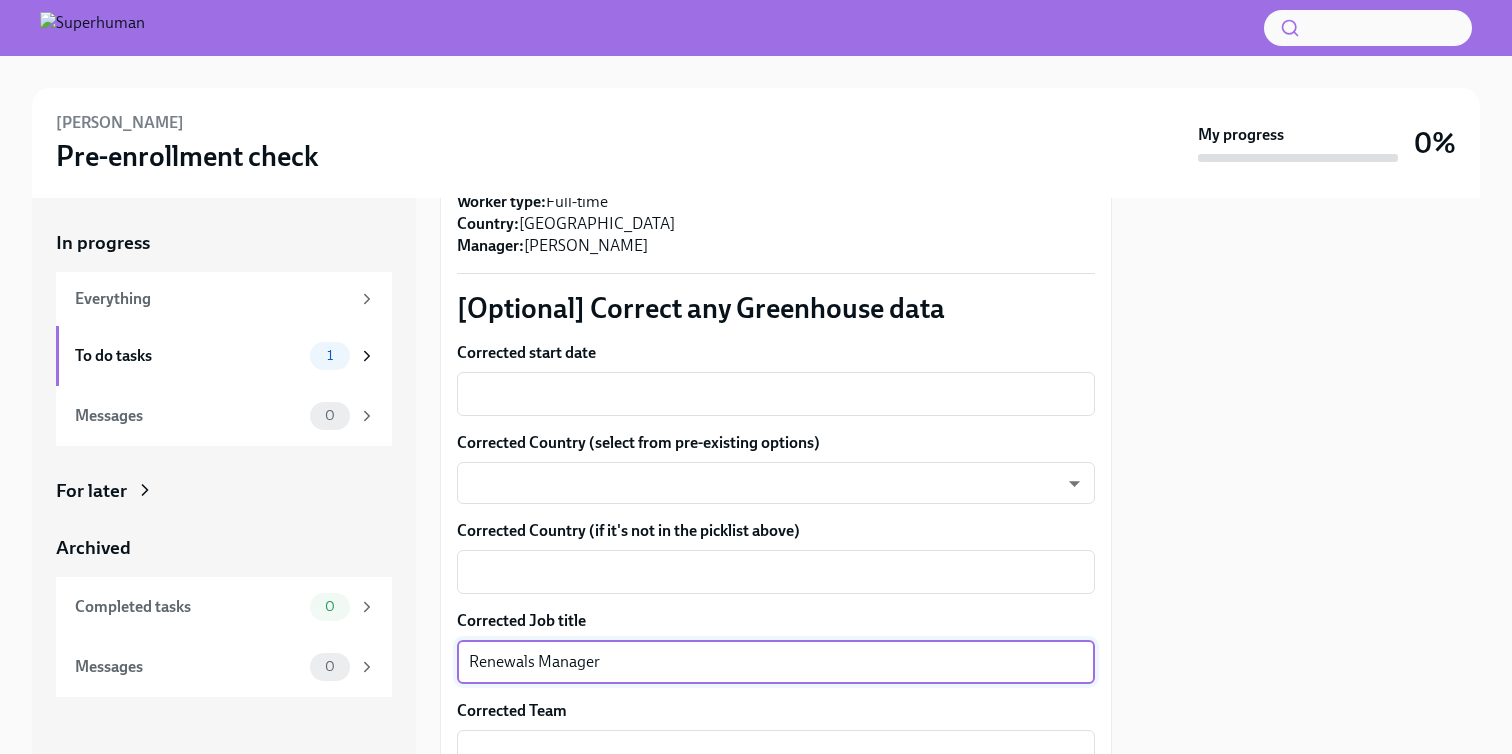 type on "Renewals Manager" 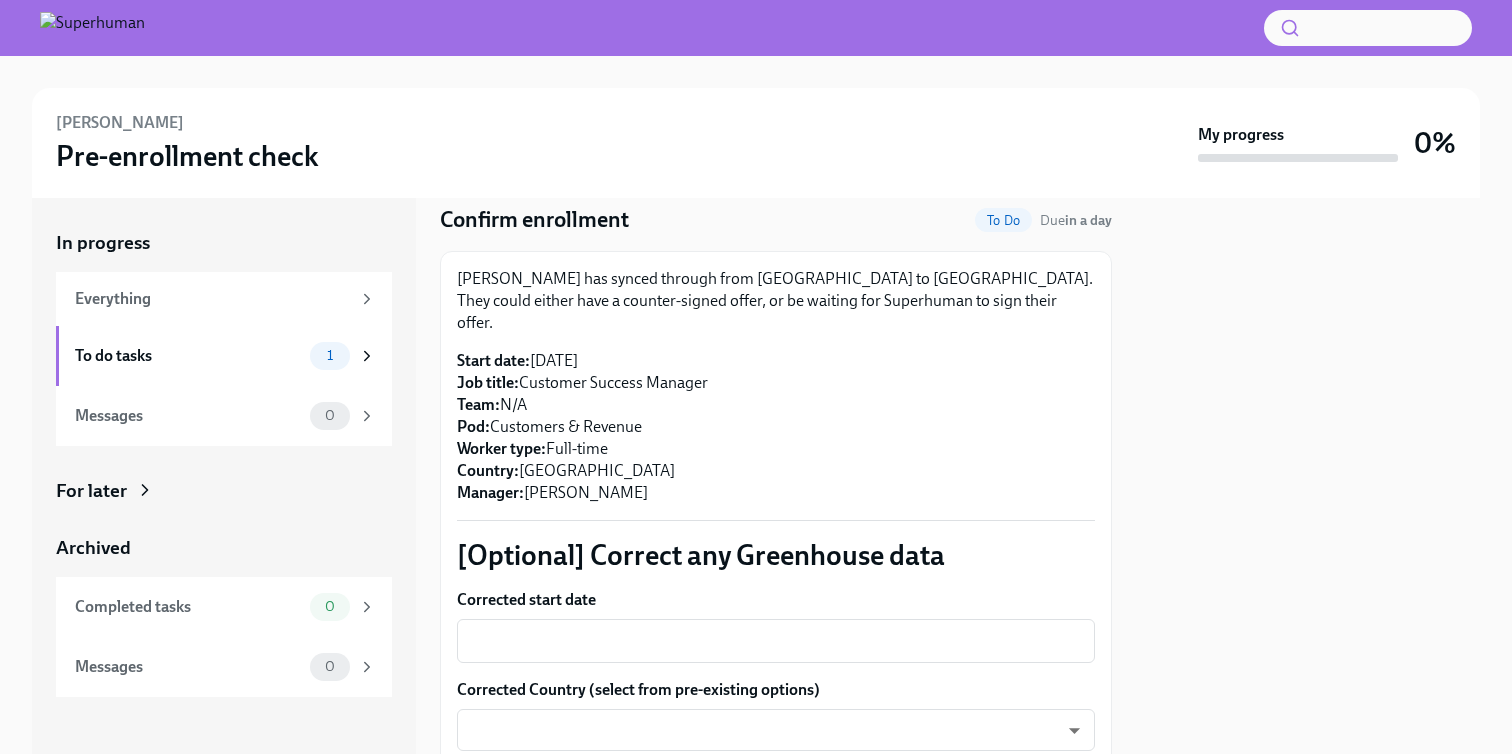 scroll, scrollTop: 69, scrollLeft: 0, axis: vertical 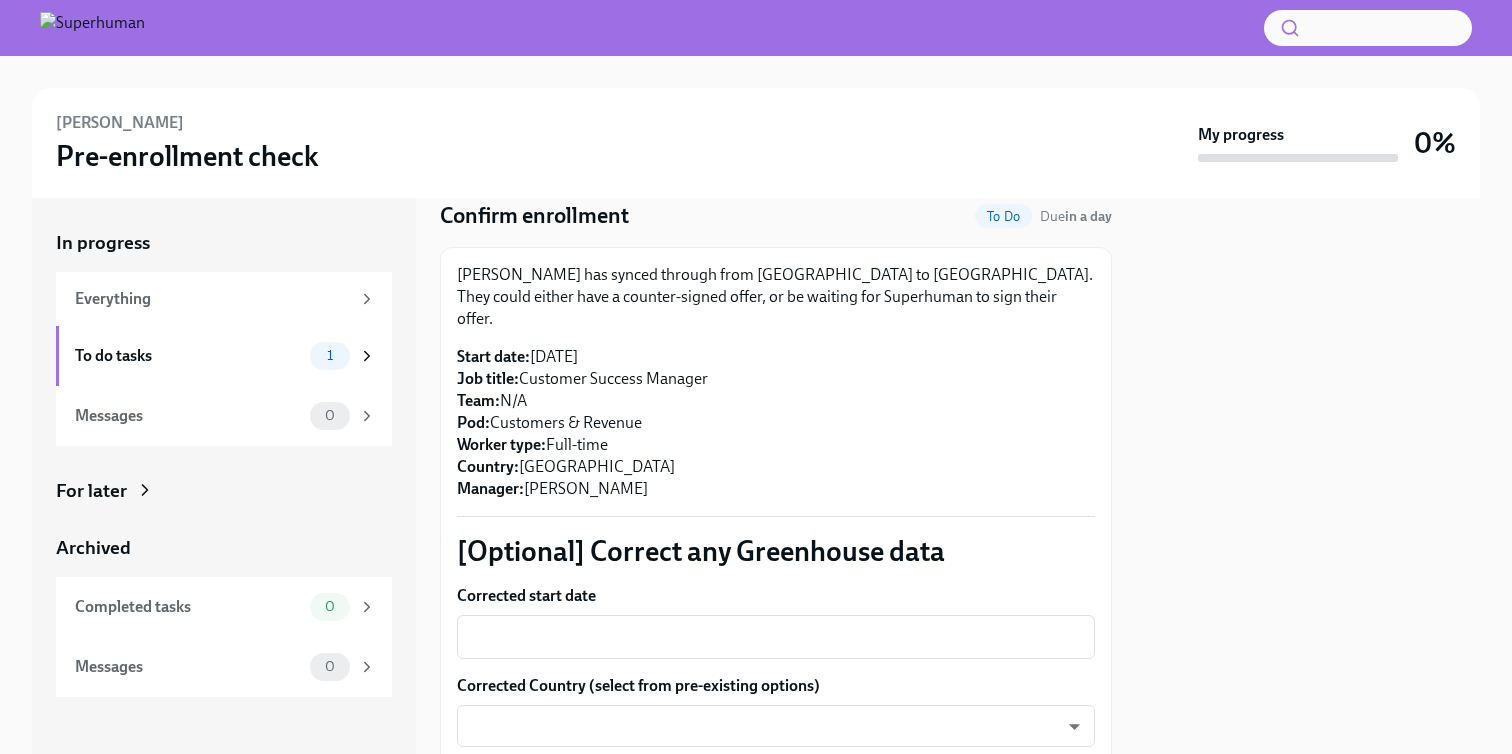 drag, startPoint x: 646, startPoint y: 404, endPoint x: 495, endPoint y: 404, distance: 151 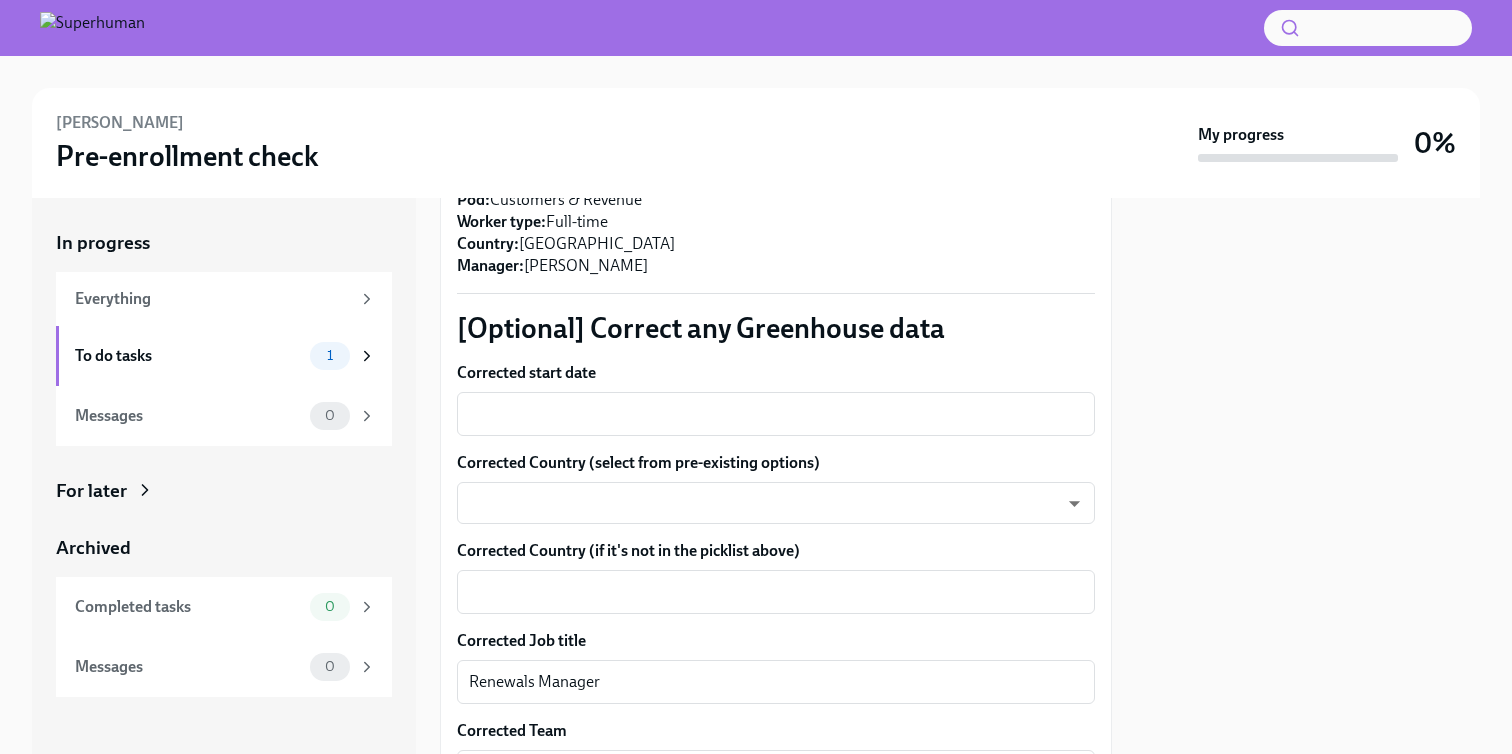 scroll, scrollTop: 477, scrollLeft: 0, axis: vertical 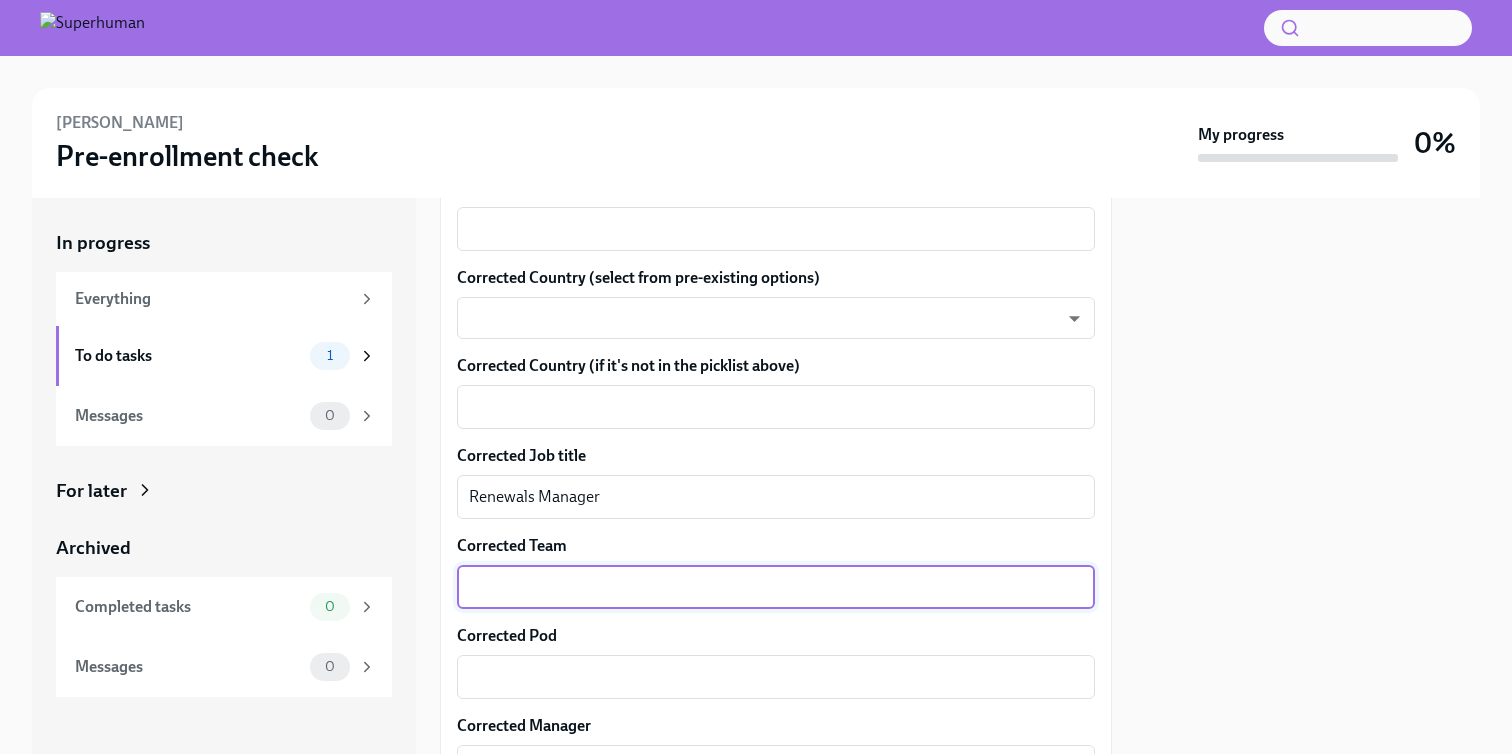 click on "Corrected Team" at bounding box center (776, 587) 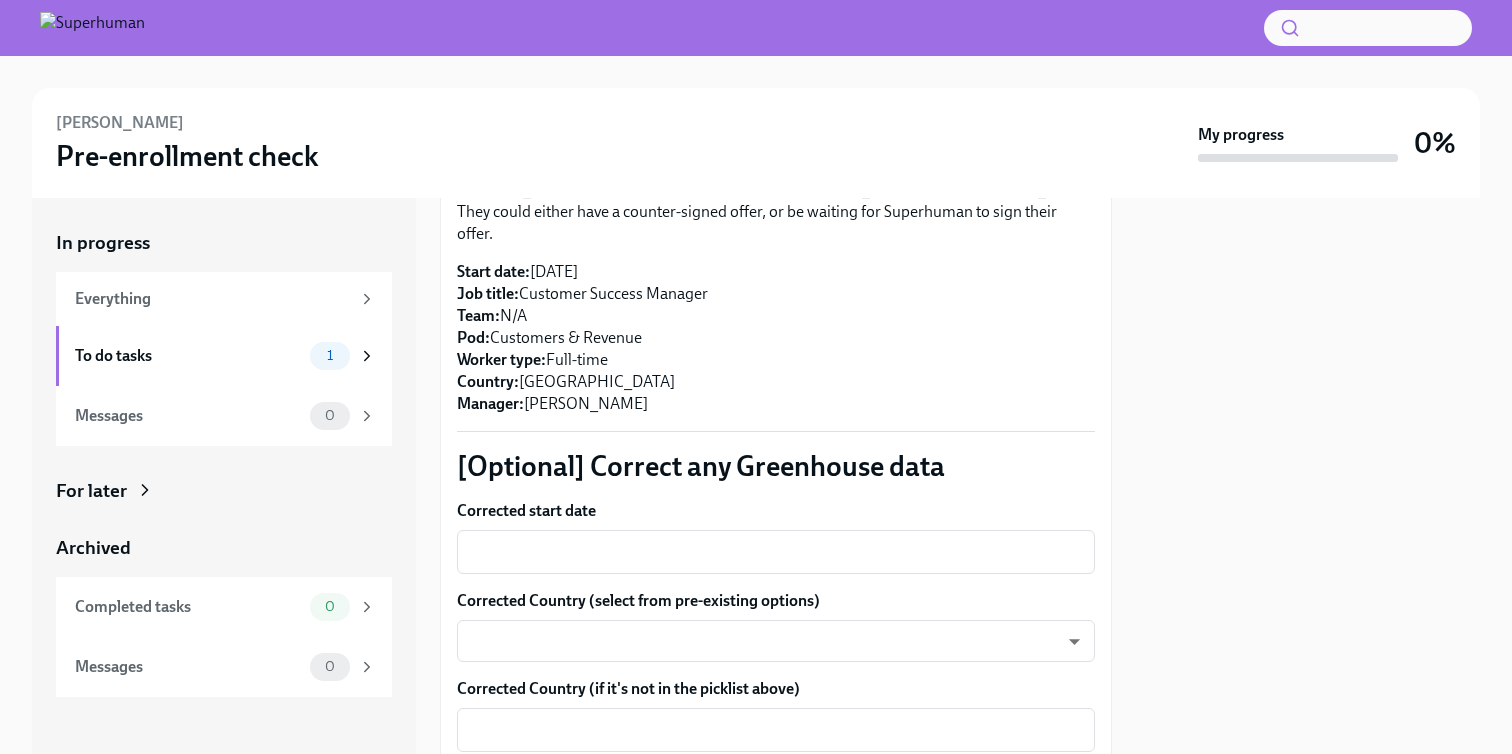 scroll, scrollTop: 113, scrollLeft: 0, axis: vertical 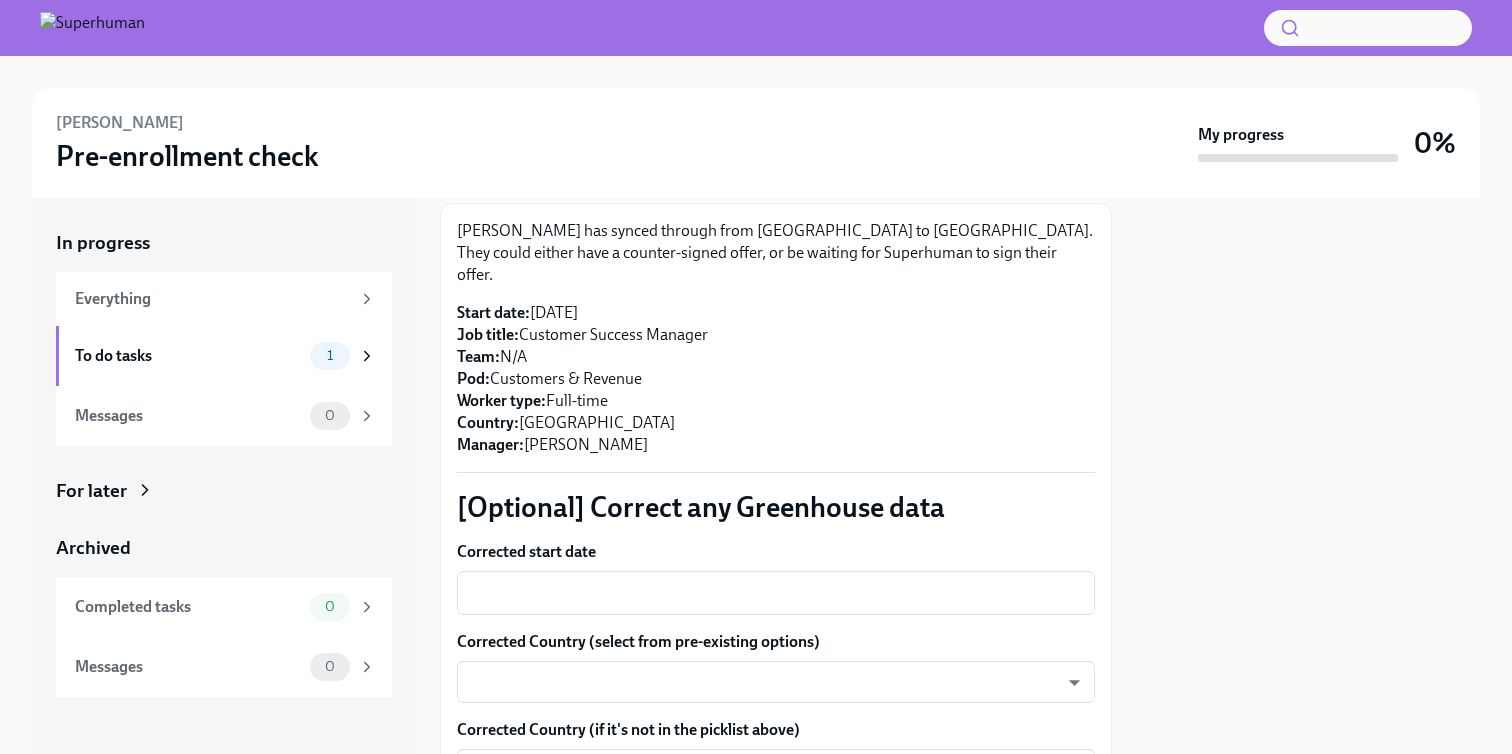 type on "Customers & Revenue" 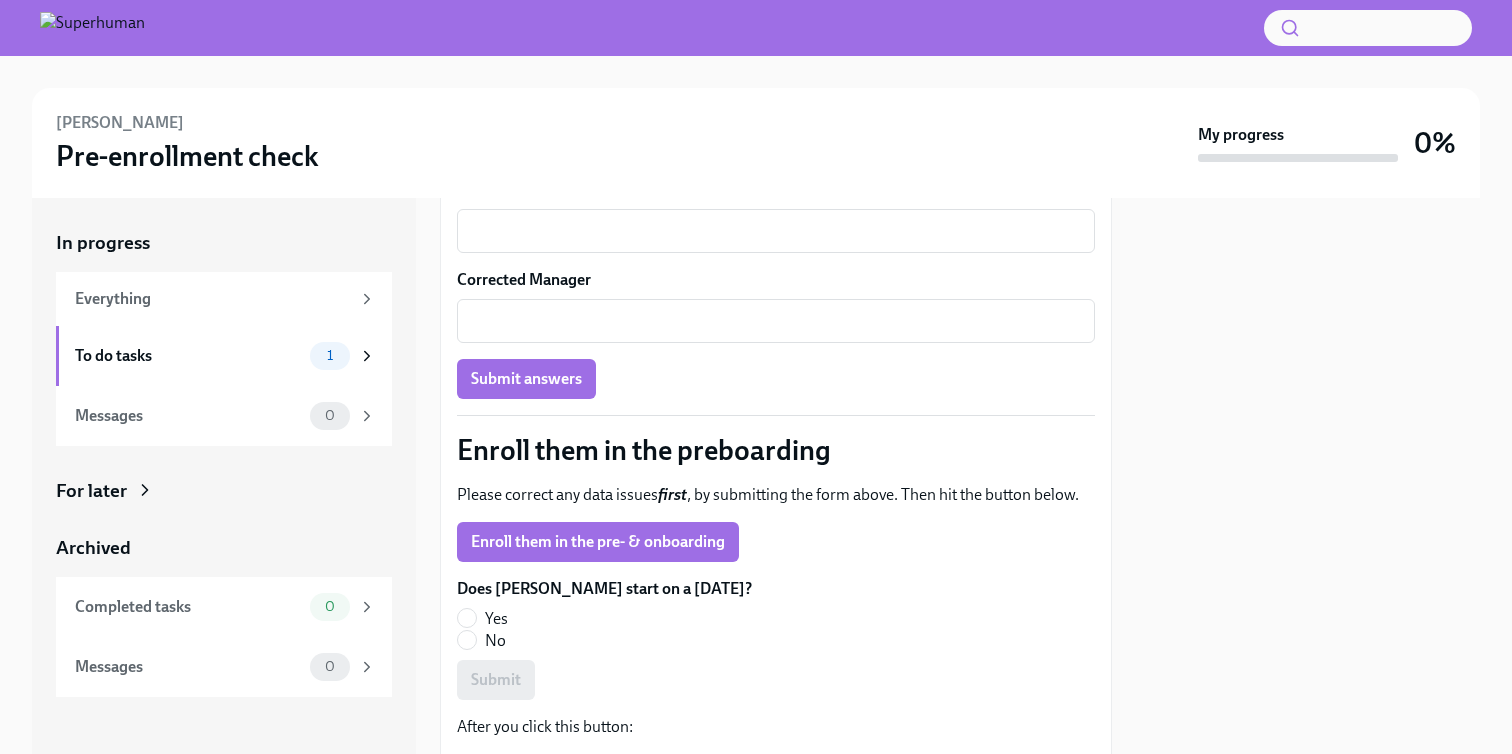 scroll, scrollTop: 950, scrollLeft: 0, axis: vertical 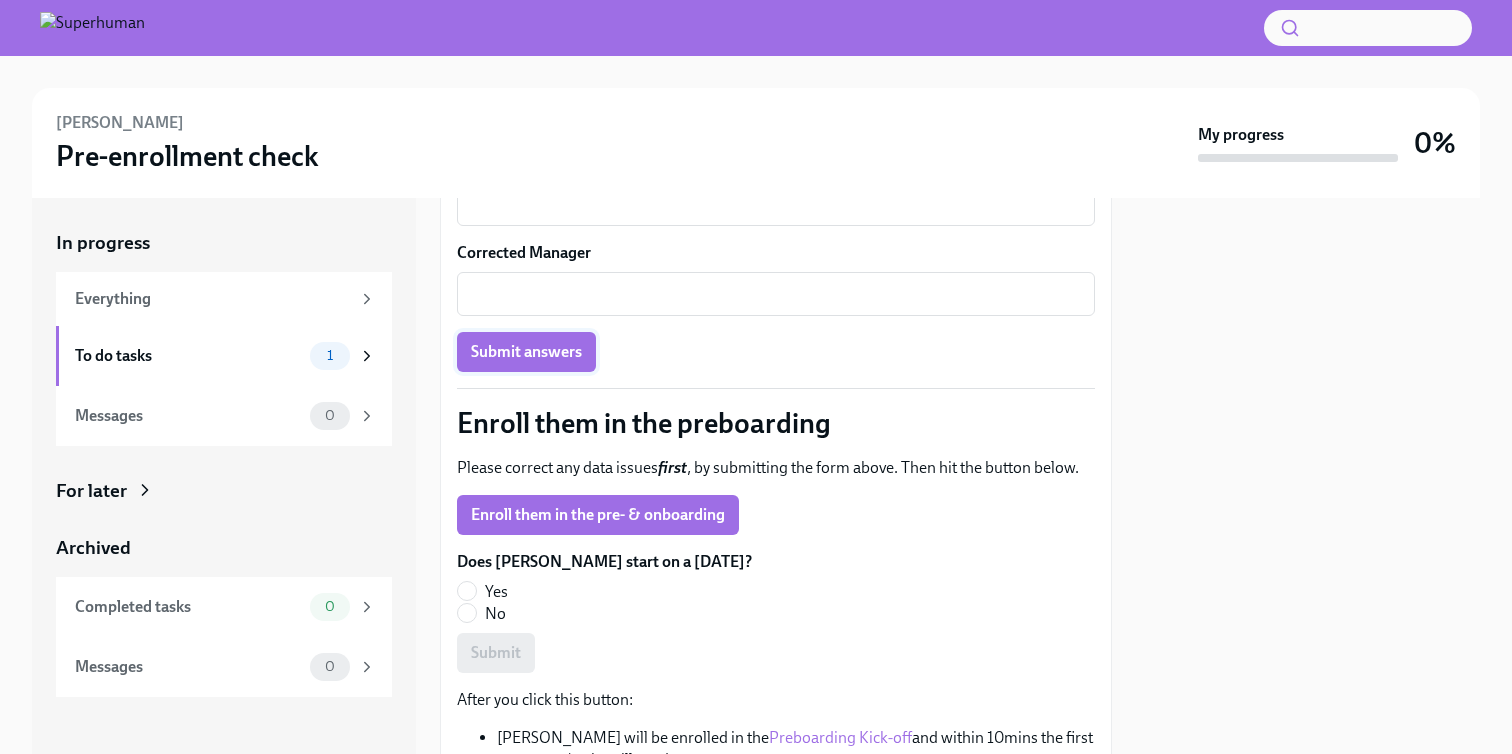 click on "Submit answers" at bounding box center (526, 352) 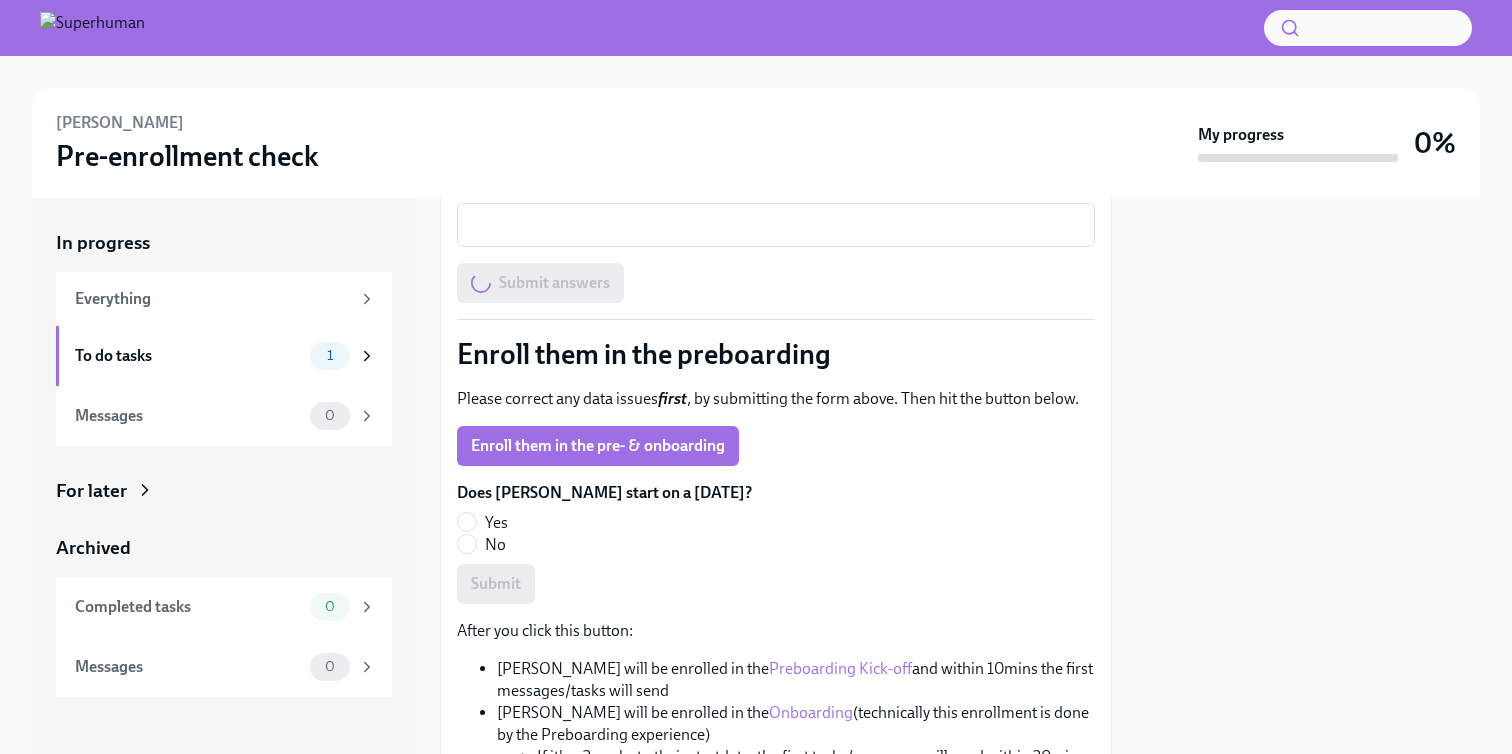 scroll, scrollTop: 1023, scrollLeft: 0, axis: vertical 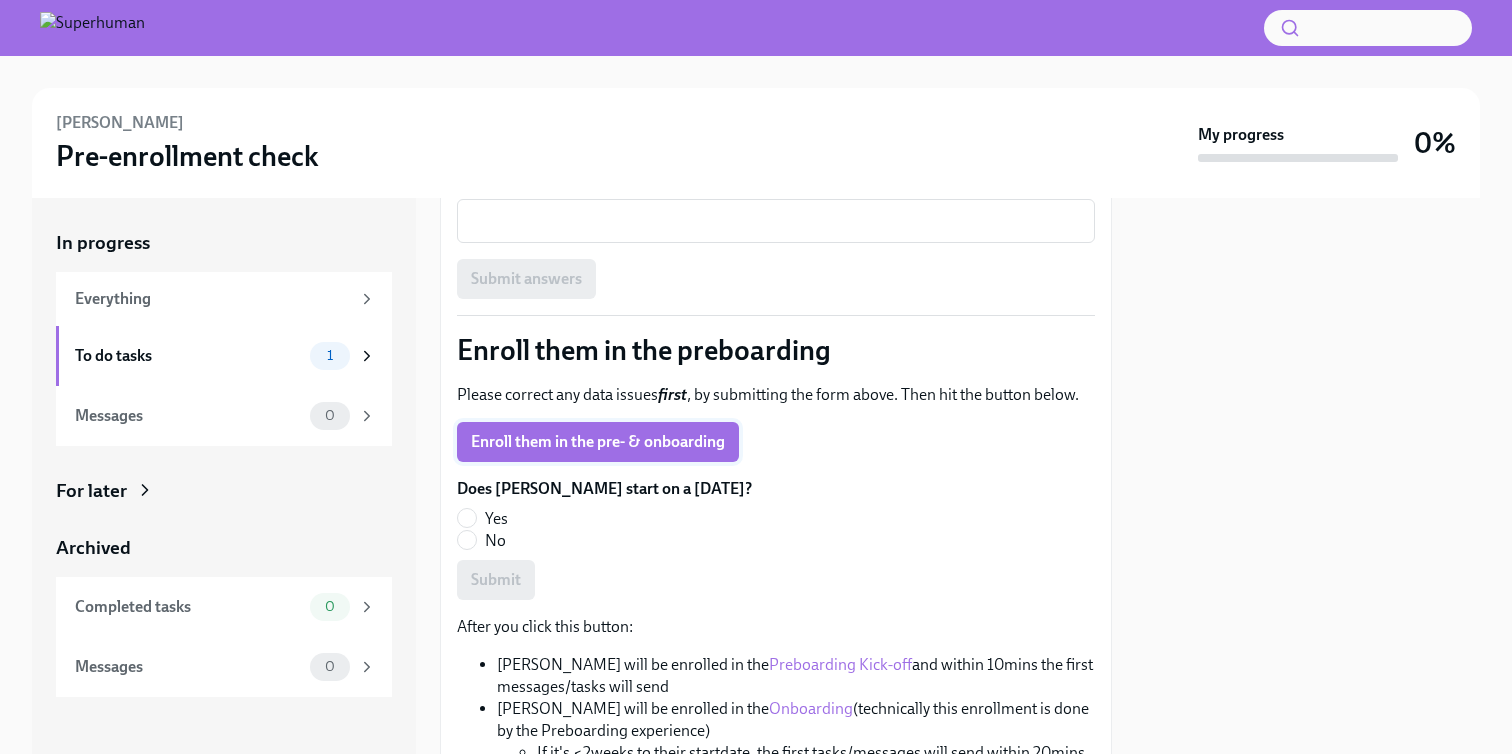 click on "Enroll them in the pre- & onboarding" at bounding box center [598, 442] 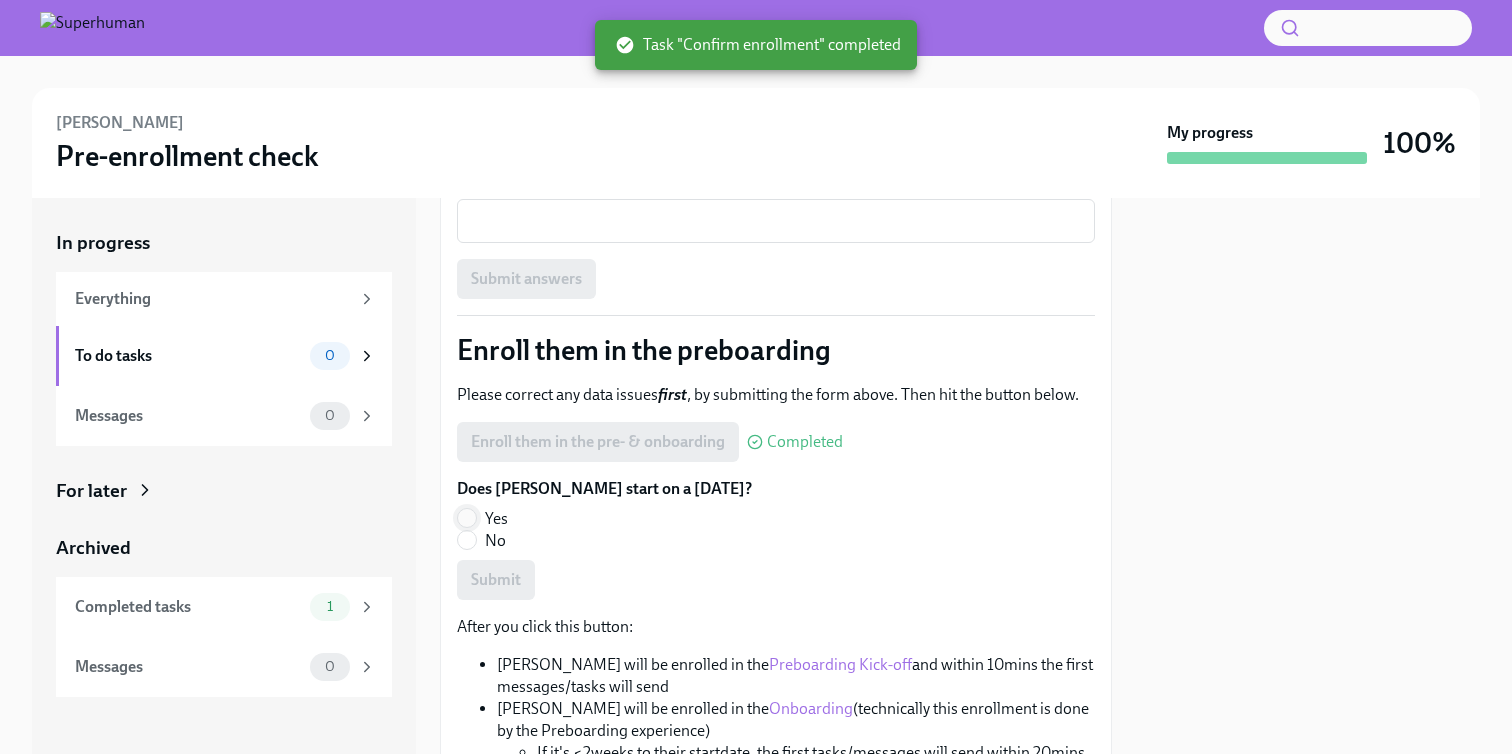 click on "Yes" at bounding box center [467, 518] 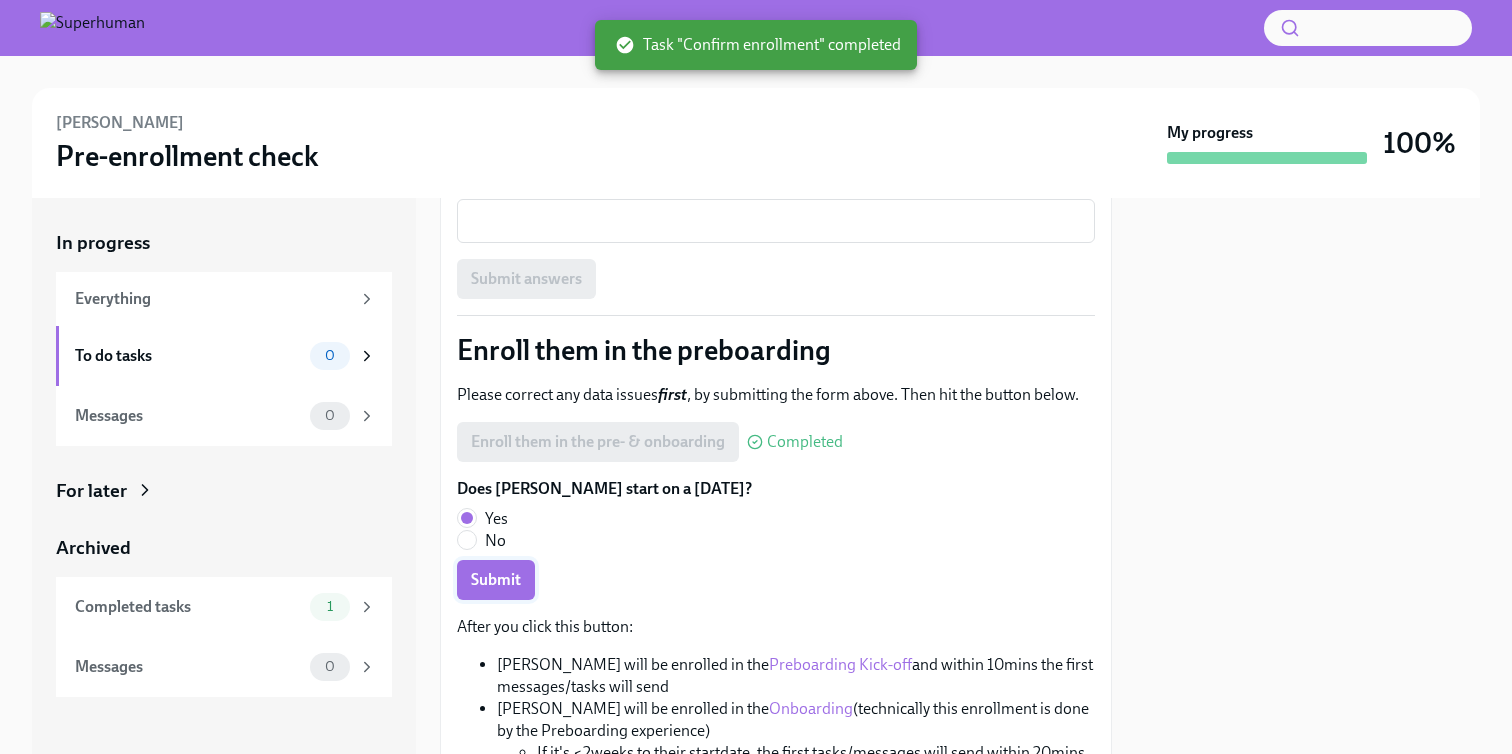 click on "Submit" at bounding box center [496, 580] 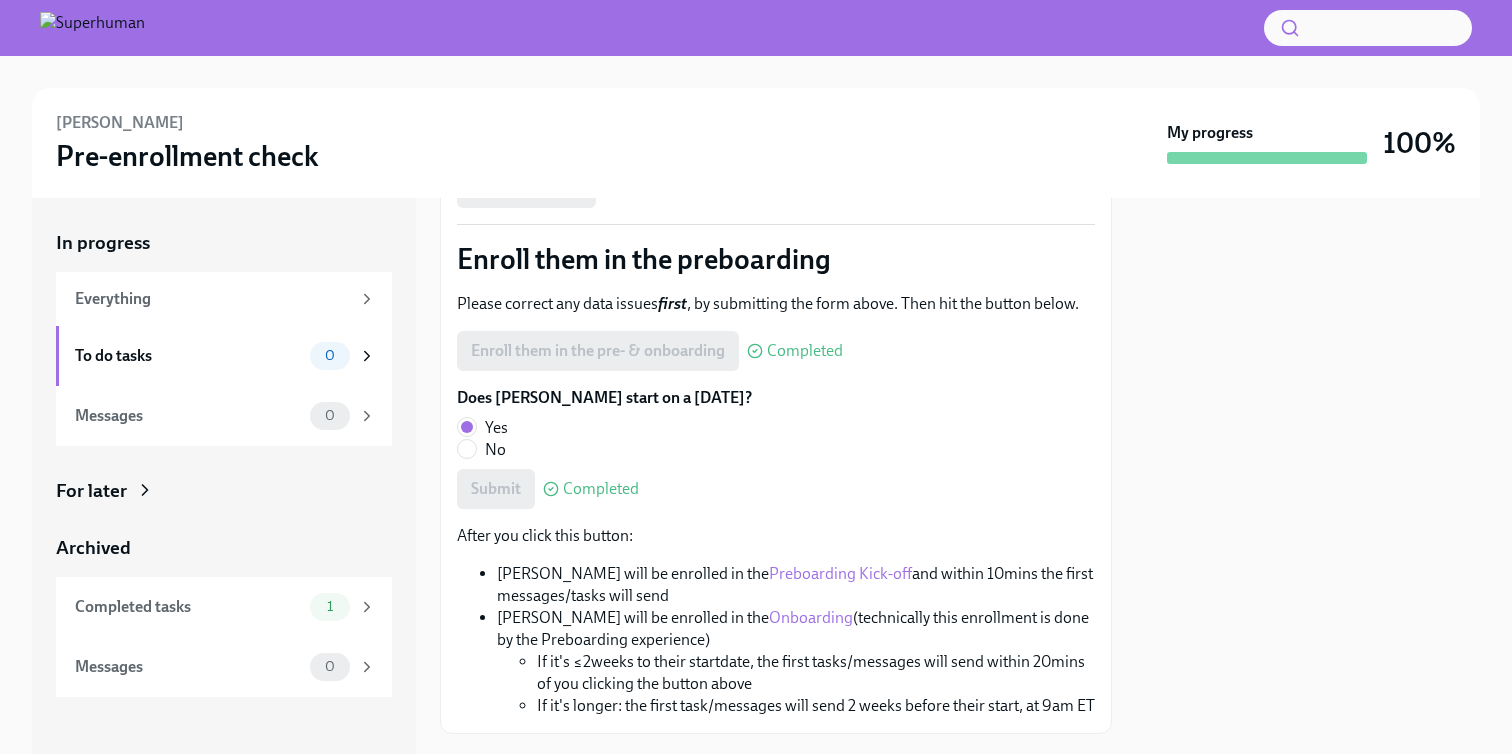 scroll, scrollTop: 1106, scrollLeft: 0, axis: vertical 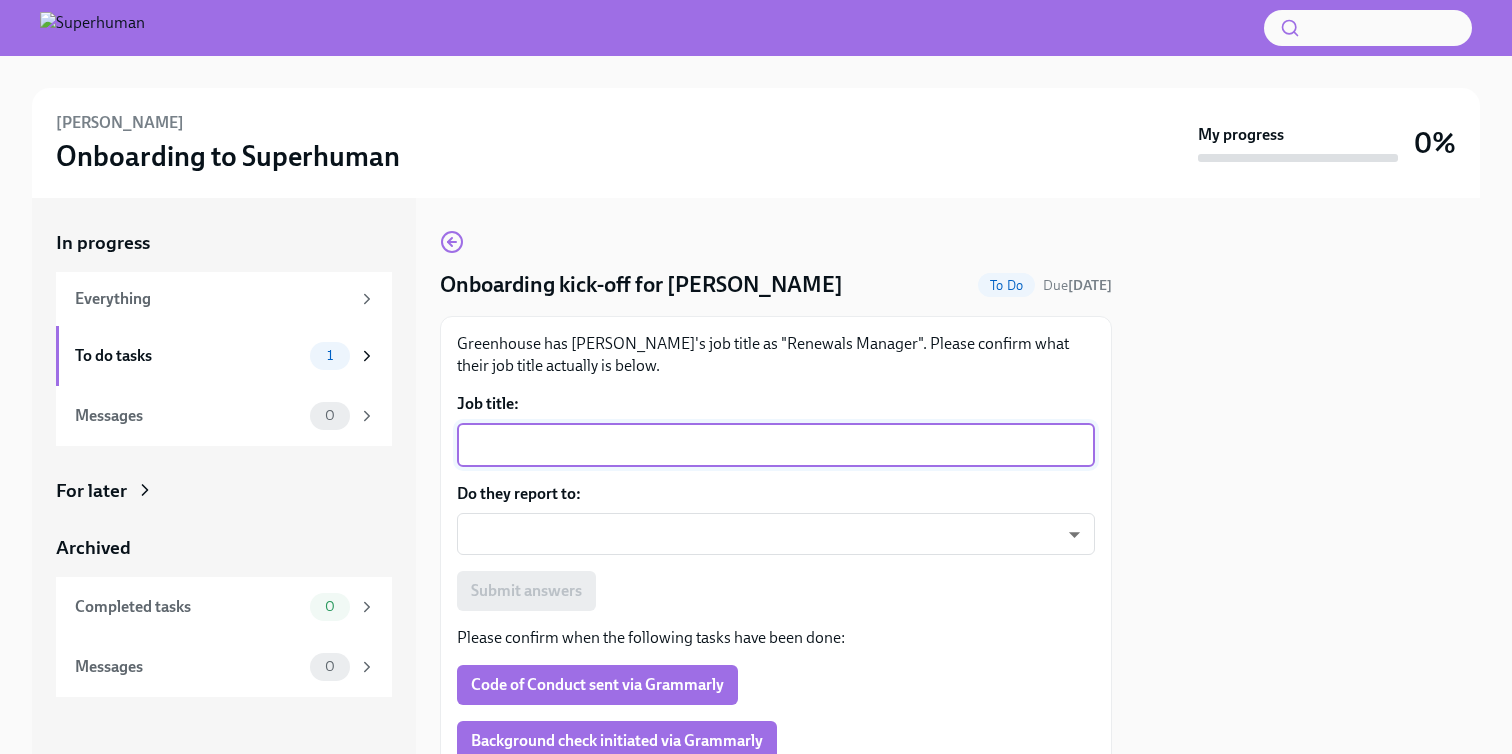 click on "Job title:" at bounding box center (776, 445) 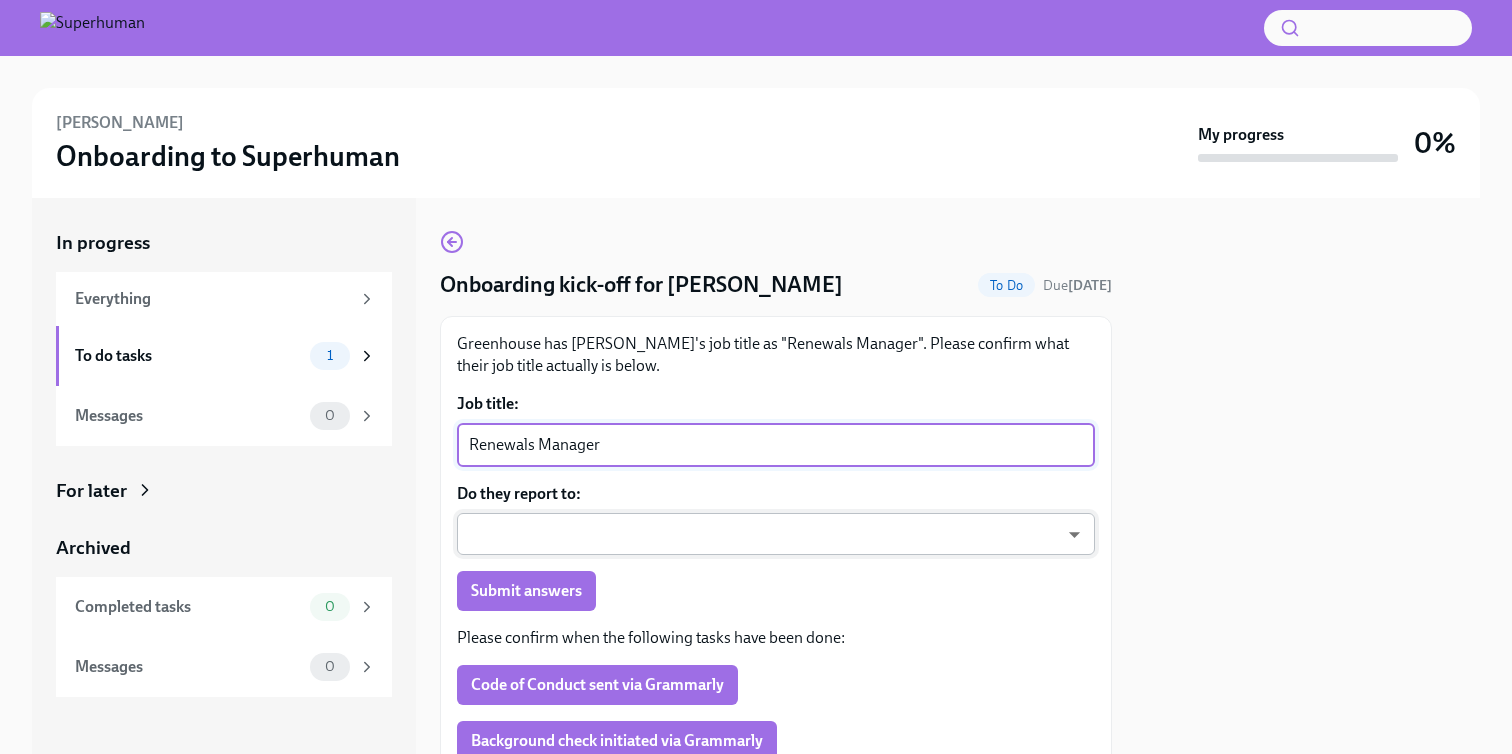 type on "Renewals Manager" 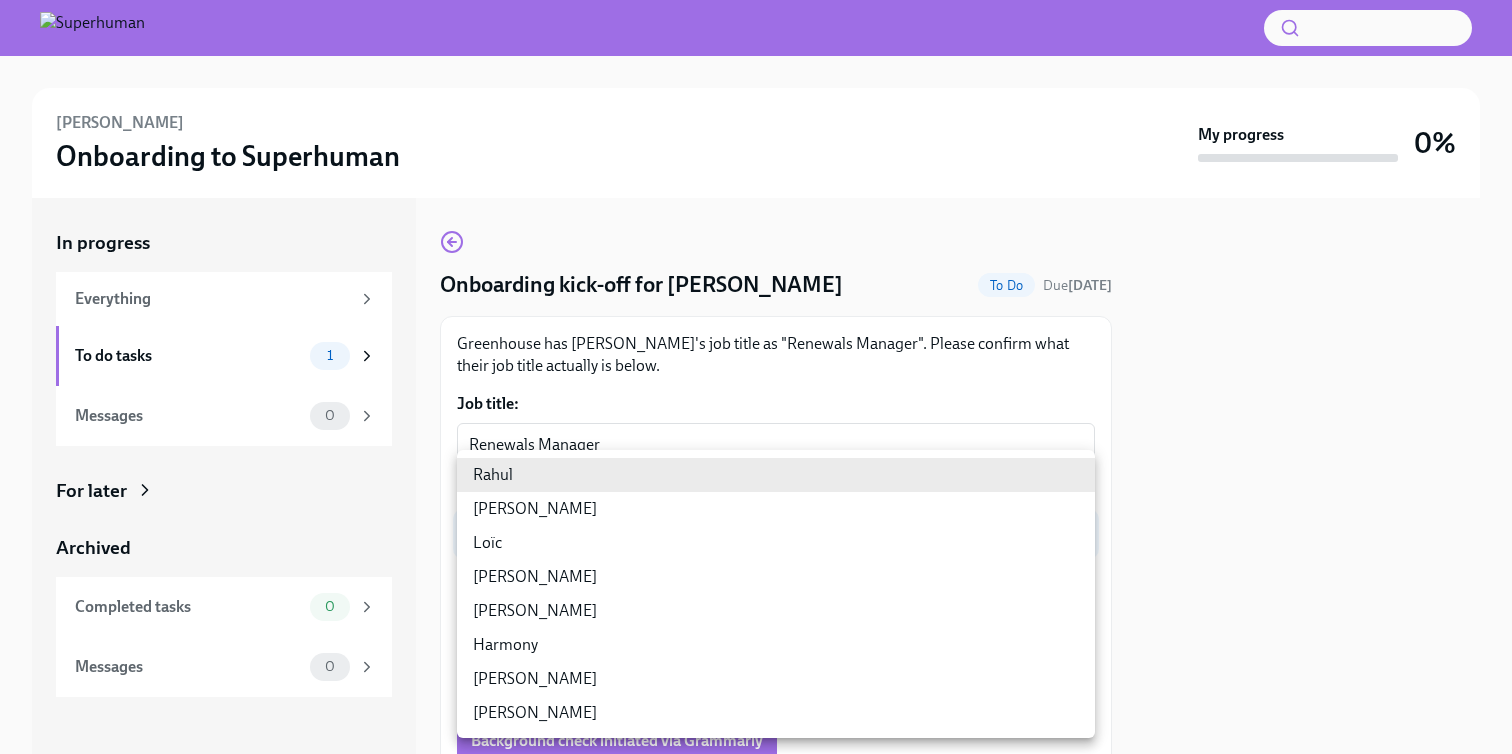 click at bounding box center (756, 377) 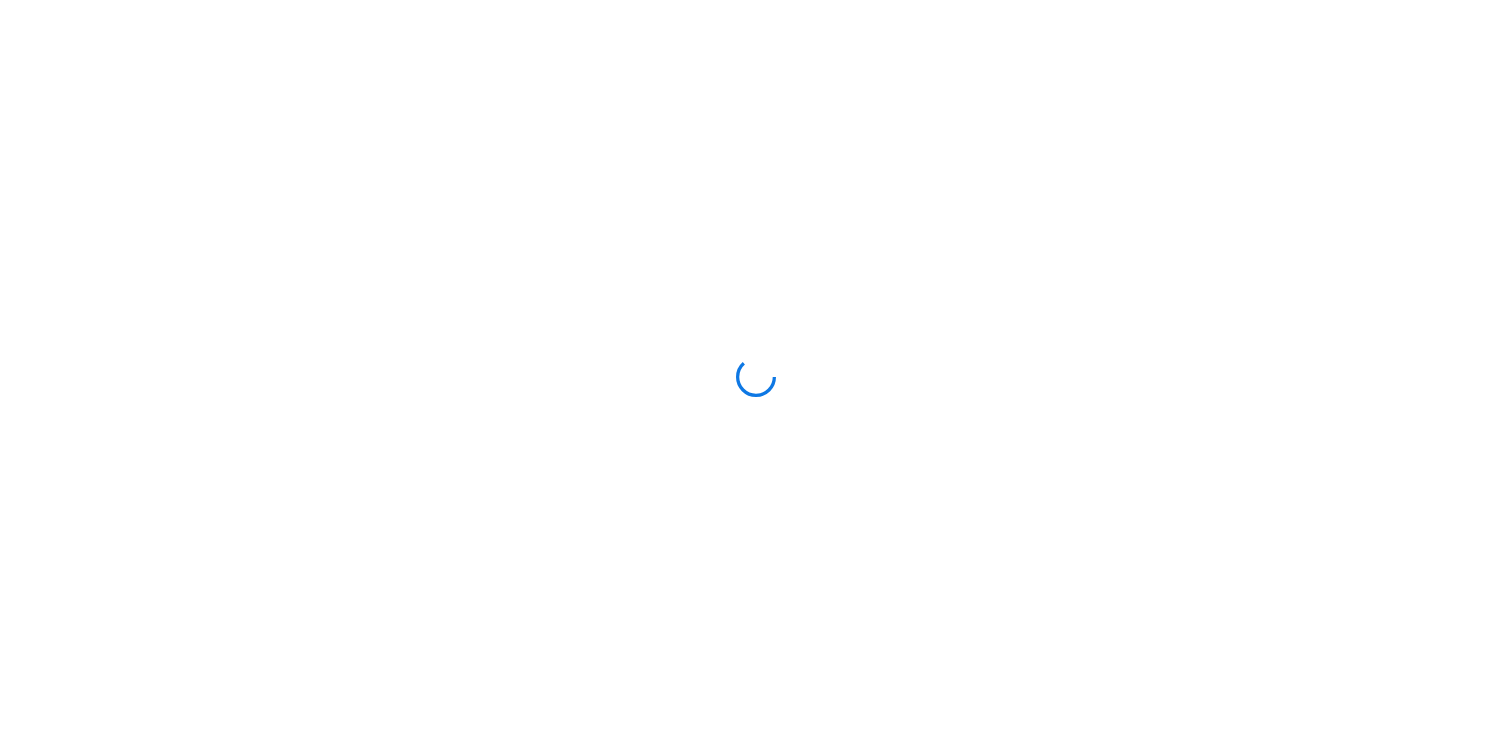 scroll, scrollTop: 0, scrollLeft: 0, axis: both 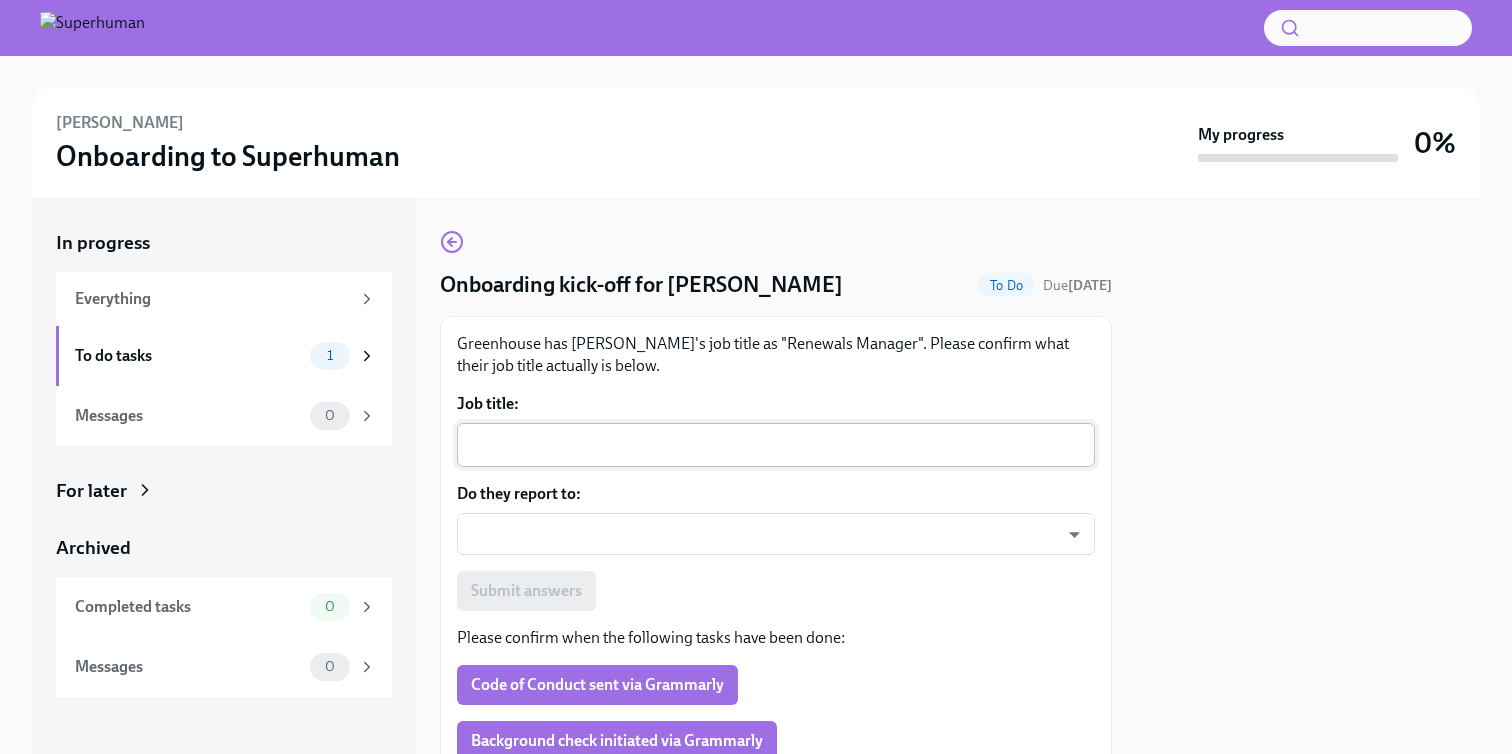 click on "Job title:" at bounding box center (776, 445) 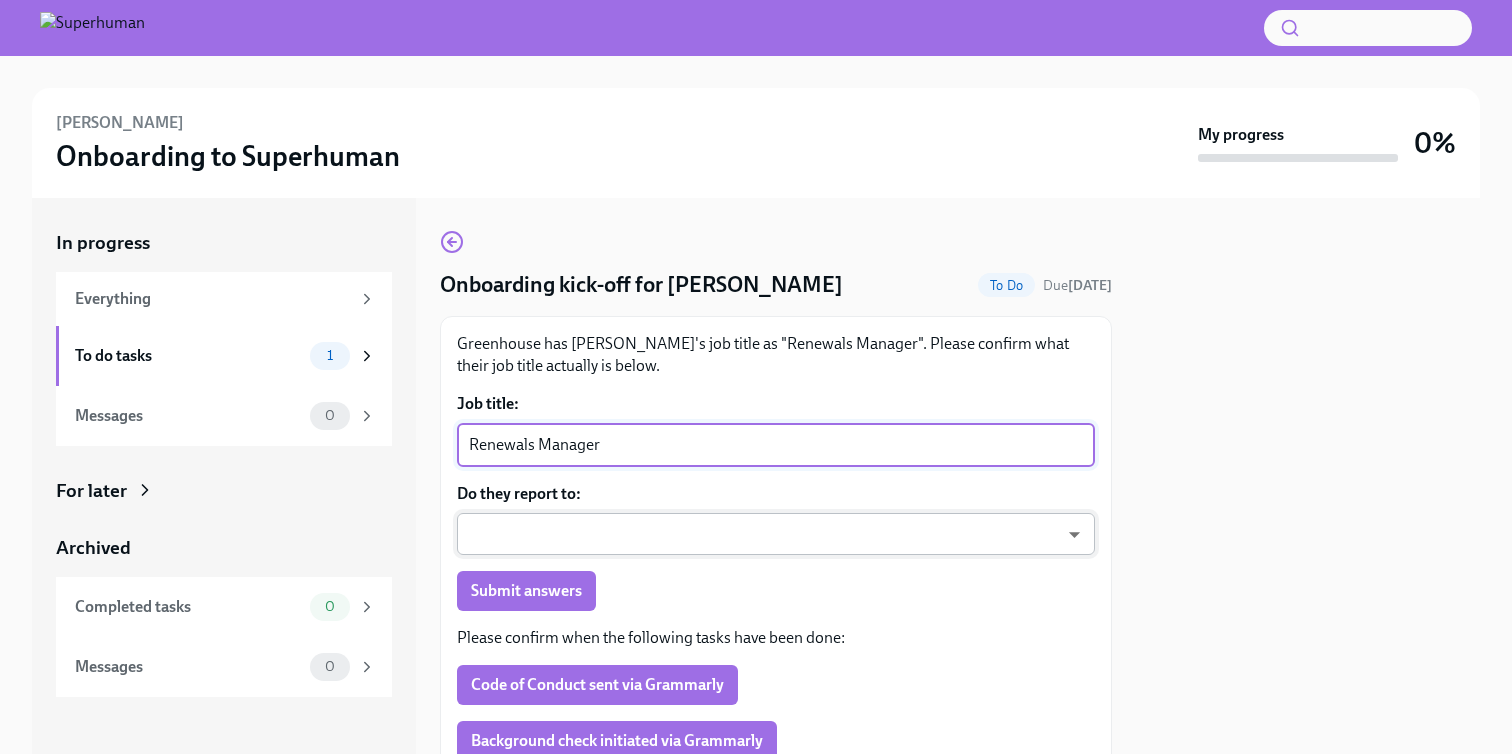 type on "Renewals Manager" 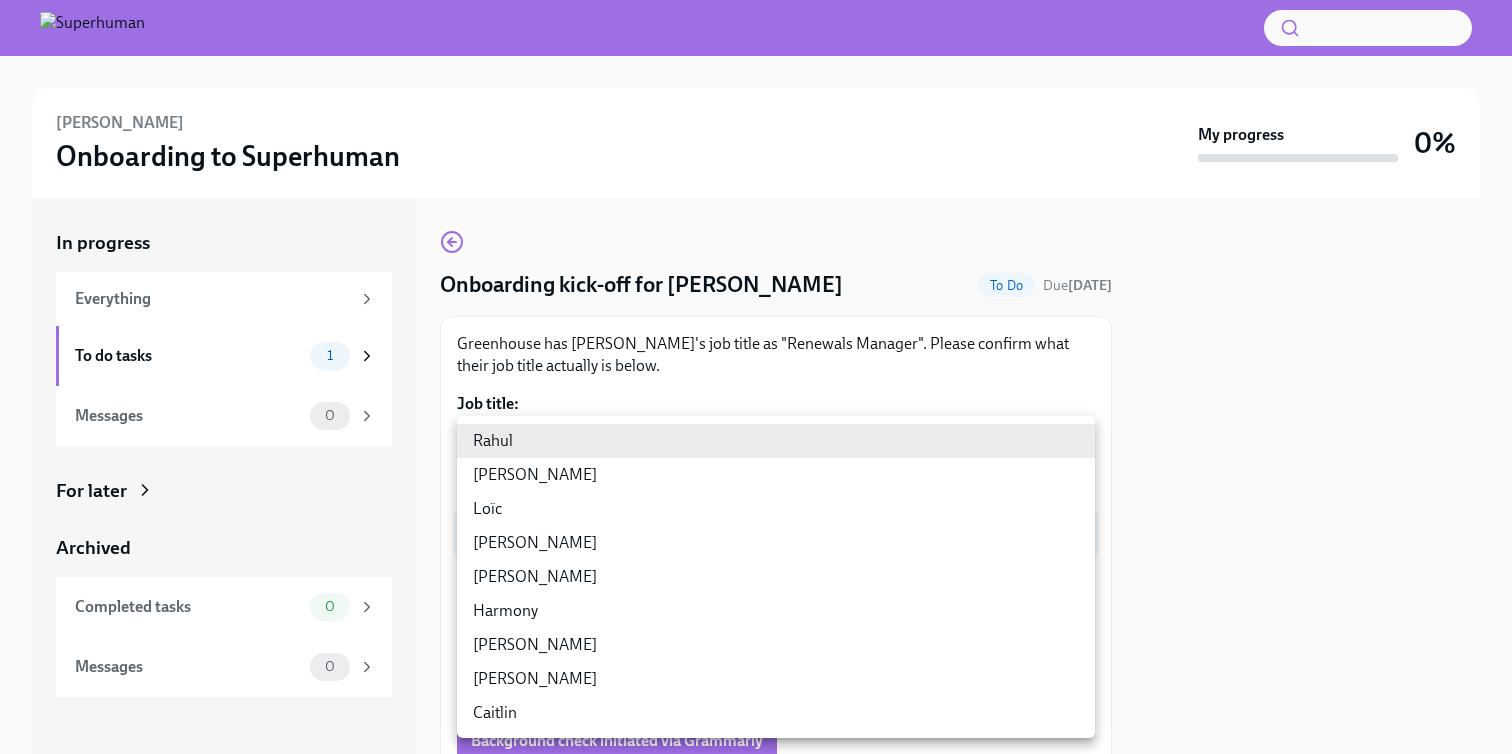 click on "Caitlin" at bounding box center (776, 713) 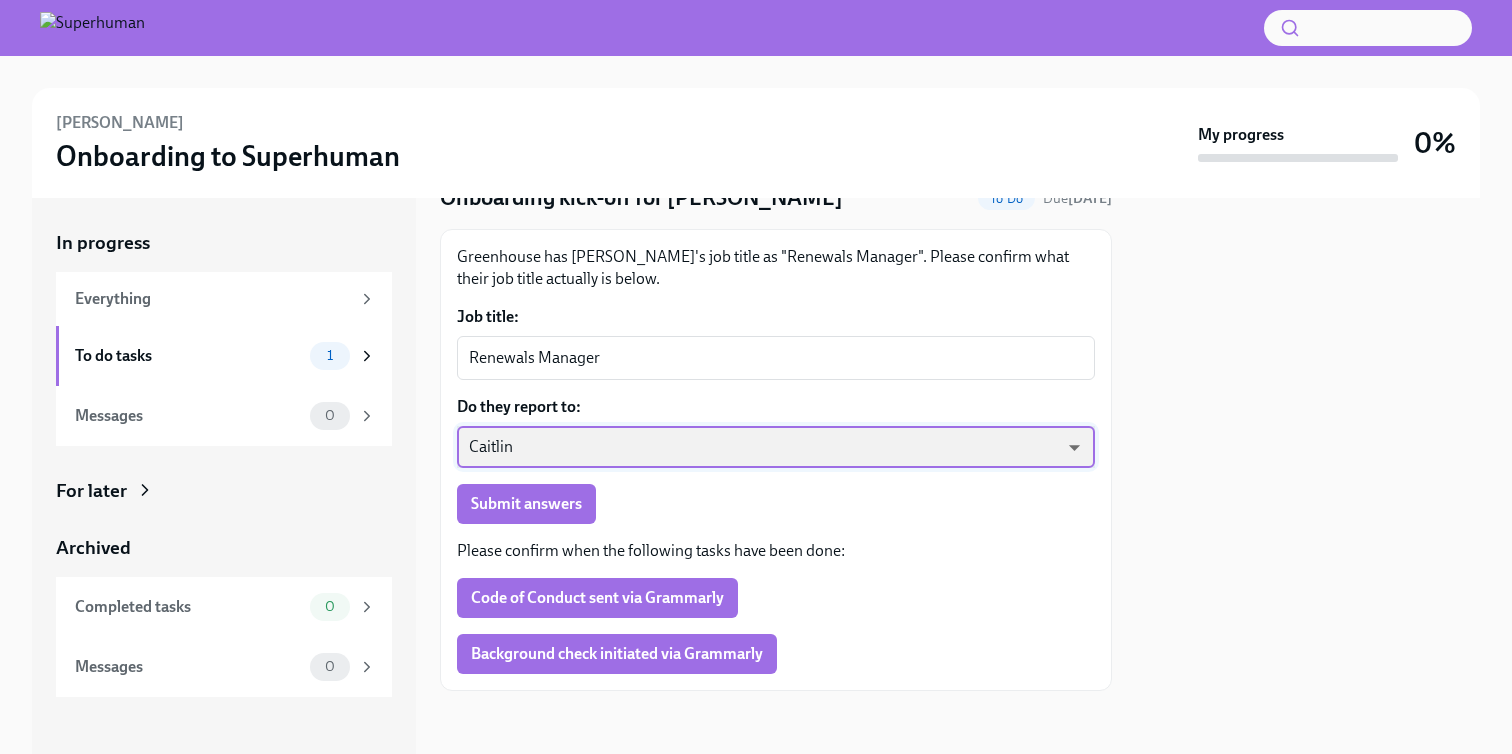 scroll, scrollTop: 88, scrollLeft: 0, axis: vertical 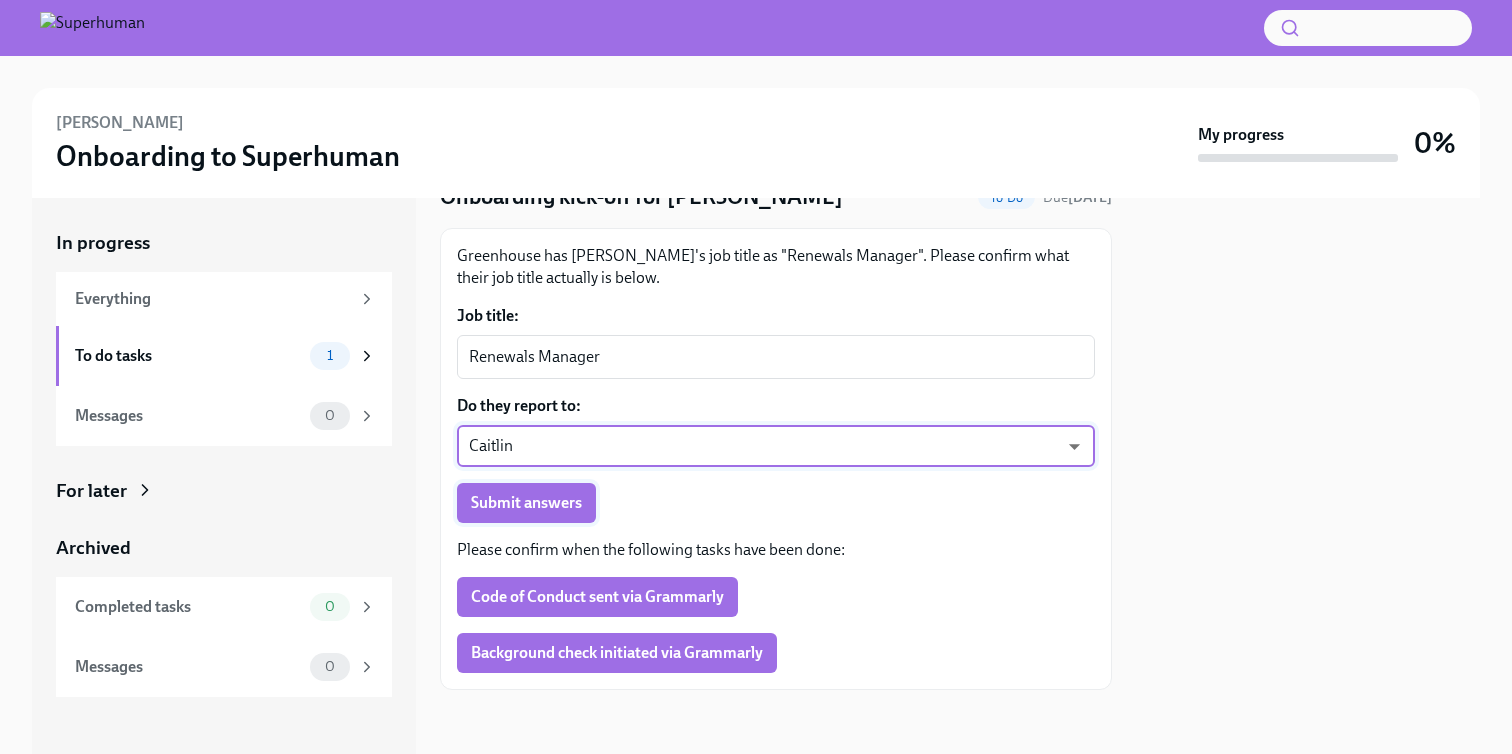 click on "Submit answers" at bounding box center (526, 503) 